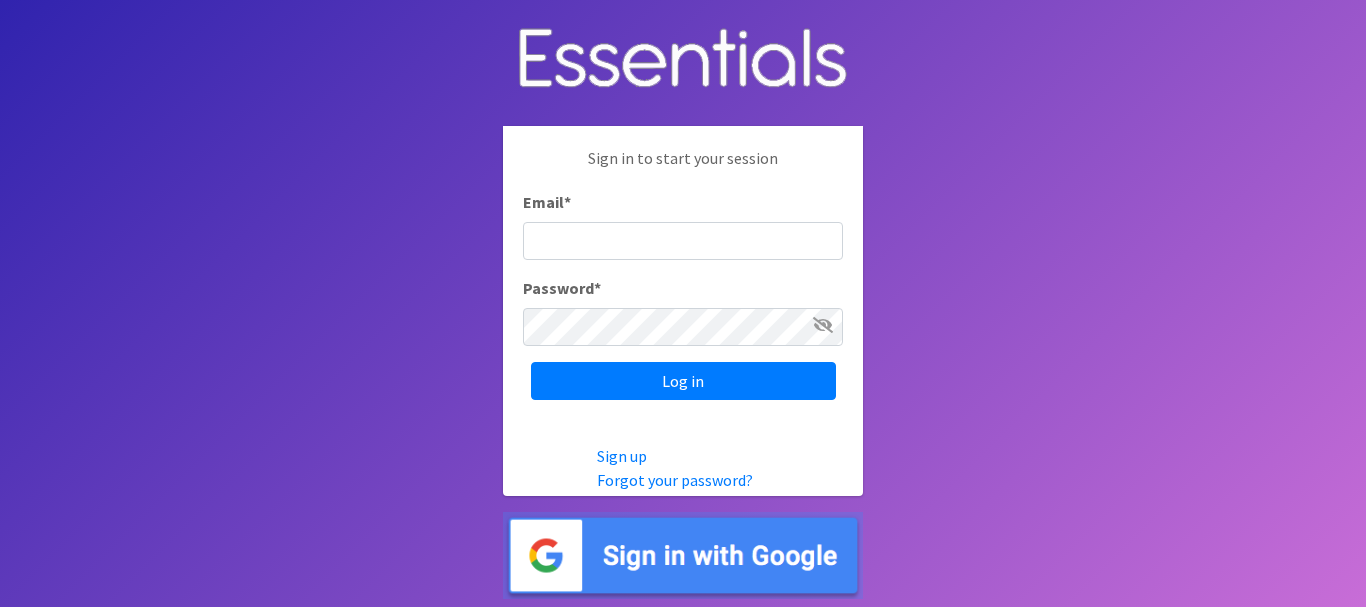 scroll, scrollTop: 0, scrollLeft: 0, axis: both 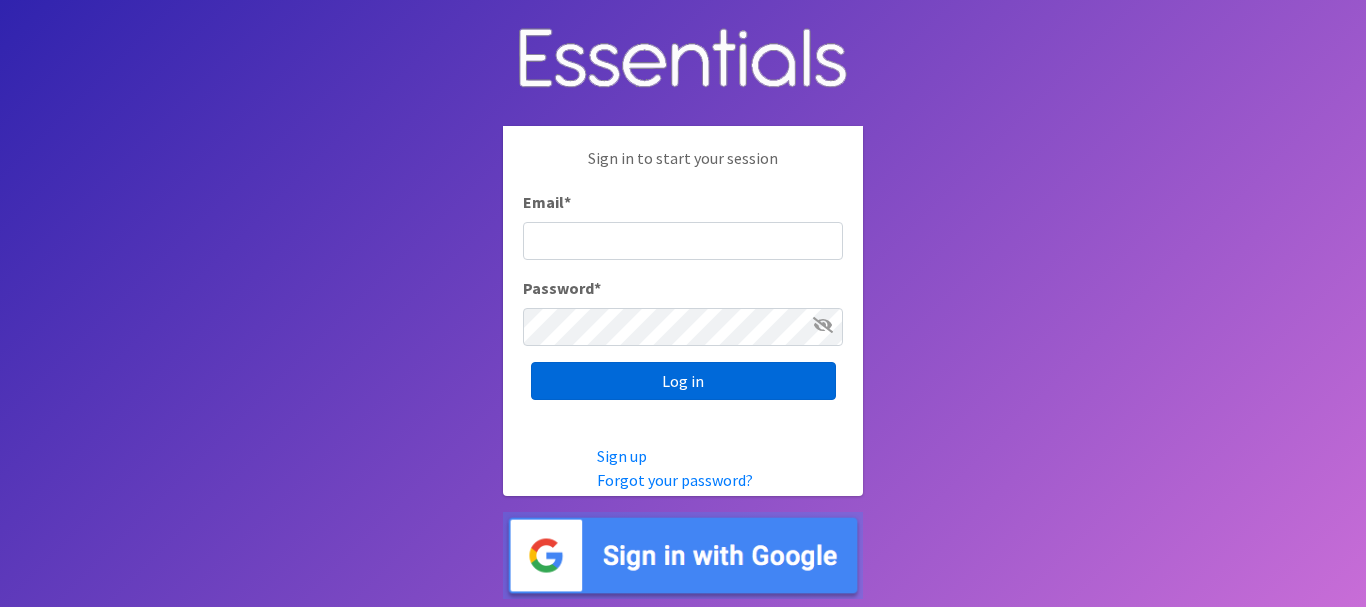 type on "[PERSON_NAME][EMAIL_ADDRESS][PERSON_NAME][DOMAIN_NAME]" 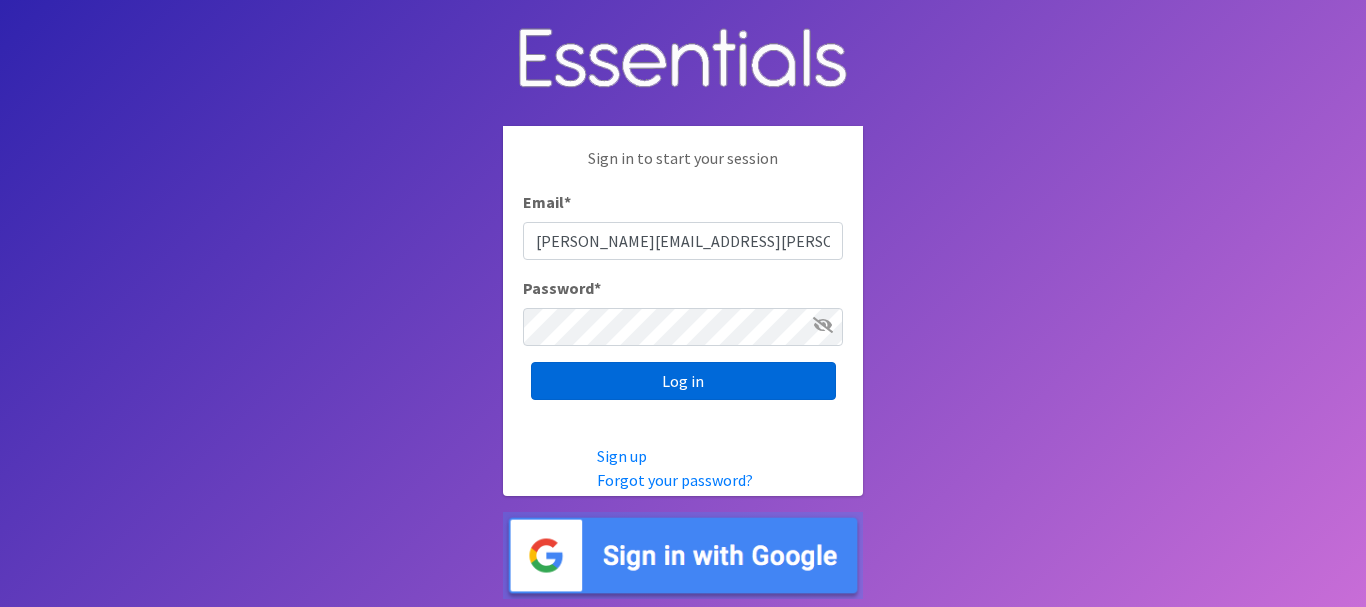 click on "Log in" at bounding box center [683, 381] 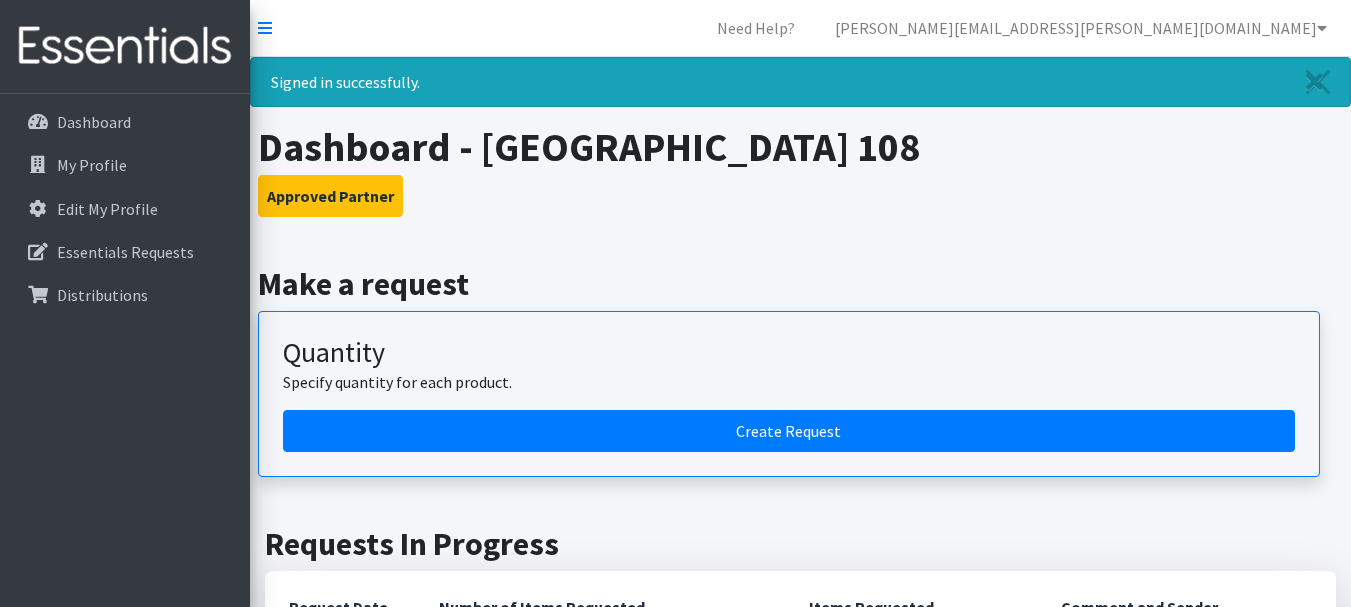 scroll, scrollTop: 0, scrollLeft: 0, axis: both 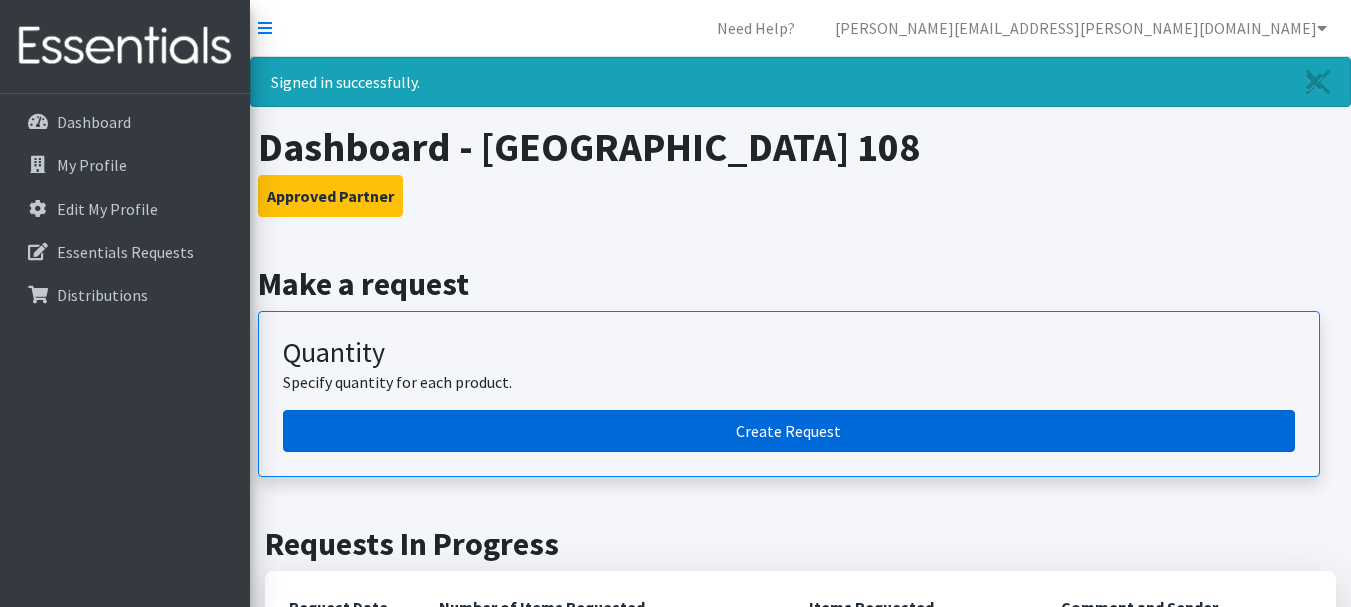 click on "Create Request" at bounding box center [789, 431] 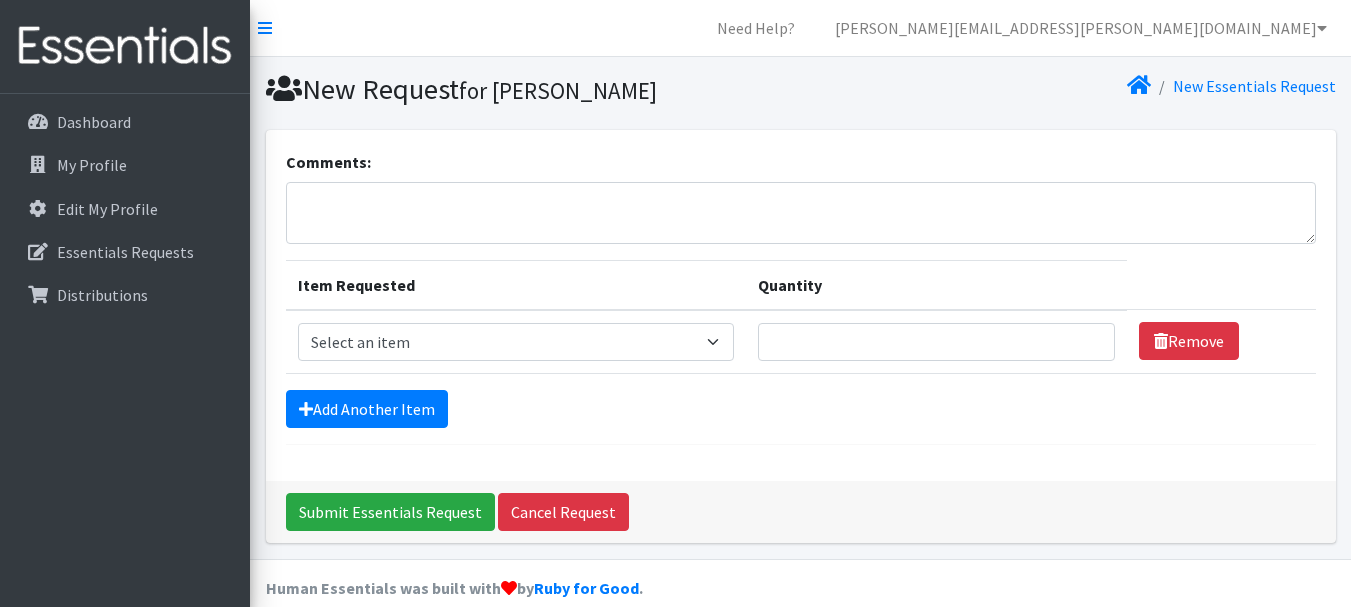 scroll, scrollTop: 0, scrollLeft: 0, axis: both 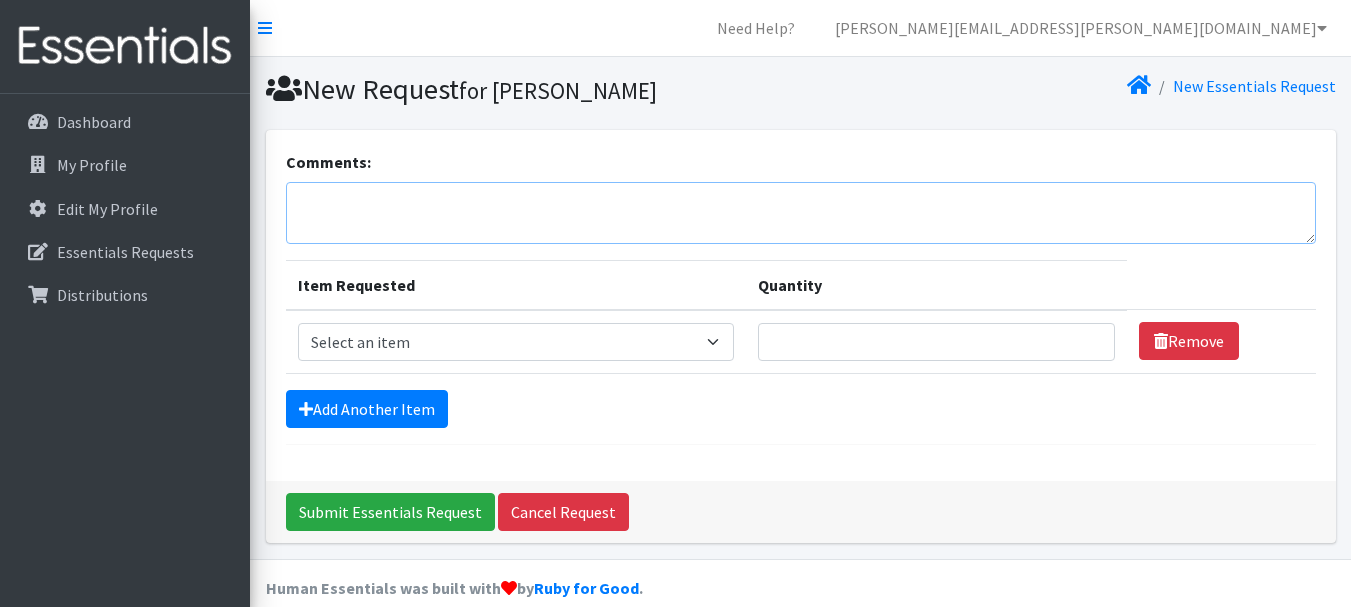 click on "Comments:" at bounding box center (801, 213) 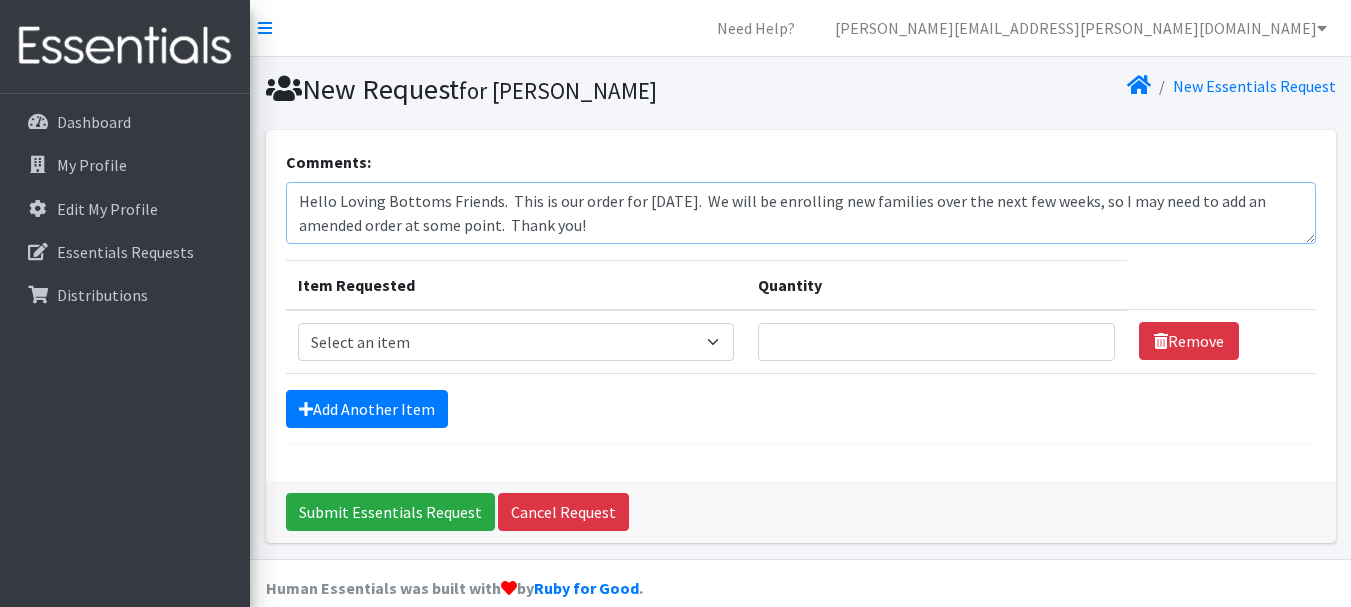 type on "Hello Loving Bottoms Friends.  This is our order for August 2025.  We will be enrolling new families over the next few weeks, so I may need to add an amended order at some point.  Thank you!" 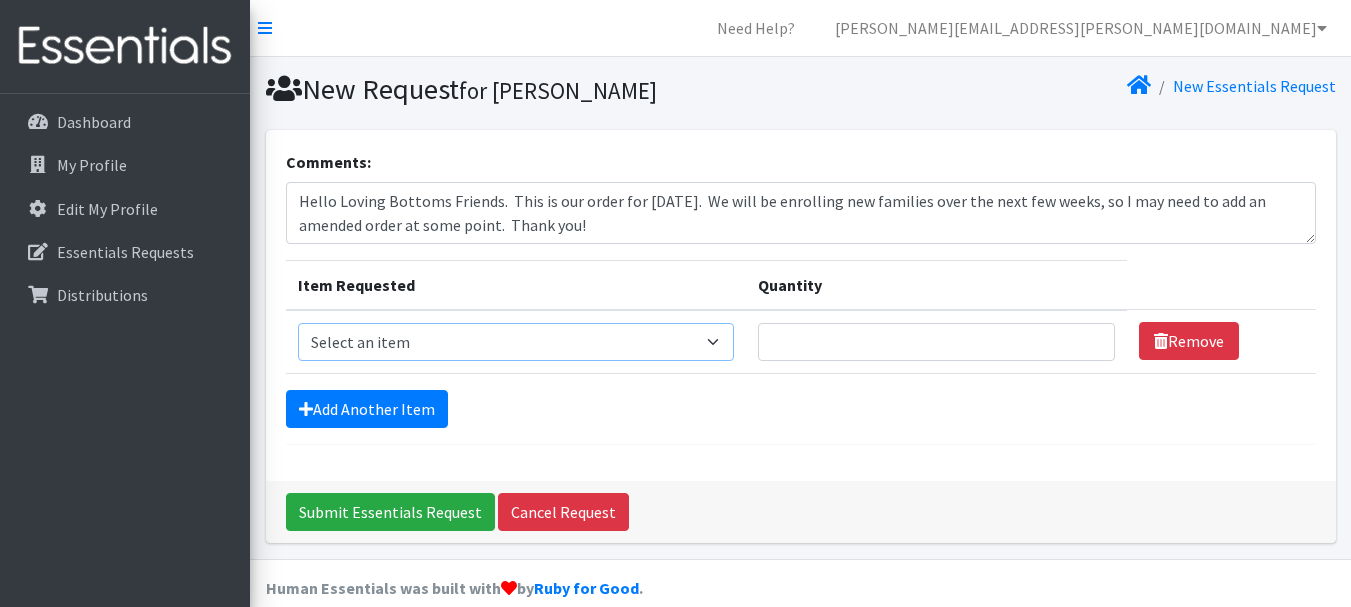 click on "Select an item
Diapers - Newborn
Diapers - Preemie
Diapers - Size 1
Diapers - Size 2
Diapers - Size 3
Diapers - Size 4
Diapers - Size 5
Diapers - Size 6
Diapers - Size 8
Misc - Laundry Detergent
Misc. - Baby Wipes
Misc. - Formula
Misc. - Hygiene Wipes
Misc. - Newborn Girl Swaddle Cotton
Misc. - Newborn Girl Swaddle Fleece
Misc. - Swimmers
Nursing Pad Kit
Period - Menstrual Cup (Post-Birth)
Period - Menstrual Cup (Pre-Birth)
Period - Menstrual Cup (Teen)
Period - Pad Only Kit
Period - Reusable Pad Kit
Period - Reusable Underwear S
Period - Reusable Underwear Teen M
Period - Reusable Underwear Teen XL
Period - Reusable Underwear XL
Period - Reusable Underwear XS
Period - Tampon & Pad Kit
Pull-Ups - 2T-3T Boys
Pull-Ups - 2T-3T Girls
Pull-Ups - 3T-4T Boys
Pull-Ups - 3T-4T Girls
Pull-Ups - 4T-5T Boys
Pull-Ups - 4T-5T Girls
Pull-Ups - 5T - 6T Boys
Pull-Ups - 5T - 6T Girls
Swimmer (M) 20-33lbs
Swimmers (L) >31lbs
Swimmers (S) 13-24lbs" at bounding box center (516, 342) 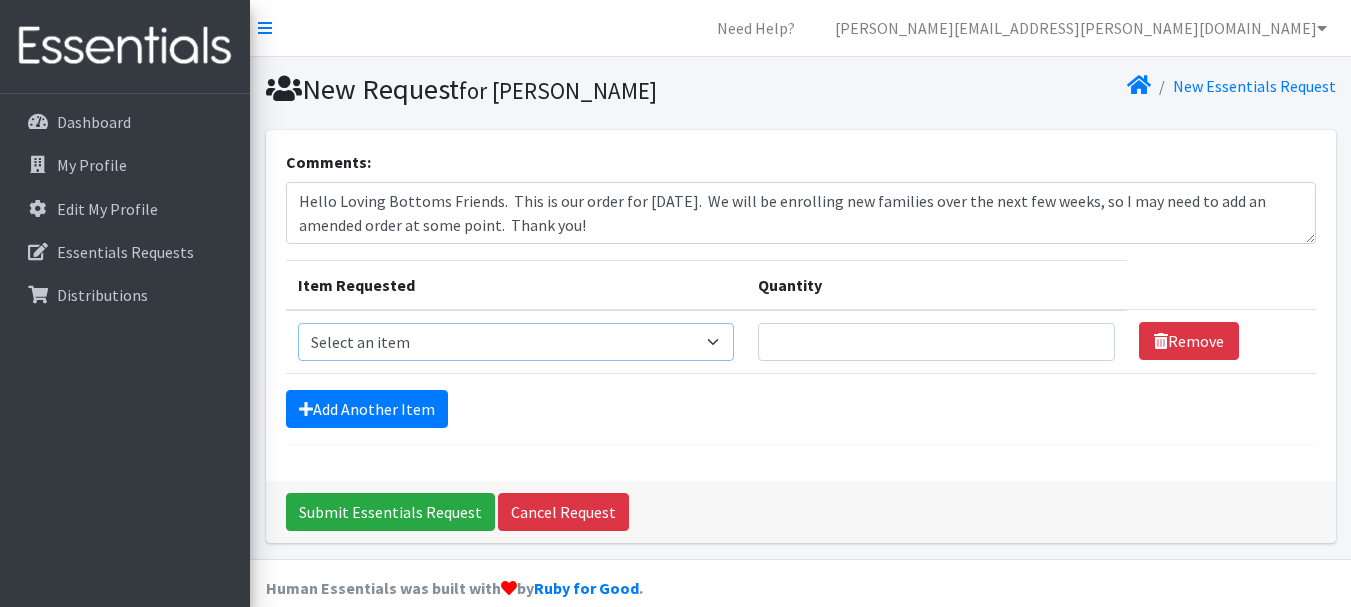 select on "96" 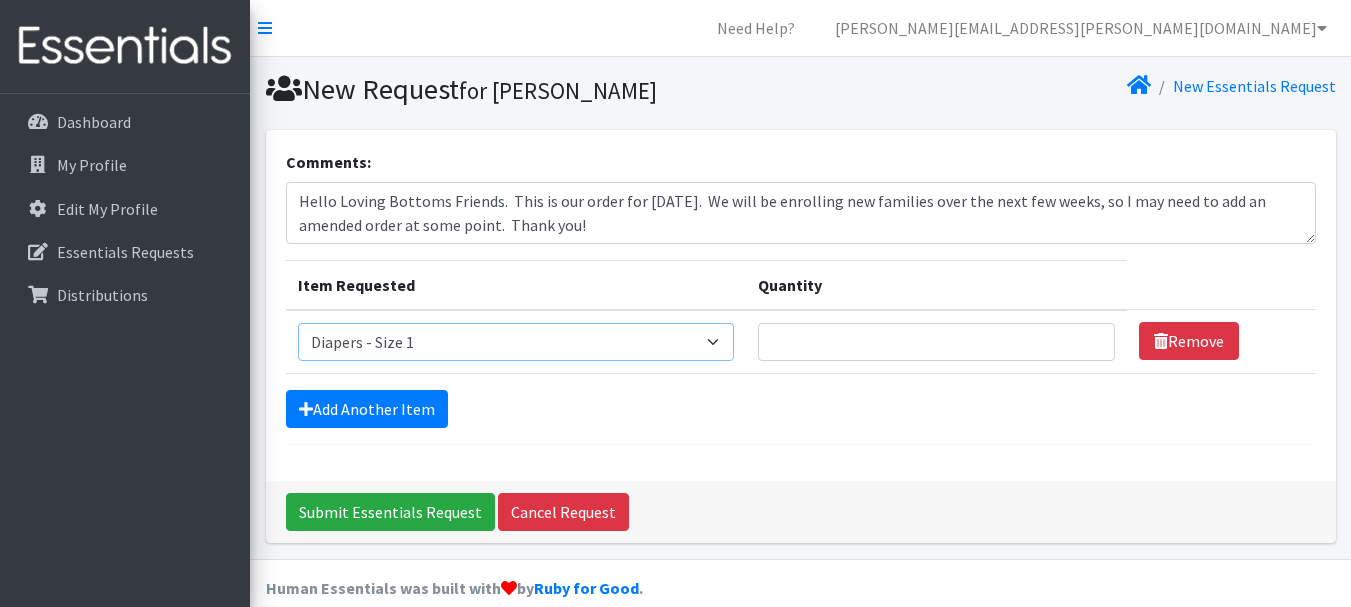 click on "Select an item
Diapers - Newborn
Diapers - Preemie
Diapers - Size 1
Diapers - Size 2
Diapers - Size 3
Diapers - Size 4
Diapers - Size 5
Diapers - Size 6
Diapers - Size 8
Misc - Laundry Detergent
Misc. - Baby Wipes
Misc. - Formula
Misc. - Hygiene Wipes
Misc. - Newborn Girl Swaddle Cotton
Misc. - Newborn Girl Swaddle Fleece
Misc. - Swimmers
Nursing Pad Kit
Period - Menstrual Cup (Post-Birth)
Period - Menstrual Cup (Pre-Birth)
Period - Menstrual Cup (Teen)
Period - Pad Only Kit
Period - Reusable Pad Kit
Period - Reusable Underwear S
Period - Reusable Underwear Teen M
Period - Reusable Underwear Teen XL
Period - Reusable Underwear XL
Period - Reusable Underwear XS
Period - Tampon & Pad Kit
Pull-Ups - 2T-3T Boys
Pull-Ups - 2T-3T Girls
Pull-Ups - 3T-4T Boys
Pull-Ups - 3T-4T Girls
Pull-Ups - 4T-5T Boys
Pull-Ups - 4T-5T Girls
Pull-Ups - 5T - 6T Boys
Pull-Ups - 5T - 6T Girls
Swimmer (M) 20-33lbs
Swimmers (L) >31lbs
Swimmers (S) 13-24lbs" at bounding box center [516, 342] 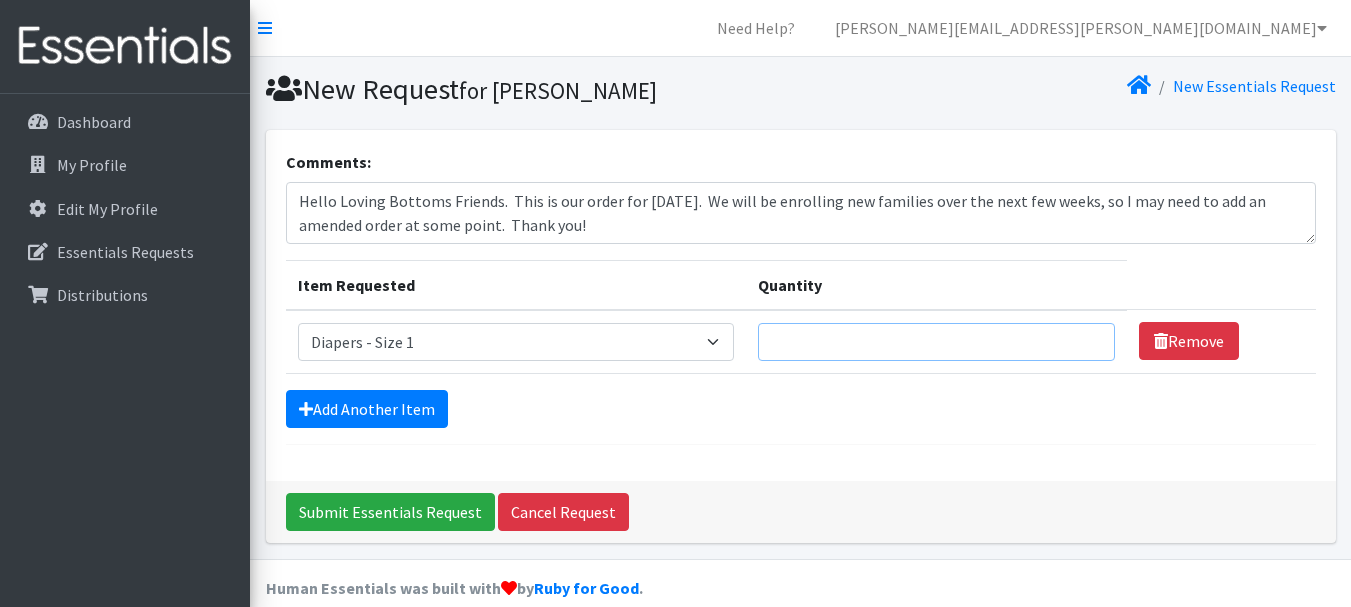 click on "Quantity" at bounding box center (936, 342) 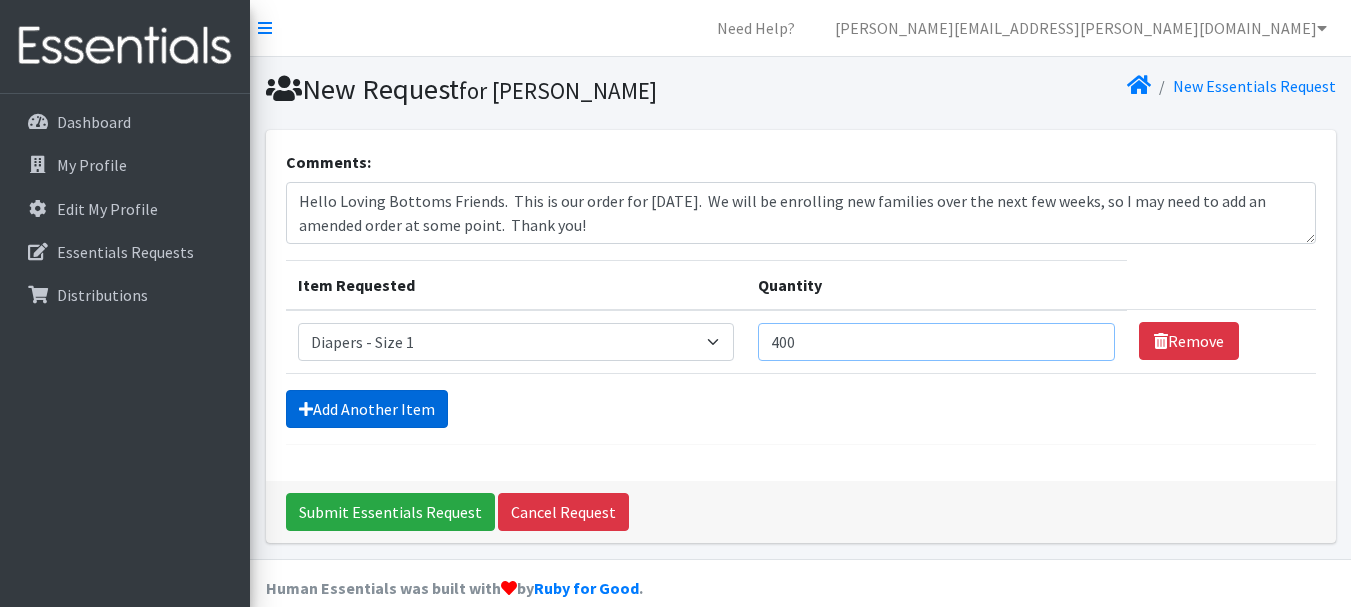 type on "400" 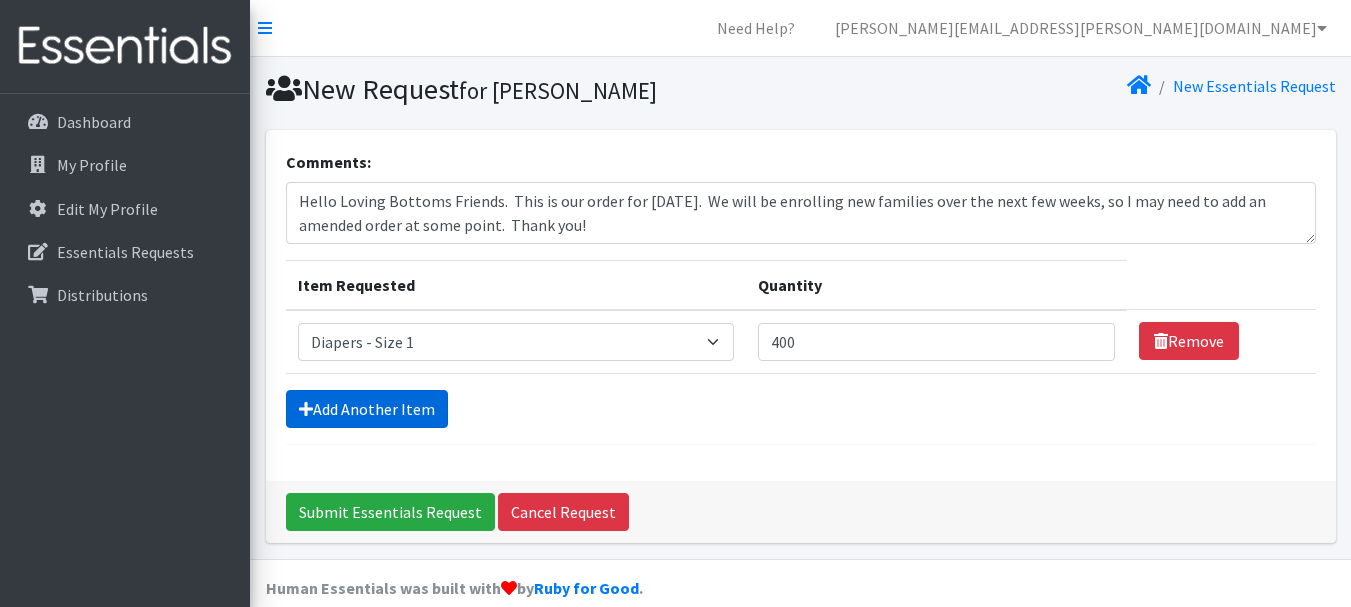 click on "Add Another Item" at bounding box center (367, 409) 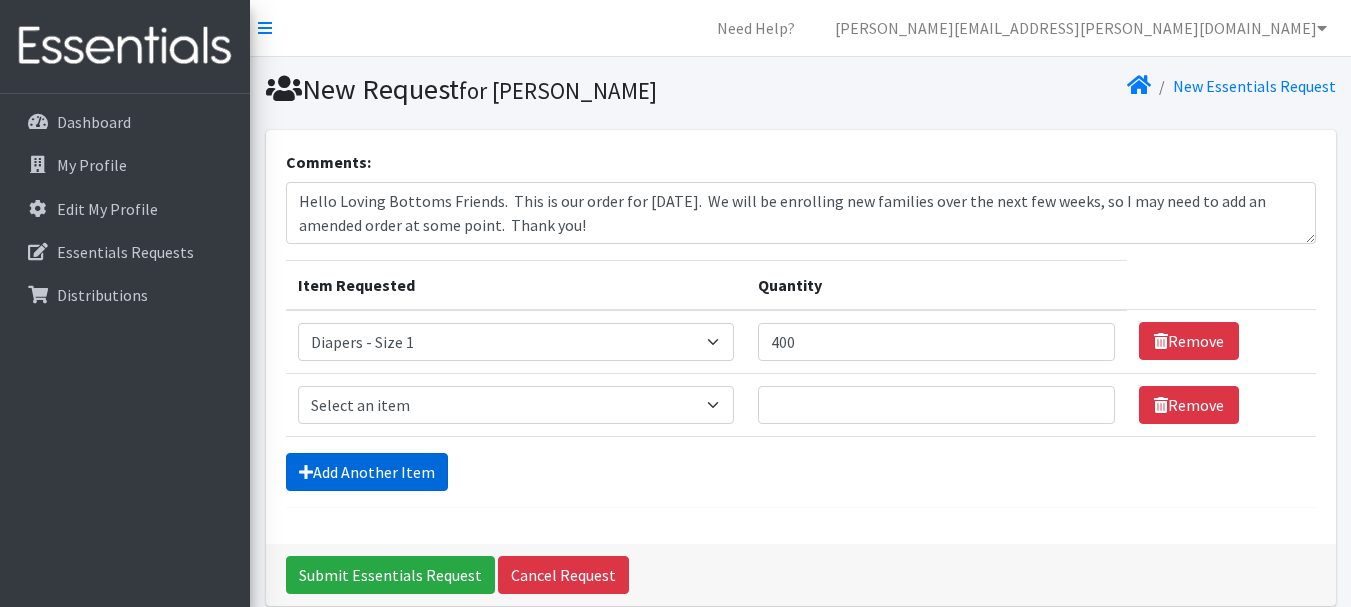 scroll, scrollTop: 90, scrollLeft: 0, axis: vertical 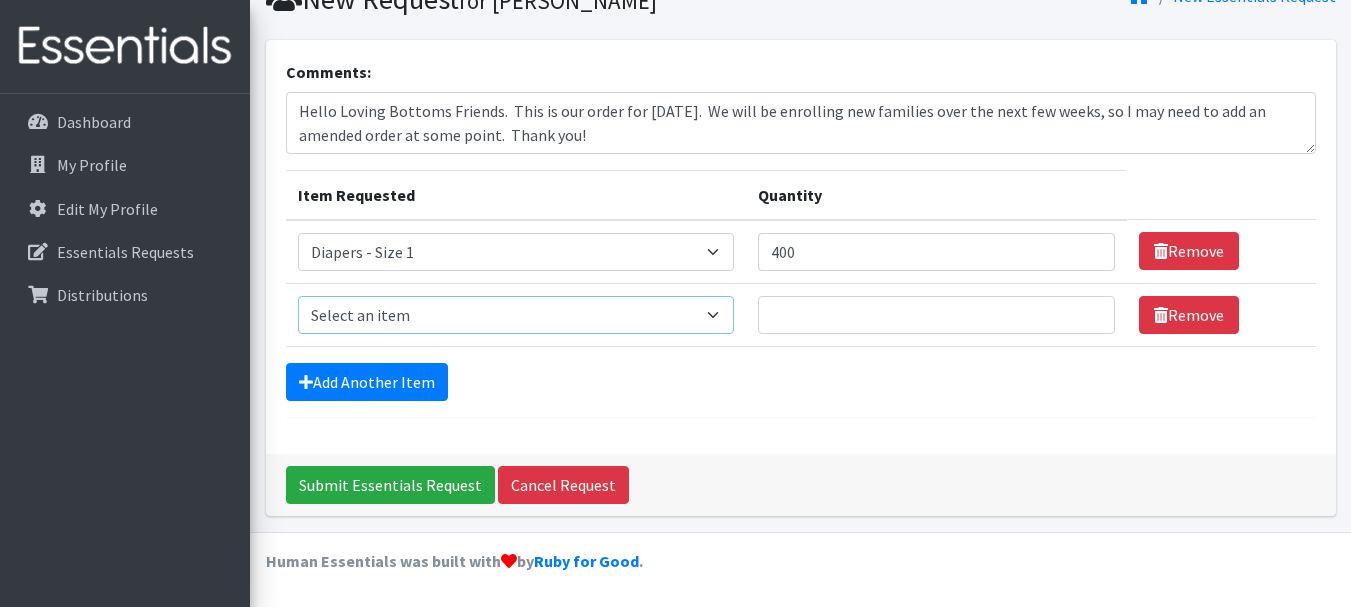 click on "Select an item
Diapers - Newborn
Diapers - Preemie
Diapers - Size 1
Diapers - Size 2
Diapers - Size 3
Diapers - Size 4
Diapers - Size 5
Diapers - Size 6
Diapers - Size 8
Misc - Laundry Detergent
Misc. - Baby Wipes
Misc. - Formula
Misc. - Hygiene Wipes
Misc. - Newborn Girl Swaddle Cotton
Misc. - Newborn Girl Swaddle Fleece
Misc. - Swimmers
Nursing Pad Kit
Period - Menstrual Cup (Post-Birth)
Period - Menstrual Cup (Pre-Birth)
Period - Menstrual Cup (Teen)
Period - Pad Only Kit
Period - Reusable Pad Kit
Period - Reusable Underwear S
Period - Reusable Underwear Teen M
Period - Reusable Underwear Teen XL
Period - Reusable Underwear XL
Period - Reusable Underwear XS
Period - Tampon & Pad Kit
Pull-Ups - 2T-3T Boys
Pull-Ups - 2T-3T Girls
Pull-Ups - 3T-4T Boys
Pull-Ups - 3T-4T Girls
Pull-Ups - 4T-5T Boys
Pull-Ups - 4T-5T Girls
Pull-Ups - 5T - 6T Boys
Pull-Ups - 5T - 6T Girls
Swimmer (M) 20-33lbs
Swimmers (L) >31lbs
Swimmers (S) 13-24lbs" at bounding box center [516, 315] 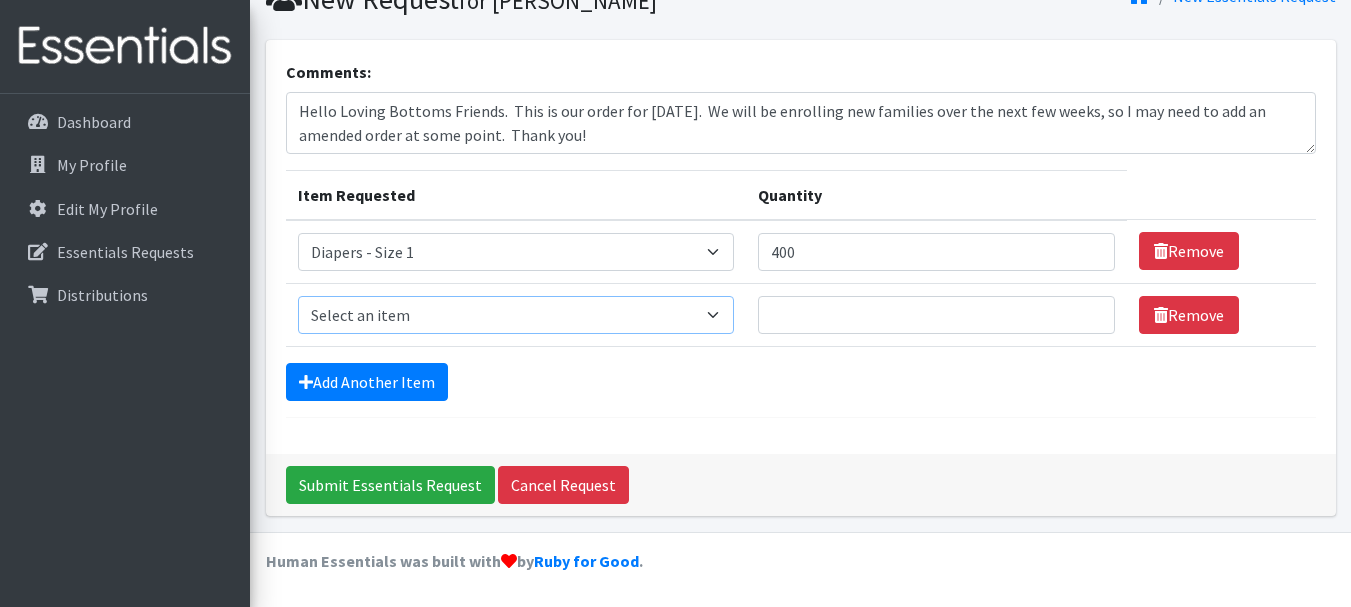 select on "97" 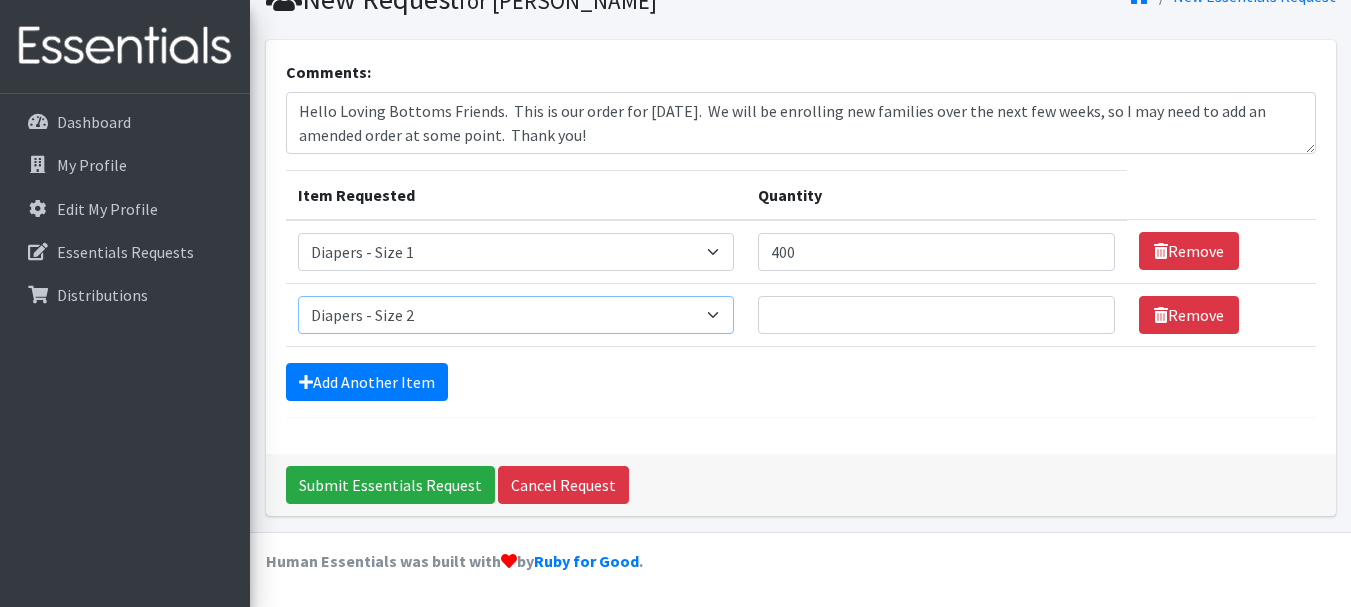click on "Select an item
Diapers - Newborn
Diapers - Preemie
Diapers - Size 1
Diapers - Size 2
Diapers - Size 3
Diapers - Size 4
Diapers - Size 5
Diapers - Size 6
Diapers - Size 8
Misc - Laundry Detergent
Misc. - Baby Wipes
Misc. - Formula
Misc. - Hygiene Wipes
Misc. - Newborn Girl Swaddle Cotton
Misc. - Newborn Girl Swaddle Fleece
Misc. - Swimmers
Nursing Pad Kit
Period - Menstrual Cup (Post-Birth)
Period - Menstrual Cup (Pre-Birth)
Period - Menstrual Cup (Teen)
Period - Pad Only Kit
Period - Reusable Pad Kit
Period - Reusable Underwear S
Period - Reusable Underwear Teen M
Period - Reusable Underwear Teen XL
Period - Reusable Underwear XL
Period - Reusable Underwear XS
Period - Tampon & Pad Kit
Pull-Ups - 2T-3T Boys
Pull-Ups - 2T-3T Girls
Pull-Ups - 3T-4T Boys
Pull-Ups - 3T-4T Girls
Pull-Ups - 4T-5T Boys
Pull-Ups - 4T-5T Girls
Pull-Ups - 5T - 6T Boys
Pull-Ups - 5T - 6T Girls
Swimmer (M) 20-33lbs
Swimmers (L) >31lbs
Swimmers (S) 13-24lbs" at bounding box center (516, 315) 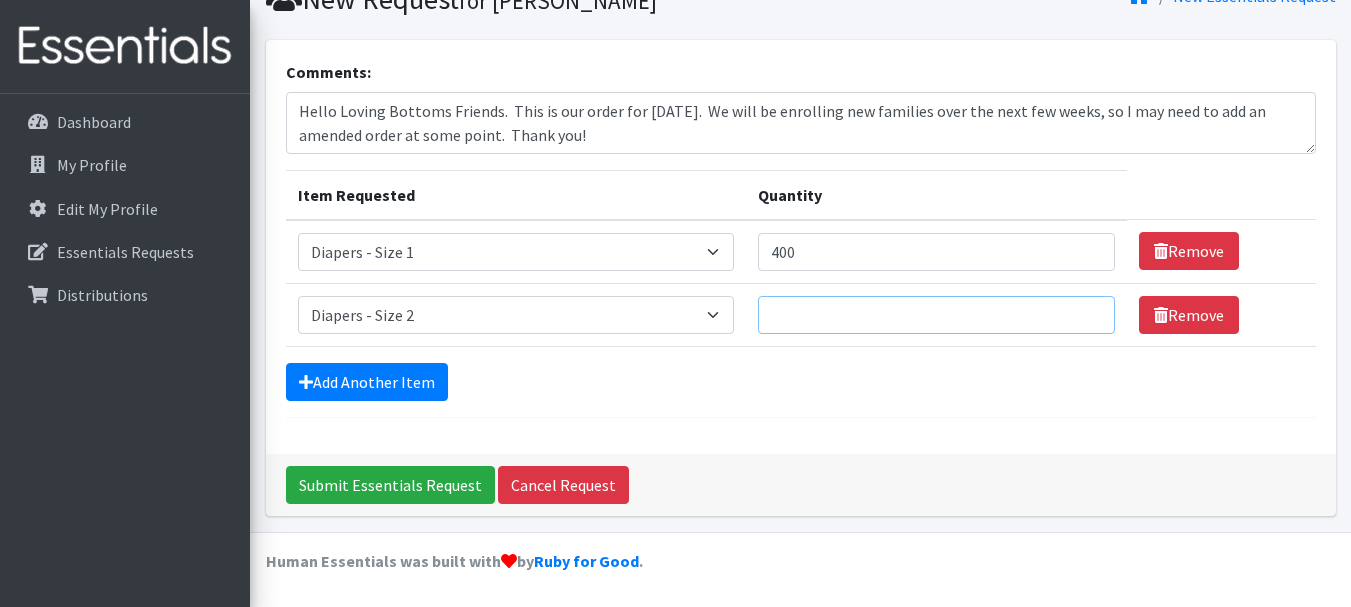 click on "Quantity" at bounding box center [936, 315] 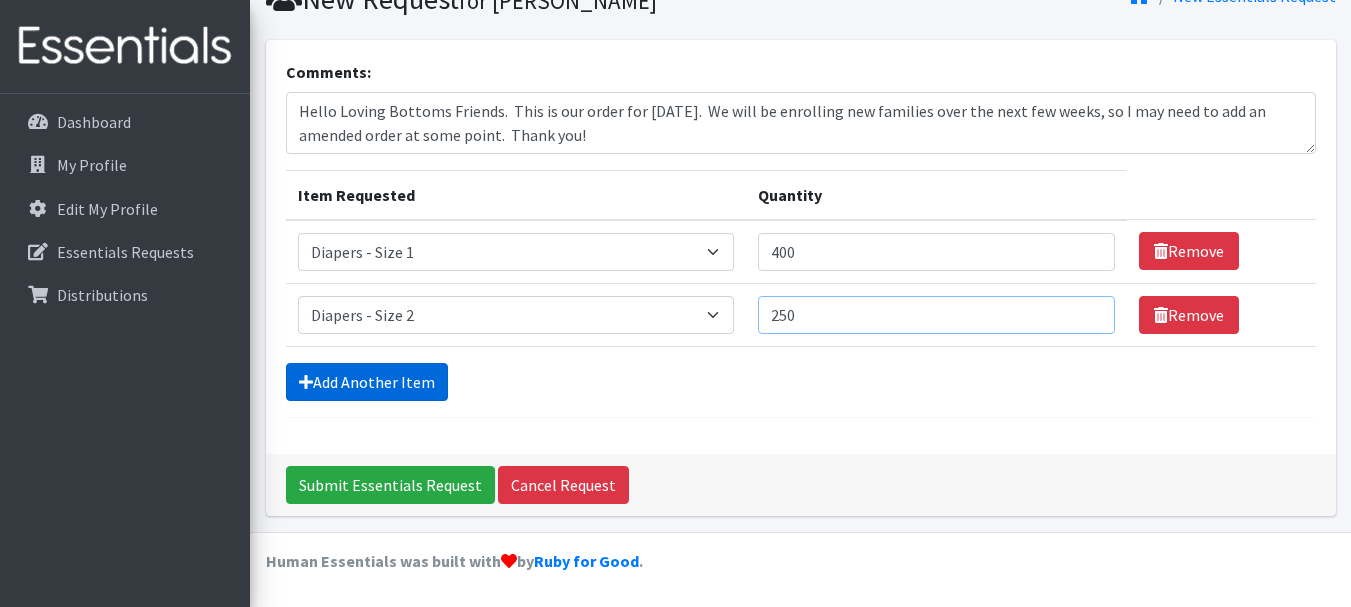 type on "250" 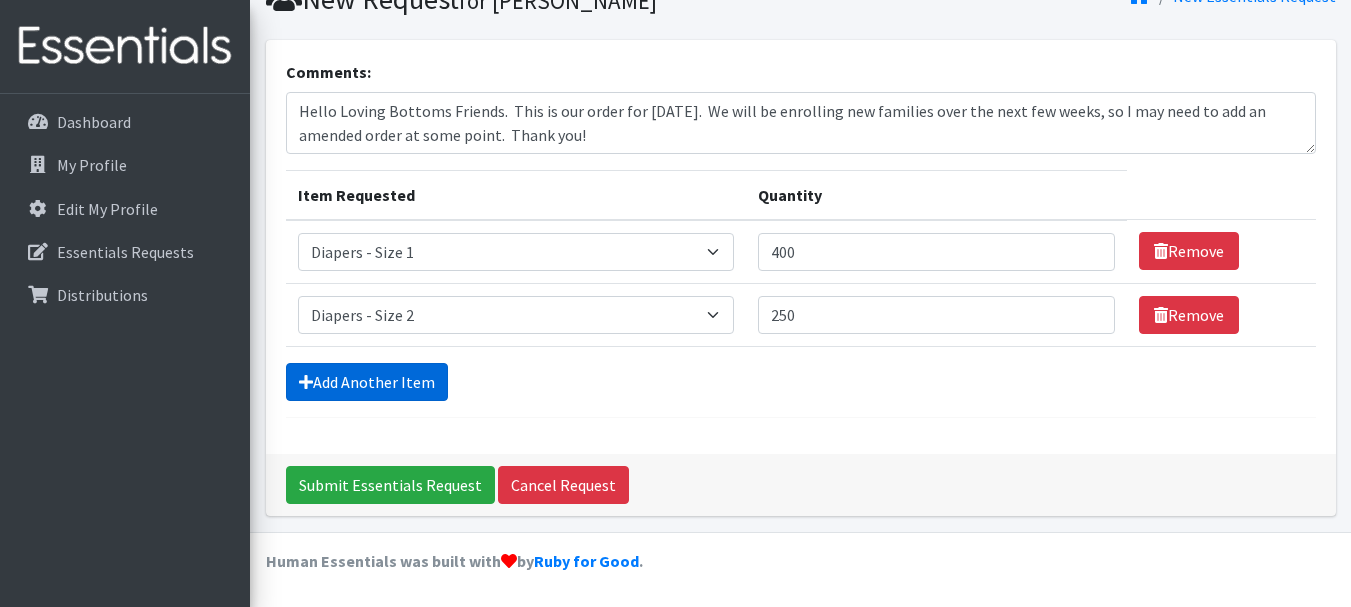 click on "Add Another Item" at bounding box center (367, 382) 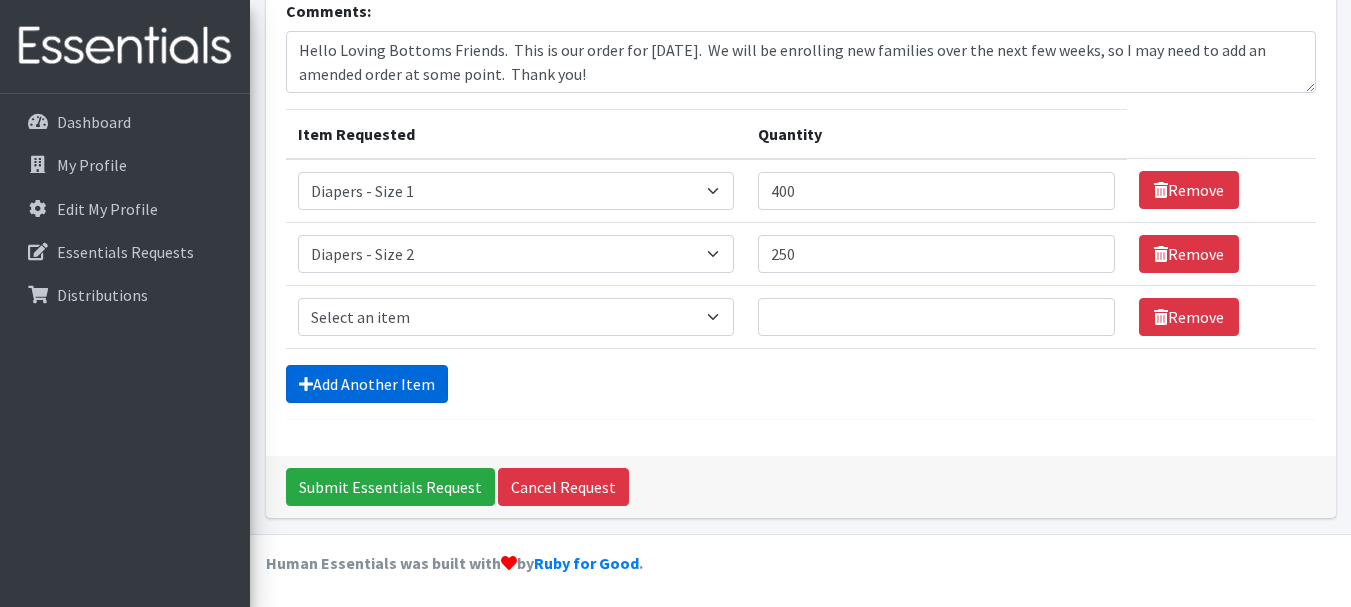 scroll, scrollTop: 153, scrollLeft: 0, axis: vertical 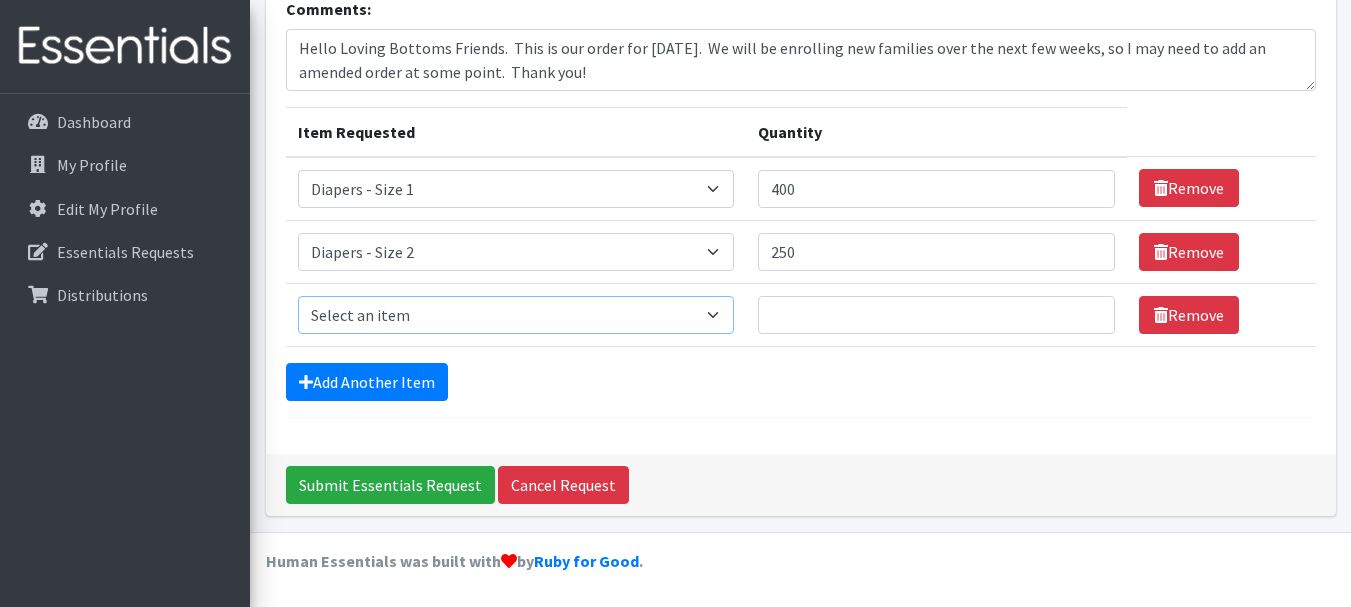 click on "Select an item
Diapers - Newborn
Diapers - Preemie
Diapers - Size 1
Diapers - Size 2
Diapers - Size 3
Diapers - Size 4
Diapers - Size 5
Diapers - Size 6
Diapers - Size 8
Misc - Laundry Detergent
Misc. - Baby Wipes
Misc. - Formula
Misc. - Hygiene Wipes
Misc. - Newborn Girl Swaddle Cotton
Misc. - Newborn Girl Swaddle Fleece
Misc. - Swimmers
Nursing Pad Kit
Period - Menstrual Cup (Post-Birth)
Period - Menstrual Cup (Pre-Birth)
Period - Menstrual Cup (Teen)
Period - Pad Only Kit
Period - Reusable Pad Kit
Period - Reusable Underwear S
Period - Reusable Underwear Teen M
Period - Reusable Underwear Teen XL
Period - Reusable Underwear XL
Period - Reusable Underwear XS
Period - Tampon & Pad Kit
Pull-Ups - 2T-3T Boys
Pull-Ups - 2T-3T Girls
Pull-Ups - 3T-4T Boys
Pull-Ups - 3T-4T Girls
Pull-Ups - 4T-5T Boys
Pull-Ups - 4T-5T Girls
Pull-Ups - 5T - 6T Boys
Pull-Ups - 5T - 6T Girls
Swimmer (M) 20-33lbs
Swimmers (L) >31lbs
Swimmers (S) 13-24lbs" at bounding box center [516, 315] 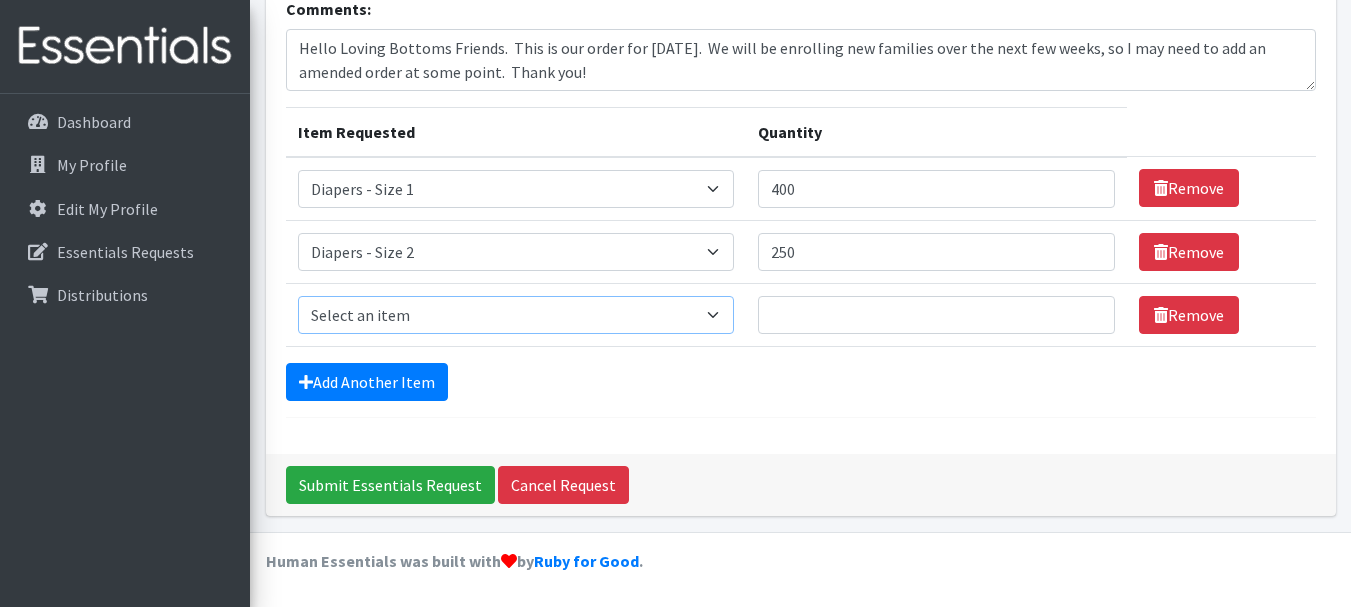 select on "98" 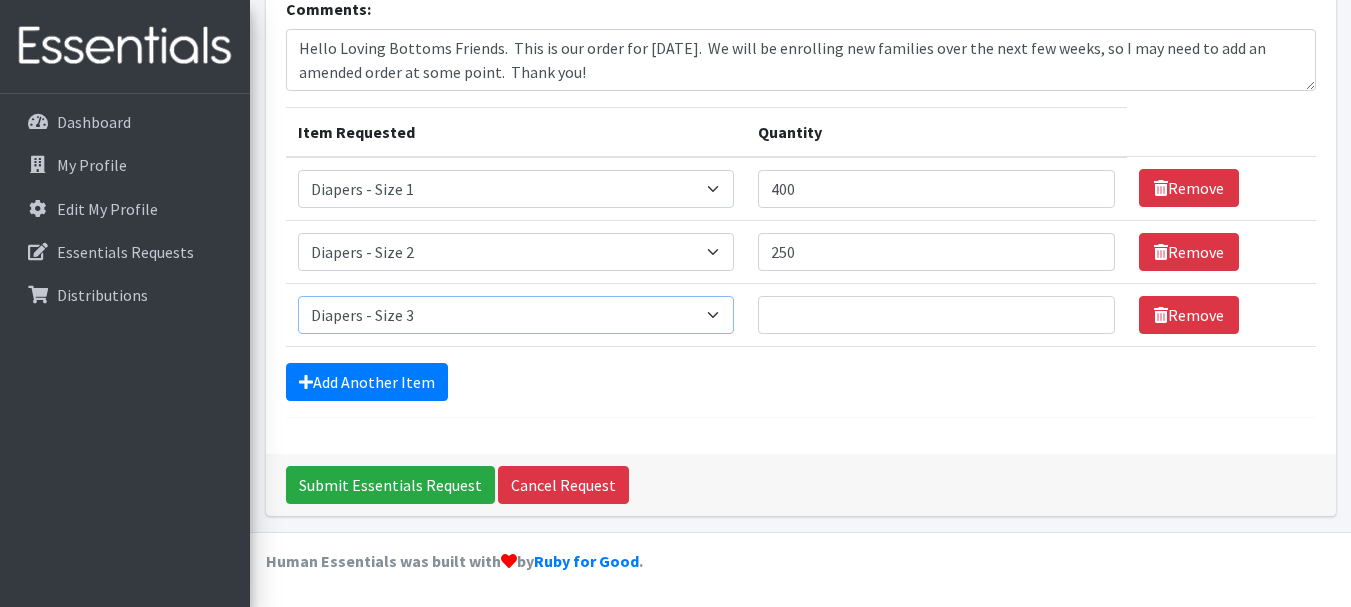 click on "Select an item
Diapers - Newborn
Diapers - Preemie
Diapers - Size 1
Diapers - Size 2
Diapers - Size 3
Diapers - Size 4
Diapers - Size 5
Diapers - Size 6
Diapers - Size 8
Misc - Laundry Detergent
Misc. - Baby Wipes
Misc. - Formula
Misc. - Hygiene Wipes
Misc. - Newborn Girl Swaddle Cotton
Misc. - Newborn Girl Swaddle Fleece
Misc. - Swimmers
Nursing Pad Kit
Period - Menstrual Cup (Post-Birth)
Period - Menstrual Cup (Pre-Birth)
Period - Menstrual Cup (Teen)
Period - Pad Only Kit
Period - Reusable Pad Kit
Period - Reusable Underwear S
Period - Reusable Underwear Teen M
Period - Reusable Underwear Teen XL
Period - Reusable Underwear XL
Period - Reusable Underwear XS
Period - Tampon & Pad Kit
Pull-Ups - 2T-3T Boys
Pull-Ups - 2T-3T Girls
Pull-Ups - 3T-4T Boys
Pull-Ups - 3T-4T Girls
Pull-Ups - 4T-5T Boys
Pull-Ups - 4T-5T Girls
Pull-Ups - 5T - 6T Boys
Pull-Ups - 5T - 6T Girls
Swimmer (M) 20-33lbs
Swimmers (L) >31lbs
Swimmers (S) 13-24lbs" at bounding box center (516, 315) 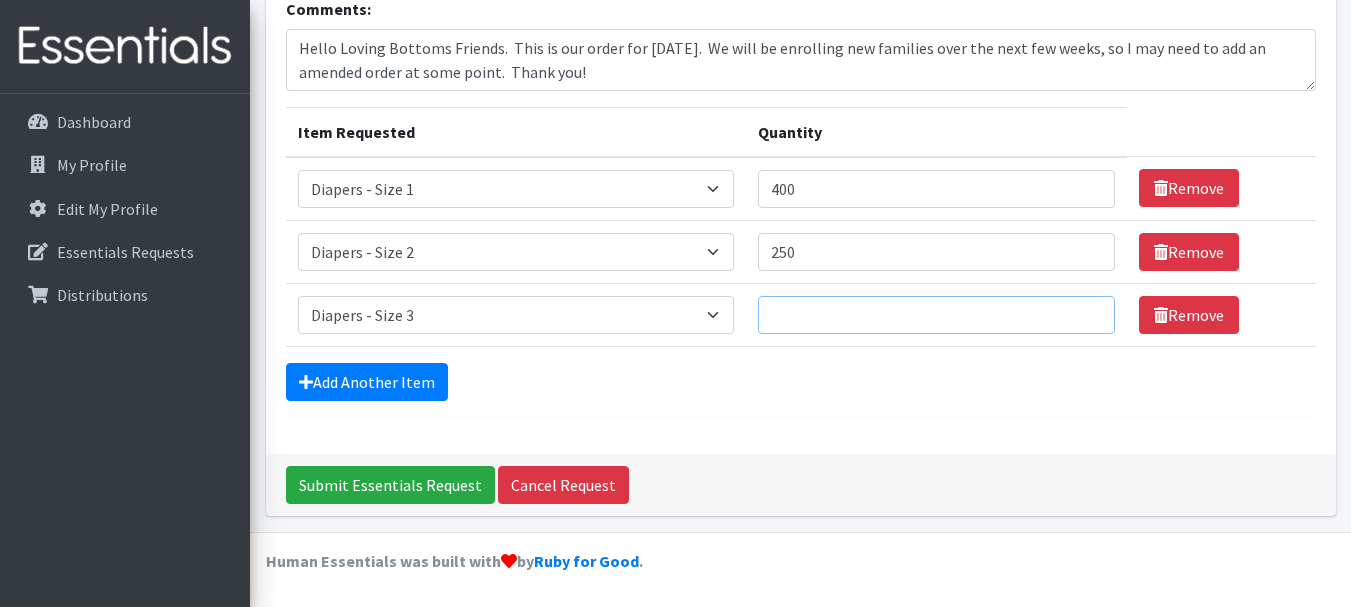 click on "Quantity" at bounding box center [936, 315] 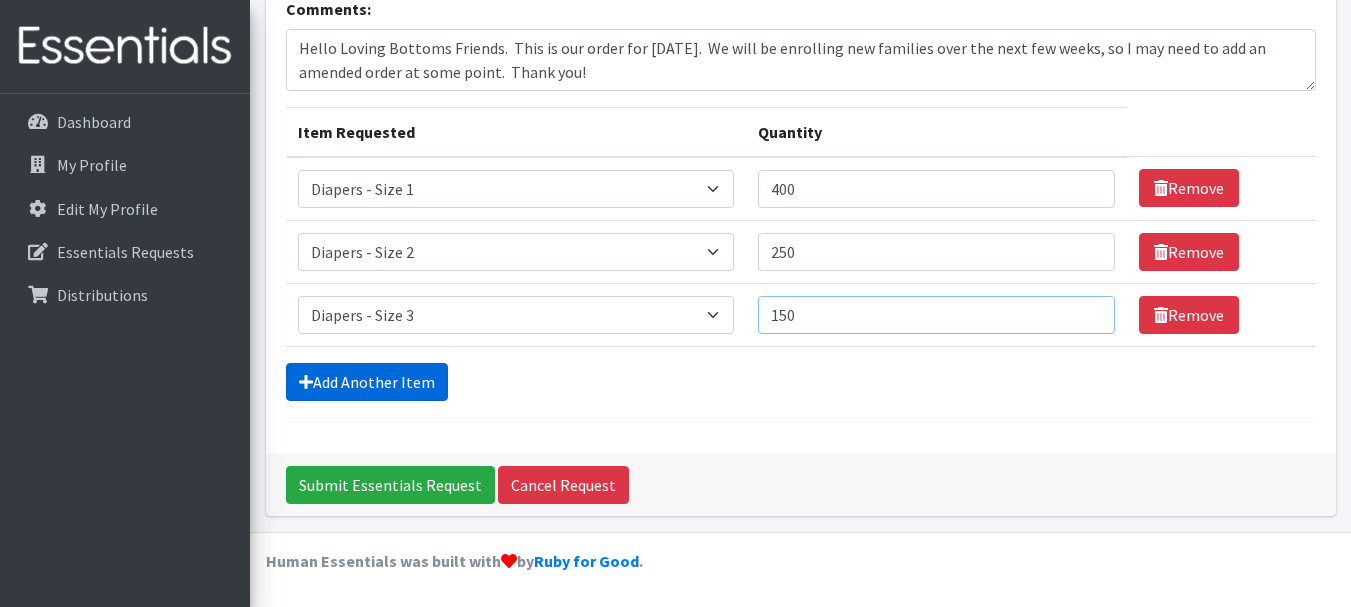 type on "150" 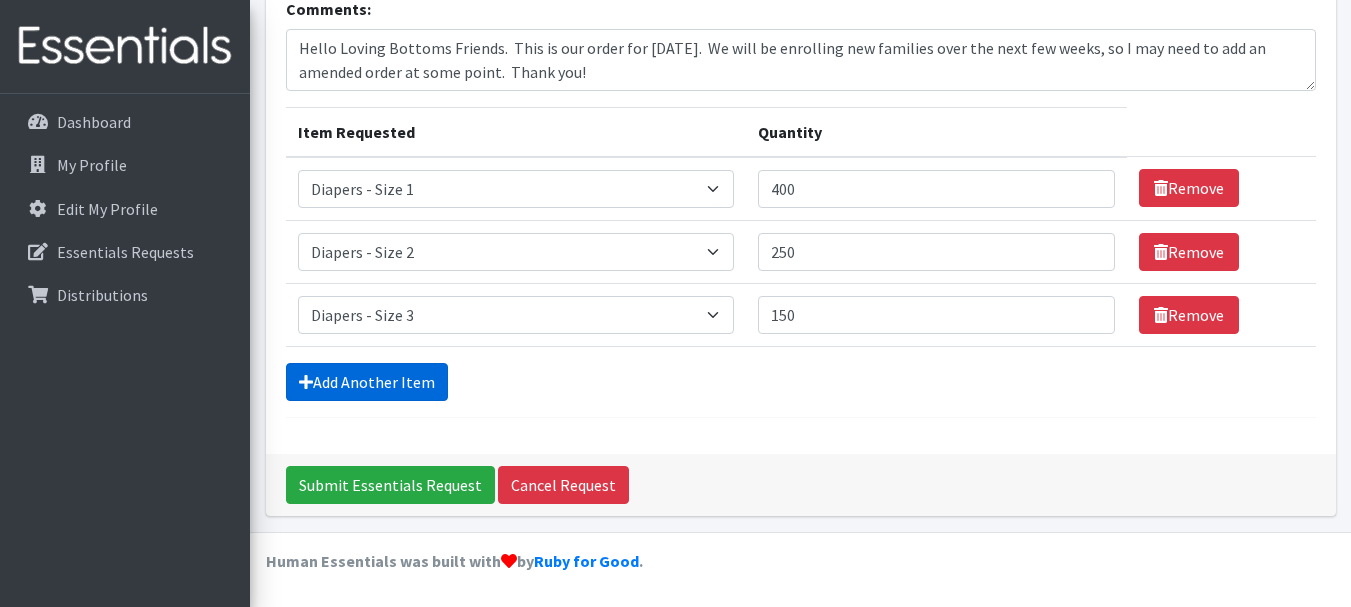 click on "Add Another Item" at bounding box center (367, 382) 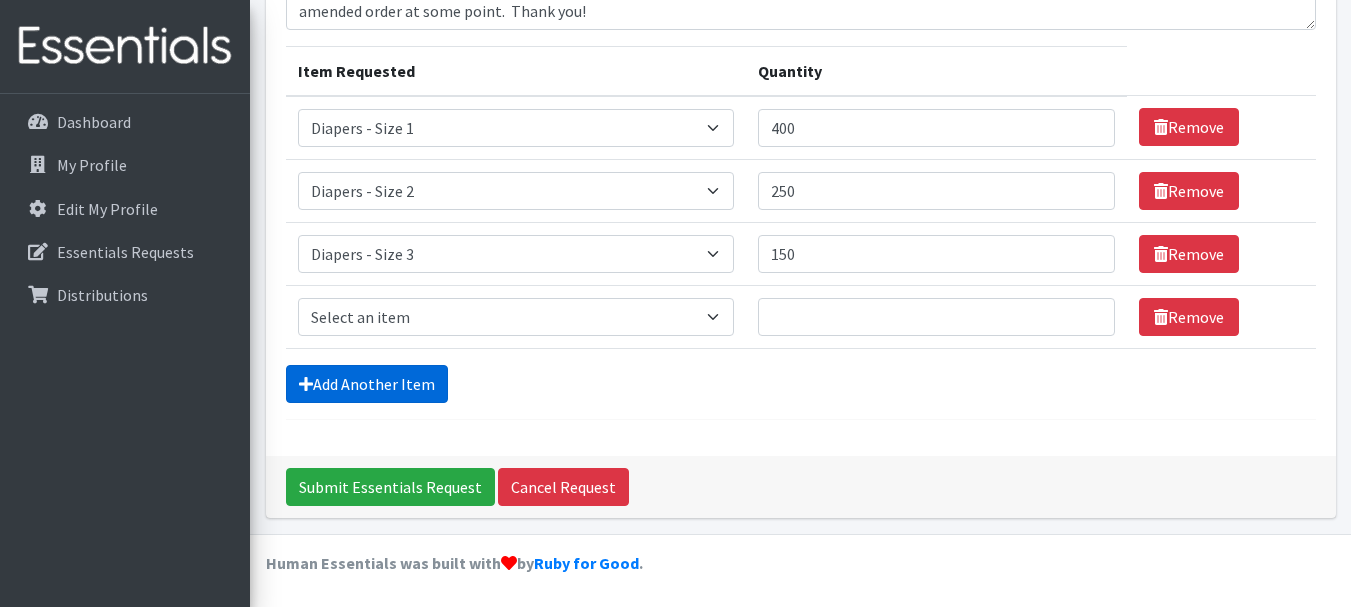 scroll, scrollTop: 216, scrollLeft: 0, axis: vertical 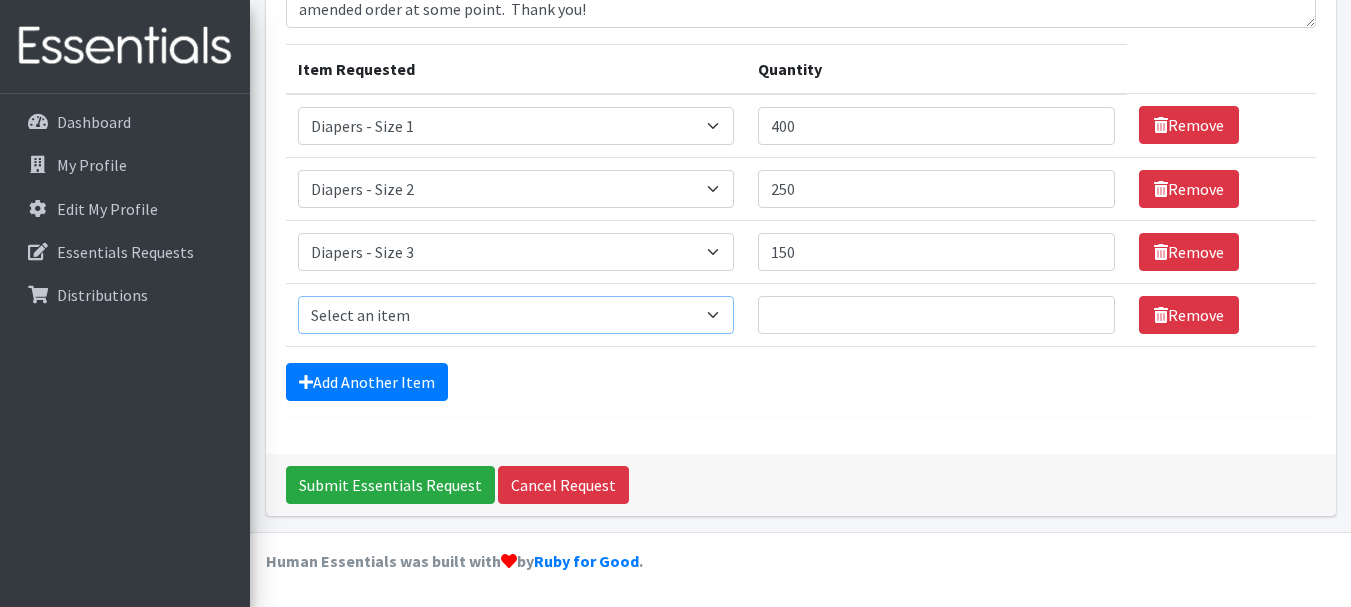 click on "Select an item
Diapers - Newborn
Diapers - Preemie
Diapers - Size 1
Diapers - Size 2
Diapers - Size 3
Diapers - Size 4
Diapers - Size 5
Diapers - Size 6
Diapers - Size 8
Misc - Laundry Detergent
Misc. - Baby Wipes
Misc. - Formula
Misc. - Hygiene Wipes
Misc. - Newborn Girl Swaddle Cotton
Misc. - Newborn Girl Swaddle Fleece
Misc. - Swimmers
Nursing Pad Kit
Period - Menstrual Cup (Post-Birth)
Period - Menstrual Cup (Pre-Birth)
Period - Menstrual Cup (Teen)
Period - Pad Only Kit
Period - Reusable Pad Kit
Period - Reusable Underwear S
Period - Reusable Underwear Teen M
Period - Reusable Underwear Teen XL
Period - Reusable Underwear XL
Period - Reusable Underwear XS
Period - Tampon & Pad Kit
Pull-Ups - 2T-3T Boys
Pull-Ups - 2T-3T Girls
Pull-Ups - 3T-4T Boys
Pull-Ups - 3T-4T Girls
Pull-Ups - 4T-5T Boys
Pull-Ups - 4T-5T Girls
Pull-Ups - 5T - 6T Boys
Pull-Ups - 5T - 6T Girls
Swimmer (M) 20-33lbs
Swimmers (L) >31lbs
Swimmers (S) 13-24lbs" at bounding box center (516, 315) 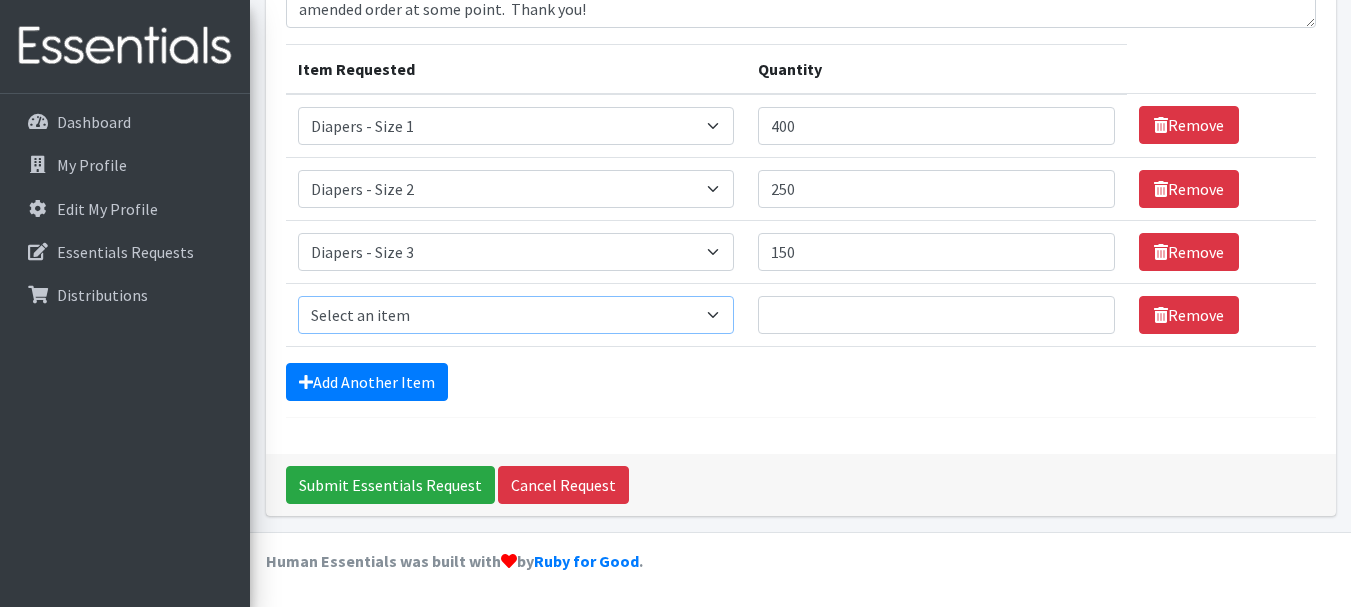 select on "73" 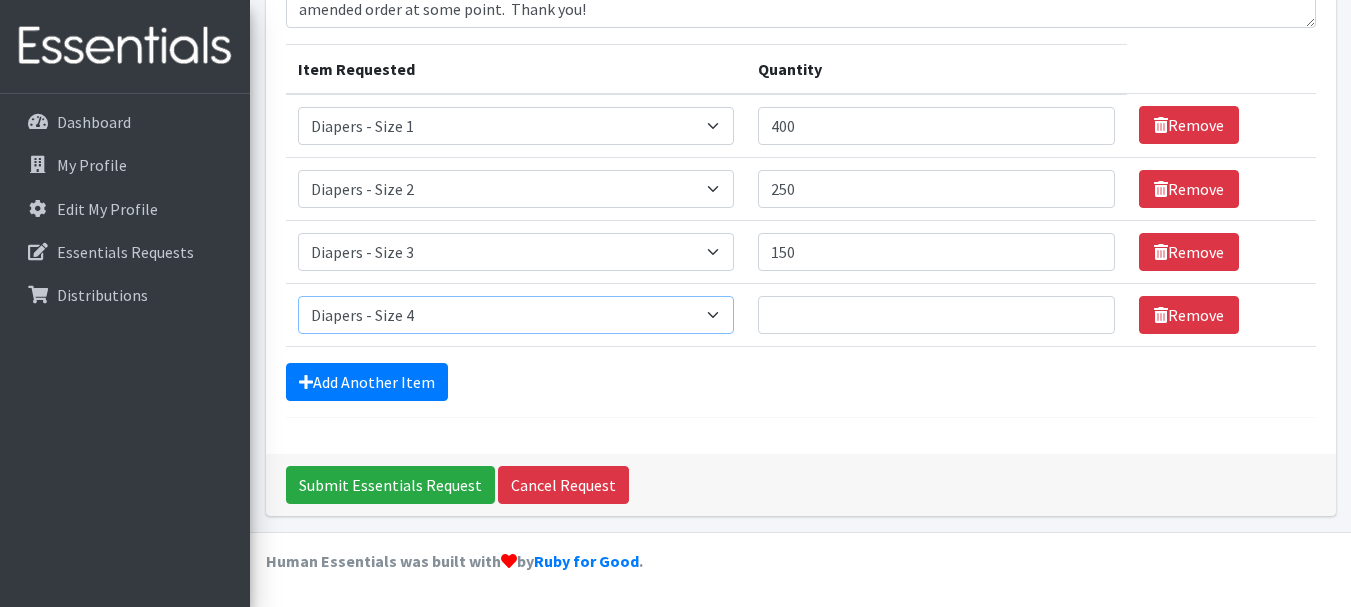 click on "Select an item
Diapers - Newborn
Diapers - Preemie
Diapers - Size 1
Diapers - Size 2
Diapers - Size 3
Diapers - Size 4
Diapers - Size 5
Diapers - Size 6
Diapers - Size 8
Misc - Laundry Detergent
Misc. - Baby Wipes
Misc. - Formula
Misc. - Hygiene Wipes
Misc. - Newborn Girl Swaddle Cotton
Misc. - Newborn Girl Swaddle Fleece
Misc. - Swimmers
Nursing Pad Kit
Period - Menstrual Cup (Post-Birth)
Period - Menstrual Cup (Pre-Birth)
Period - Menstrual Cup (Teen)
Period - Pad Only Kit
Period - Reusable Pad Kit
Period - Reusable Underwear S
Period - Reusable Underwear Teen M
Period - Reusable Underwear Teen XL
Period - Reusable Underwear XL
Period - Reusable Underwear XS
Period - Tampon & Pad Kit
Pull-Ups - 2T-3T Boys
Pull-Ups - 2T-3T Girls
Pull-Ups - 3T-4T Boys
Pull-Ups - 3T-4T Girls
Pull-Ups - 4T-5T Boys
Pull-Ups - 4T-5T Girls
Pull-Ups - 5T - 6T Boys
Pull-Ups - 5T - 6T Girls
Swimmer (M) 20-33lbs
Swimmers (L) >31lbs
Swimmers (S) 13-24lbs" at bounding box center (516, 315) 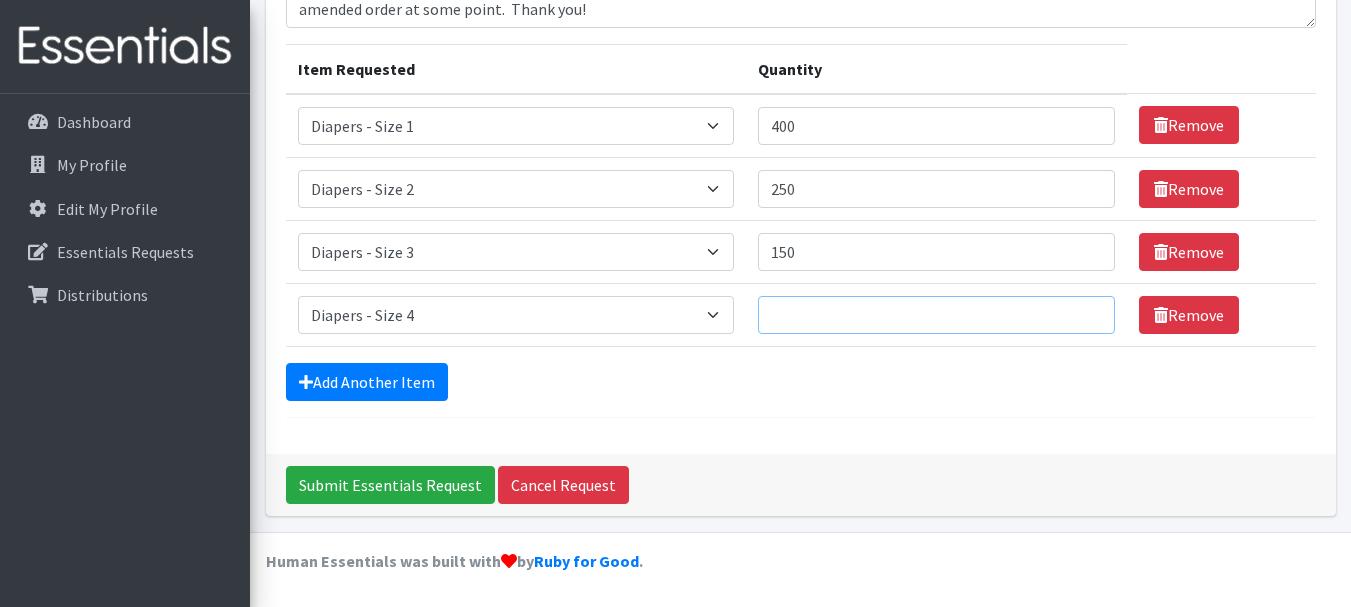 click on "Quantity" at bounding box center [936, 315] 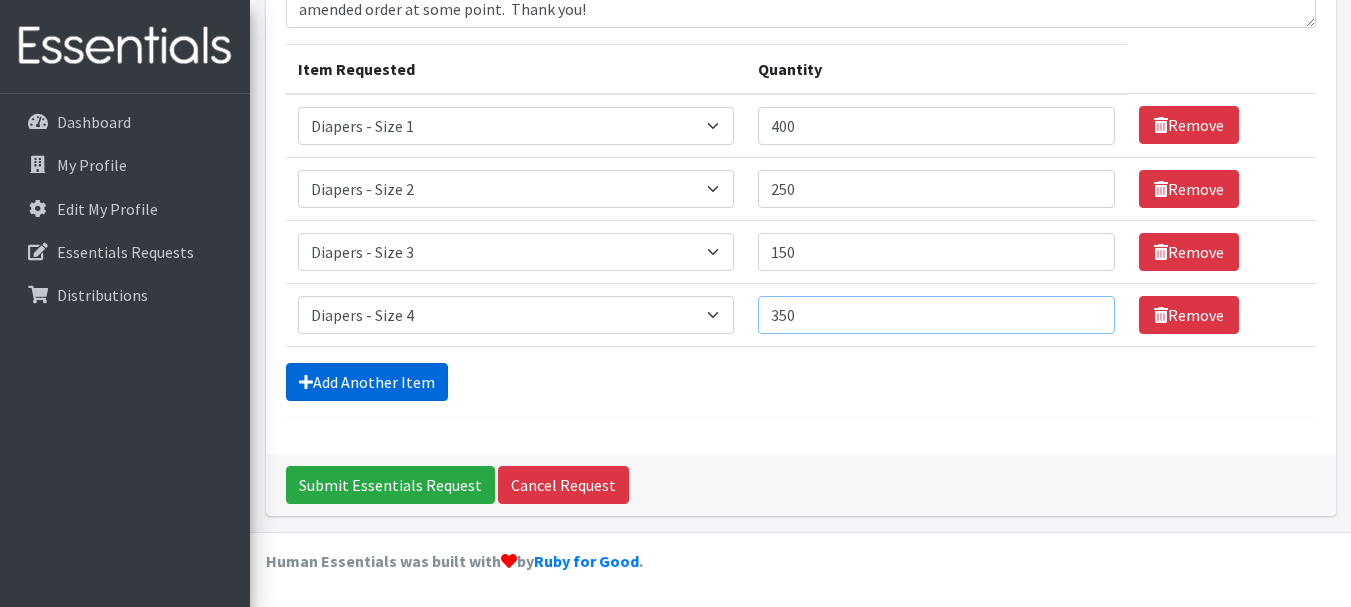type on "350" 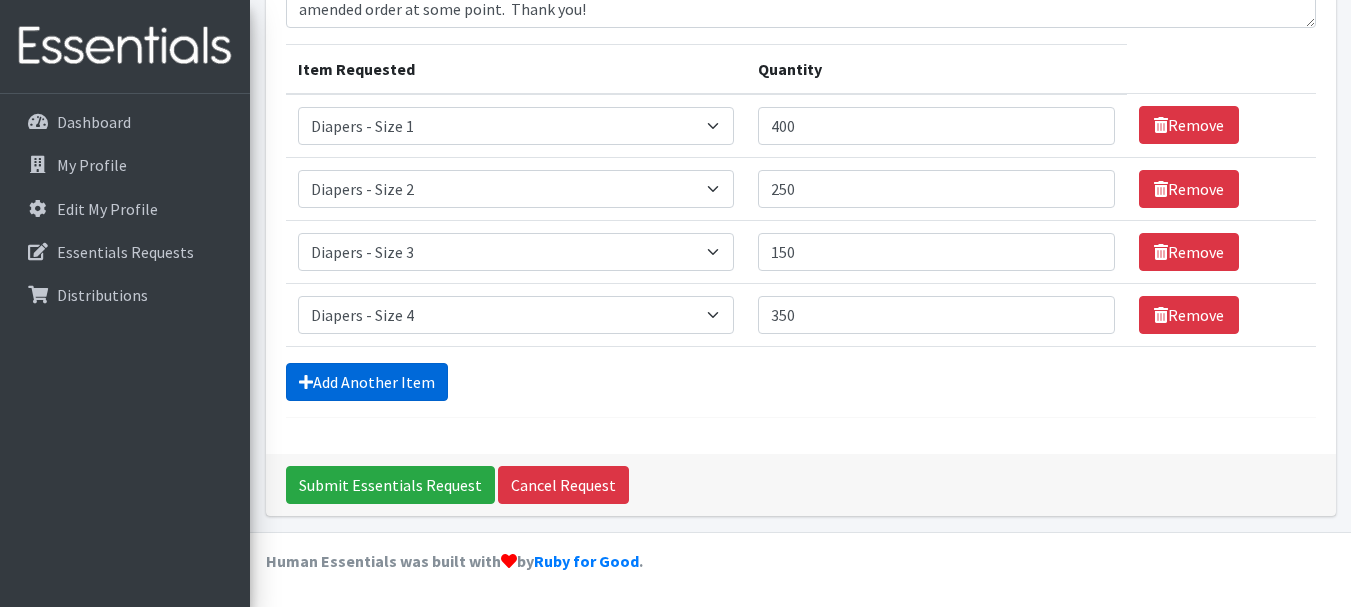click on "Add Another Item" at bounding box center (367, 382) 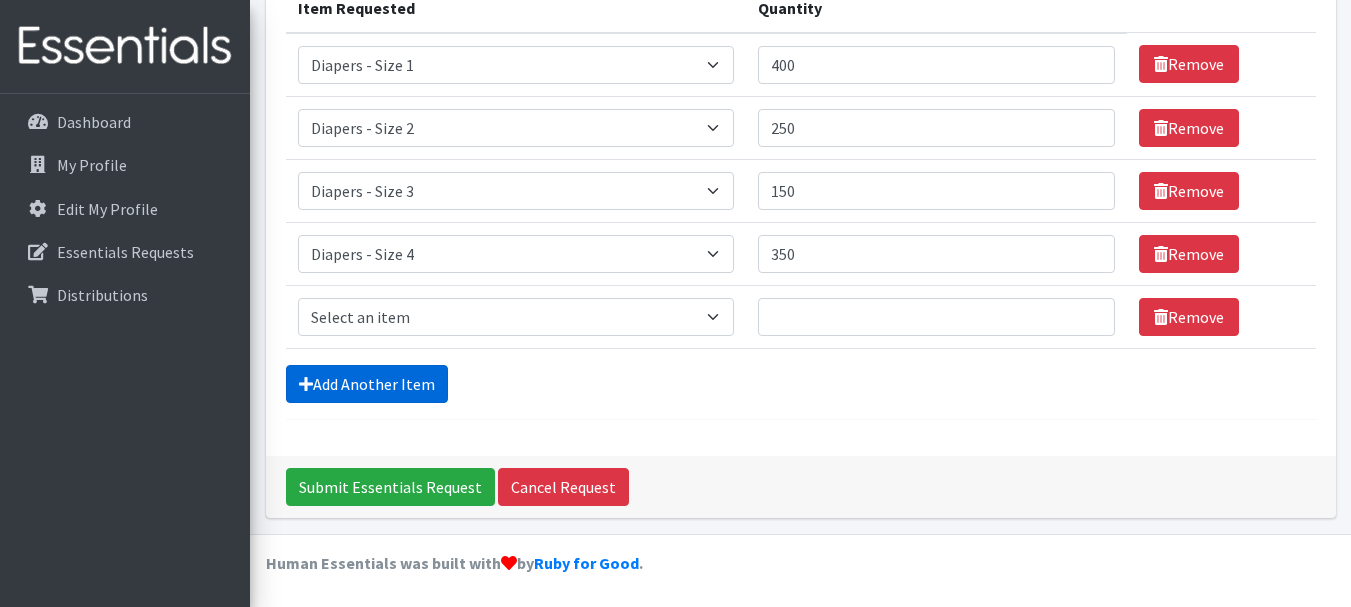 scroll, scrollTop: 279, scrollLeft: 0, axis: vertical 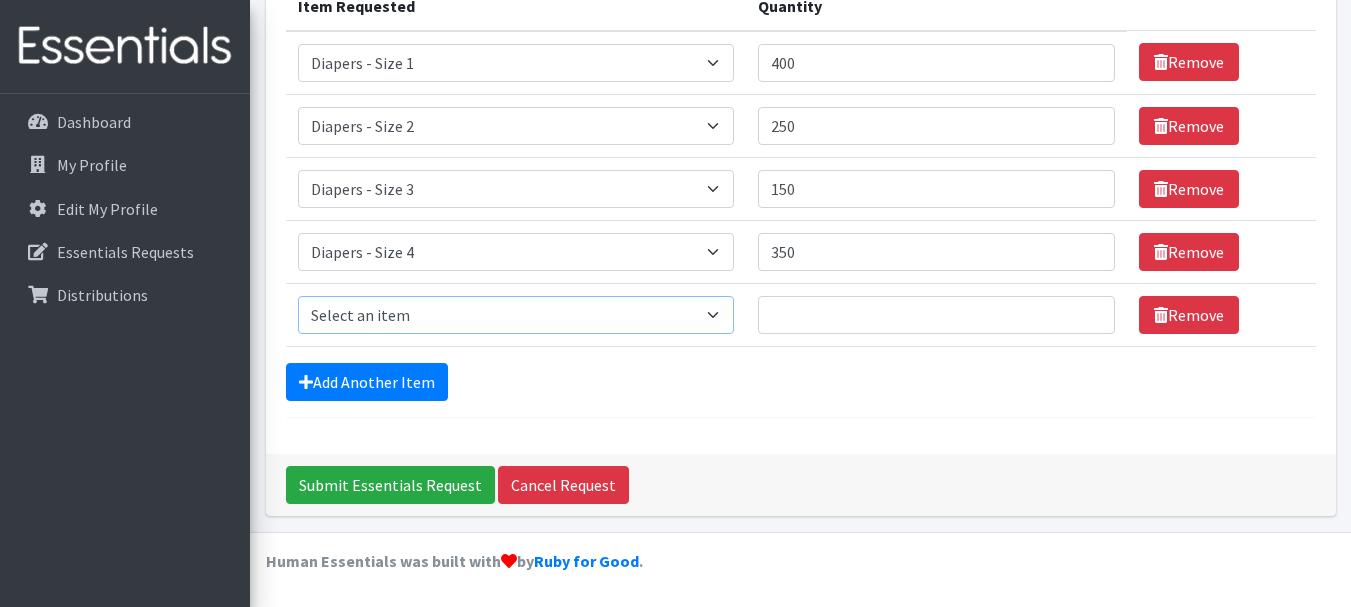 click on "Select an item
Diapers - Newborn
Diapers - Preemie
Diapers - Size 1
Diapers - Size 2
Diapers - Size 3
Diapers - Size 4
Diapers - Size 5
Diapers - Size 6
Diapers - Size 8
Misc - Laundry Detergent
Misc. - Baby Wipes
Misc. - Formula
Misc. - Hygiene Wipes
Misc. - Newborn Girl Swaddle Cotton
Misc. - Newborn Girl Swaddle Fleece
Misc. - Swimmers
Nursing Pad Kit
Period - Menstrual Cup (Post-Birth)
Period - Menstrual Cup (Pre-Birth)
Period - Menstrual Cup (Teen)
Period - Pad Only Kit
Period - Reusable Pad Kit
Period - Reusable Underwear S
Period - Reusable Underwear Teen M
Period - Reusable Underwear Teen XL
Period - Reusable Underwear XL
Period - Reusable Underwear XS
Period - Tampon & Pad Kit
Pull-Ups - 2T-3T Boys
Pull-Ups - 2T-3T Girls
Pull-Ups - 3T-4T Boys
Pull-Ups - 3T-4T Girls
Pull-Ups - 4T-5T Boys
Pull-Ups - 4T-5T Girls
Pull-Ups - 5T - 6T Boys
Pull-Ups - 5T - 6T Girls
Swimmer (M) 20-33lbs
Swimmers (L) >31lbs
Swimmers (S) 13-24lbs" at bounding box center (516, 315) 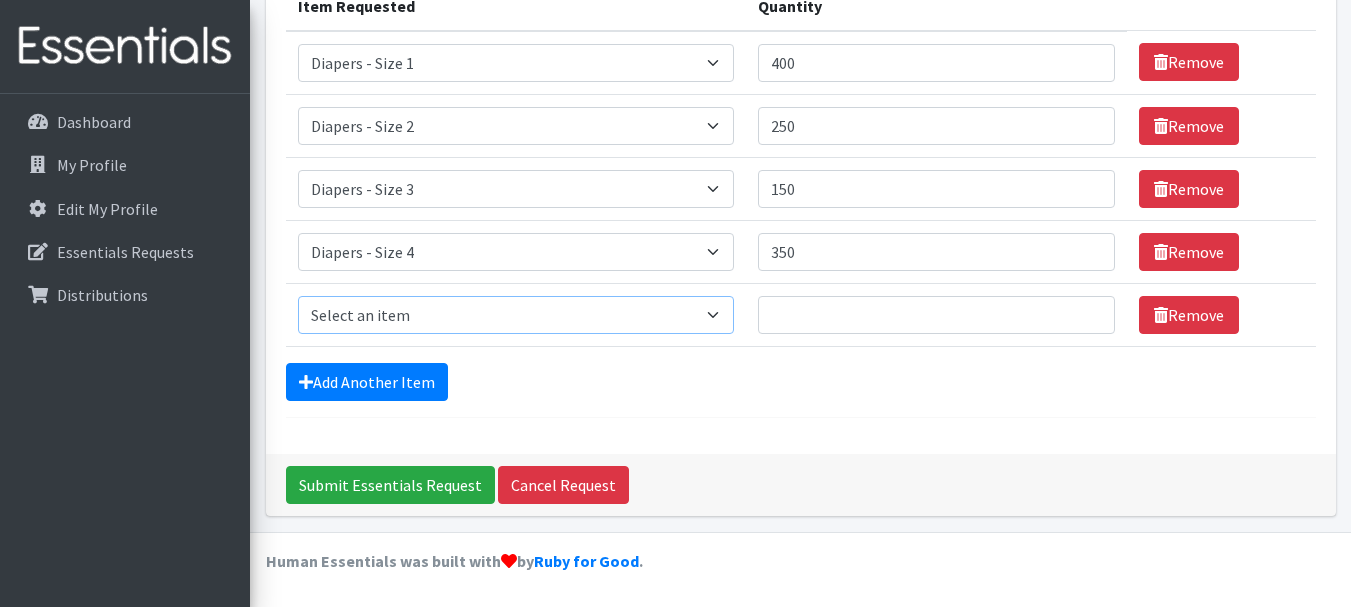 select on "74" 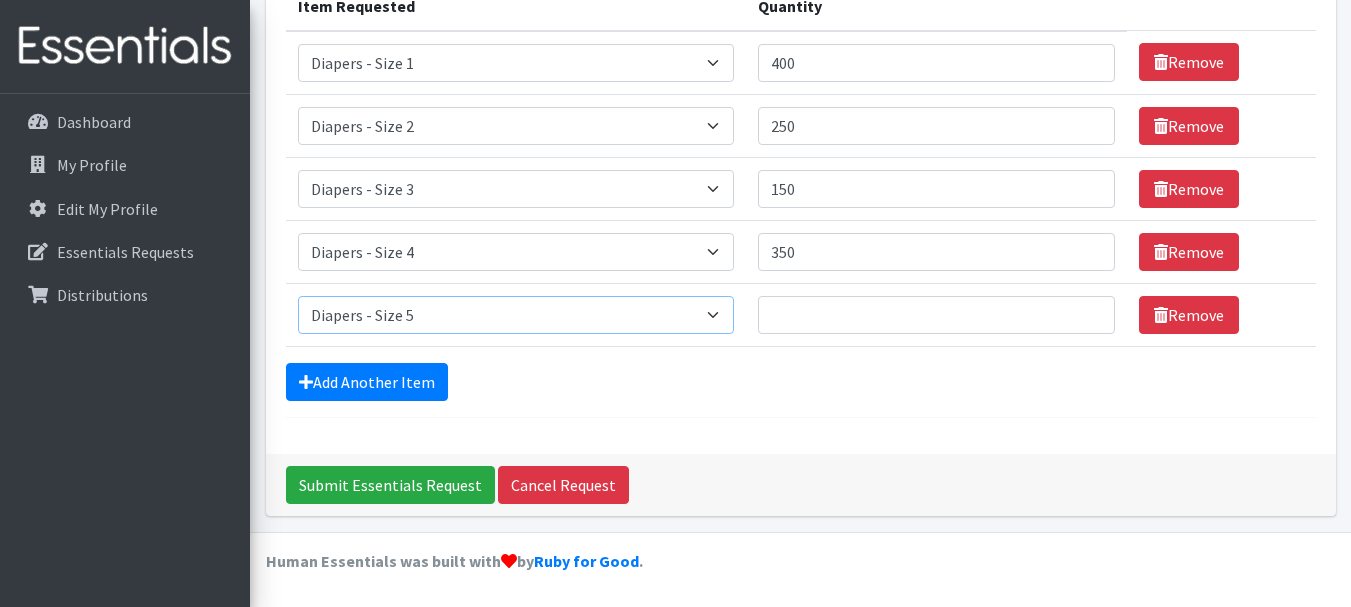 click on "Select an item
Diapers - Newborn
Diapers - Preemie
Diapers - Size 1
Diapers - Size 2
Diapers - Size 3
Diapers - Size 4
Diapers - Size 5
Diapers - Size 6
Diapers - Size 8
Misc - Laundry Detergent
Misc. - Baby Wipes
Misc. - Formula
Misc. - Hygiene Wipes
Misc. - Newborn Girl Swaddle Cotton
Misc. - Newborn Girl Swaddle Fleece
Misc. - Swimmers
Nursing Pad Kit
Period - Menstrual Cup (Post-Birth)
Period - Menstrual Cup (Pre-Birth)
Period - Menstrual Cup (Teen)
Period - Pad Only Kit
Period - Reusable Pad Kit
Period - Reusable Underwear S
Period - Reusable Underwear Teen M
Period - Reusable Underwear Teen XL
Period - Reusable Underwear XL
Period - Reusable Underwear XS
Period - Tampon & Pad Kit
Pull-Ups - 2T-3T Boys
Pull-Ups - 2T-3T Girls
Pull-Ups - 3T-4T Boys
Pull-Ups - 3T-4T Girls
Pull-Ups - 4T-5T Boys
Pull-Ups - 4T-5T Girls
Pull-Ups - 5T - 6T Boys
Pull-Ups - 5T - 6T Girls
Swimmer (M) 20-33lbs
Swimmers (L) >31lbs
Swimmers (S) 13-24lbs" at bounding box center (516, 315) 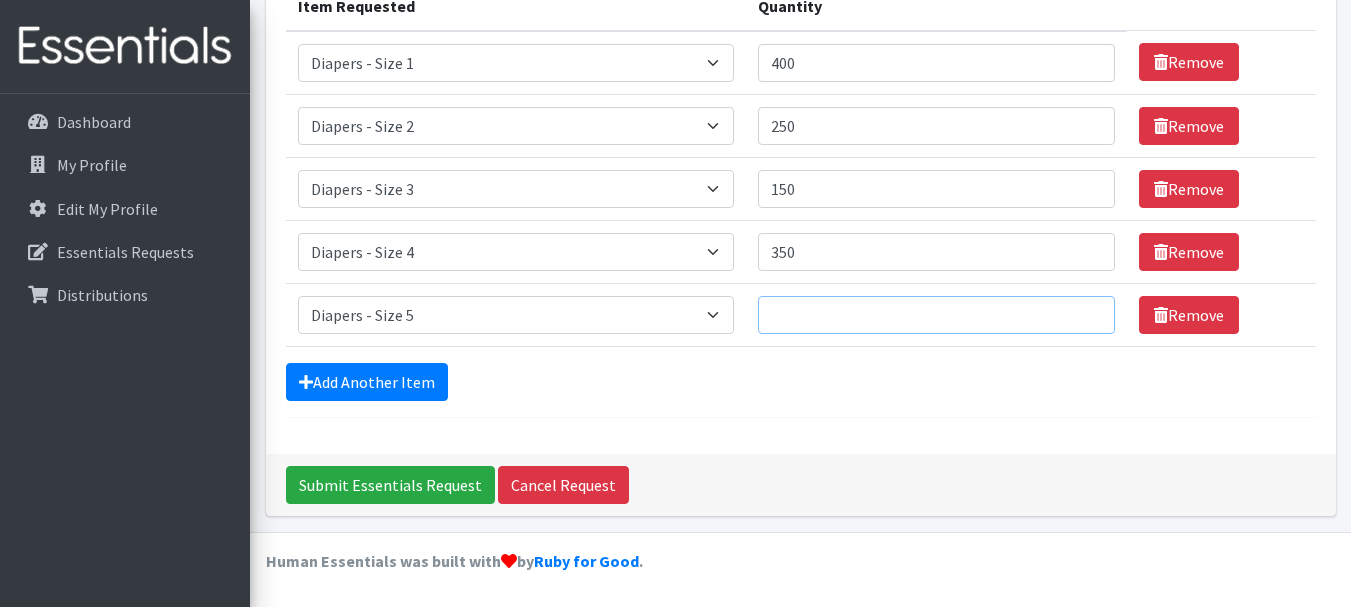 click on "Quantity" at bounding box center [936, 315] 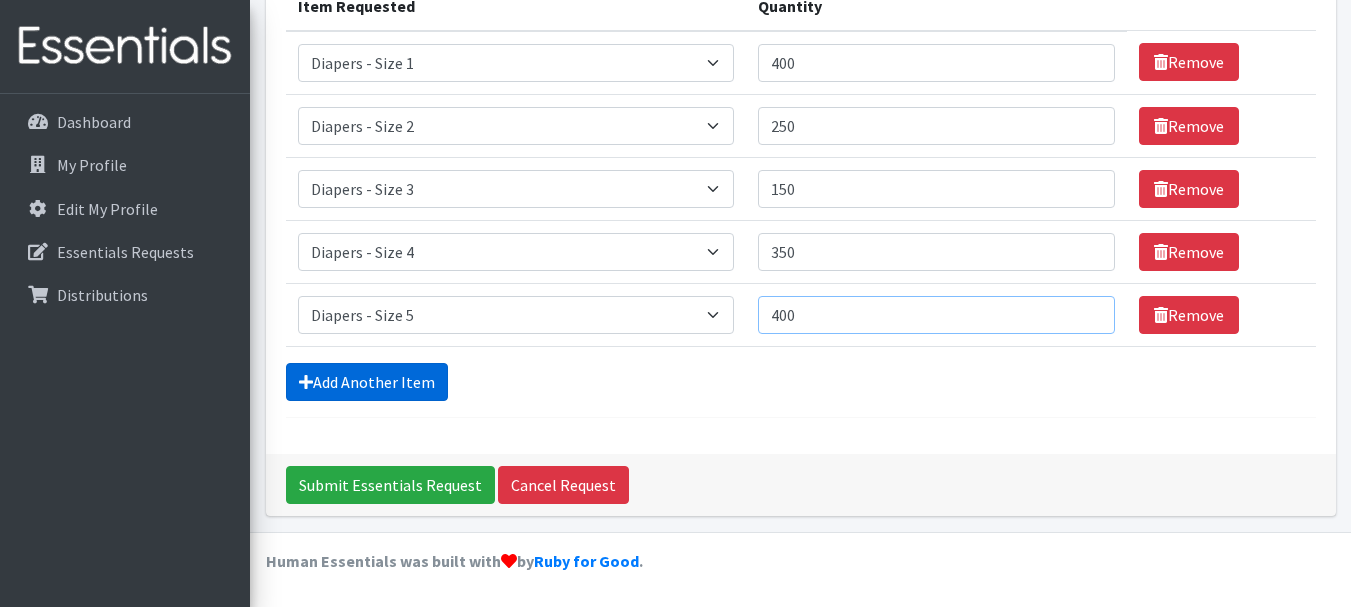 type on "400" 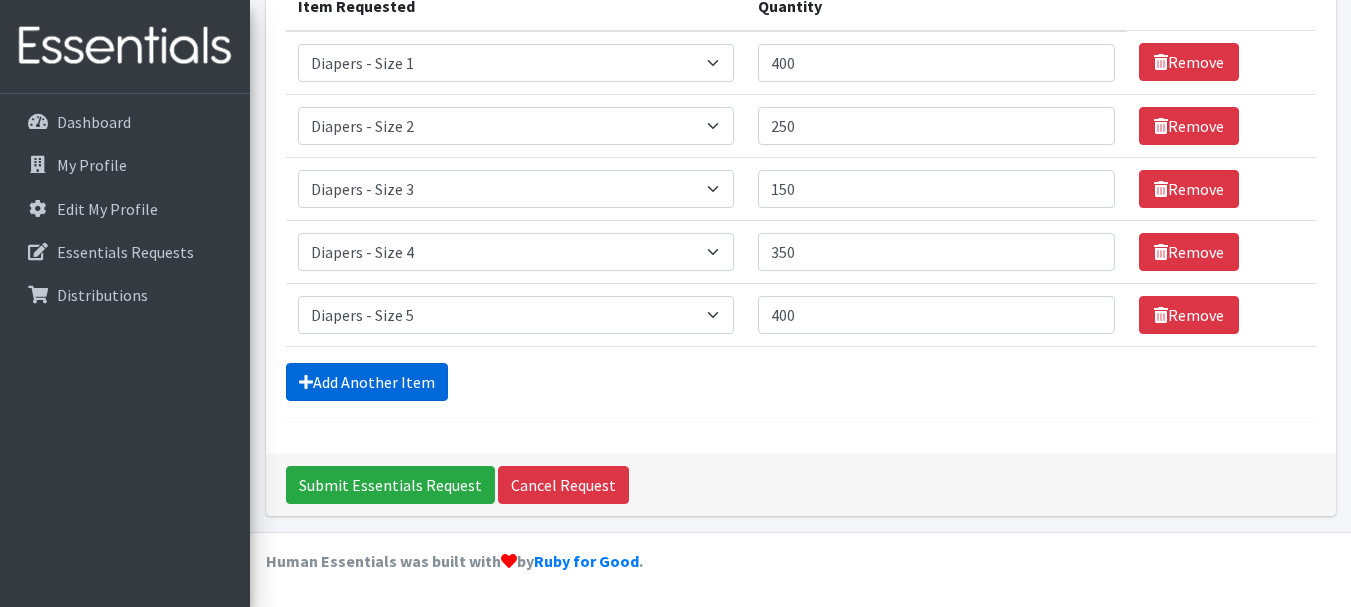 click on "Add Another Item" at bounding box center (367, 382) 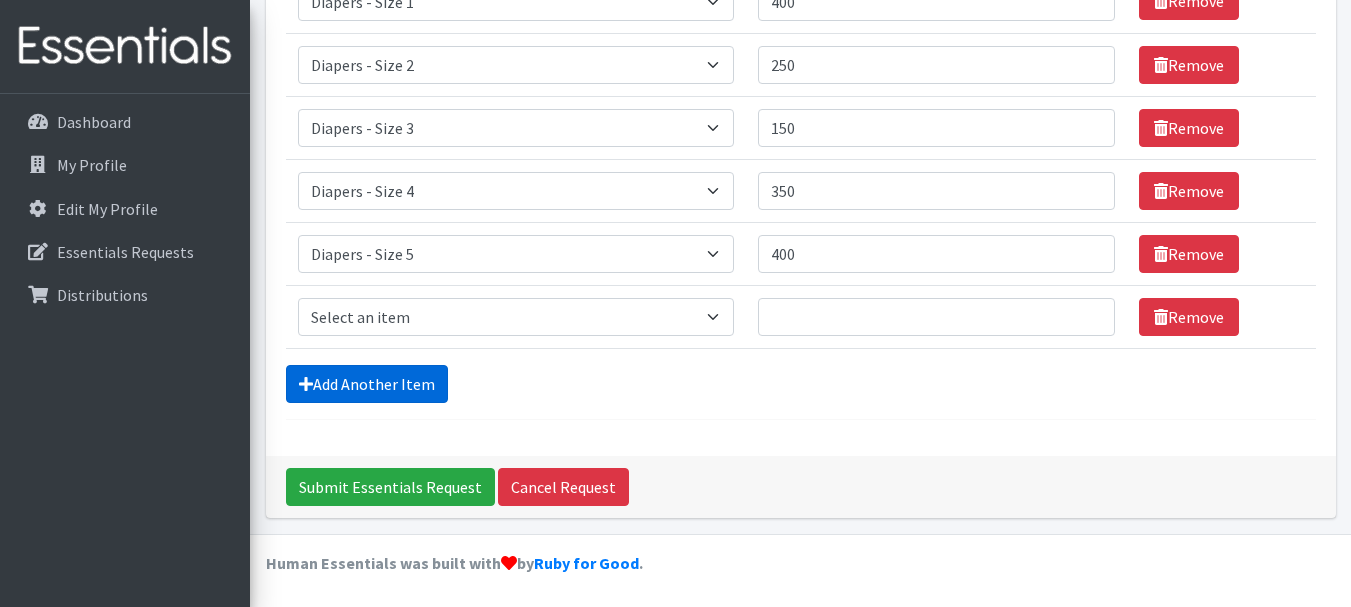 scroll, scrollTop: 342, scrollLeft: 0, axis: vertical 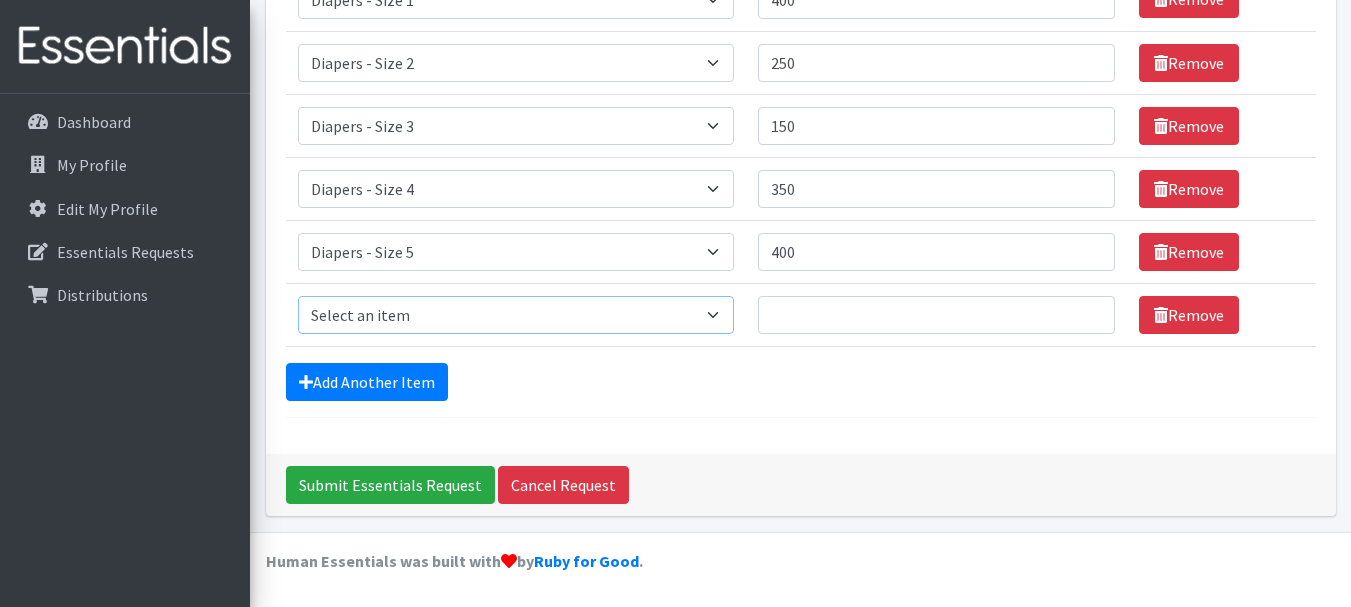 click on "Select an item
Diapers - Newborn
Diapers - Preemie
Diapers - Size 1
Diapers - Size 2
Diapers - Size 3
Diapers - Size 4
Diapers - Size 5
Diapers - Size 6
Diapers - Size 8
Misc - Laundry Detergent
Misc. - Baby Wipes
Misc. - Formula
Misc. - Hygiene Wipes
Misc. - Newborn Girl Swaddle Cotton
Misc. - Newborn Girl Swaddle Fleece
Misc. - Swimmers
Nursing Pad Kit
Period - Menstrual Cup (Post-Birth)
Period - Menstrual Cup (Pre-Birth)
Period - Menstrual Cup (Teen)
Period - Pad Only Kit
Period - Reusable Pad Kit
Period - Reusable Underwear S
Period - Reusable Underwear Teen M
Period - Reusable Underwear Teen XL
Period - Reusable Underwear XL
Period - Reusable Underwear XS
Period - Tampon & Pad Kit
Pull-Ups - 2T-3T Boys
Pull-Ups - 2T-3T Girls
Pull-Ups - 3T-4T Boys
Pull-Ups - 3T-4T Girls
Pull-Ups - 4T-5T Boys
Pull-Ups - 4T-5T Girls
Pull-Ups - 5T - 6T Boys
Pull-Ups - 5T - 6T Girls
Swimmer (M) 20-33lbs
Swimmers (L) >31lbs
Swimmers (S) 13-24lbs" at bounding box center (516, 315) 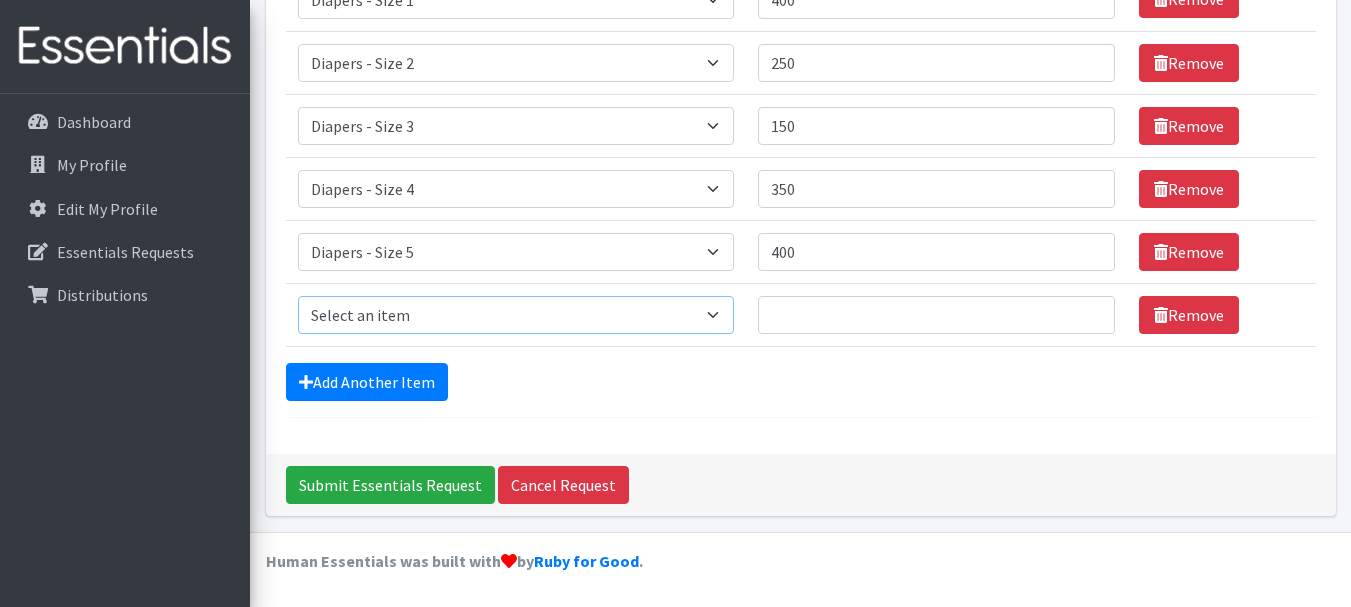 select on "75" 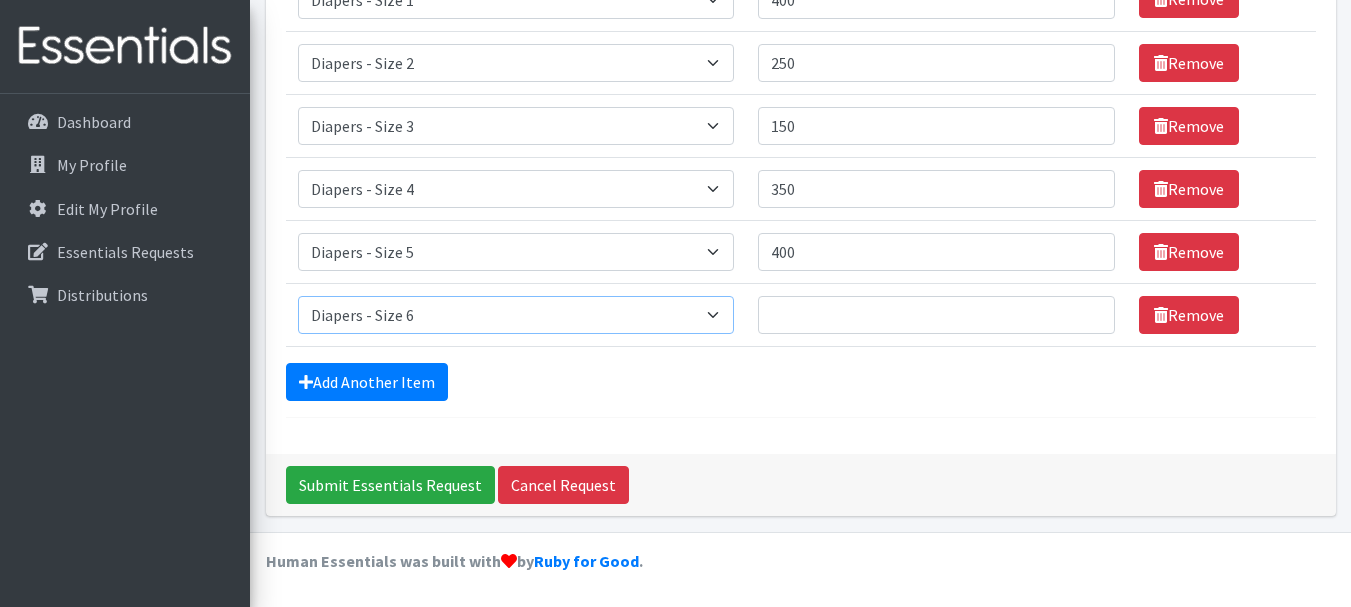 click on "Select an item
Diapers - Newborn
Diapers - Preemie
Diapers - Size 1
Diapers - Size 2
Diapers - Size 3
Diapers - Size 4
Diapers - Size 5
Diapers - Size 6
Diapers - Size 8
Misc - Laundry Detergent
Misc. - Baby Wipes
Misc. - Formula
Misc. - Hygiene Wipes
Misc. - Newborn Girl Swaddle Cotton
Misc. - Newborn Girl Swaddle Fleece
Misc. - Swimmers
Nursing Pad Kit
Period - Menstrual Cup (Post-Birth)
Period - Menstrual Cup (Pre-Birth)
Period - Menstrual Cup (Teen)
Period - Pad Only Kit
Period - Reusable Pad Kit
Period - Reusable Underwear S
Period - Reusable Underwear Teen M
Period - Reusable Underwear Teen XL
Period - Reusable Underwear XL
Period - Reusable Underwear XS
Period - Tampon & Pad Kit
Pull-Ups - 2T-3T Boys
Pull-Ups - 2T-3T Girls
Pull-Ups - 3T-4T Boys
Pull-Ups - 3T-4T Girls
Pull-Ups - 4T-5T Boys
Pull-Ups - 4T-5T Girls
Pull-Ups - 5T - 6T Boys
Pull-Ups - 5T - 6T Girls
Swimmer (M) 20-33lbs
Swimmers (L) >31lbs
Swimmers (S) 13-24lbs" at bounding box center [516, 315] 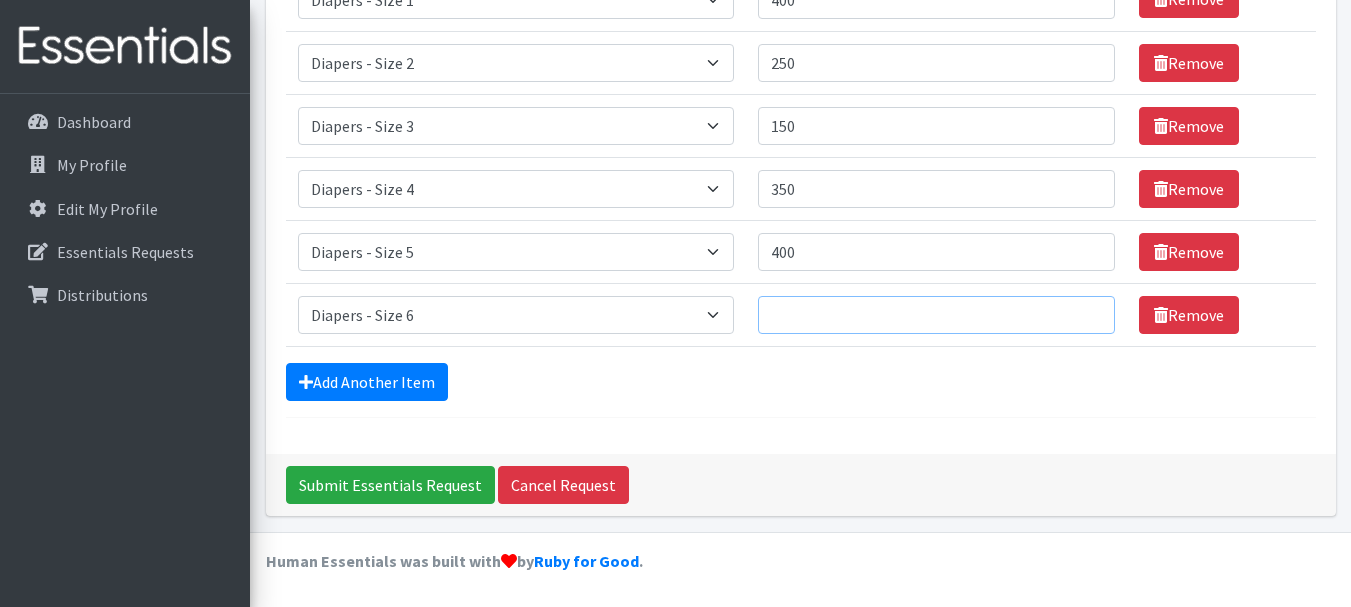 click on "Quantity" at bounding box center (936, 315) 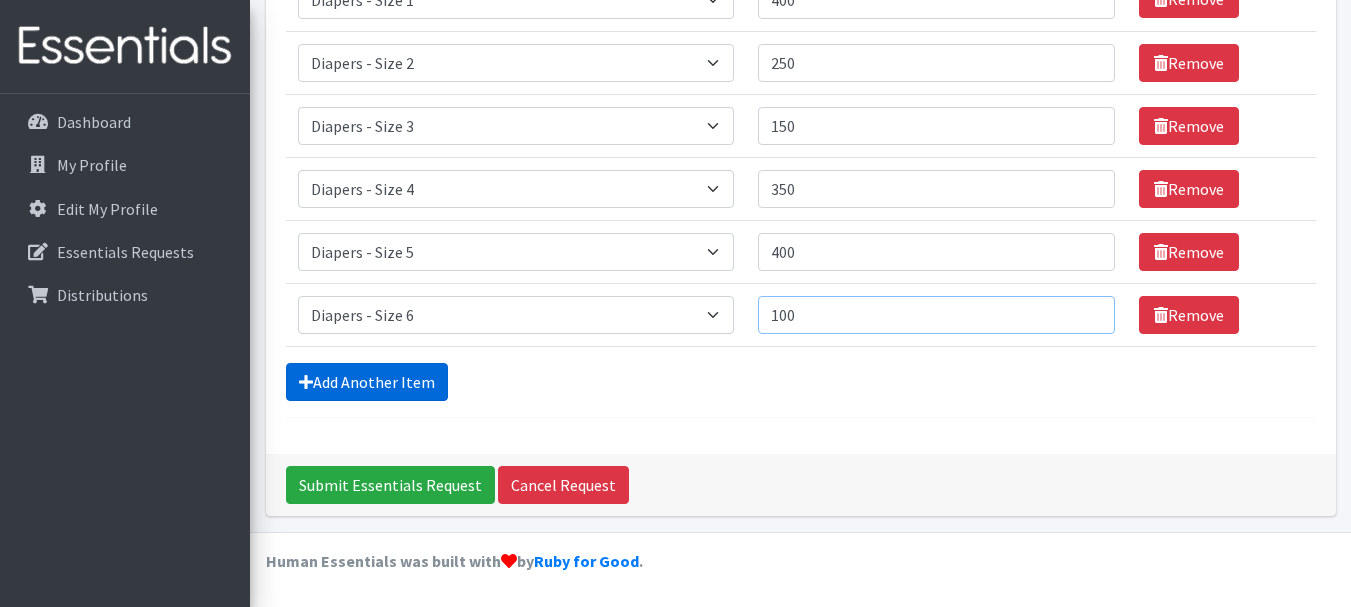 type on "100" 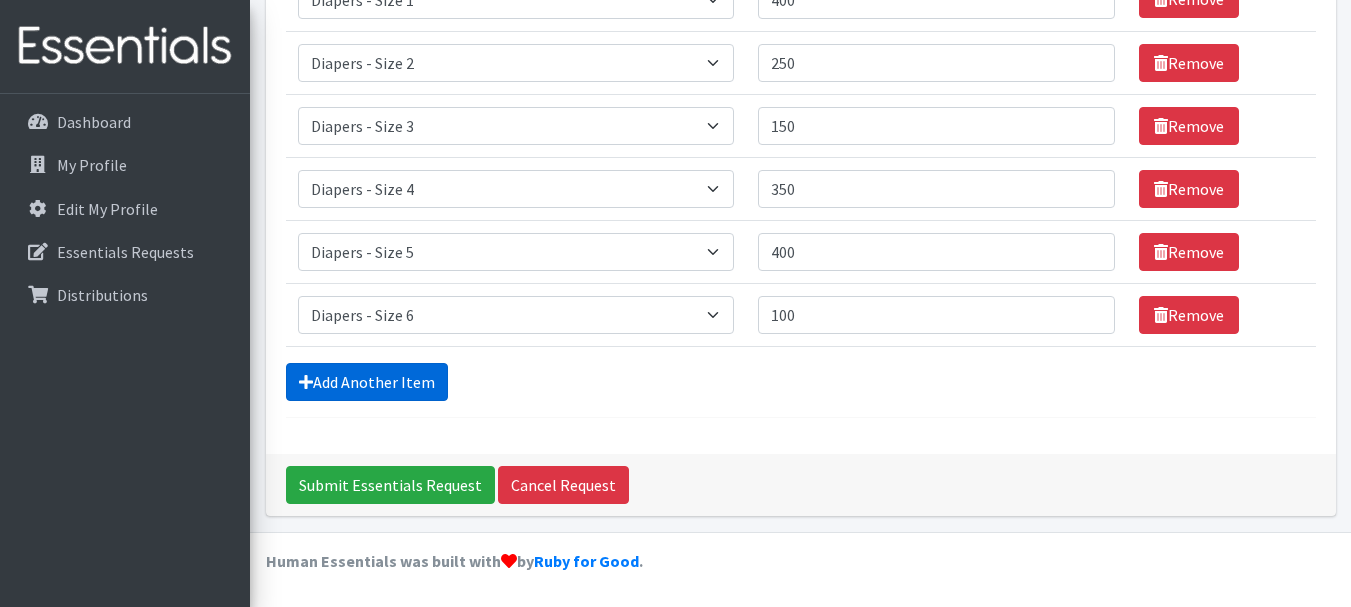 click on "Add Another Item" at bounding box center [367, 382] 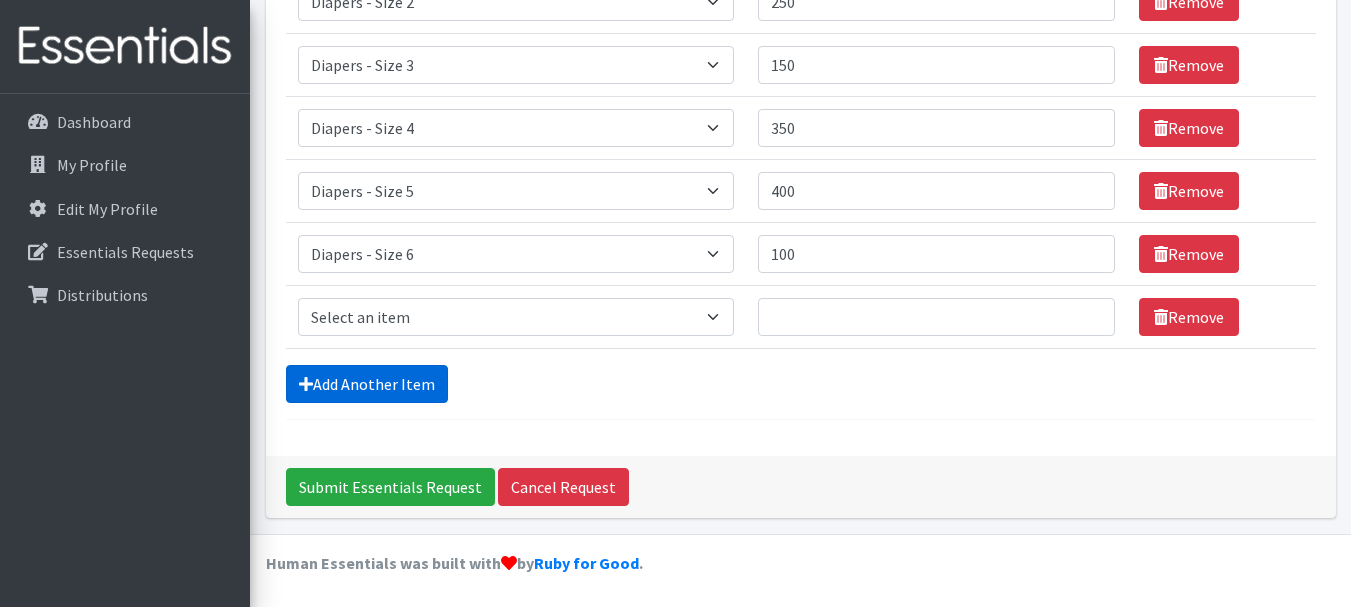 scroll, scrollTop: 405, scrollLeft: 0, axis: vertical 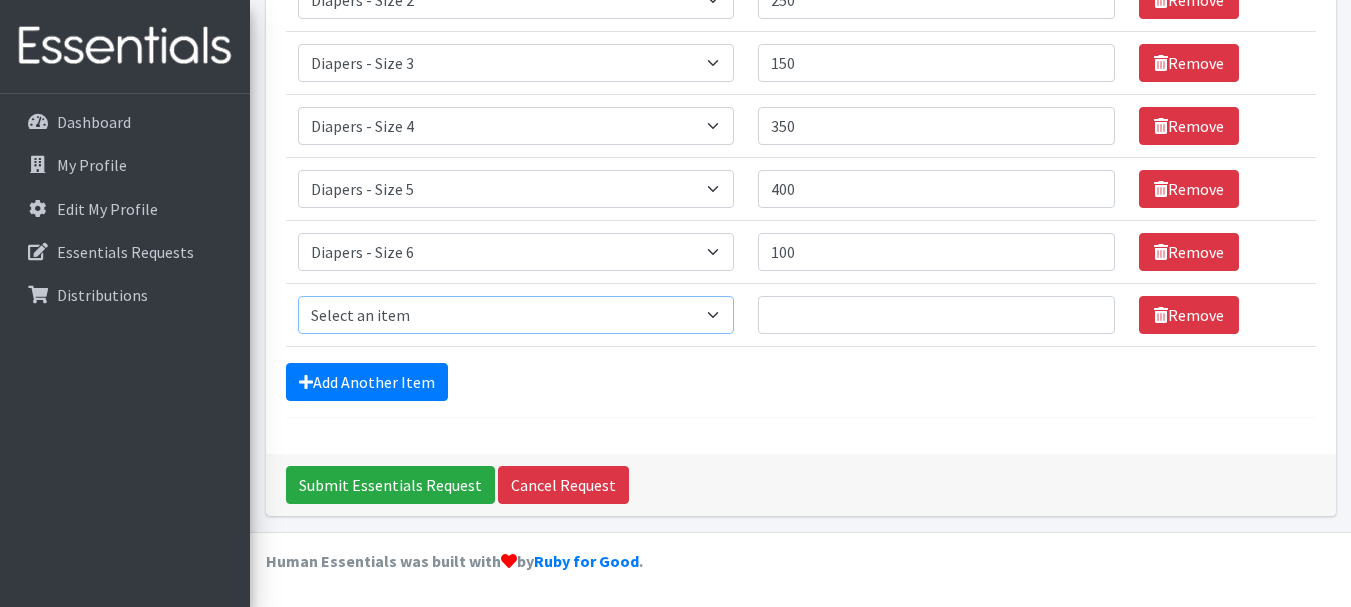 click on "Select an item
Diapers - Newborn
Diapers - Preemie
Diapers - Size 1
Diapers - Size 2
Diapers - Size 3
Diapers - Size 4
Diapers - Size 5
Diapers - Size 6
Diapers - Size 8
Misc - Laundry Detergent
Misc. - Baby Wipes
Misc. - Formula
Misc. - Hygiene Wipes
Misc. - Newborn Girl Swaddle Cotton
Misc. - Newborn Girl Swaddle Fleece
Misc. - Swimmers
Nursing Pad Kit
Period - Menstrual Cup (Post-Birth)
Period - Menstrual Cup (Pre-Birth)
Period - Menstrual Cup (Teen)
Period - Pad Only Kit
Period - Reusable Pad Kit
Period - Reusable Underwear S
Period - Reusable Underwear Teen M
Period - Reusable Underwear Teen XL
Period - Reusable Underwear XL
Period - Reusable Underwear XS
Period - Tampon & Pad Kit
Pull-Ups - 2T-3T Boys
Pull-Ups - 2T-3T Girls
Pull-Ups - 3T-4T Boys
Pull-Ups - 3T-4T Girls
Pull-Ups - 4T-5T Boys
Pull-Ups - 4T-5T Girls
Pull-Ups - 5T - 6T Boys
Pull-Ups - 5T - 6T Girls
Swimmer (M) 20-33lbs
Swimmers (L) >31lbs
Swimmers (S) 13-24lbs" at bounding box center (516, 315) 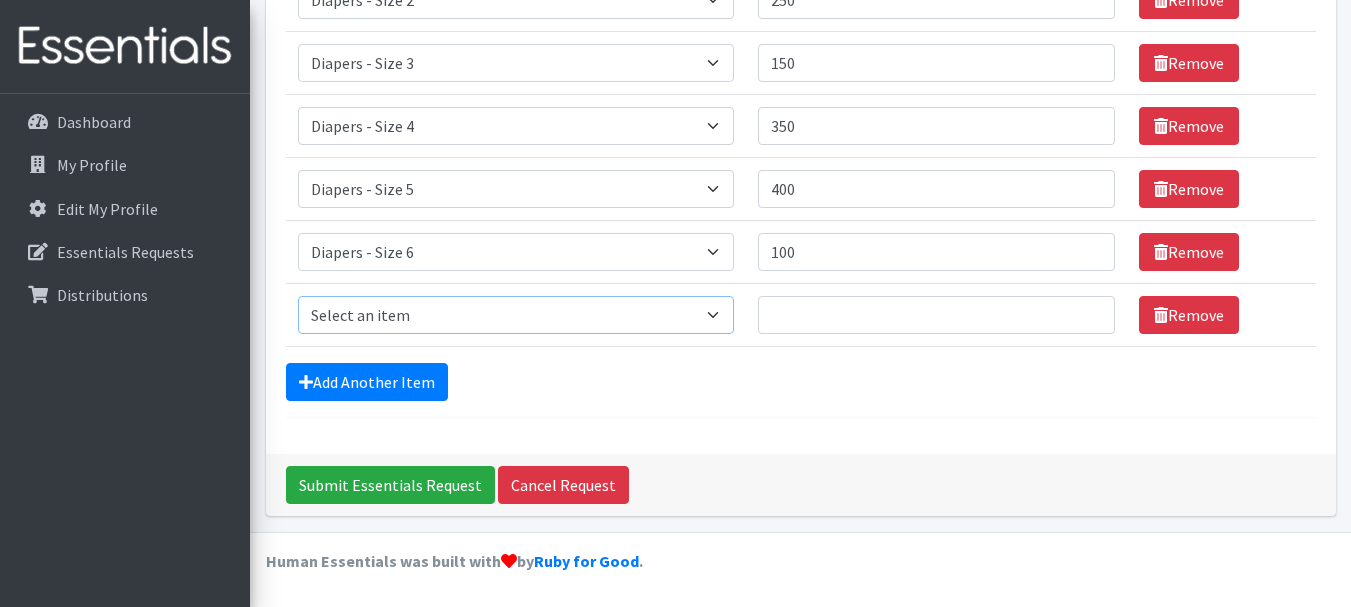 select on "15080" 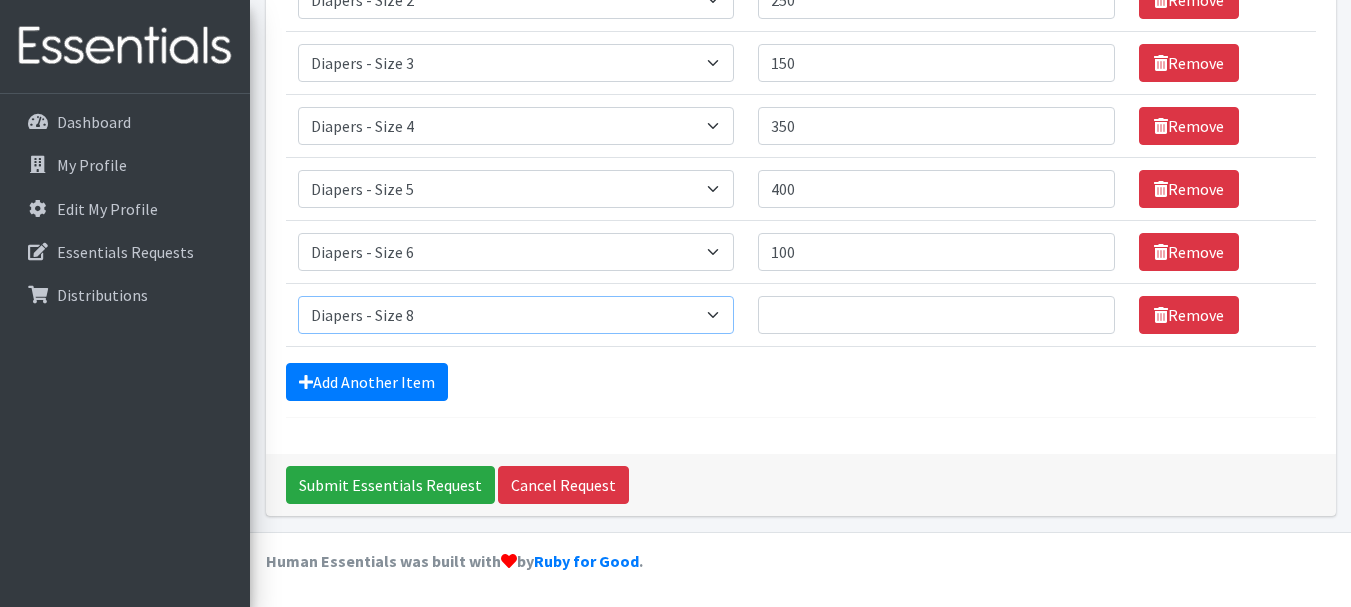 click on "Select an item
Diapers - Newborn
Diapers - Preemie
Diapers - Size 1
Diapers - Size 2
Diapers - Size 3
Diapers - Size 4
Diapers - Size 5
Diapers - Size 6
Diapers - Size 8
Misc - Laundry Detergent
Misc. - Baby Wipes
Misc. - Formula
Misc. - Hygiene Wipes
Misc. - Newborn Girl Swaddle Cotton
Misc. - Newborn Girl Swaddle Fleece
Misc. - Swimmers
Nursing Pad Kit
Period - Menstrual Cup (Post-Birth)
Period - Menstrual Cup (Pre-Birth)
Period - Menstrual Cup (Teen)
Period - Pad Only Kit
Period - Reusable Pad Kit
Period - Reusable Underwear S
Period - Reusable Underwear Teen M
Period - Reusable Underwear Teen XL
Period - Reusable Underwear XL
Period - Reusable Underwear XS
Period - Tampon & Pad Kit
Pull-Ups - 2T-3T Boys
Pull-Ups - 2T-3T Girls
Pull-Ups - 3T-4T Boys
Pull-Ups - 3T-4T Girls
Pull-Ups - 4T-5T Boys
Pull-Ups - 4T-5T Girls
Pull-Ups - 5T - 6T Boys
Pull-Ups - 5T - 6T Girls
Swimmer (M) 20-33lbs
Swimmers (L) >31lbs
Swimmers (S) 13-24lbs" at bounding box center [516, 315] 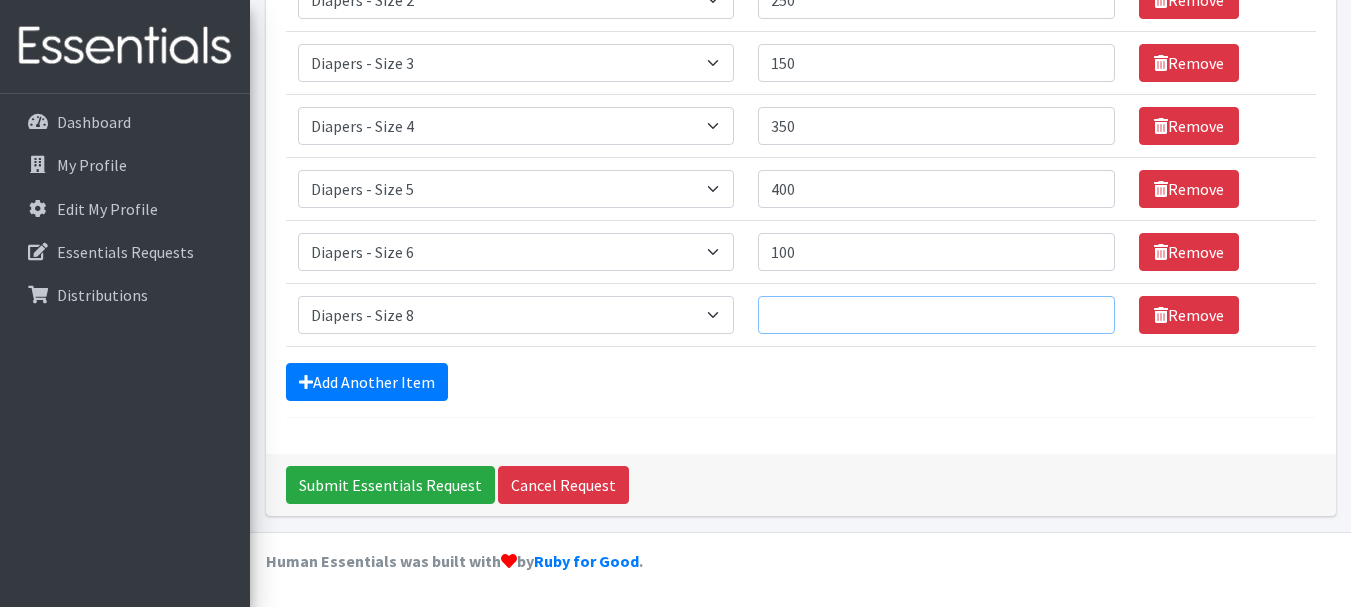 click on "Quantity" at bounding box center (936, 315) 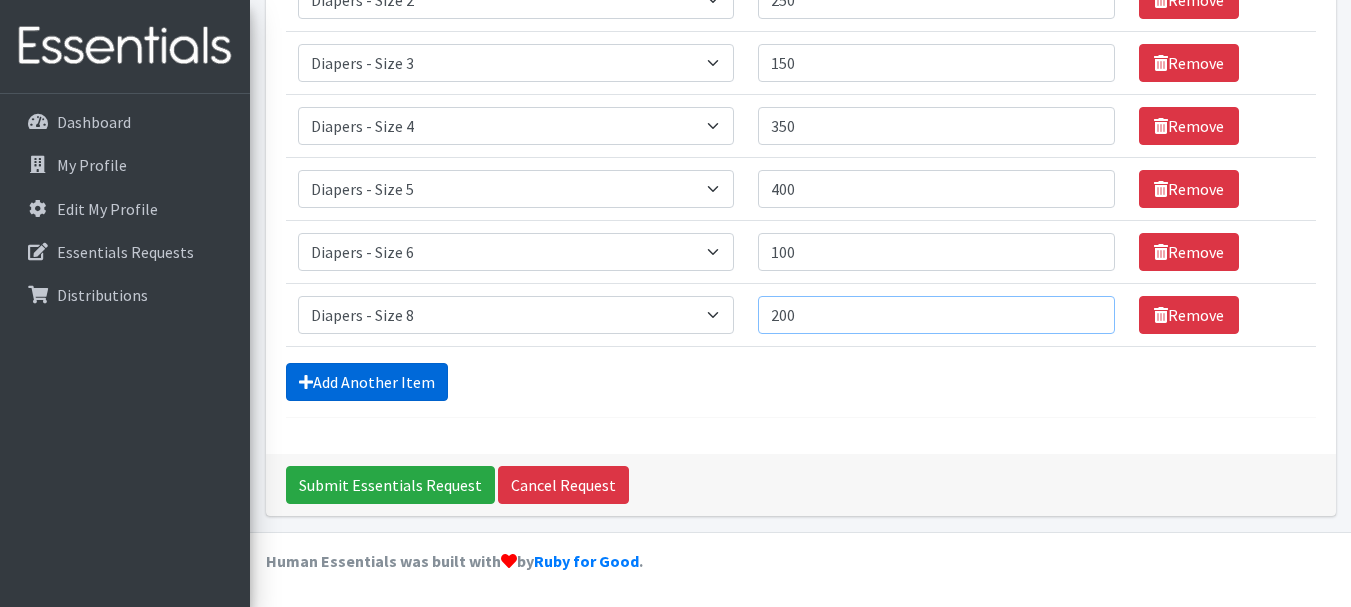 type on "200" 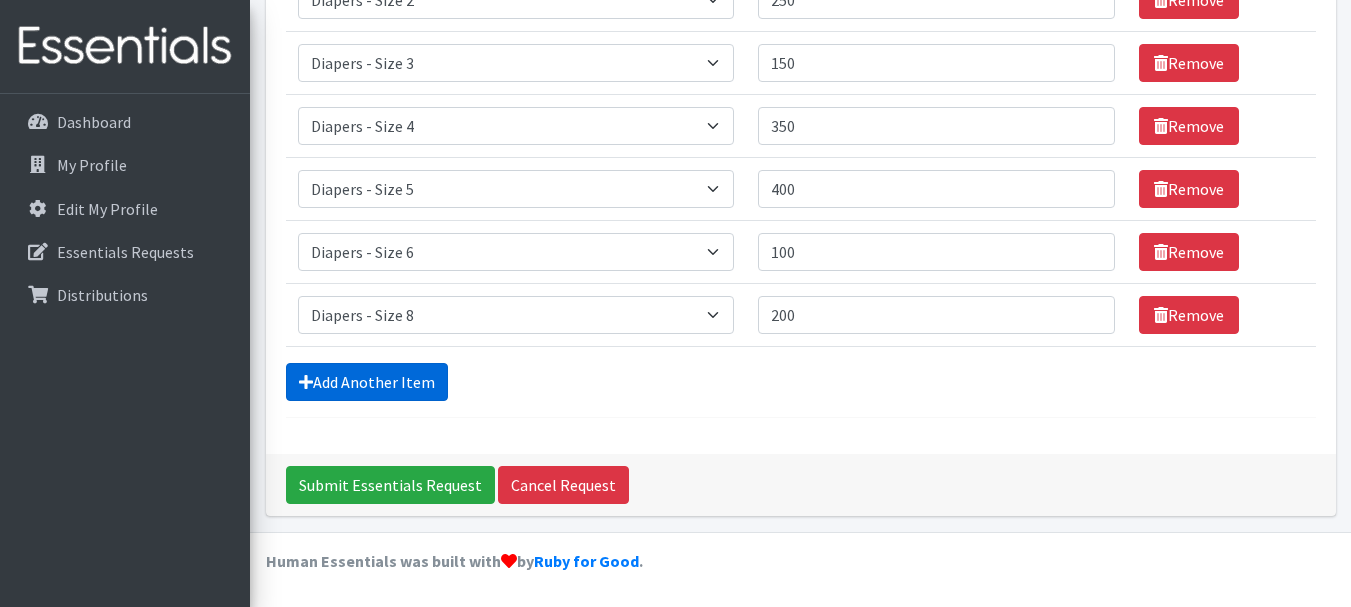 click on "Add Another Item" at bounding box center [367, 382] 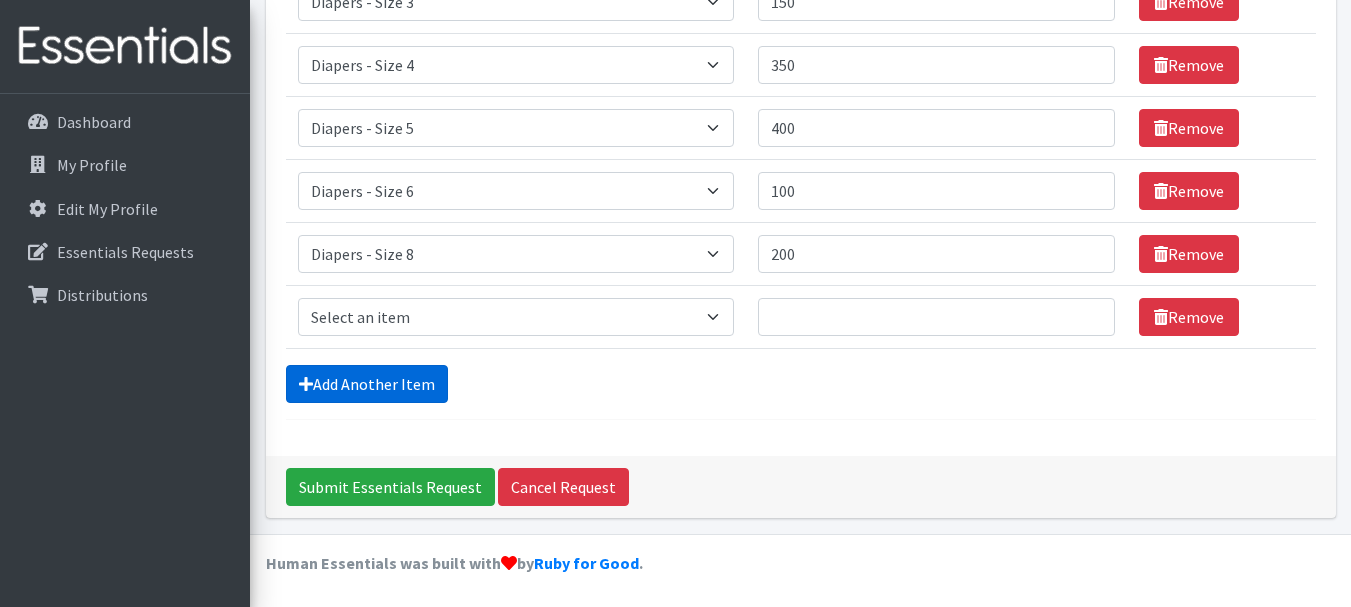 scroll, scrollTop: 468, scrollLeft: 0, axis: vertical 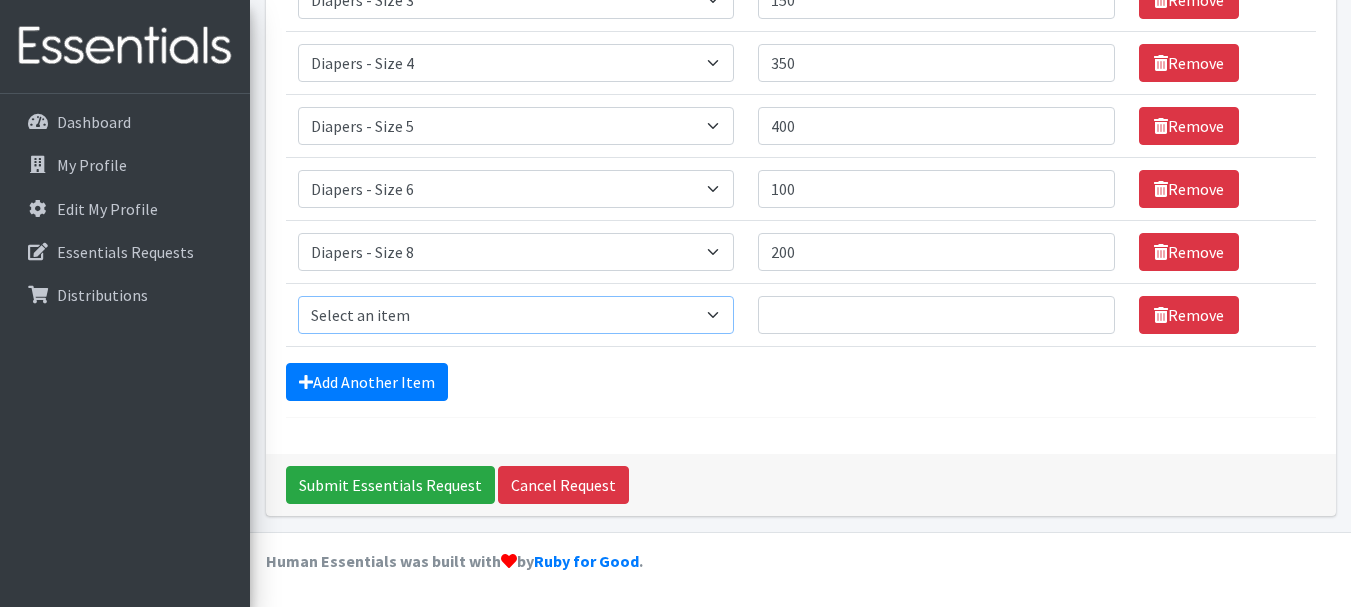 click on "Select an item
Diapers - Newborn
Diapers - Preemie
Diapers - Size 1
Diapers - Size 2
Diapers - Size 3
Diapers - Size 4
Diapers - Size 5
Diapers - Size 6
Diapers - Size 8
Misc - Laundry Detergent
Misc. - Baby Wipes
Misc. - Formula
Misc. - Hygiene Wipes
Misc. - Newborn Girl Swaddle Cotton
Misc. - Newborn Girl Swaddle Fleece
Misc. - Swimmers
Nursing Pad Kit
Period - Menstrual Cup (Post-Birth)
Period - Menstrual Cup (Pre-Birth)
Period - Menstrual Cup (Teen)
Period - Pad Only Kit
Period - Reusable Pad Kit
Period - Reusable Underwear S
Period - Reusable Underwear Teen M
Period - Reusable Underwear Teen XL
Period - Reusable Underwear XL
Period - Reusable Underwear XS
Period - Tampon & Pad Kit
Pull-Ups - 2T-3T Boys
Pull-Ups - 2T-3T Girls
Pull-Ups - 3T-4T Boys
Pull-Ups - 3T-4T Girls
Pull-Ups - 4T-5T Boys
Pull-Ups - 4T-5T Girls
Pull-Ups - 5T - 6T Boys
Pull-Ups - 5T - 6T Girls
Swimmer (M) 20-33lbs
Swimmers (L) >31lbs
Swimmers (S) 13-24lbs" at bounding box center (516, 315) 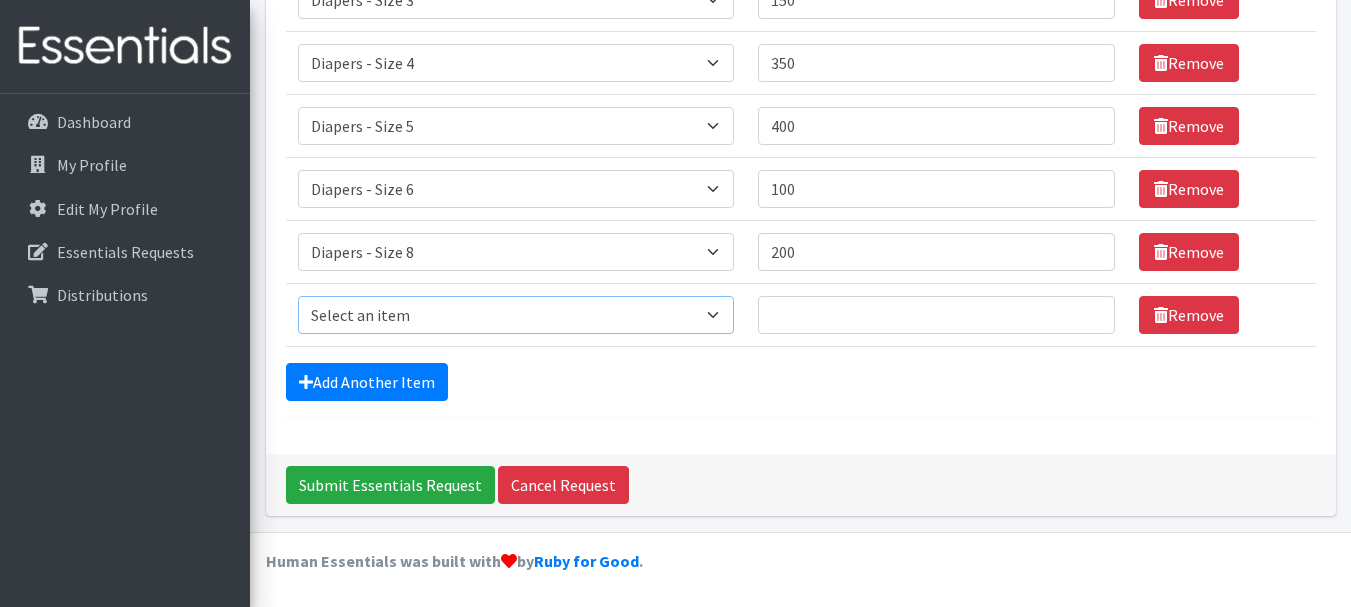 select on "4021" 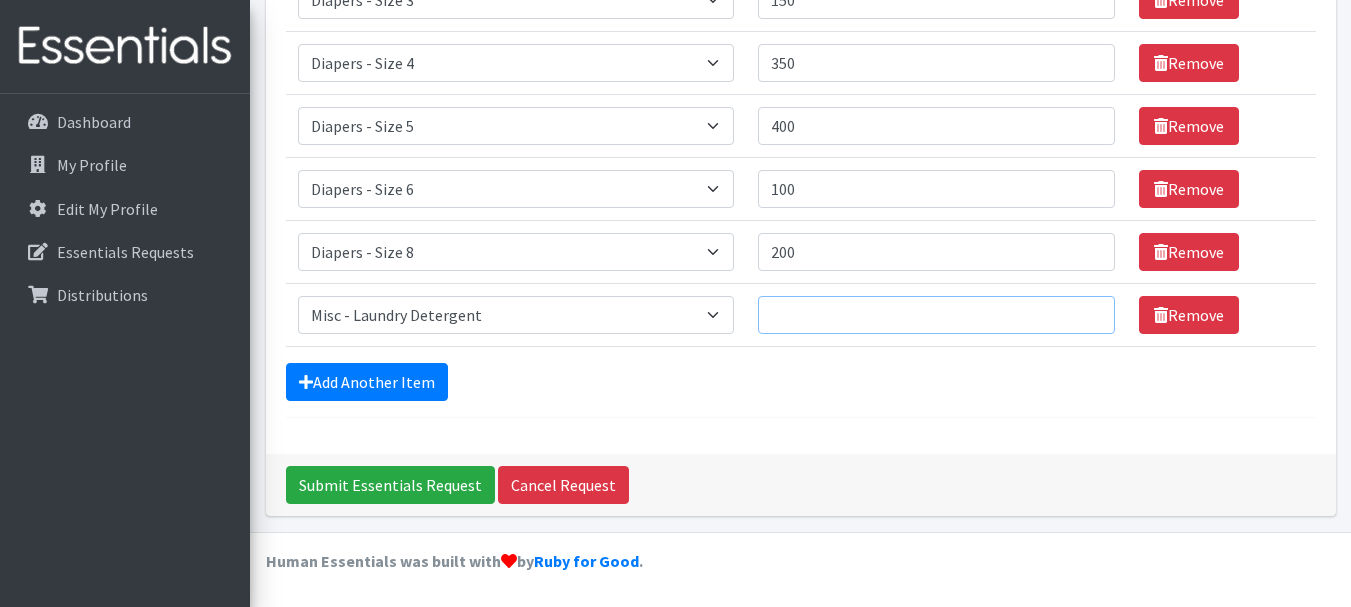 click on "Quantity" at bounding box center [936, 315] 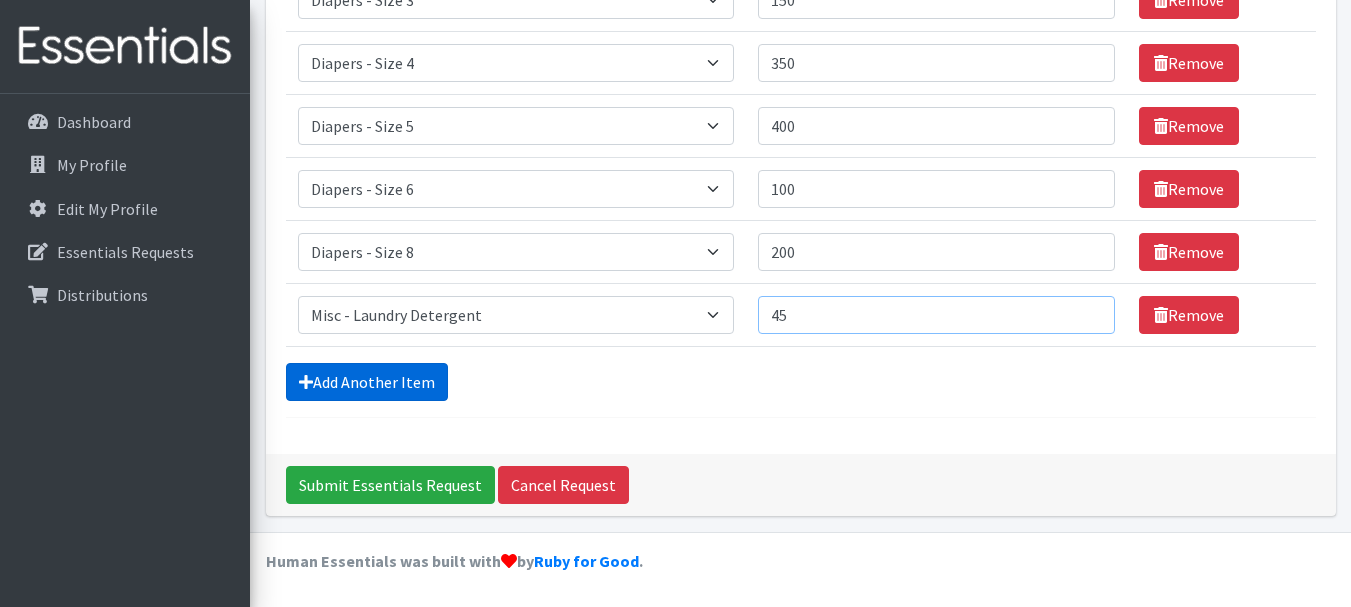 type on "45" 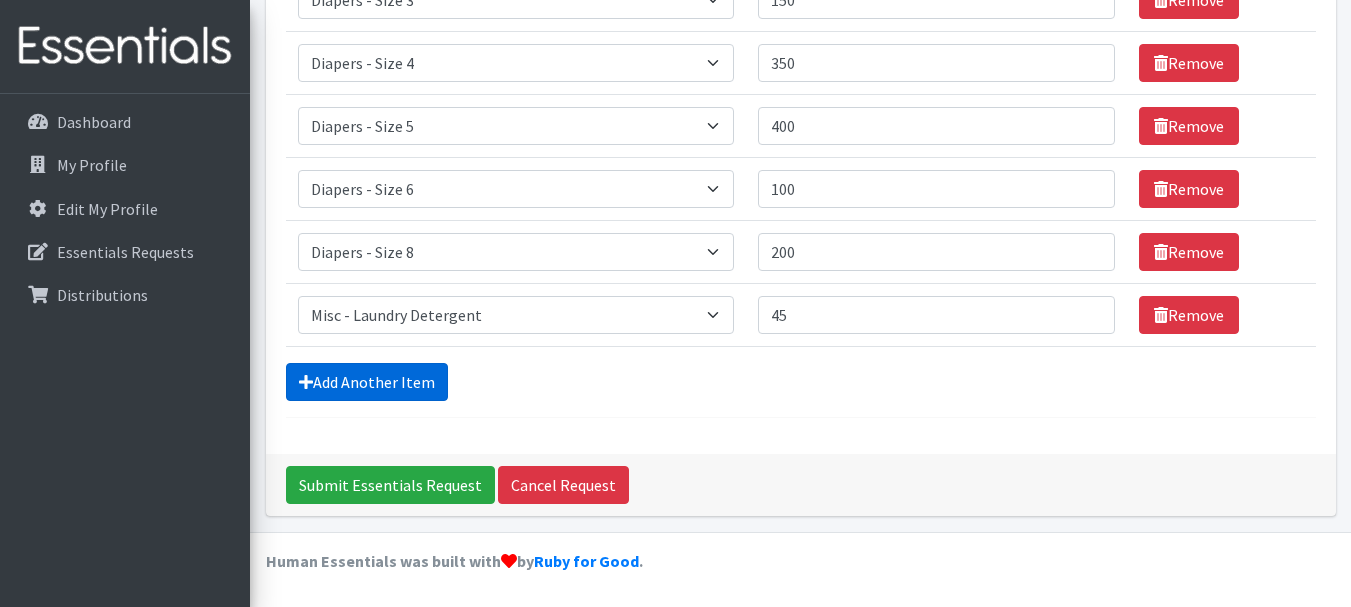 click on "Add Another Item" at bounding box center (367, 382) 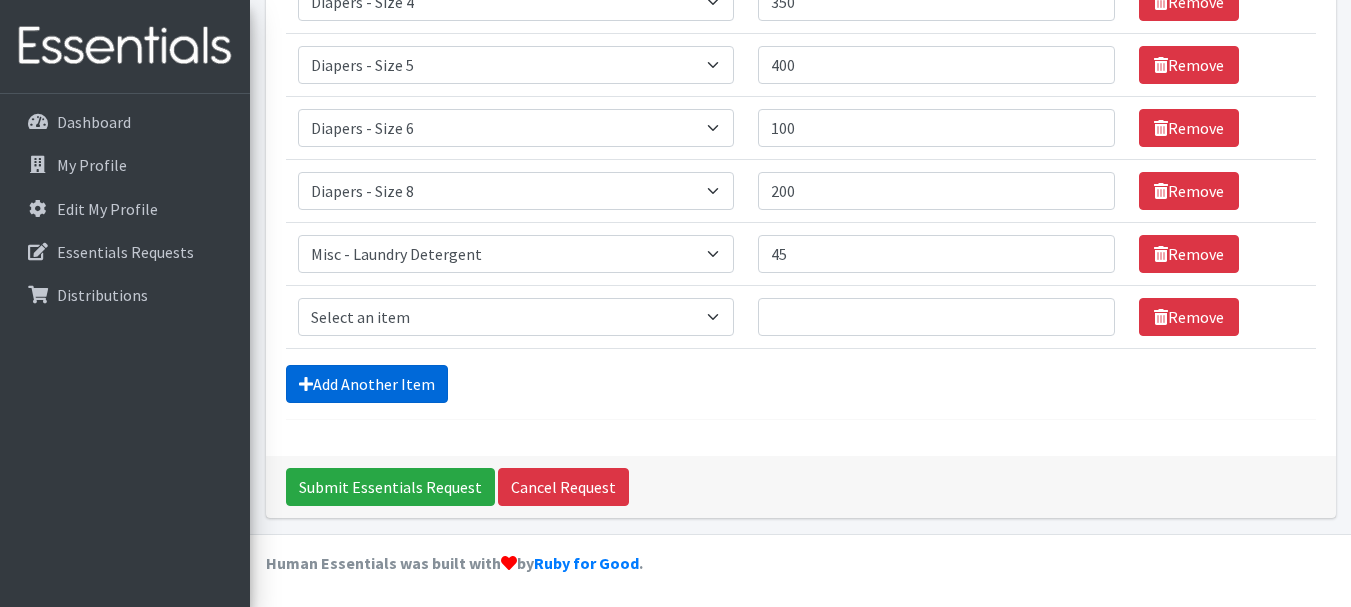 scroll, scrollTop: 531, scrollLeft: 0, axis: vertical 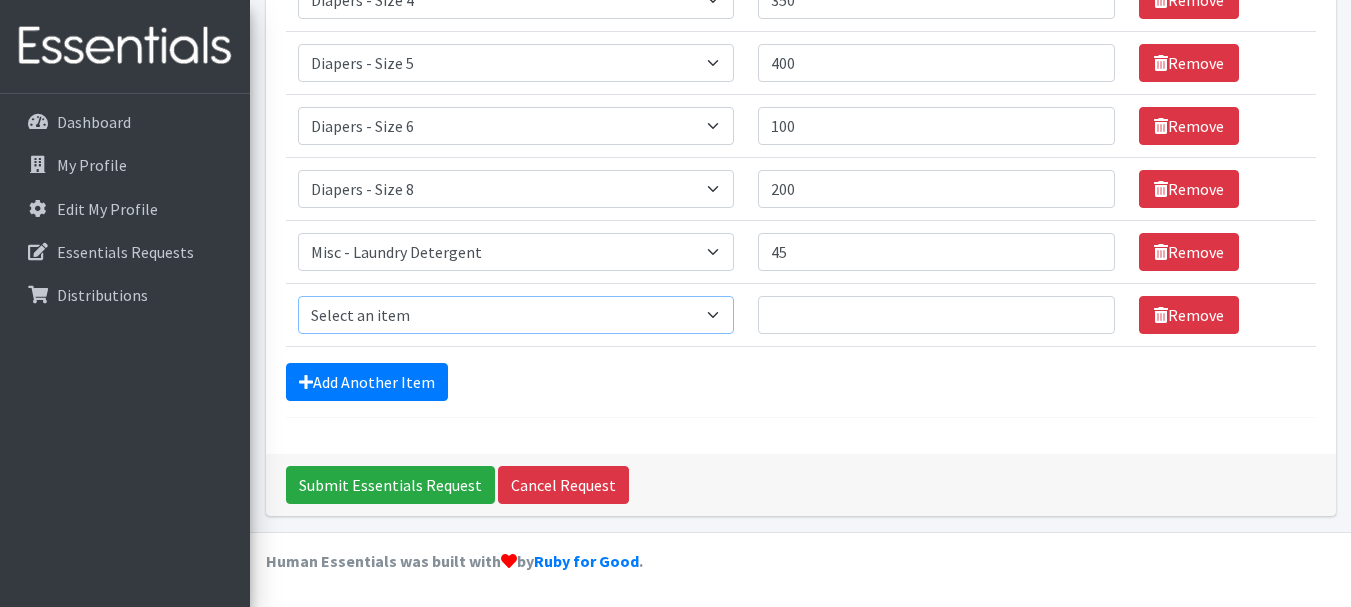 click on "Select an item
Diapers - Newborn
Diapers - Preemie
Diapers - Size 1
Diapers - Size 2
Diapers - Size 3
Diapers - Size 4
Diapers - Size 5
Diapers - Size 6
Diapers - Size 8
Misc - Laundry Detergent
Misc. - Baby Wipes
Misc. - Formula
Misc. - Hygiene Wipes
Misc. - Newborn Girl Swaddle Cotton
Misc. - Newborn Girl Swaddle Fleece
Misc. - Swimmers
Nursing Pad Kit
Period - Menstrual Cup (Post-Birth)
Period - Menstrual Cup (Pre-Birth)
Period - Menstrual Cup (Teen)
Period - Pad Only Kit
Period - Reusable Pad Kit
Period - Reusable Underwear S
Period - Reusable Underwear Teen M
Period - Reusable Underwear Teen XL
Period - Reusable Underwear XL
Period - Reusable Underwear XS
Period - Tampon & Pad Kit
Pull-Ups - 2T-3T Boys
Pull-Ups - 2T-3T Girls
Pull-Ups - 3T-4T Boys
Pull-Ups - 3T-4T Girls
Pull-Ups - 4T-5T Boys
Pull-Ups - 4T-5T Girls
Pull-Ups - 5T - 6T Boys
Pull-Ups - 5T - 6T Girls
Swimmer (M) 20-33lbs
Swimmers (L) >31lbs
Swimmers (S) 13-24lbs" at bounding box center (516, 315) 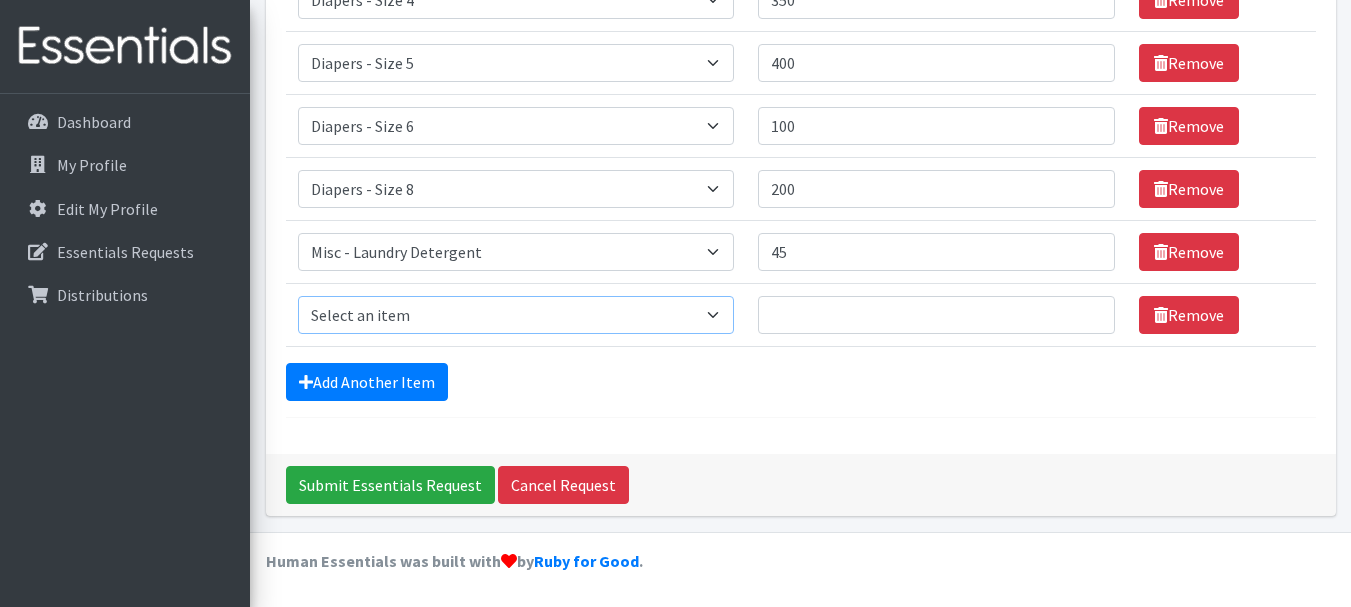 select on "87" 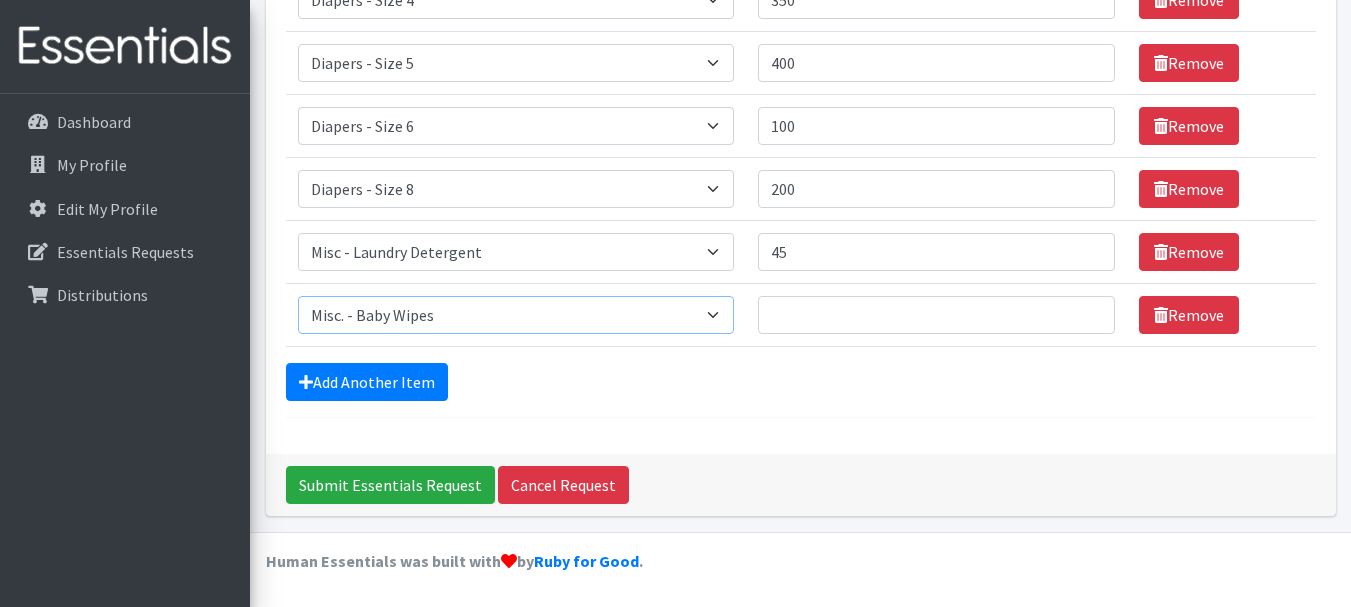 click on "Select an item
Diapers - Newborn
Diapers - Preemie
Diapers - Size 1
Diapers - Size 2
Diapers - Size 3
Diapers - Size 4
Diapers - Size 5
Diapers - Size 6
Diapers - Size 8
Misc - Laundry Detergent
Misc. - Baby Wipes
Misc. - Formula
Misc. - Hygiene Wipes
Misc. - Newborn Girl Swaddle Cotton
Misc. - Newborn Girl Swaddle Fleece
Misc. - Swimmers
Nursing Pad Kit
Period - Menstrual Cup (Post-Birth)
Period - Menstrual Cup (Pre-Birth)
Period - Menstrual Cup (Teen)
Period - Pad Only Kit
Period - Reusable Pad Kit
Period - Reusable Underwear S
Period - Reusable Underwear Teen M
Period - Reusable Underwear Teen XL
Period - Reusable Underwear XL
Period - Reusable Underwear XS
Period - Tampon & Pad Kit
Pull-Ups - 2T-3T Boys
Pull-Ups - 2T-3T Girls
Pull-Ups - 3T-4T Boys
Pull-Ups - 3T-4T Girls
Pull-Ups - 4T-5T Boys
Pull-Ups - 4T-5T Girls
Pull-Ups - 5T - 6T Boys
Pull-Ups - 5T - 6T Girls
Swimmer (M) 20-33lbs
Swimmers (L) >31lbs
Swimmers (S) 13-24lbs" at bounding box center (516, 315) 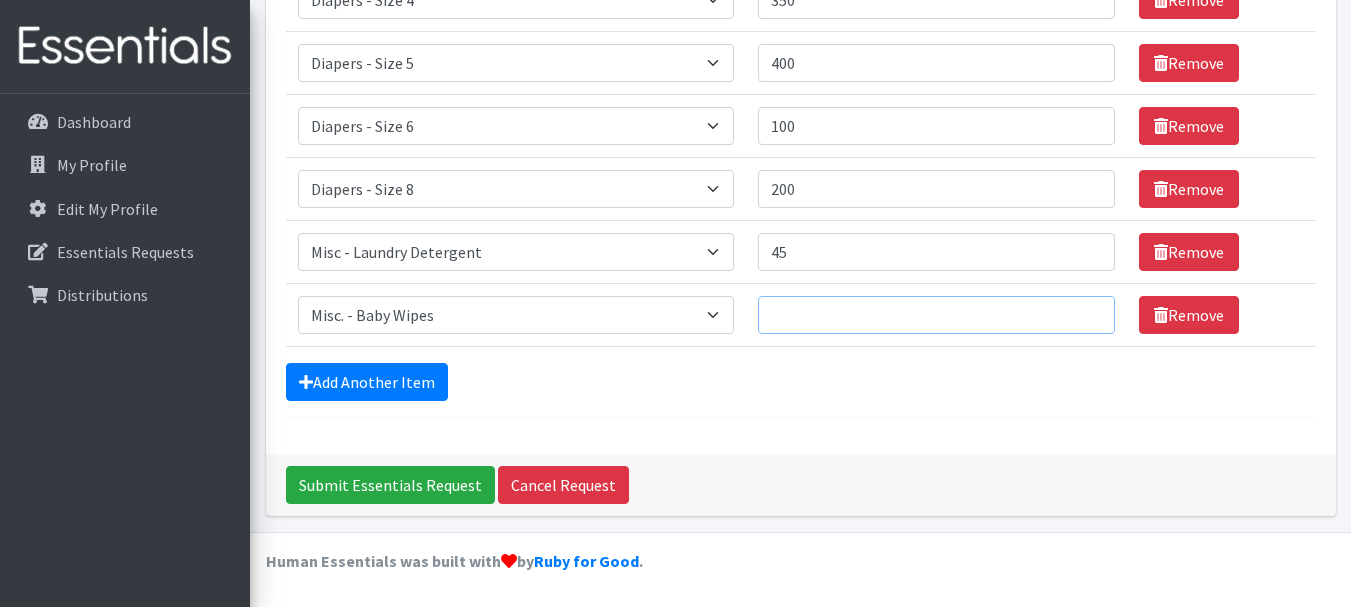 click on "Quantity" at bounding box center [936, 315] 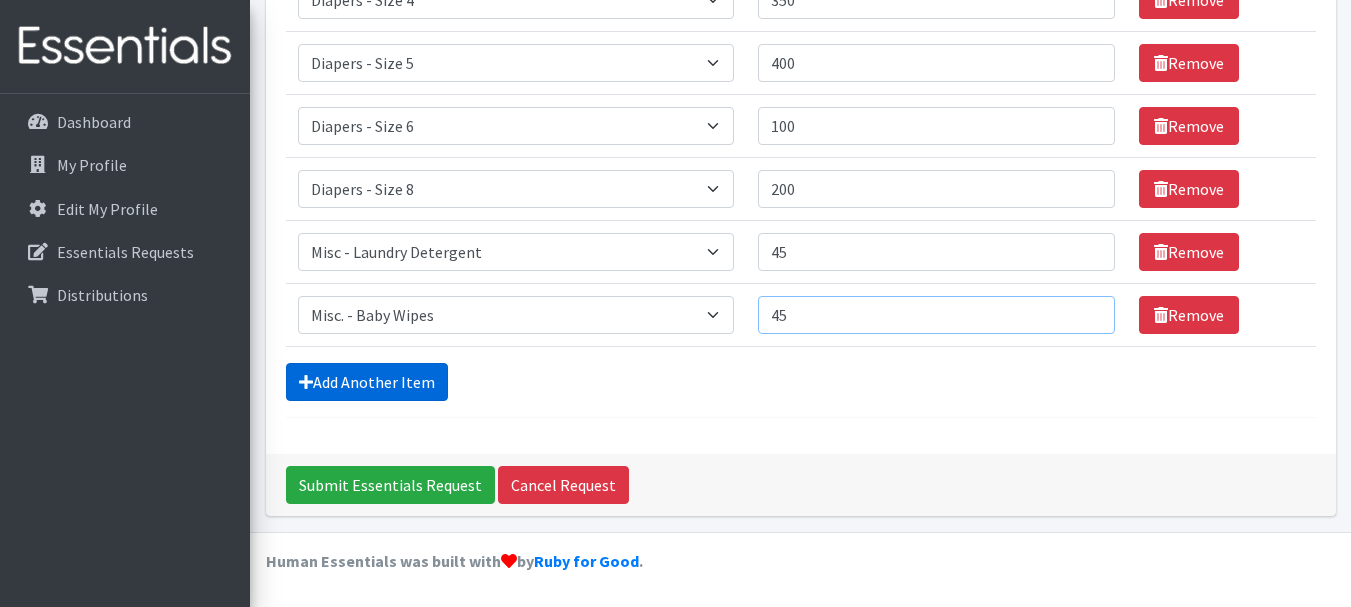 type on "45" 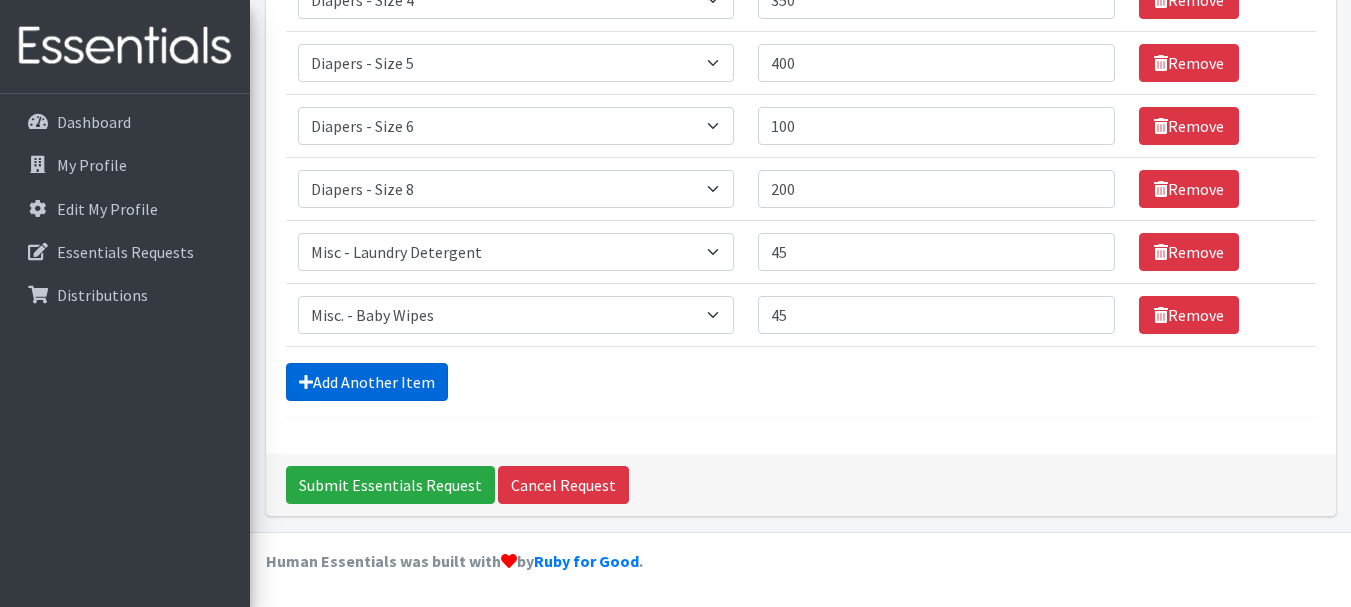 click on "Add Another Item" at bounding box center (367, 382) 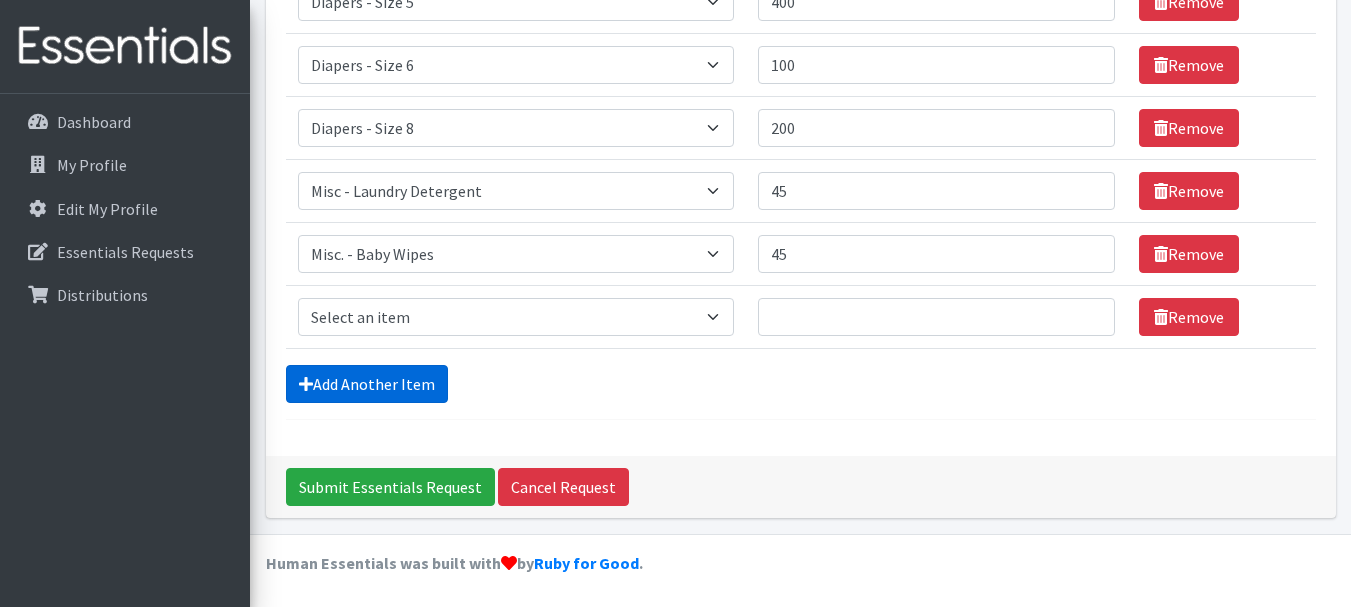 scroll, scrollTop: 594, scrollLeft: 0, axis: vertical 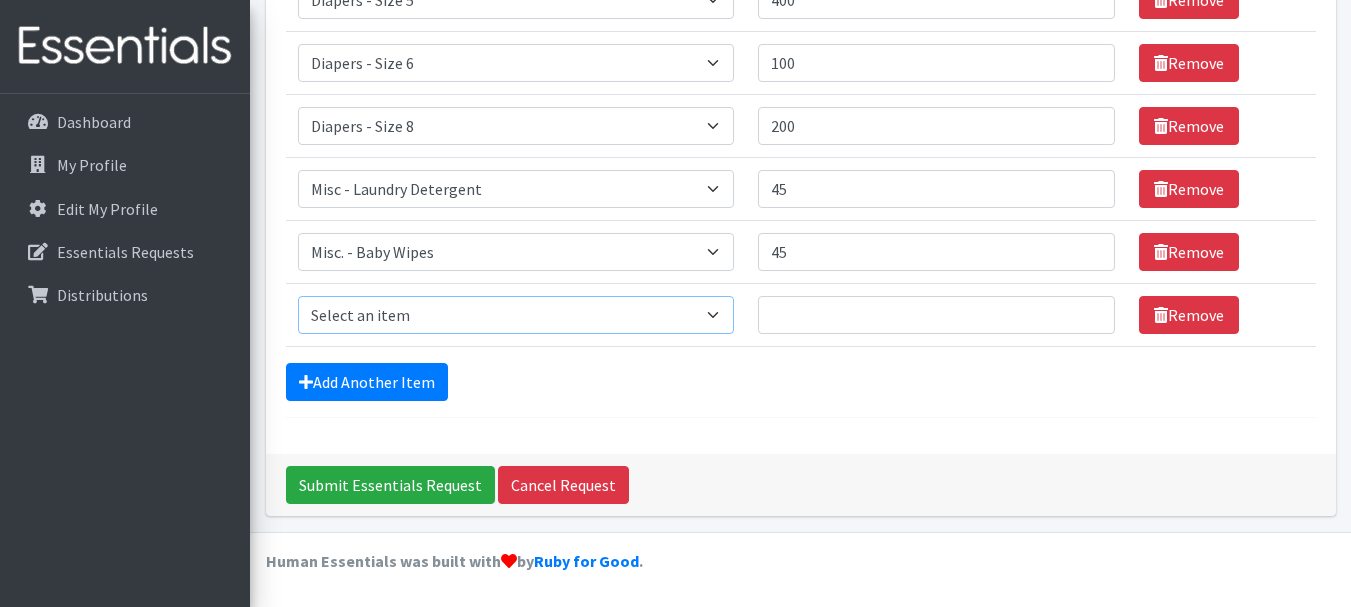 click on "Select an item
Diapers - Newborn
Diapers - Preemie
Diapers - Size 1
Diapers - Size 2
Diapers - Size 3
Diapers - Size 4
Diapers - Size 5
Diapers - Size 6
Diapers - Size 8
Misc - Laundry Detergent
Misc. - Baby Wipes
Misc. - Formula
Misc. - Hygiene Wipes
Misc. - Newborn Girl Swaddle Cotton
Misc. - Newborn Girl Swaddle Fleece
Misc. - Swimmers
Nursing Pad Kit
Period - Menstrual Cup (Post-Birth)
Period - Menstrual Cup (Pre-Birth)
Period - Menstrual Cup (Teen)
Period - Pad Only Kit
Period - Reusable Pad Kit
Period - Reusable Underwear S
Period - Reusable Underwear Teen M
Period - Reusable Underwear Teen XL
Period - Reusable Underwear XL
Period - Reusable Underwear XS
Period - Tampon & Pad Kit
Pull-Ups - 2T-3T Boys
Pull-Ups - 2T-3T Girls
Pull-Ups - 3T-4T Boys
Pull-Ups - 3T-4T Girls
Pull-Ups - 4T-5T Boys
Pull-Ups - 4T-5T Girls
Pull-Ups - 5T - 6T Boys
Pull-Ups - 5T - 6T Girls
Swimmer (M) 20-33lbs
Swimmers (L) >31lbs
Swimmers (S) 13-24lbs" at bounding box center [516, 315] 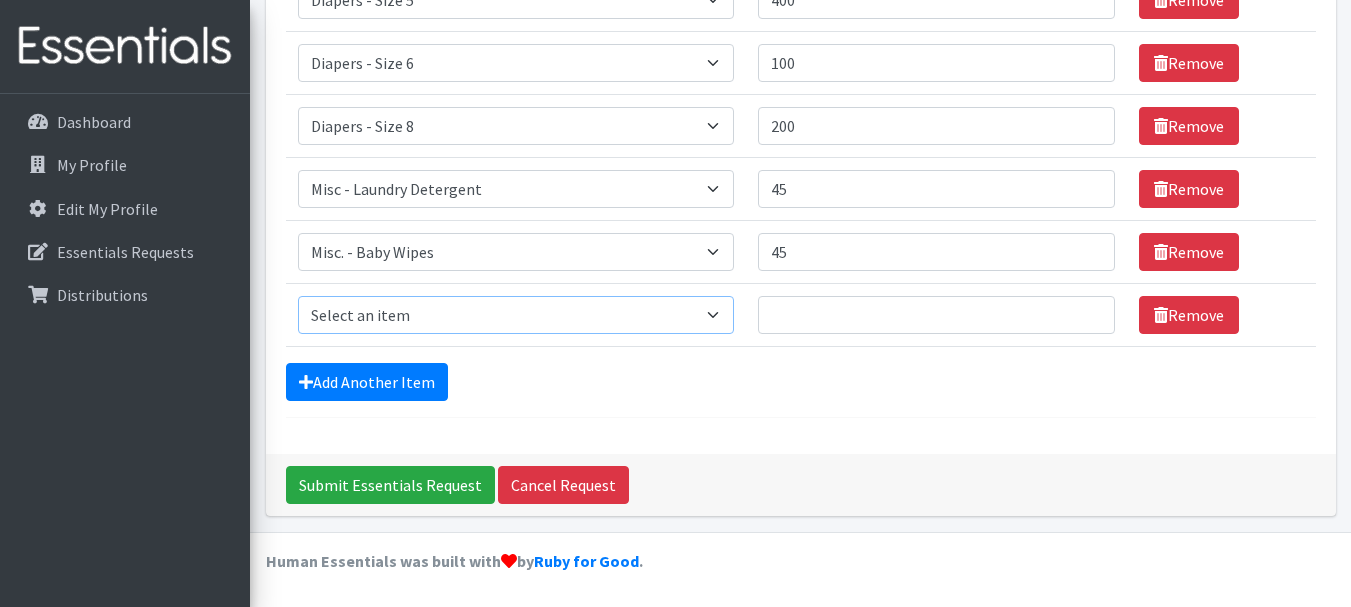 select on "9067" 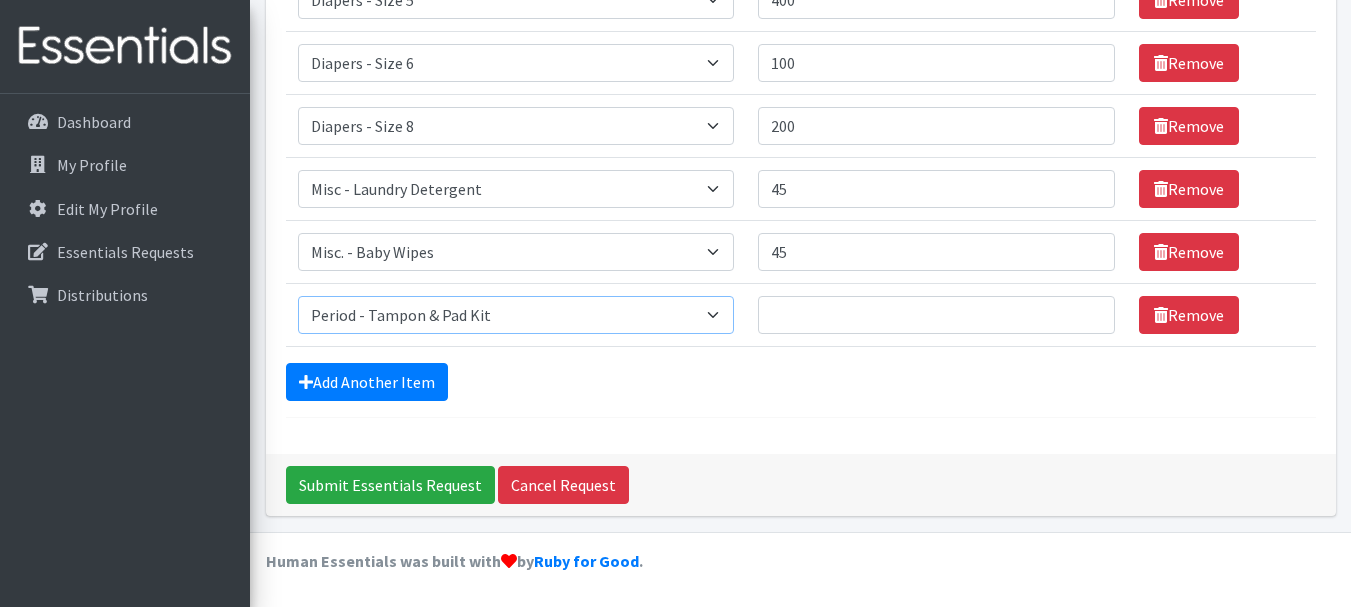 click on "Select an item
Diapers - Newborn
Diapers - Preemie
Diapers - Size 1
Diapers - Size 2
Diapers - Size 3
Diapers - Size 4
Diapers - Size 5
Diapers - Size 6
Diapers - Size 8
Misc - Laundry Detergent
Misc. - Baby Wipes
Misc. - Formula
Misc. - Hygiene Wipes
Misc. - Newborn Girl Swaddle Cotton
Misc. - Newborn Girl Swaddle Fleece
Misc. - Swimmers
Nursing Pad Kit
Period - Menstrual Cup (Post-Birth)
Period - Menstrual Cup (Pre-Birth)
Period - Menstrual Cup (Teen)
Period - Pad Only Kit
Period - Reusable Pad Kit
Period - Reusable Underwear S
Period - Reusable Underwear Teen M
Period - Reusable Underwear Teen XL
Period - Reusable Underwear XL
Period - Reusable Underwear XS
Period - Tampon & Pad Kit
Pull-Ups - 2T-3T Boys
Pull-Ups - 2T-3T Girls
Pull-Ups - 3T-4T Boys
Pull-Ups - 3T-4T Girls
Pull-Ups - 4T-5T Boys
Pull-Ups - 4T-5T Girls
Pull-Ups - 5T - 6T Boys
Pull-Ups - 5T - 6T Girls
Swimmer (M) 20-33lbs
Swimmers (L) >31lbs
Swimmers (S) 13-24lbs" at bounding box center (516, 315) 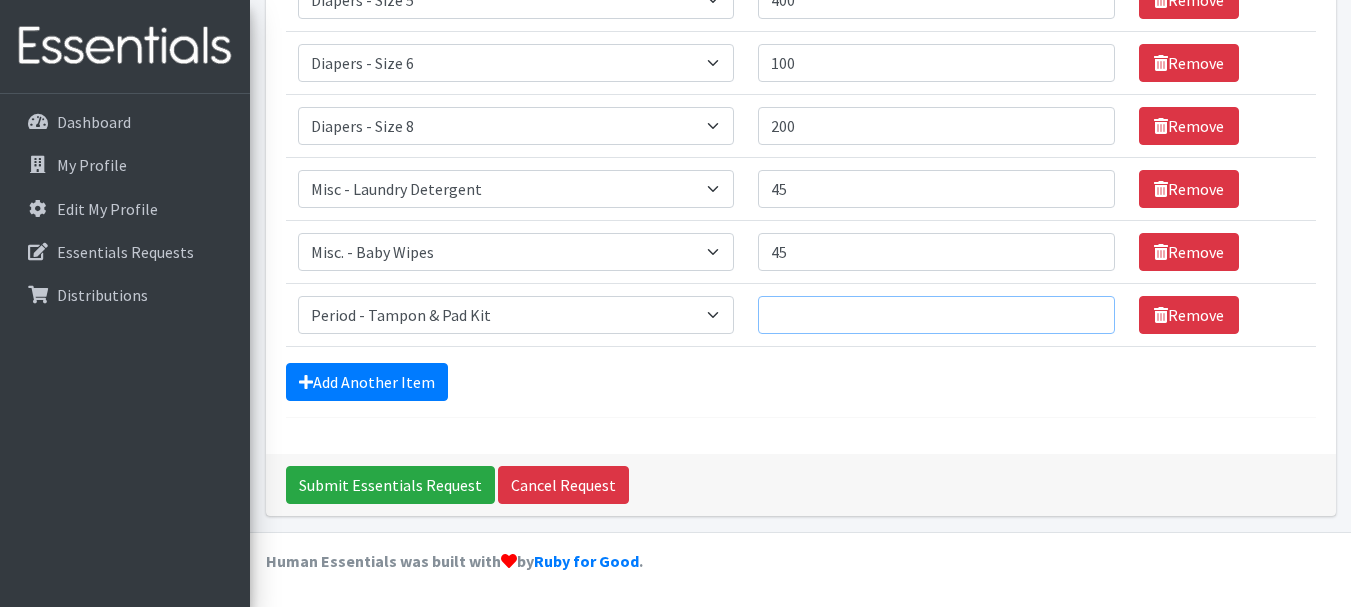 click on "Quantity" at bounding box center (936, 315) 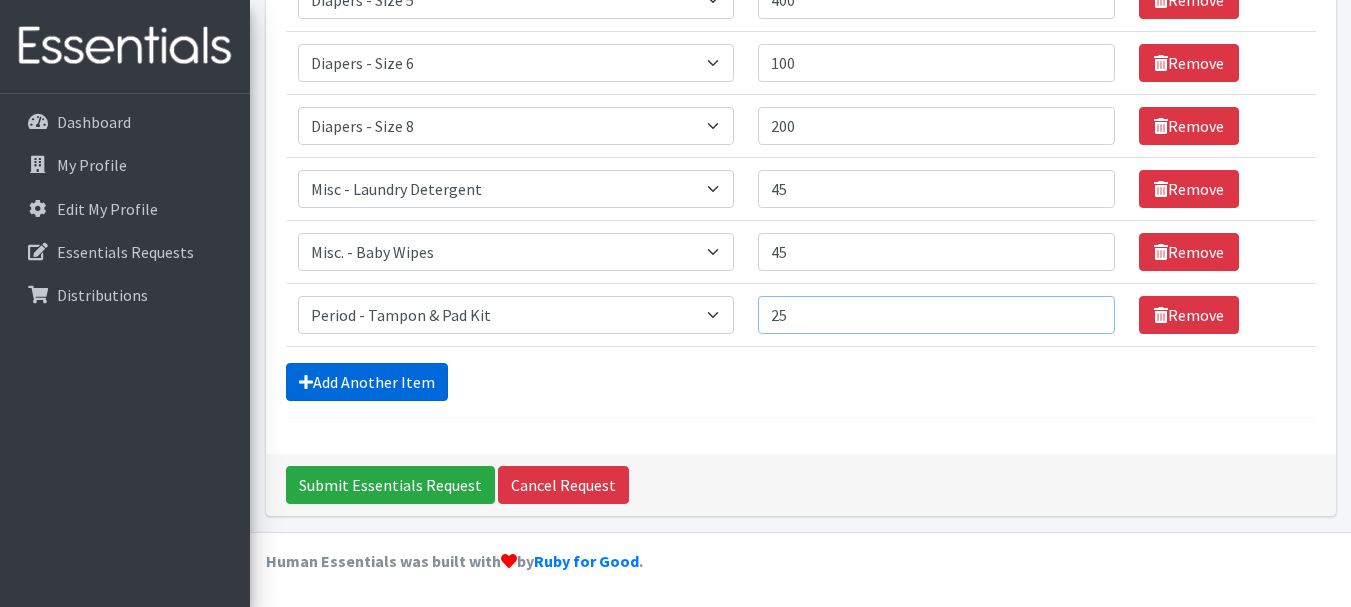 type on "25" 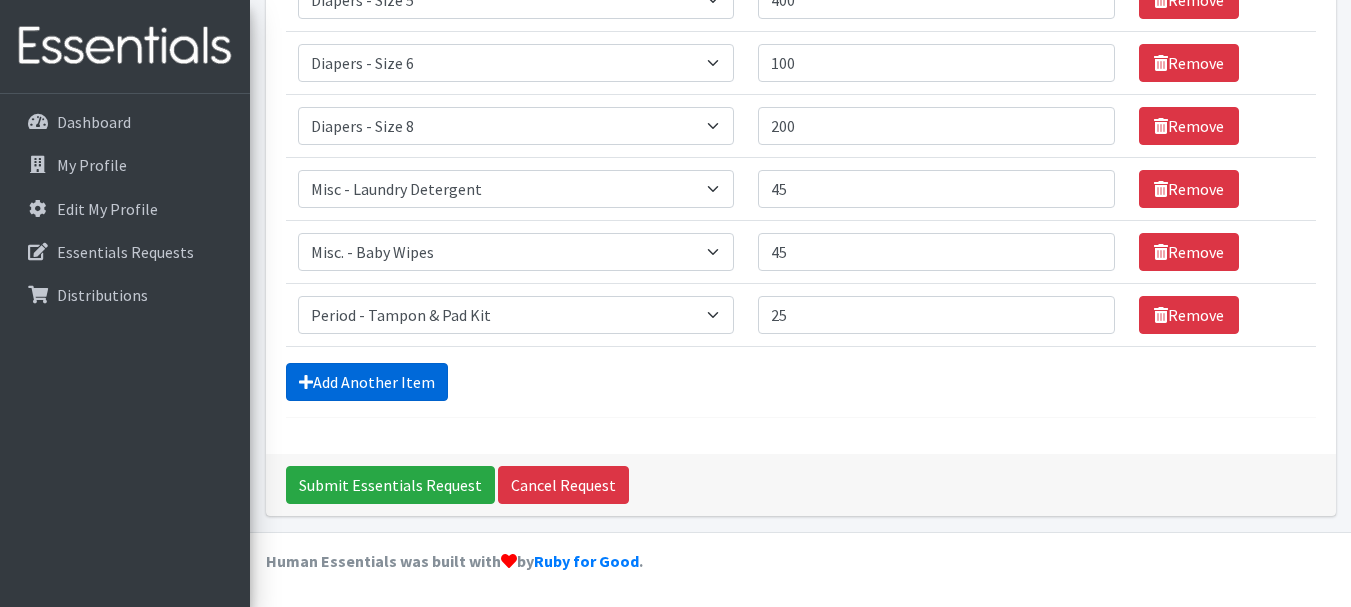click on "Add Another Item" at bounding box center (367, 382) 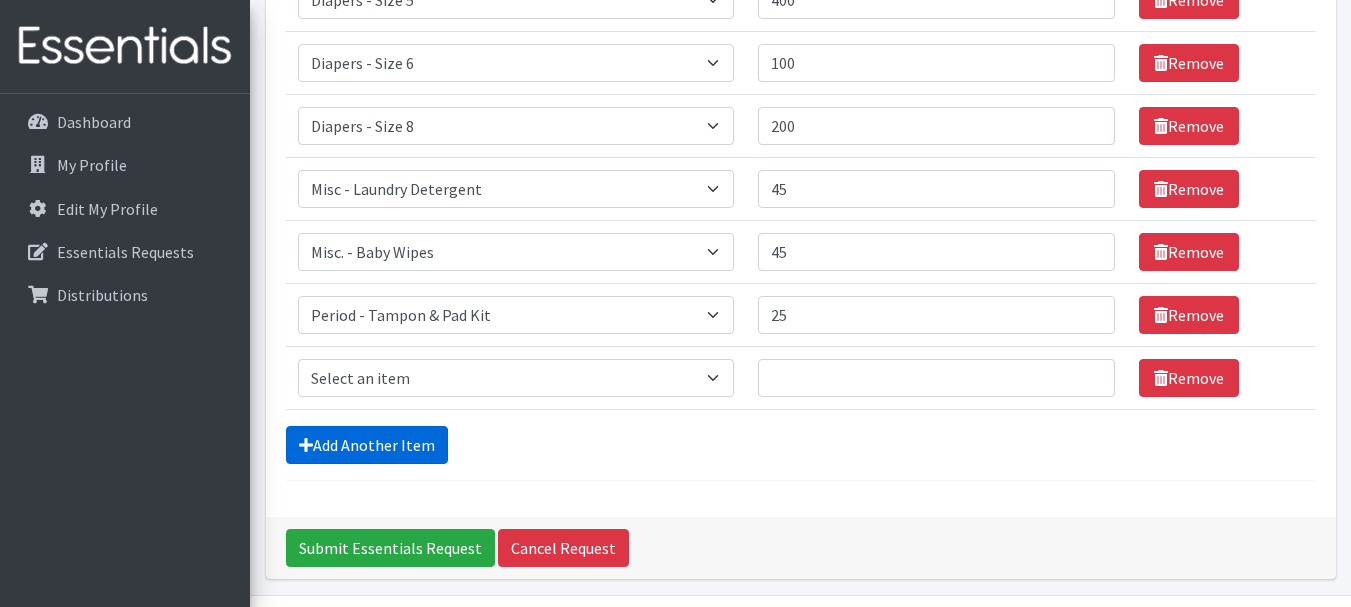 scroll, scrollTop: 657, scrollLeft: 0, axis: vertical 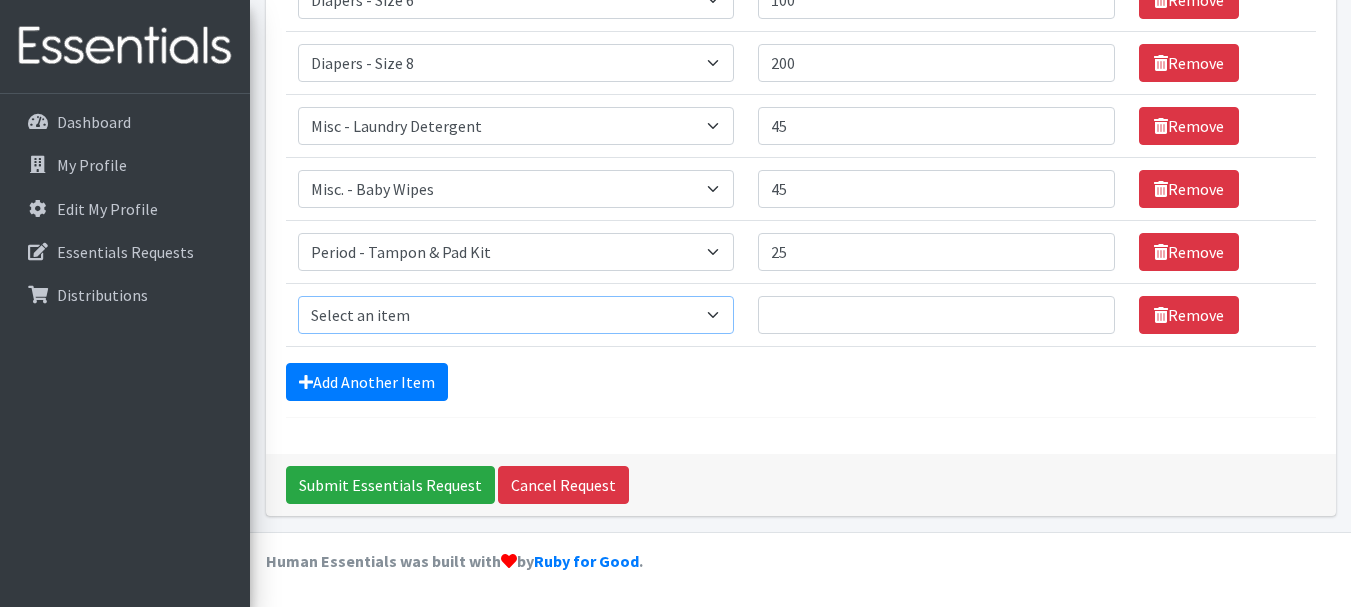 click on "Select an item
Diapers - Newborn
Diapers - Preemie
Diapers - Size 1
Diapers - Size 2
Diapers - Size 3
Diapers - Size 4
Diapers - Size 5
Diapers - Size 6
Diapers - Size 8
Misc - Laundry Detergent
Misc. - Baby Wipes
Misc. - Formula
Misc. - Hygiene Wipes
Misc. - Newborn Girl Swaddle Cotton
Misc. - Newborn Girl Swaddle Fleece
Misc. - Swimmers
Nursing Pad Kit
Period - Menstrual Cup (Post-Birth)
Period - Menstrual Cup (Pre-Birth)
Period - Menstrual Cup (Teen)
Period - Pad Only Kit
Period - Reusable Pad Kit
Period - Reusable Underwear S
Period - Reusable Underwear Teen M
Period - Reusable Underwear Teen XL
Period - Reusable Underwear XL
Period - Reusable Underwear XS
Period - Tampon & Pad Kit
Pull-Ups - 2T-3T Boys
Pull-Ups - 2T-3T Girls
Pull-Ups - 3T-4T Boys
Pull-Ups - 3T-4T Girls
Pull-Ups - 4T-5T Boys
Pull-Ups - 4T-5T Girls
Pull-Ups - 5T - 6T Boys
Pull-Ups - 5T - 6T Girls
Swimmer (M) 20-33lbs
Swimmers (L) >31lbs
Swimmers (S) 13-24lbs" at bounding box center (516, 315) 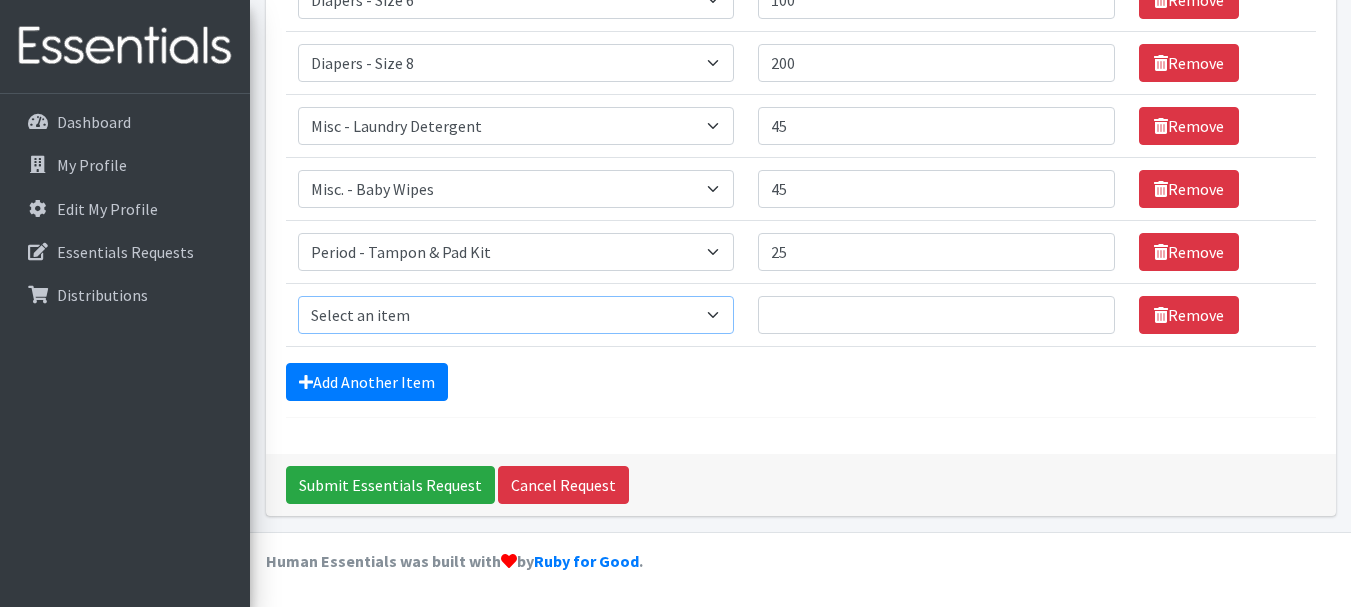 select on "77" 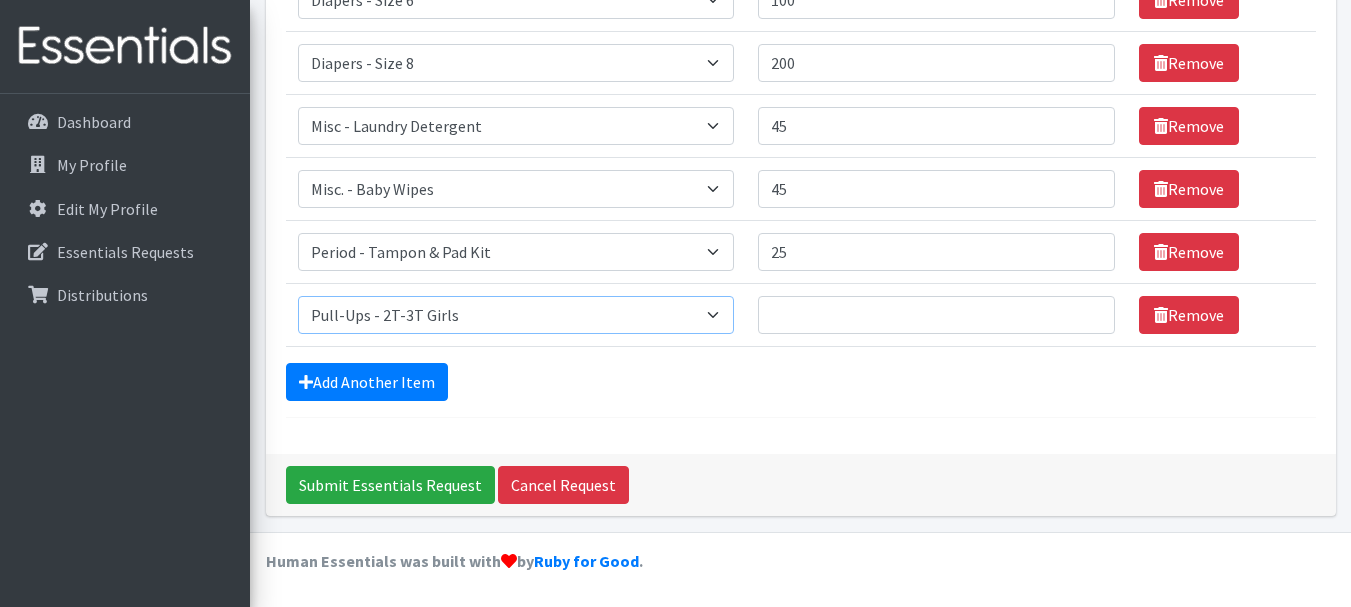 click on "Select an item
Diapers - Newborn
Diapers - Preemie
Diapers - Size 1
Diapers - Size 2
Diapers - Size 3
Diapers - Size 4
Diapers - Size 5
Diapers - Size 6
Diapers - Size 8
Misc - Laundry Detergent
Misc. - Baby Wipes
Misc. - Formula
Misc. - Hygiene Wipes
Misc. - Newborn Girl Swaddle Cotton
Misc. - Newborn Girl Swaddle Fleece
Misc. - Swimmers
Nursing Pad Kit
Period - Menstrual Cup (Post-Birth)
Period - Menstrual Cup (Pre-Birth)
Period - Menstrual Cup (Teen)
Period - Pad Only Kit
Period - Reusable Pad Kit
Period - Reusable Underwear S
Period - Reusable Underwear Teen M
Period - Reusable Underwear Teen XL
Period - Reusable Underwear XL
Period - Reusable Underwear XS
Period - Tampon & Pad Kit
Pull-Ups - 2T-3T Boys
Pull-Ups - 2T-3T Girls
Pull-Ups - 3T-4T Boys
Pull-Ups - 3T-4T Girls
Pull-Ups - 4T-5T Boys
Pull-Ups - 4T-5T Girls
Pull-Ups - 5T - 6T Boys
Pull-Ups - 5T - 6T Girls
Swimmer (M) 20-33lbs
Swimmers (L) >31lbs
Swimmers (S) 13-24lbs" at bounding box center [516, 315] 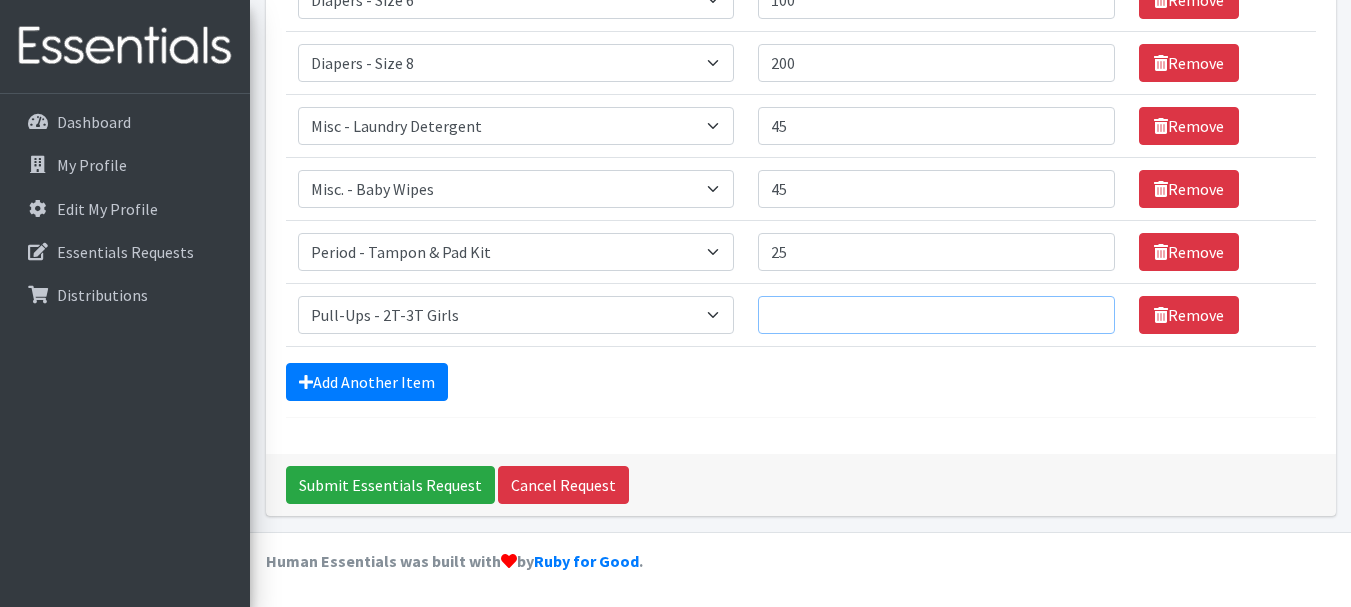 click on "Quantity" at bounding box center [936, 315] 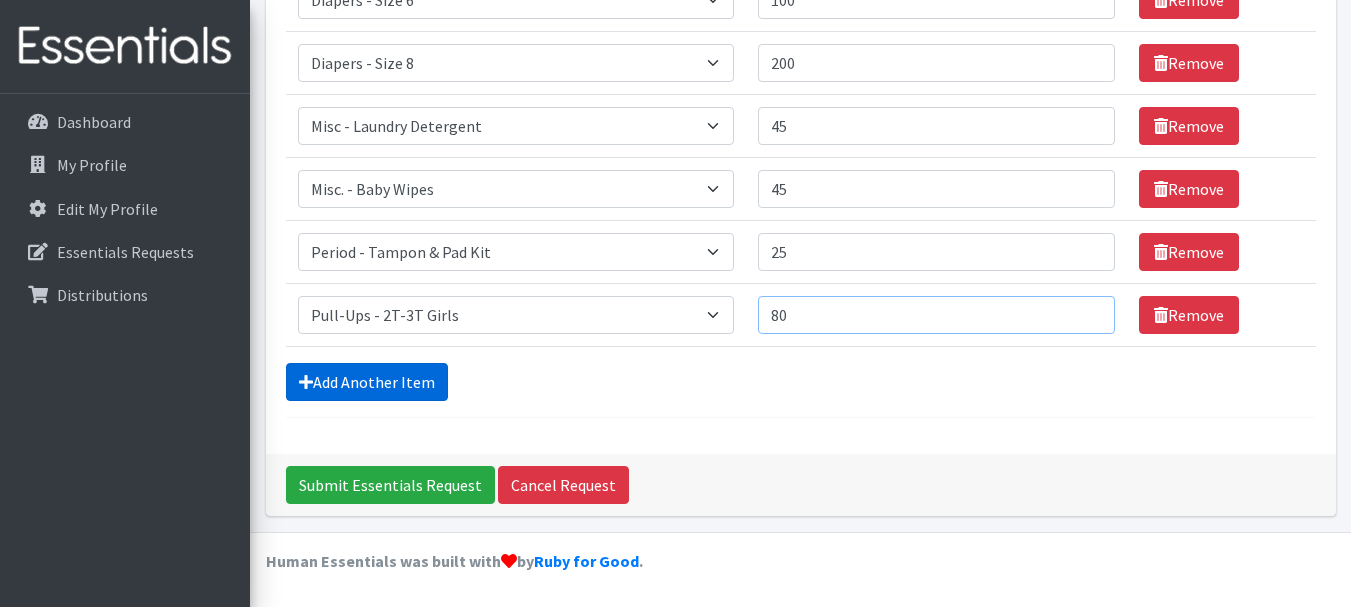 type on "80" 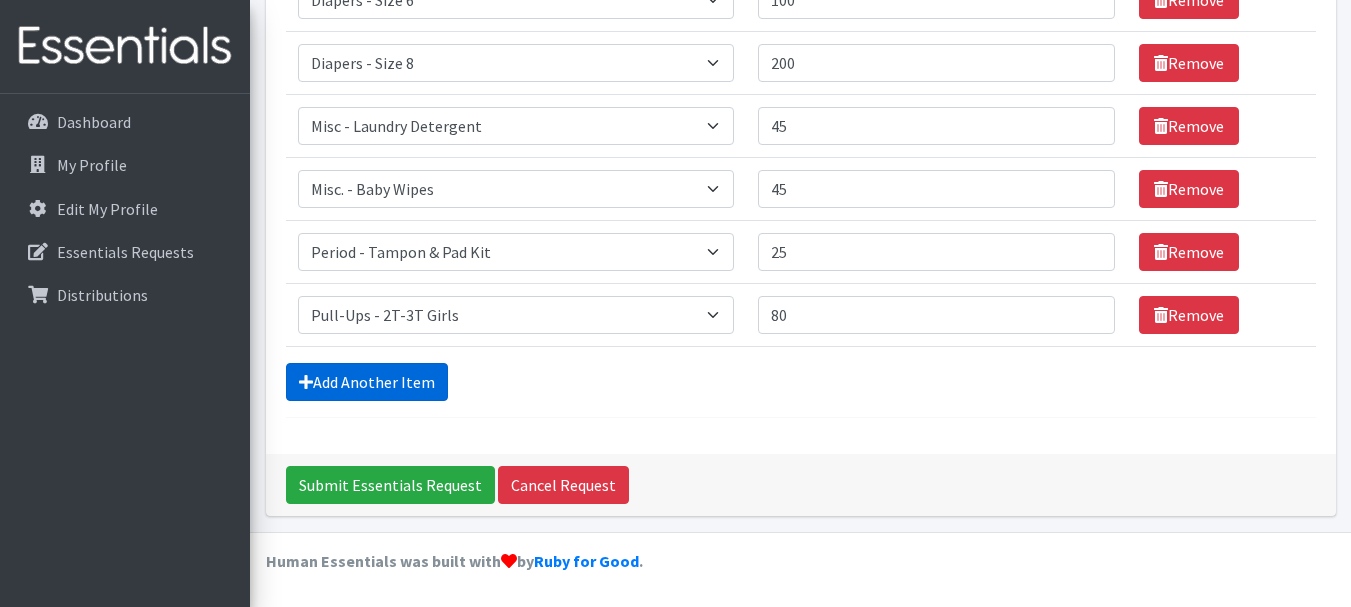 click on "Add Another Item" at bounding box center (367, 382) 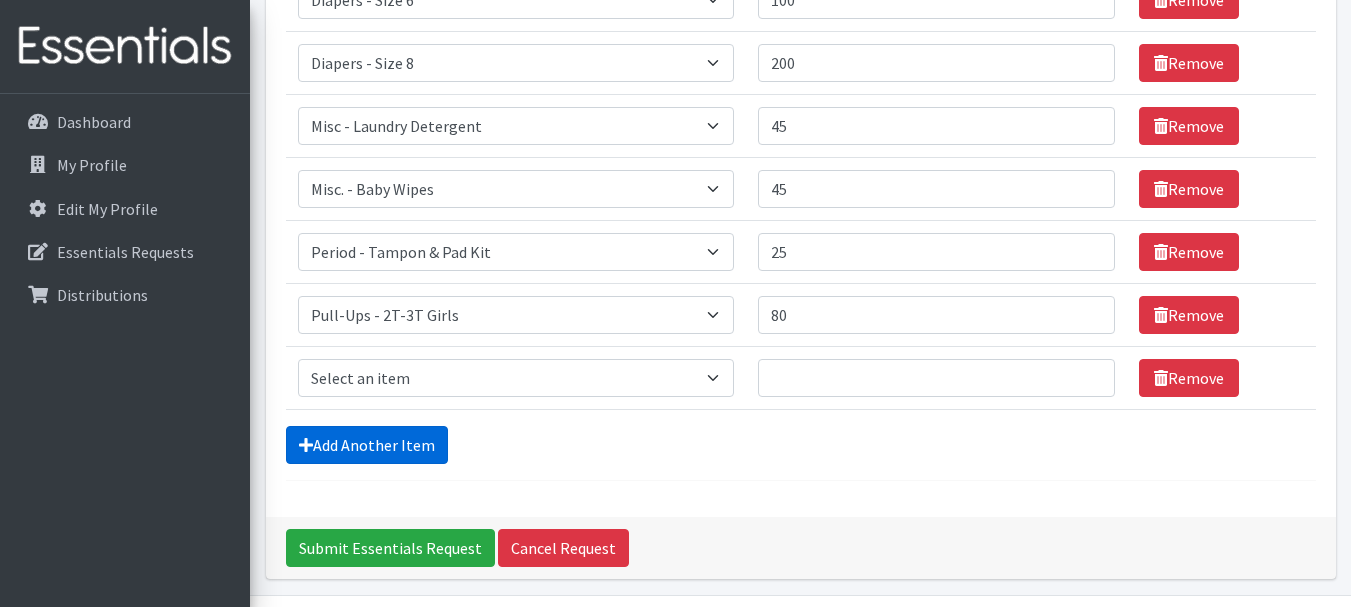 scroll, scrollTop: 720, scrollLeft: 0, axis: vertical 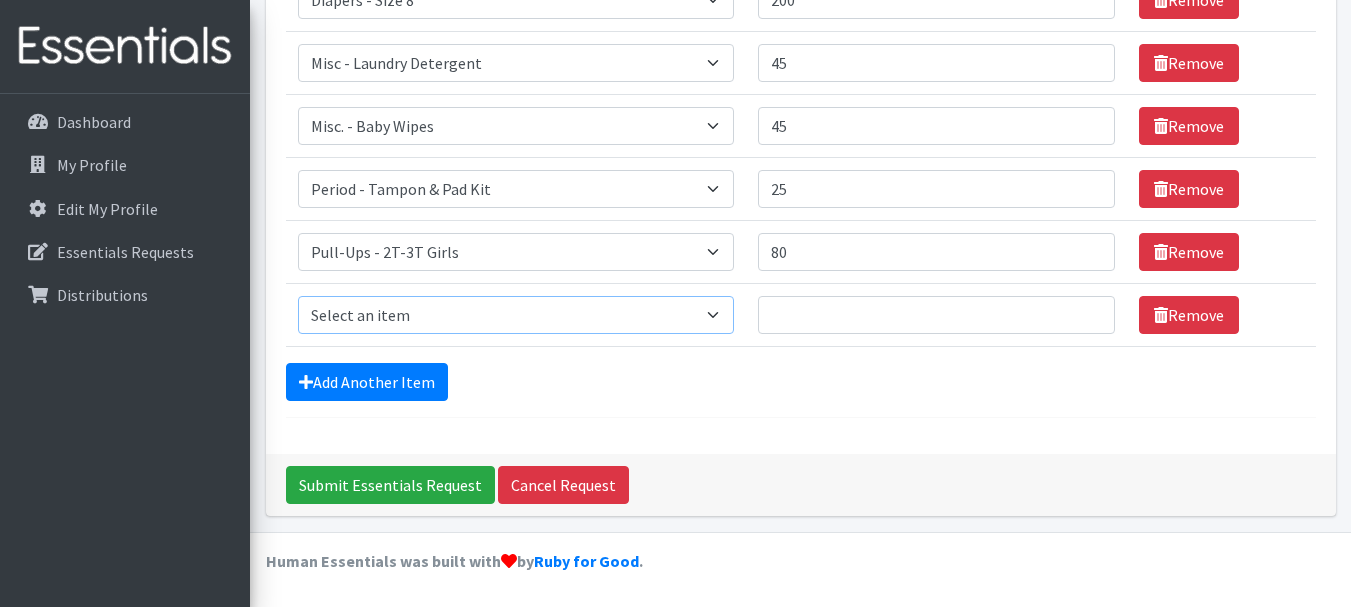 click on "Select an item
Diapers - Newborn
Diapers - Preemie
Diapers - Size 1
Diapers - Size 2
Diapers - Size 3
Diapers - Size 4
Diapers - Size 5
Diapers - Size 6
Diapers - Size 8
Misc - Laundry Detergent
Misc. - Baby Wipes
Misc. - Formula
Misc. - Hygiene Wipes
Misc. - Newborn Girl Swaddle Cotton
Misc. - Newborn Girl Swaddle Fleece
Misc. - Swimmers
Nursing Pad Kit
Period - Menstrual Cup (Post-Birth)
Period - Menstrual Cup (Pre-Birth)
Period - Menstrual Cup (Teen)
Period - Pad Only Kit
Period - Reusable Pad Kit
Period - Reusable Underwear S
Period - Reusable Underwear Teen M
Period - Reusable Underwear Teen XL
Period - Reusable Underwear XL
Period - Reusable Underwear XS
Period - Tampon & Pad Kit
Pull-Ups - 2T-3T Boys
Pull-Ups - 2T-3T Girls
Pull-Ups - 3T-4T Boys
Pull-Ups - 3T-4T Girls
Pull-Ups - 4T-5T Boys
Pull-Ups - 4T-5T Girls
Pull-Ups - 5T - 6T Boys
Pull-Ups - 5T - 6T Girls
Swimmer (M) 20-33lbs
Swimmers (L) >31lbs
Swimmers (S) 13-24lbs" at bounding box center [516, 315] 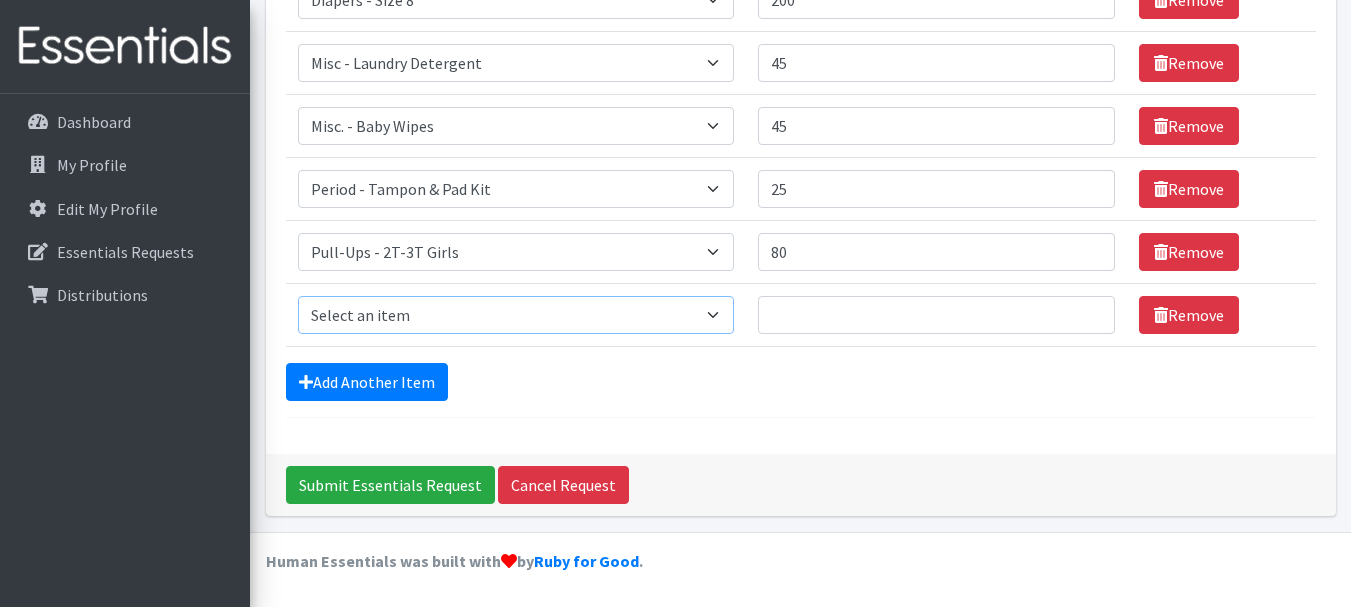 select on "79" 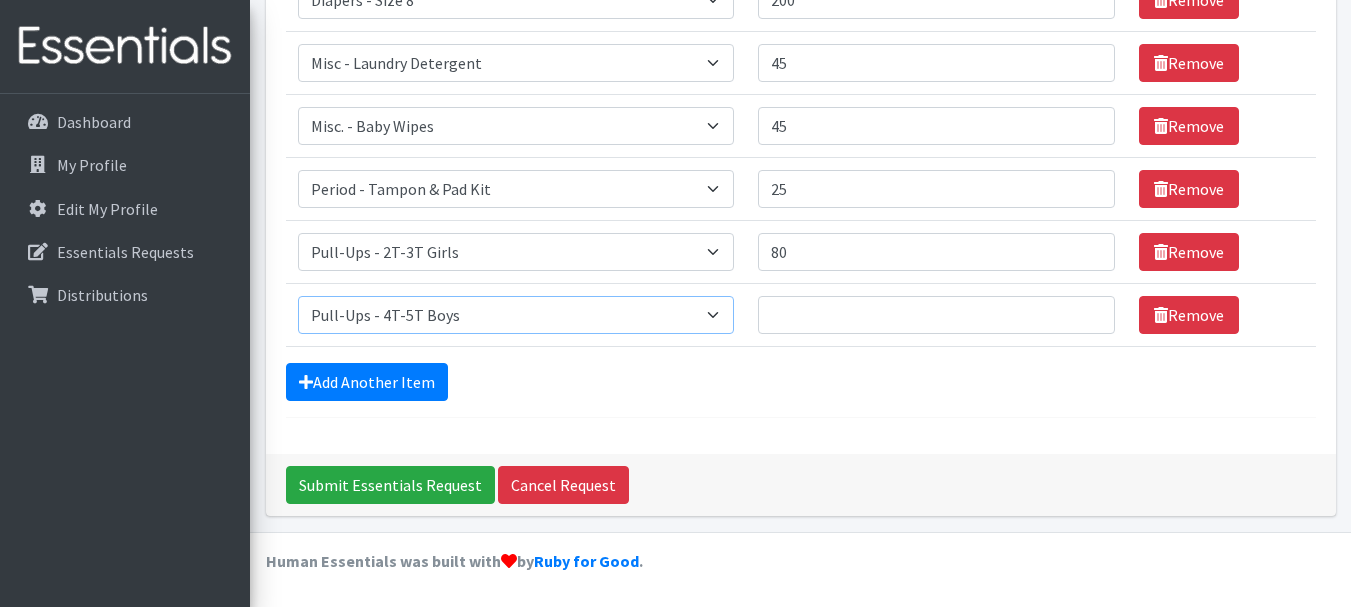 click on "Select an item
Diapers - Newborn
Diapers - Preemie
Diapers - Size 1
Diapers - Size 2
Diapers - Size 3
Diapers - Size 4
Diapers - Size 5
Diapers - Size 6
Diapers - Size 8
Misc - Laundry Detergent
Misc. - Baby Wipes
Misc. - Formula
Misc. - Hygiene Wipes
Misc. - Newborn Girl Swaddle Cotton
Misc. - Newborn Girl Swaddle Fleece
Misc. - Swimmers
Nursing Pad Kit
Period - Menstrual Cup (Post-Birth)
Period - Menstrual Cup (Pre-Birth)
Period - Menstrual Cup (Teen)
Period - Pad Only Kit
Period - Reusable Pad Kit
Period - Reusable Underwear S
Period - Reusable Underwear Teen M
Period - Reusable Underwear Teen XL
Period - Reusable Underwear XL
Period - Reusable Underwear XS
Period - Tampon & Pad Kit
Pull-Ups - 2T-3T Boys
Pull-Ups - 2T-3T Girls
Pull-Ups - 3T-4T Boys
Pull-Ups - 3T-4T Girls
Pull-Ups - 4T-5T Boys
Pull-Ups - 4T-5T Girls
Pull-Ups - 5T - 6T Boys
Pull-Ups - 5T - 6T Girls
Swimmer (M) 20-33lbs
Swimmers (L) >31lbs
Swimmers (S) 13-24lbs" at bounding box center (516, 315) 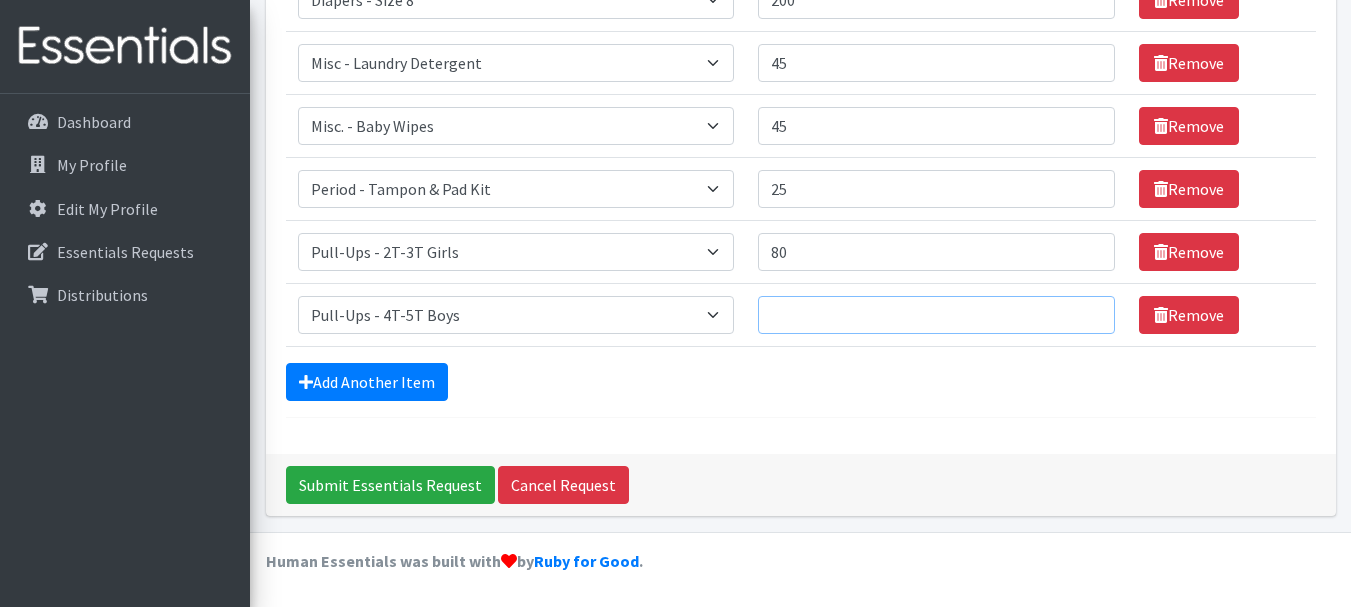 click on "Quantity" at bounding box center [936, 315] 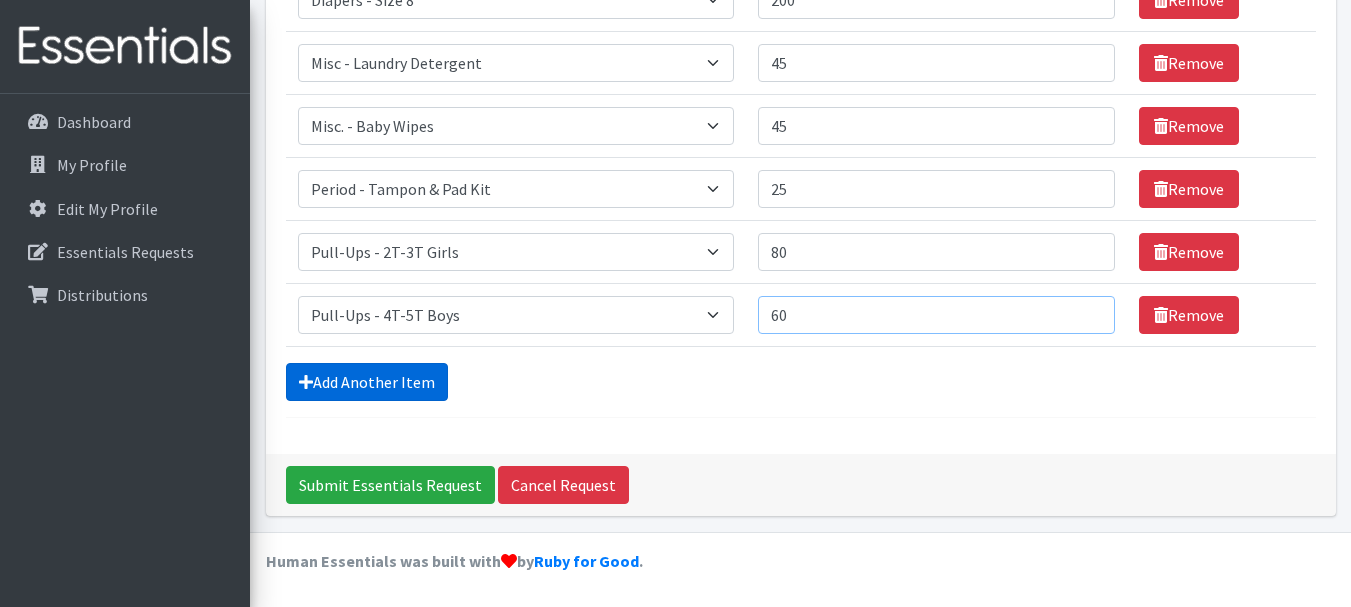 type on "60" 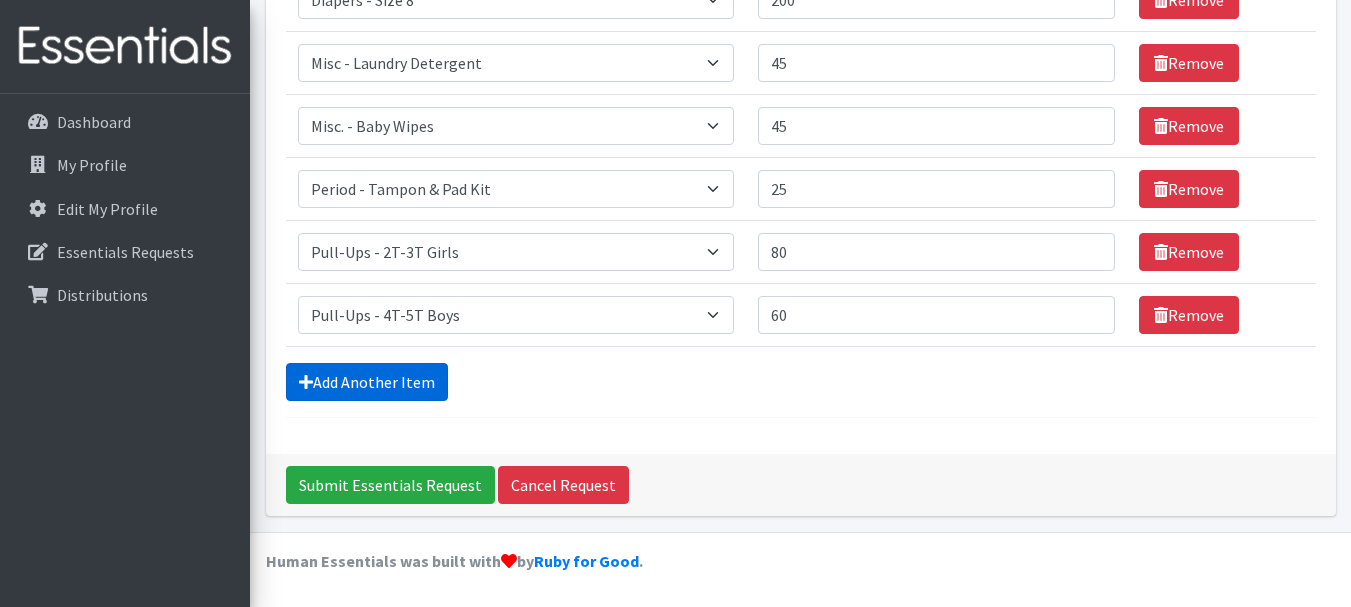 click on "Add Another Item" at bounding box center [367, 382] 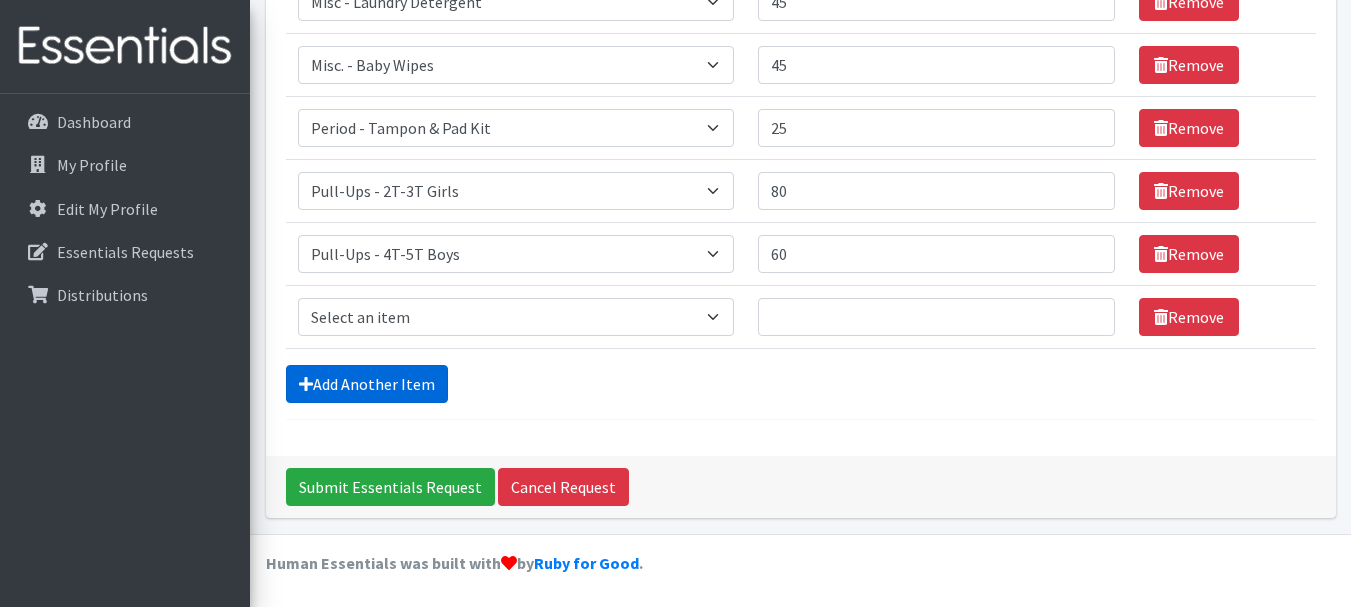 scroll, scrollTop: 783, scrollLeft: 0, axis: vertical 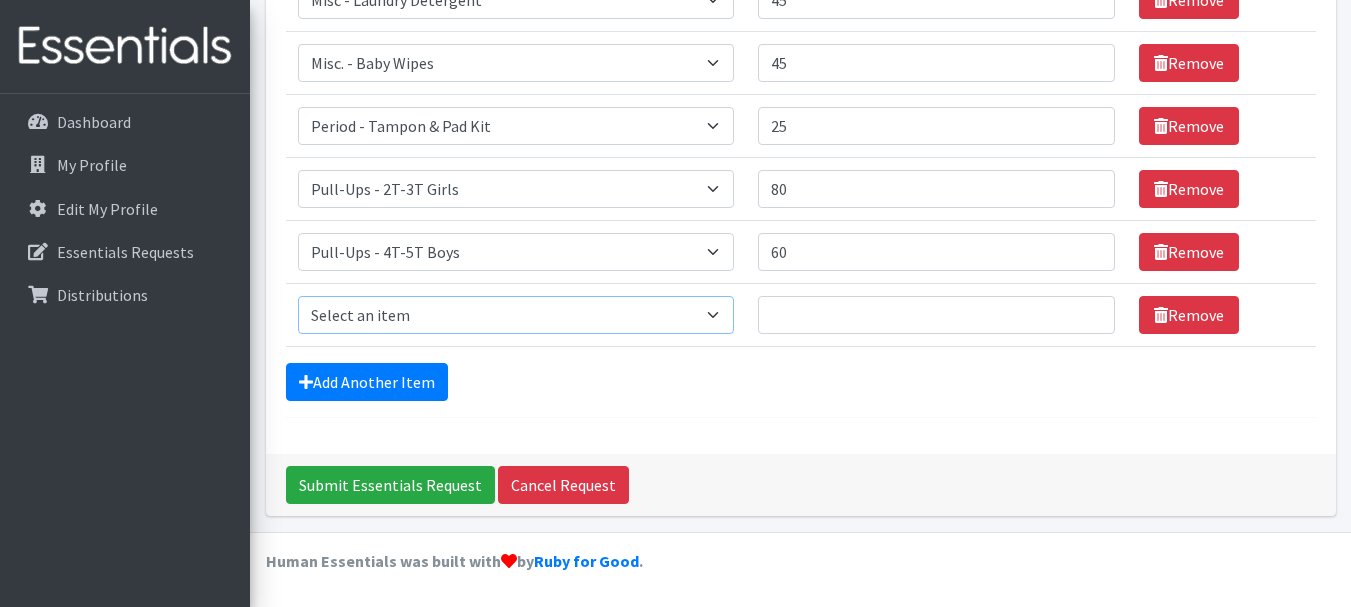 click on "Select an item
Diapers - Newborn
Diapers - Preemie
Diapers - Size 1
Diapers - Size 2
Diapers - Size 3
Diapers - Size 4
Diapers - Size 5
Diapers - Size 6
Diapers - Size 8
Misc - Laundry Detergent
Misc. - Baby Wipes
Misc. - Formula
Misc. - Hygiene Wipes
Misc. - Newborn Girl Swaddle Cotton
Misc. - Newborn Girl Swaddle Fleece
Misc. - Swimmers
Nursing Pad Kit
Period - Menstrual Cup (Post-Birth)
Period - Menstrual Cup (Pre-Birth)
Period - Menstrual Cup (Teen)
Period - Pad Only Kit
Period - Reusable Pad Kit
Period - Reusable Underwear S
Period - Reusable Underwear Teen M
Period - Reusable Underwear Teen XL
Period - Reusable Underwear XL
Period - Reusable Underwear XS
Period - Tampon & Pad Kit
Pull-Ups - 2T-3T Boys
Pull-Ups - 2T-3T Girls
Pull-Ups - 3T-4T Boys
Pull-Ups - 3T-4T Girls
Pull-Ups - 4T-5T Boys
Pull-Ups - 4T-5T Girls
Pull-Ups - 5T - 6T Boys
Pull-Ups - 5T - 6T Girls
Swimmer (M) 20-33lbs
Swimmers (L) >31lbs
Swimmers (S) 13-24lbs" at bounding box center [516, 315] 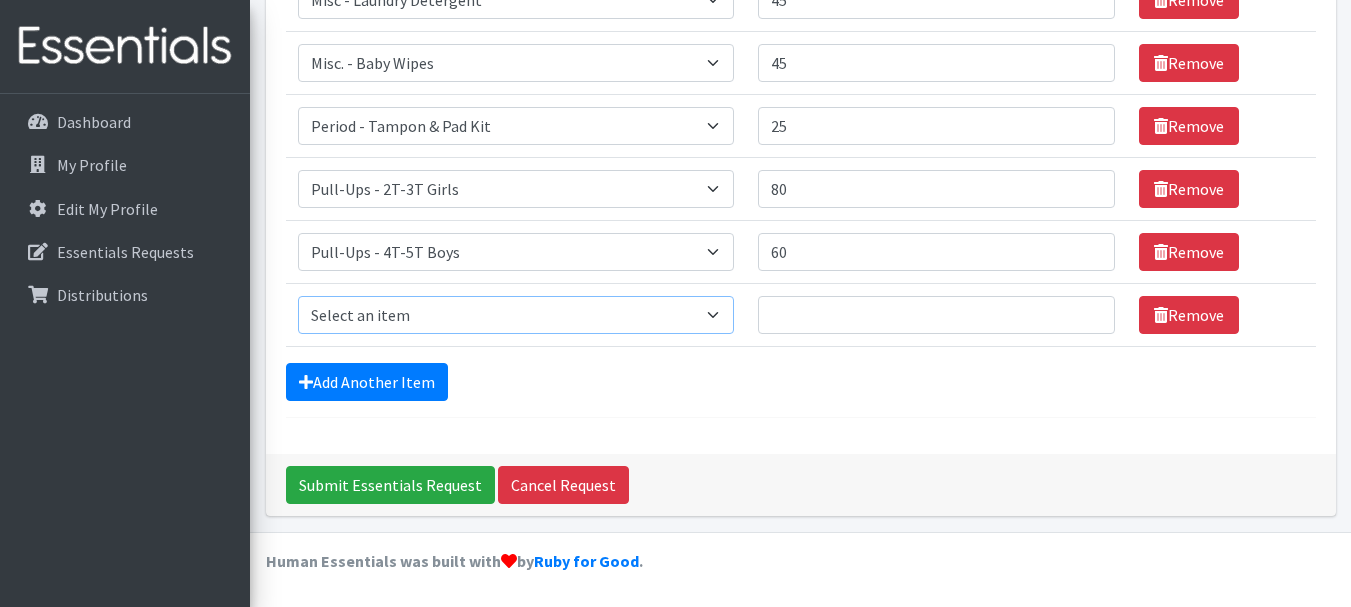 select on "1302" 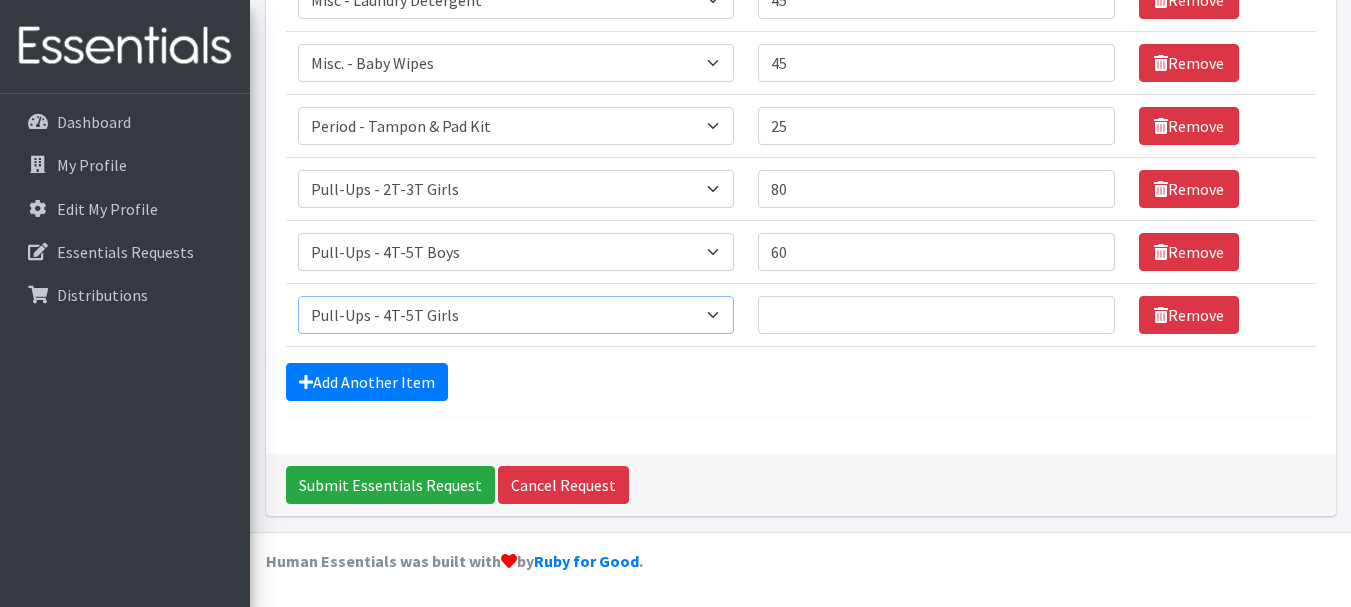 click on "Select an item
Diapers - Newborn
Diapers - Preemie
Diapers - Size 1
Diapers - Size 2
Diapers - Size 3
Diapers - Size 4
Diapers - Size 5
Diapers - Size 6
Diapers - Size 8
Misc - Laundry Detergent
Misc. - Baby Wipes
Misc. - Formula
Misc. - Hygiene Wipes
Misc. - Newborn Girl Swaddle Cotton
Misc. - Newborn Girl Swaddle Fleece
Misc. - Swimmers
Nursing Pad Kit
Period - Menstrual Cup (Post-Birth)
Period - Menstrual Cup (Pre-Birth)
Period - Menstrual Cup (Teen)
Period - Pad Only Kit
Period - Reusable Pad Kit
Period - Reusable Underwear S
Period - Reusable Underwear Teen M
Period - Reusable Underwear Teen XL
Period - Reusable Underwear XL
Period - Reusable Underwear XS
Period - Tampon & Pad Kit
Pull-Ups - 2T-3T Boys
Pull-Ups - 2T-3T Girls
Pull-Ups - 3T-4T Boys
Pull-Ups - 3T-4T Girls
Pull-Ups - 4T-5T Boys
Pull-Ups - 4T-5T Girls
Pull-Ups - 5T - 6T Boys
Pull-Ups - 5T - 6T Girls
Swimmer (M) 20-33lbs
Swimmers (L) >31lbs
Swimmers (S) 13-24lbs" at bounding box center [516, 315] 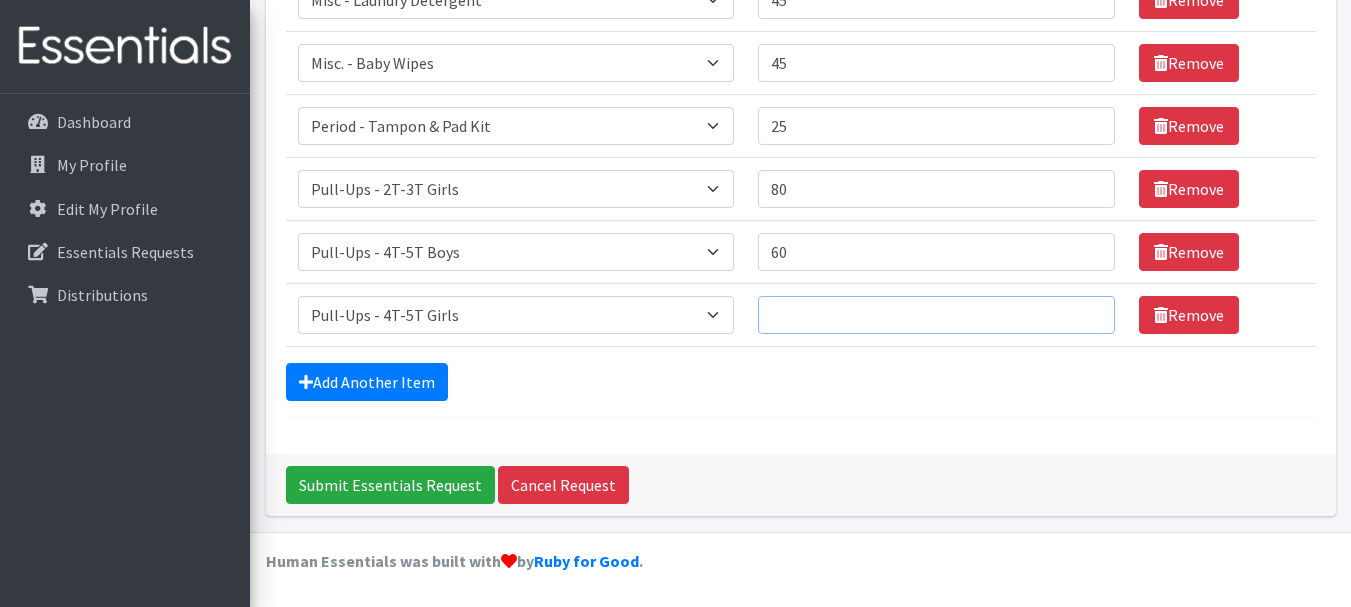 click on "Quantity" at bounding box center (936, 315) 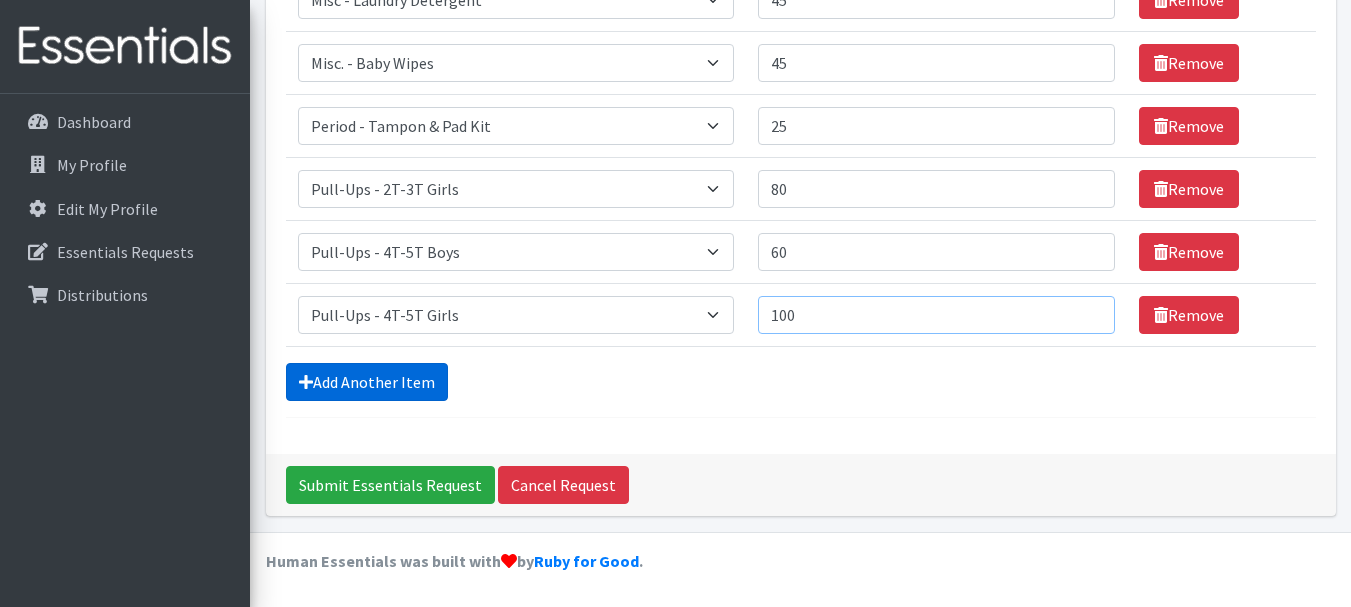 type on "100" 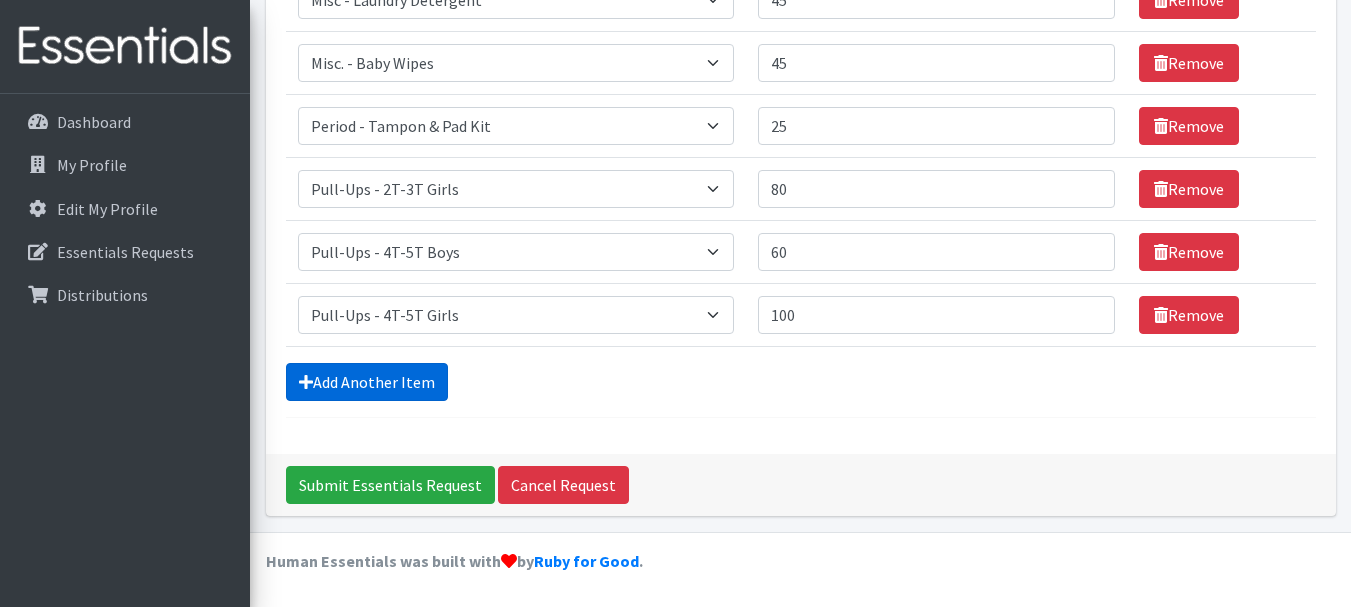 click on "Add Another Item" at bounding box center (367, 382) 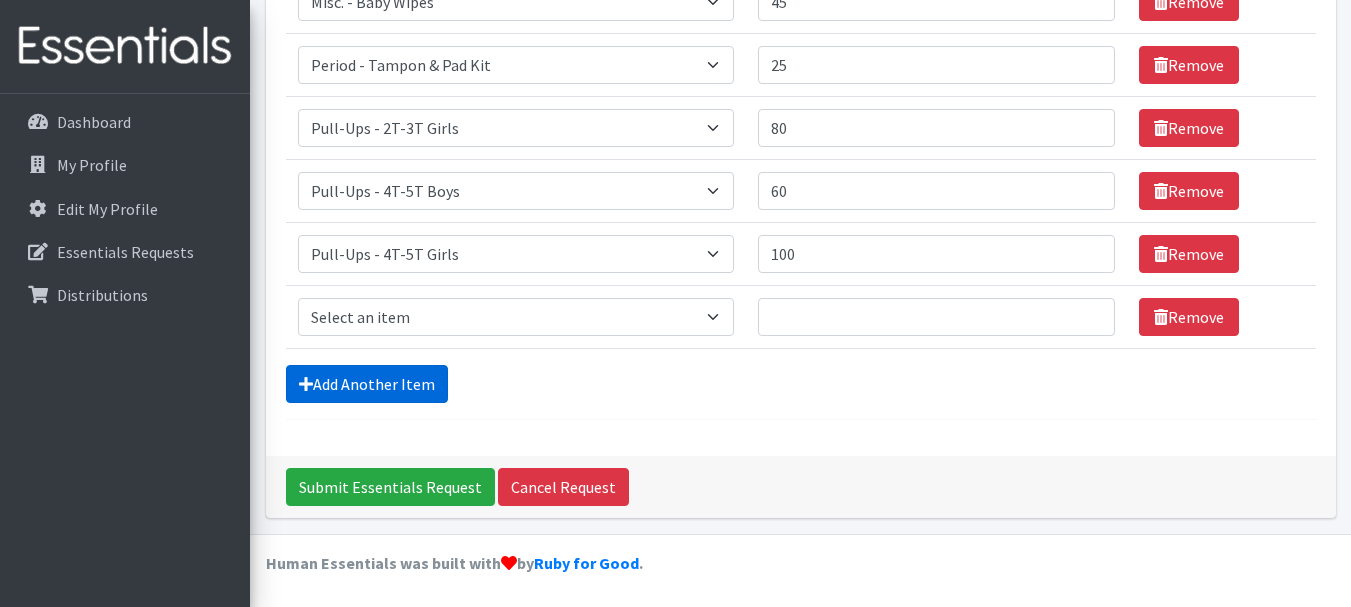scroll, scrollTop: 846, scrollLeft: 0, axis: vertical 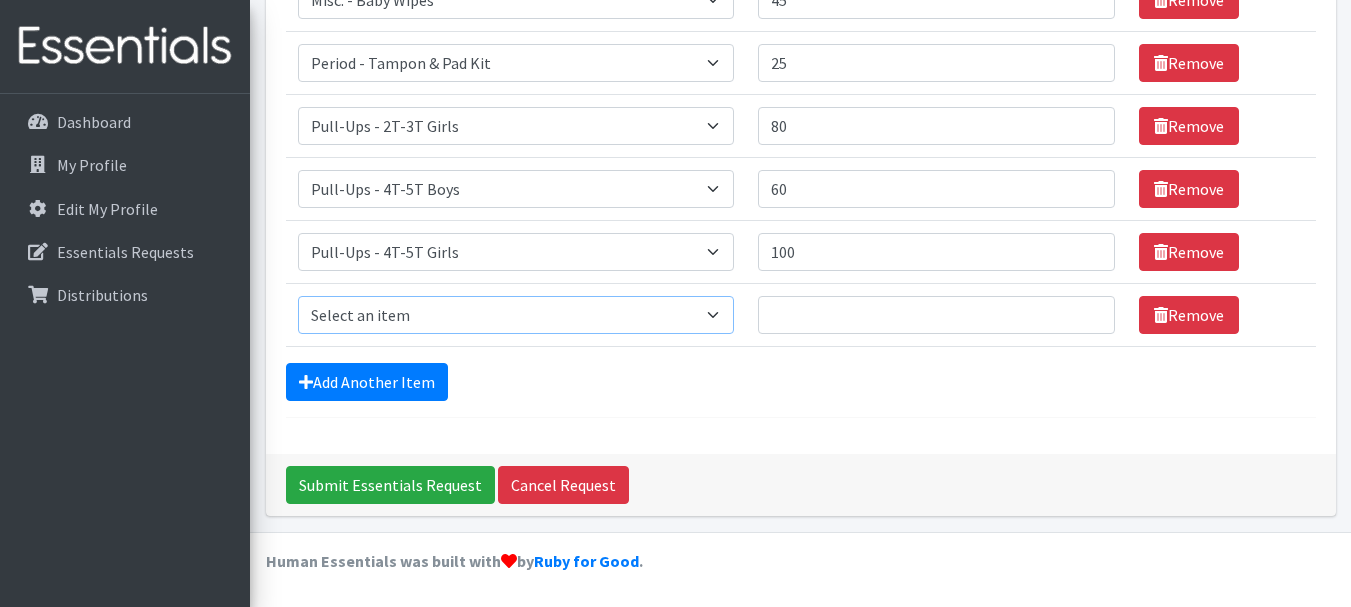 click on "Select an item
Diapers - Newborn
Diapers - Preemie
Diapers - Size 1
Diapers - Size 2
Diapers - Size 3
Diapers - Size 4
Diapers - Size 5
Diapers - Size 6
Diapers - Size 8
Misc - Laundry Detergent
Misc. - Baby Wipes
Misc. - Formula
Misc. - Hygiene Wipes
Misc. - Newborn Girl Swaddle Cotton
Misc. - Newborn Girl Swaddle Fleece
Misc. - Swimmers
Nursing Pad Kit
Period - Menstrual Cup (Post-Birth)
Period - Menstrual Cup (Pre-Birth)
Period - Menstrual Cup (Teen)
Period - Pad Only Kit
Period - Reusable Pad Kit
Period - Reusable Underwear S
Period - Reusable Underwear Teen M
Period - Reusable Underwear Teen XL
Period - Reusable Underwear XL
Period - Reusable Underwear XS
Period - Tampon & Pad Kit
Pull-Ups - 2T-3T Boys
Pull-Ups - 2T-3T Girls
Pull-Ups - 3T-4T Boys
Pull-Ups - 3T-4T Girls
Pull-Ups - 4T-5T Boys
Pull-Ups - 4T-5T Girls
Pull-Ups - 5T - 6T Boys
Pull-Ups - 5T - 6T Girls
Swimmer (M) 20-33lbs
Swimmers (L) >31lbs
Swimmers (S) 13-24lbs" at bounding box center [516, 315] 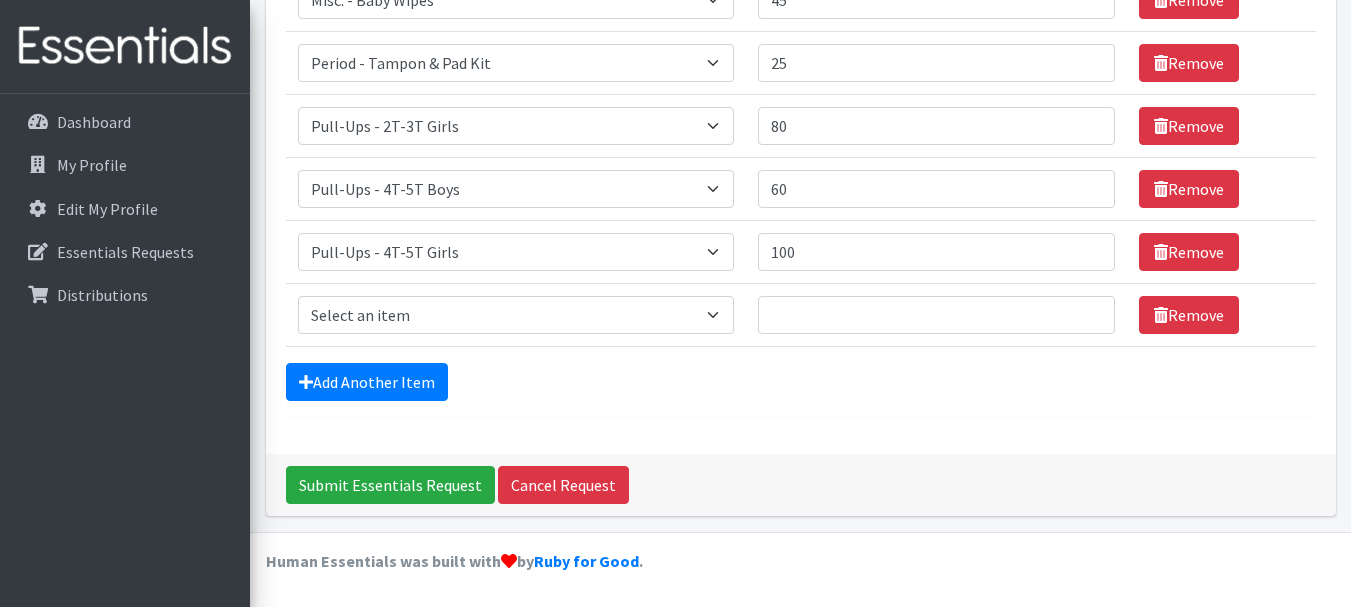 click on "Add Another Item" at bounding box center (801, 382) 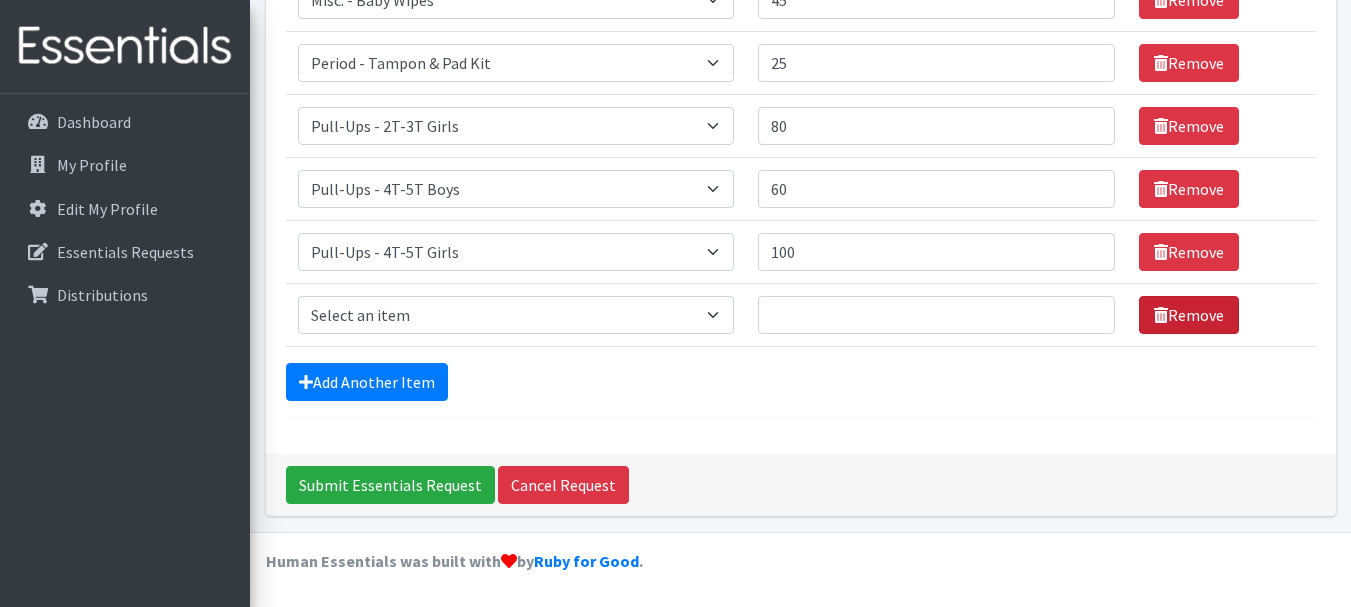 click at bounding box center [1161, 315] 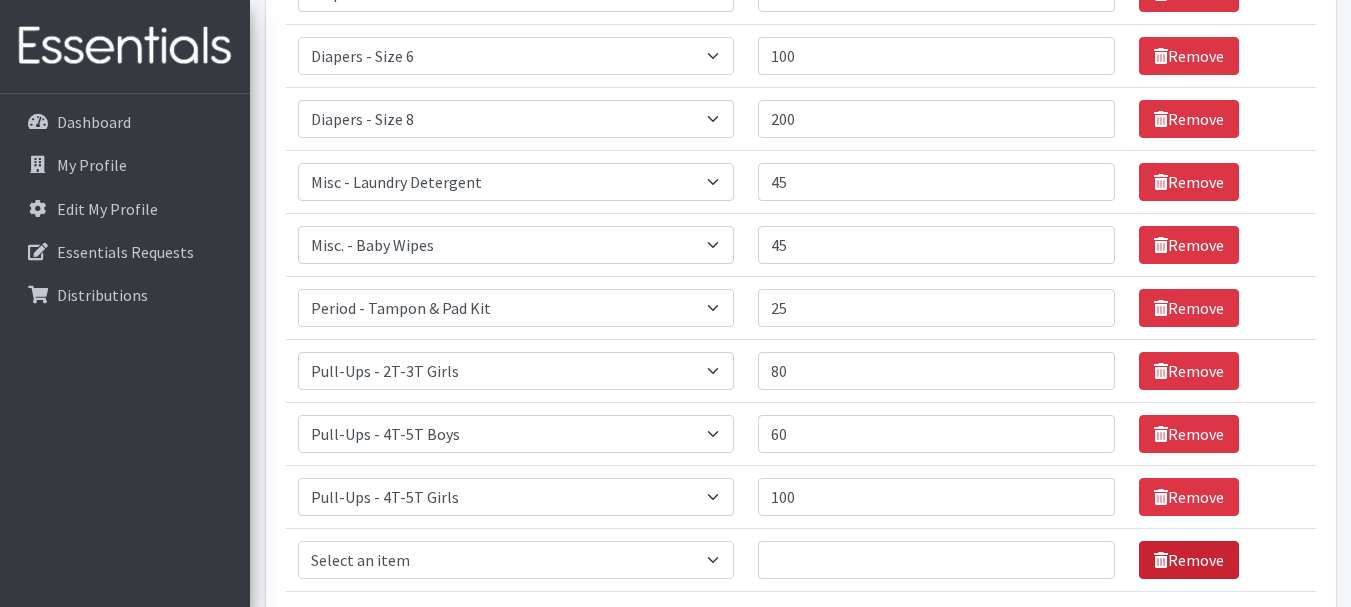 scroll, scrollTop: 604, scrollLeft: 0, axis: vertical 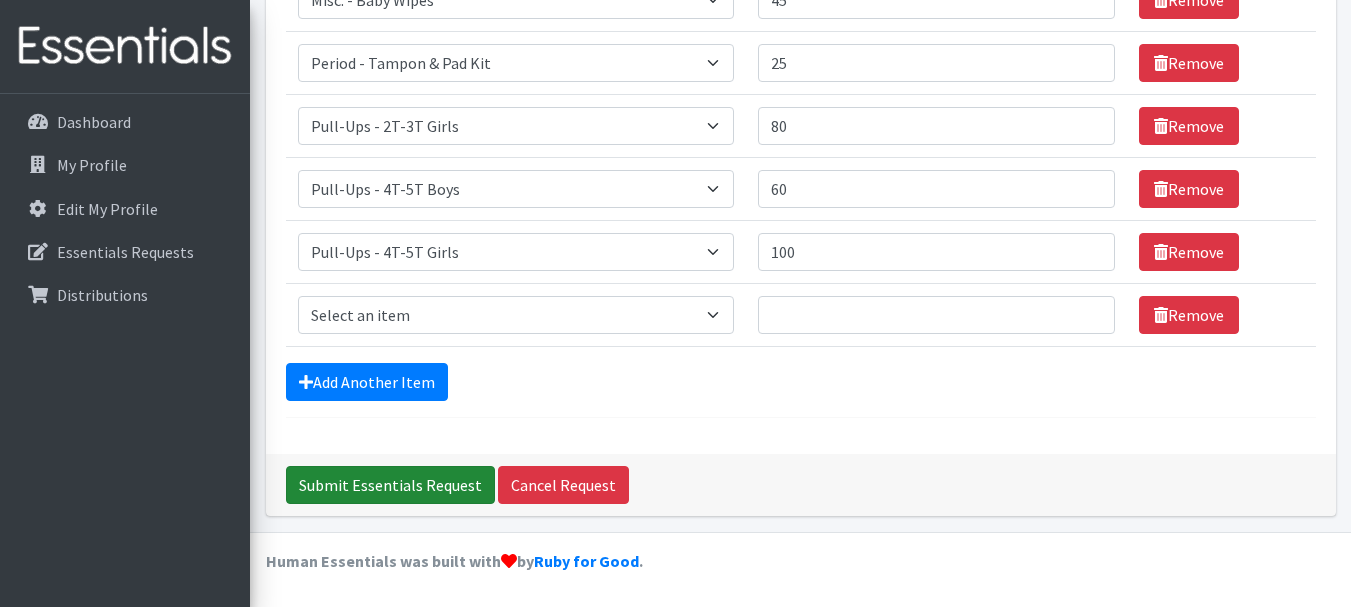 click on "Submit Essentials Request" at bounding box center (390, 485) 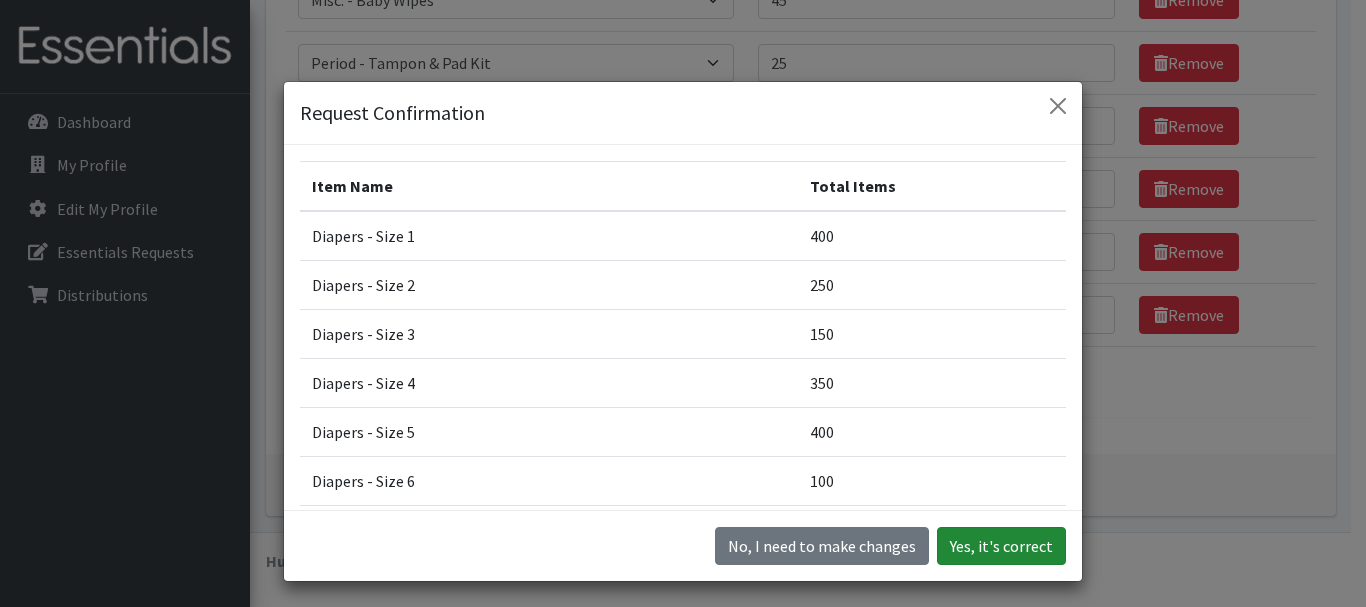 click on "Yes, it's correct" at bounding box center (1001, 546) 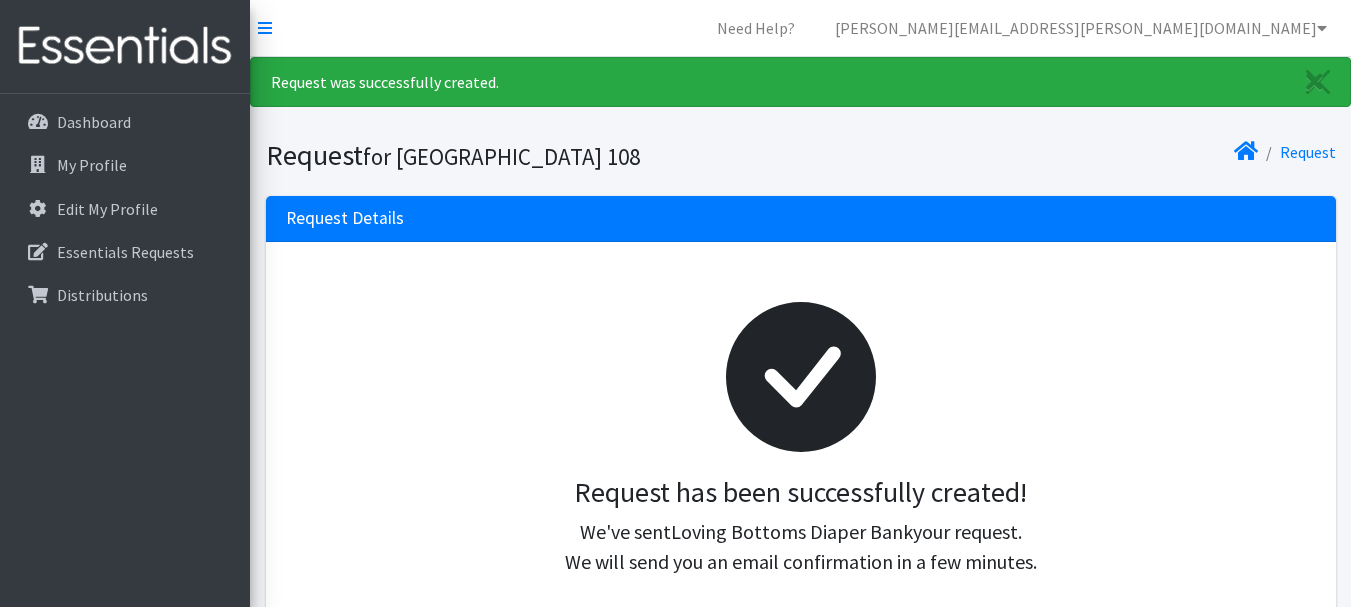 scroll, scrollTop: 0, scrollLeft: 0, axis: both 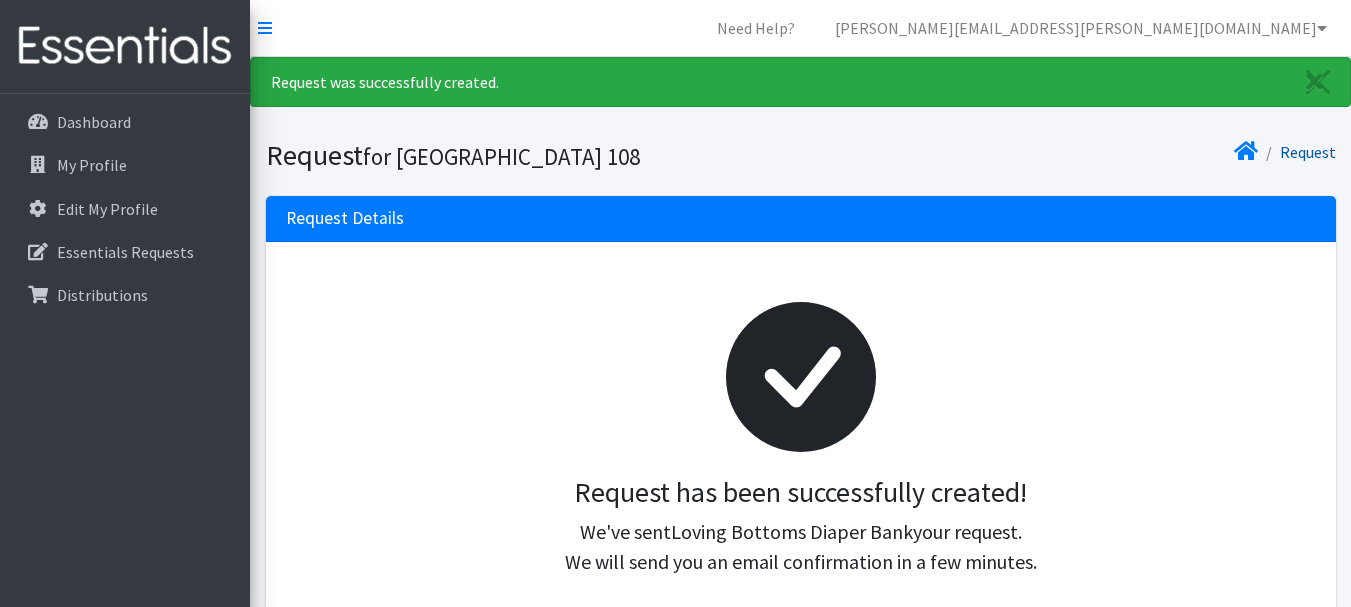 click on "Request" at bounding box center [1308, 152] 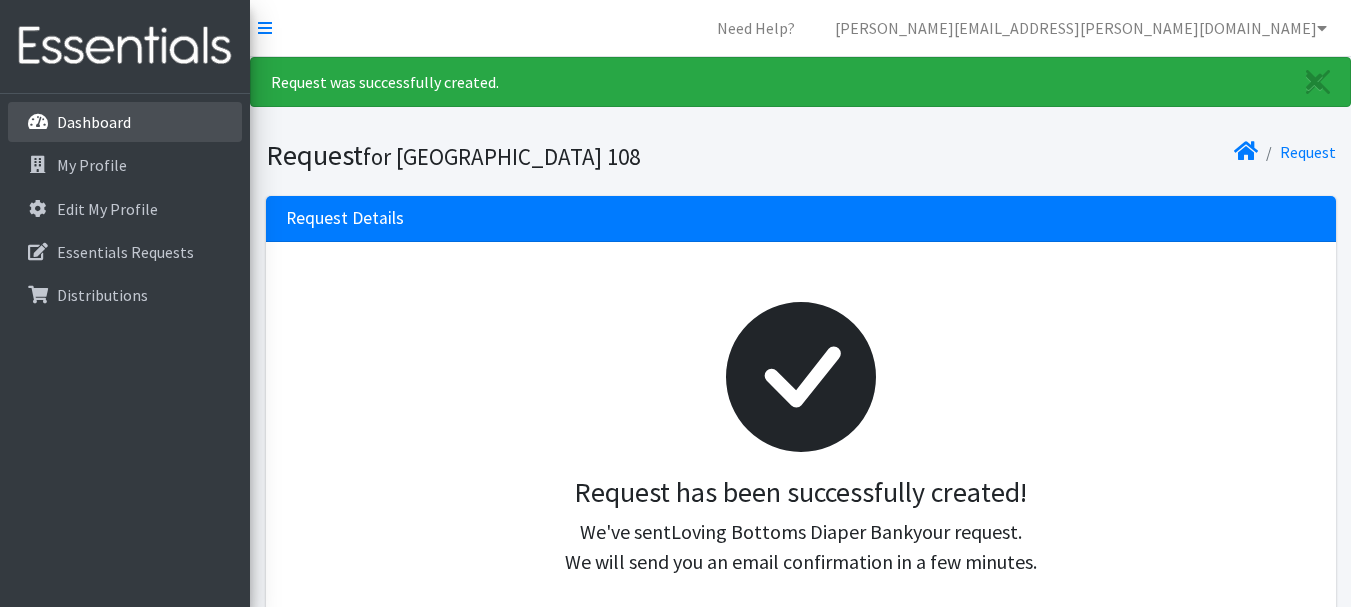 click on "Dashboard" at bounding box center (94, 122) 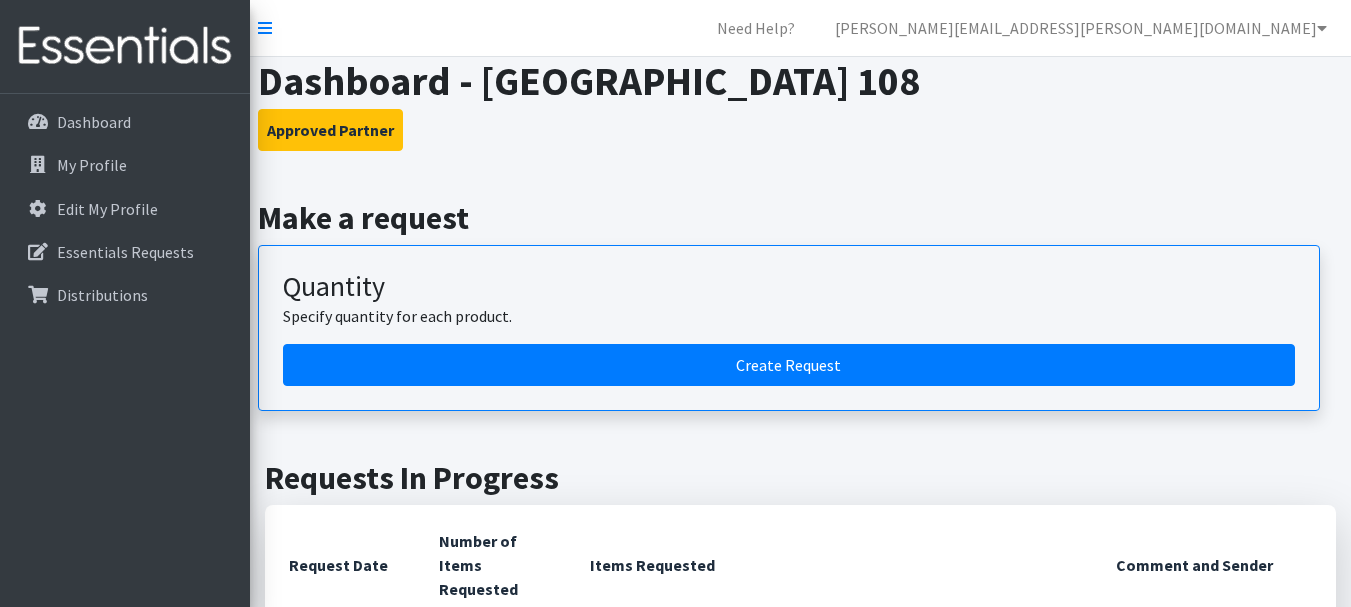 scroll, scrollTop: 0, scrollLeft: 0, axis: both 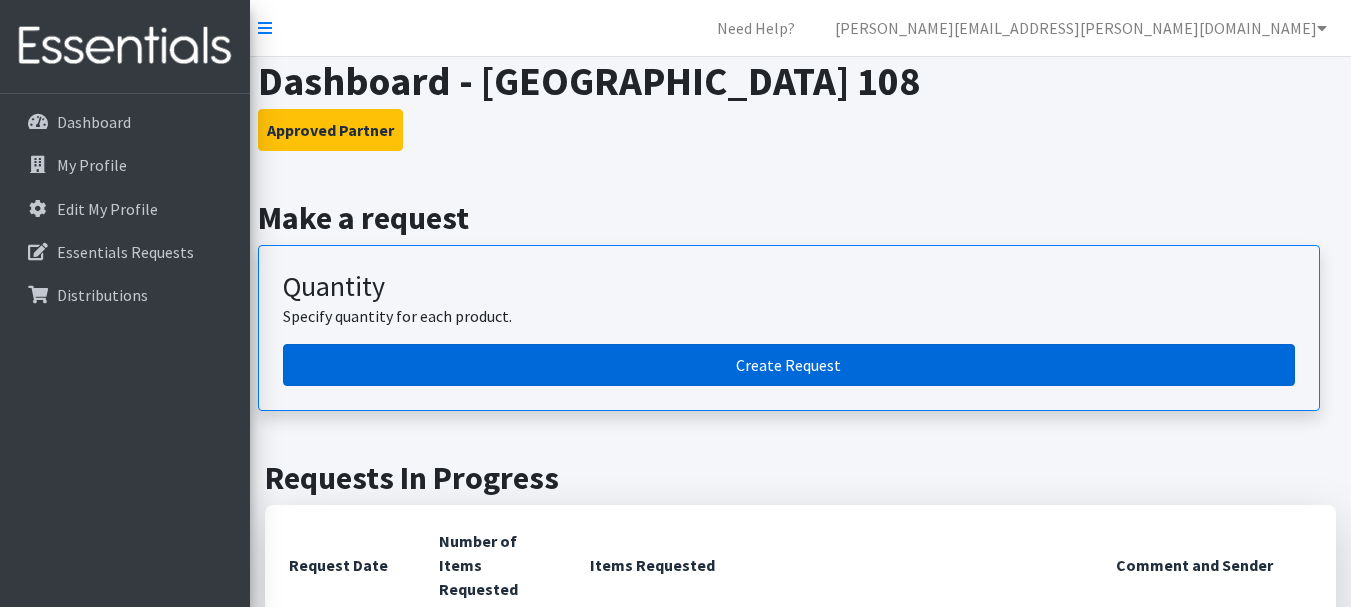 click on "Create Request" at bounding box center (789, 365) 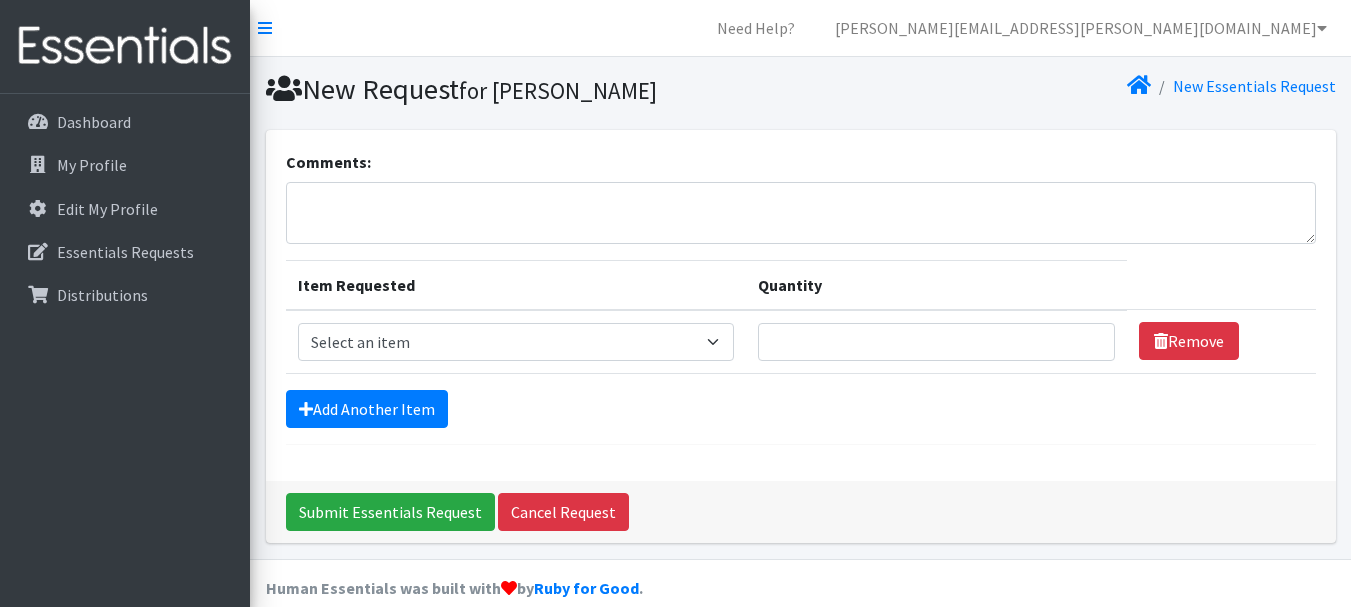 scroll, scrollTop: 0, scrollLeft: 0, axis: both 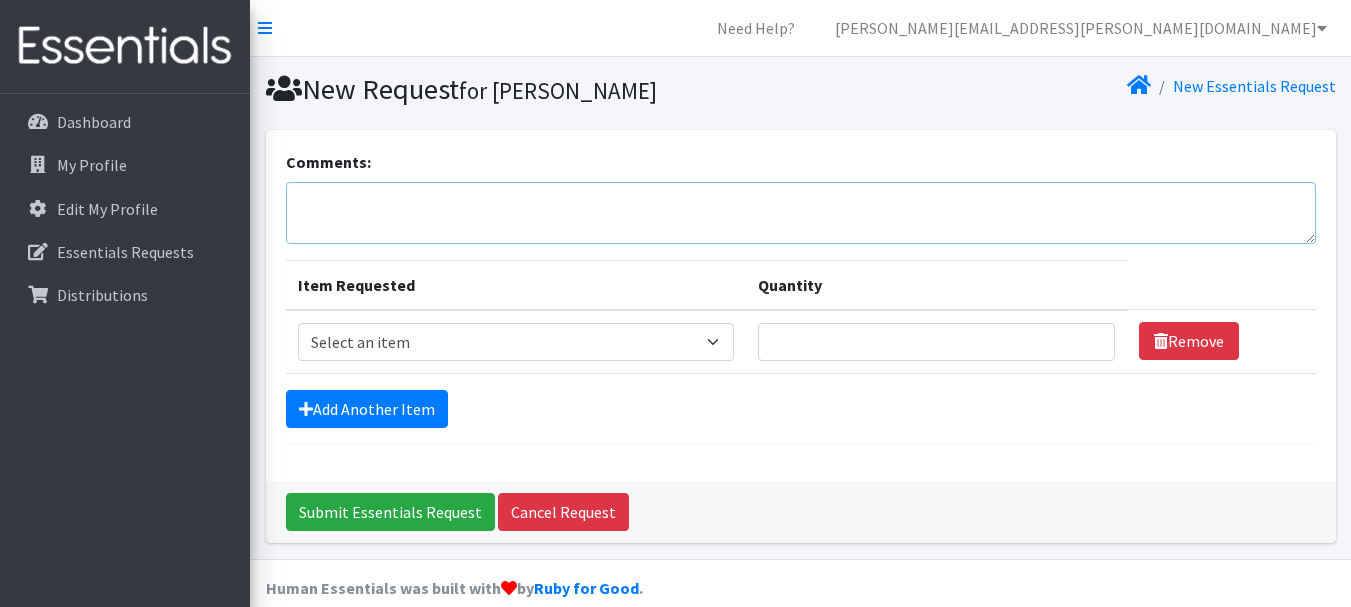 click on "Comments:" at bounding box center [801, 213] 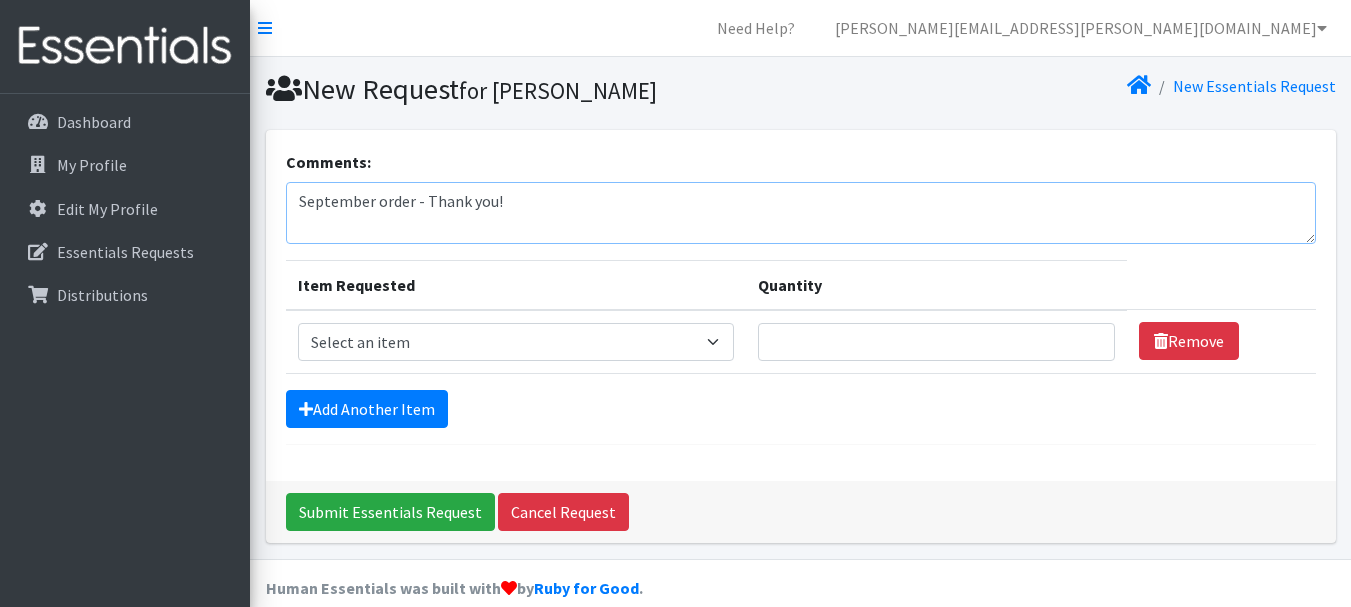 type on "September order - Thank you!" 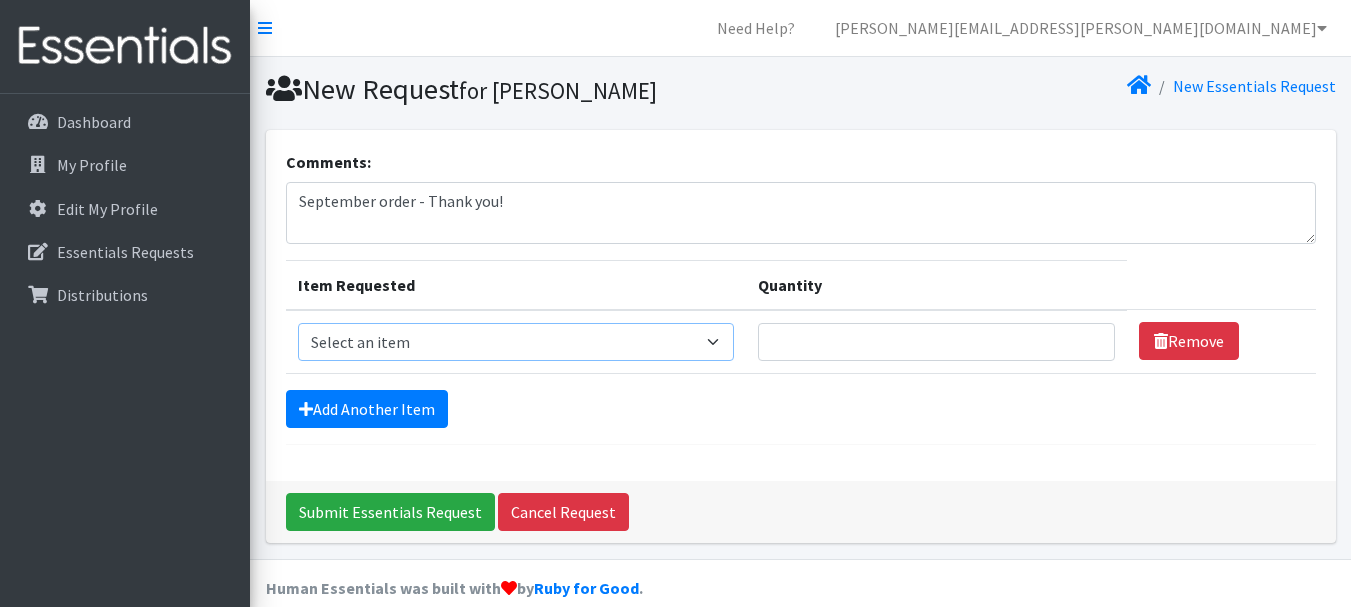click on "Select an item
Diapers - Newborn
Diapers - Preemie
Diapers - Size 1
Diapers - Size 2
Diapers - Size 3
Diapers - Size 4
Diapers - Size 5
Diapers - Size 6
Diapers - Size 8
Misc - Laundry Detergent
Misc. - Baby Wipes
Misc. - Formula
Misc. - Hygiene Wipes
Misc. - Newborn Girl Swaddle Cotton
Misc. - Newborn Girl Swaddle Fleece
Misc. - Swimmers
Nursing Pad Kit
Period - Menstrual Cup (Post-Birth)
Period - Menstrual Cup (Pre-Birth)
Period - Menstrual Cup (Teen)
Period - Pad Only Kit
Period - Reusable Pad Kit
Period - Reusable Underwear S
Period - Reusable Underwear Teen M
Period - Reusable Underwear Teen XL
Period - Reusable Underwear XL
Period - Reusable Underwear XS
Period - Tampon & Pad Kit
Pull-Ups - 2T-3T Boys
Pull-Ups - 2T-3T Girls
Pull-Ups - 3T-4T Boys
Pull-Ups - 3T-4T Girls
Pull-Ups - 4T-5T Boys
Pull-Ups - 4T-5T Girls
Pull-Ups - 5T - 6T Boys
Pull-Ups - 5T - 6T Girls
Swimmer (M) 20-33lbs
Swimmers (L) >31lbs
Swimmers (S) 13-24lbs" at bounding box center (516, 342) 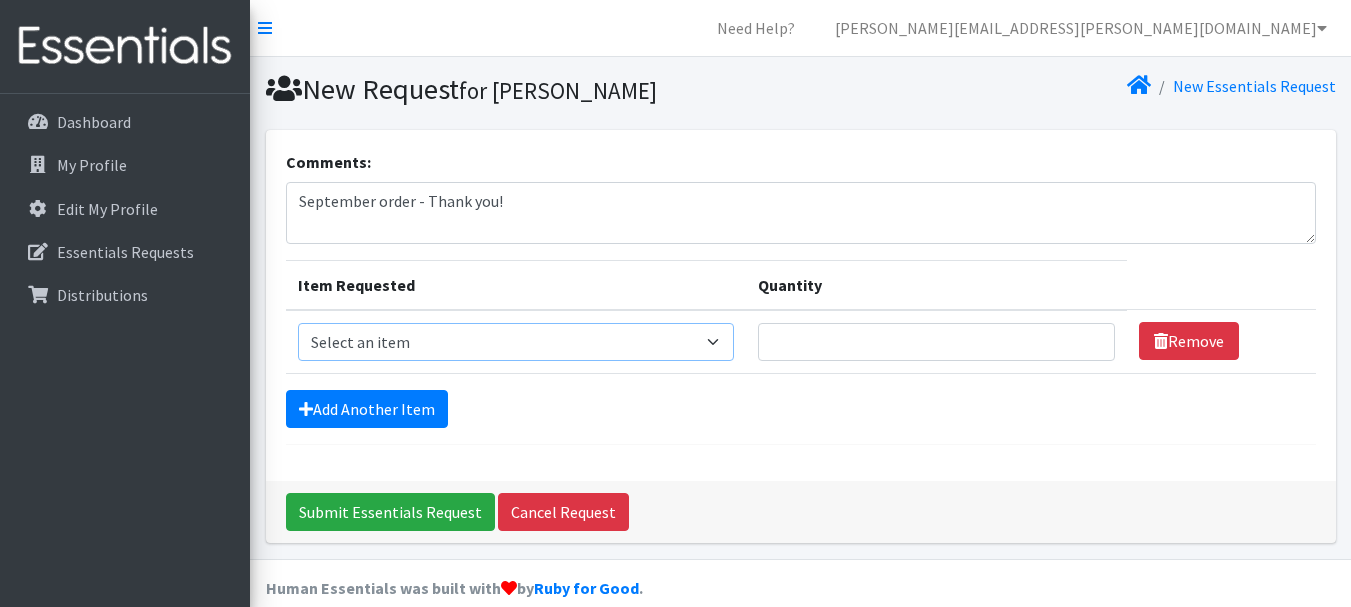 select on "96" 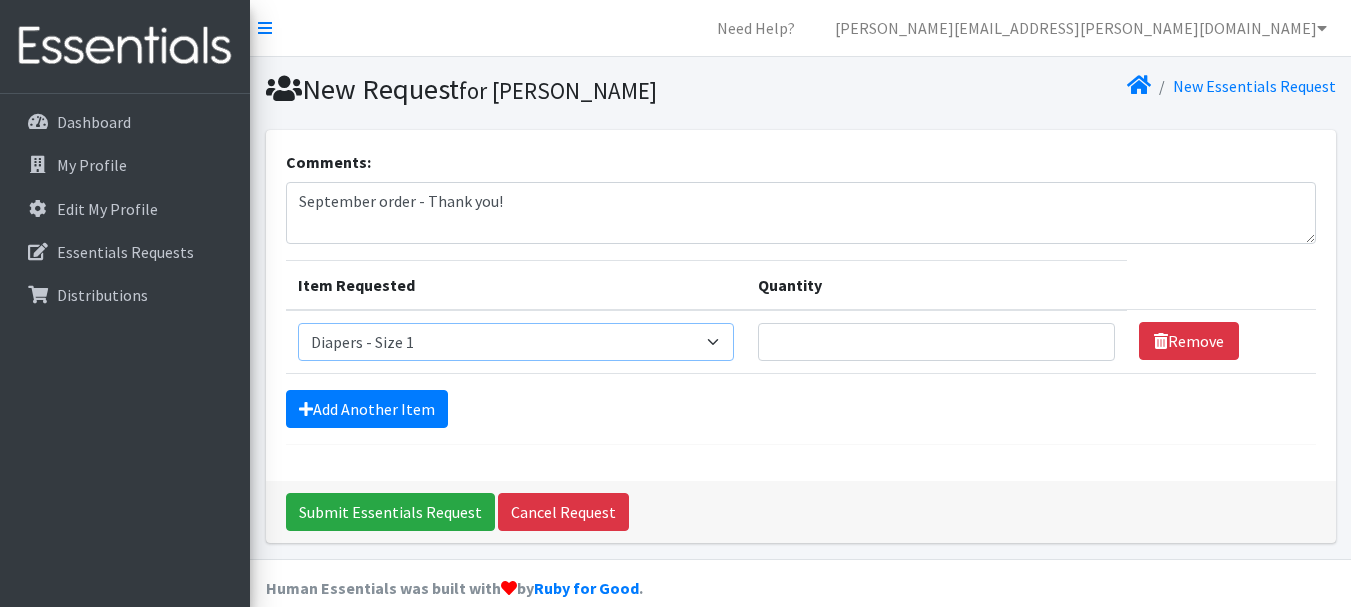 click on "Select an item
Diapers - Newborn
Diapers - Preemie
Diapers - Size 1
Diapers - Size 2
Diapers - Size 3
Diapers - Size 4
Diapers - Size 5
Diapers - Size 6
Diapers - Size 8
Misc - Laundry Detergent
Misc. - Baby Wipes
Misc. - Formula
Misc. - Hygiene Wipes
Misc. - Newborn Girl Swaddle Cotton
Misc. - Newborn Girl Swaddle Fleece
Misc. - Swimmers
Nursing Pad Kit
Period - Menstrual Cup (Post-Birth)
Period - Menstrual Cup (Pre-Birth)
Period - Menstrual Cup (Teen)
Period - Pad Only Kit
Period - Reusable Pad Kit
Period - Reusable Underwear S
Period - Reusable Underwear Teen M
Period - Reusable Underwear Teen XL
Period - Reusable Underwear XL
Period - Reusable Underwear XS
Period - Tampon & Pad Kit
Pull-Ups - 2T-3T Boys
Pull-Ups - 2T-3T Girls
Pull-Ups - 3T-4T Boys
Pull-Ups - 3T-4T Girls
Pull-Ups - 4T-5T Boys
Pull-Ups - 4T-5T Girls
Pull-Ups - 5T - 6T Boys
Pull-Ups - 5T - 6T Girls
Swimmer (M) 20-33lbs
Swimmers (L) >31lbs
Swimmers (S) 13-24lbs" at bounding box center (516, 342) 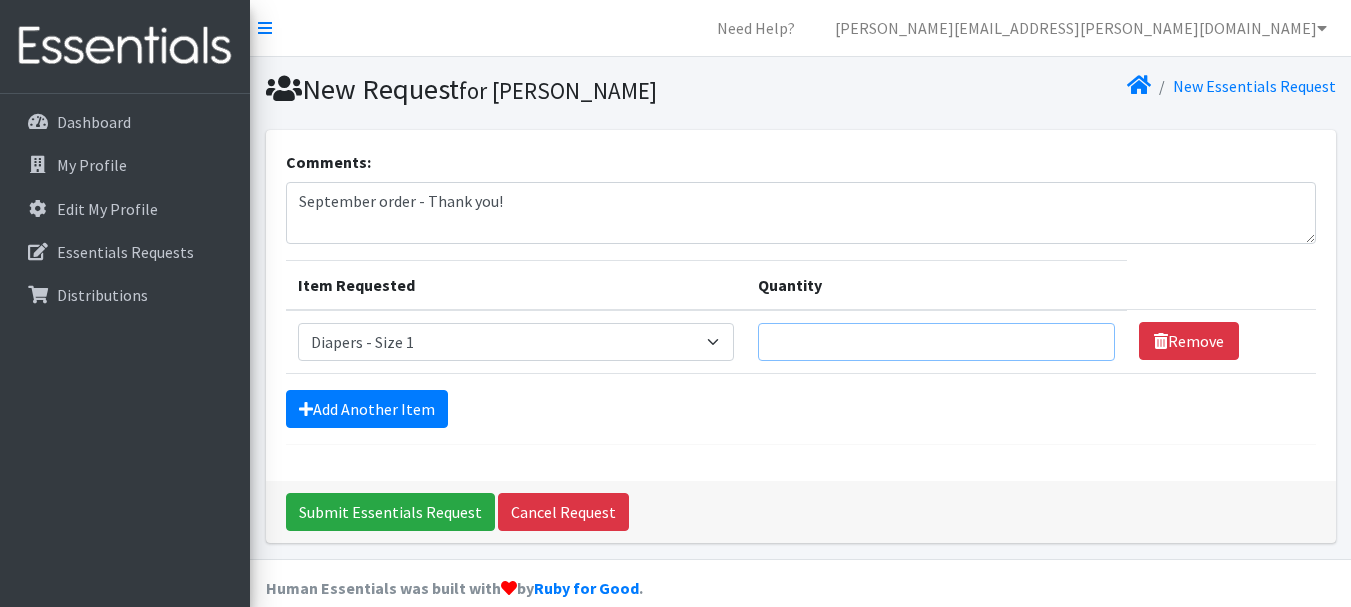 click on "Quantity" at bounding box center (936, 342) 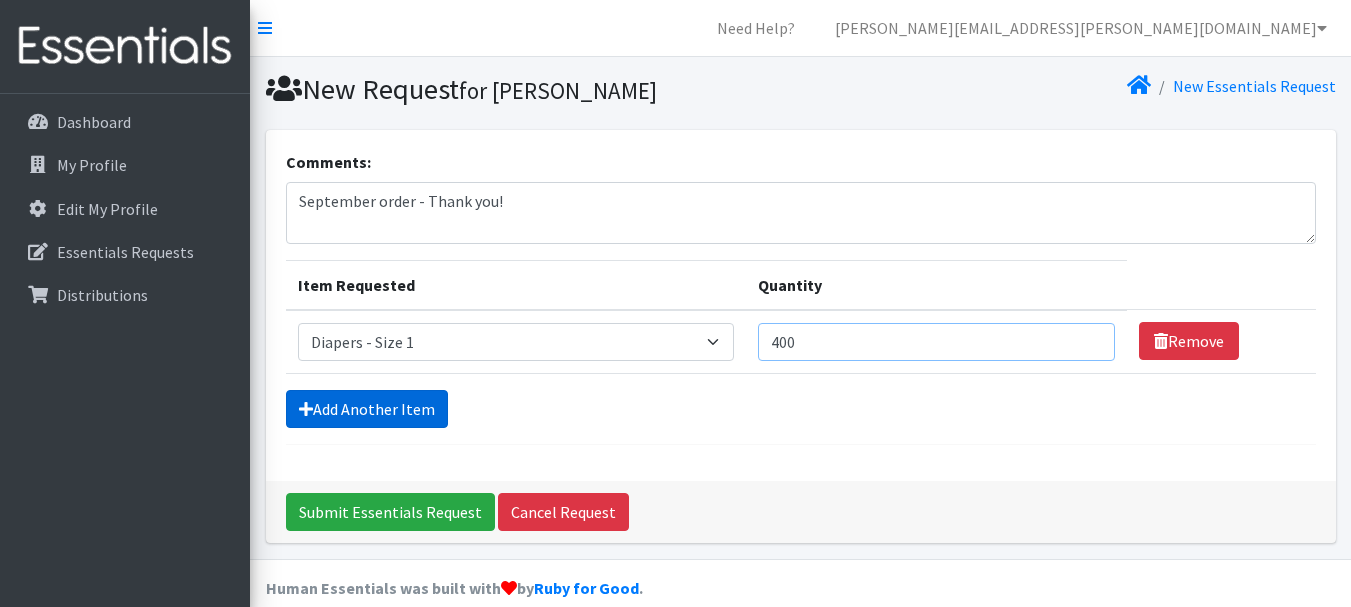 type on "400" 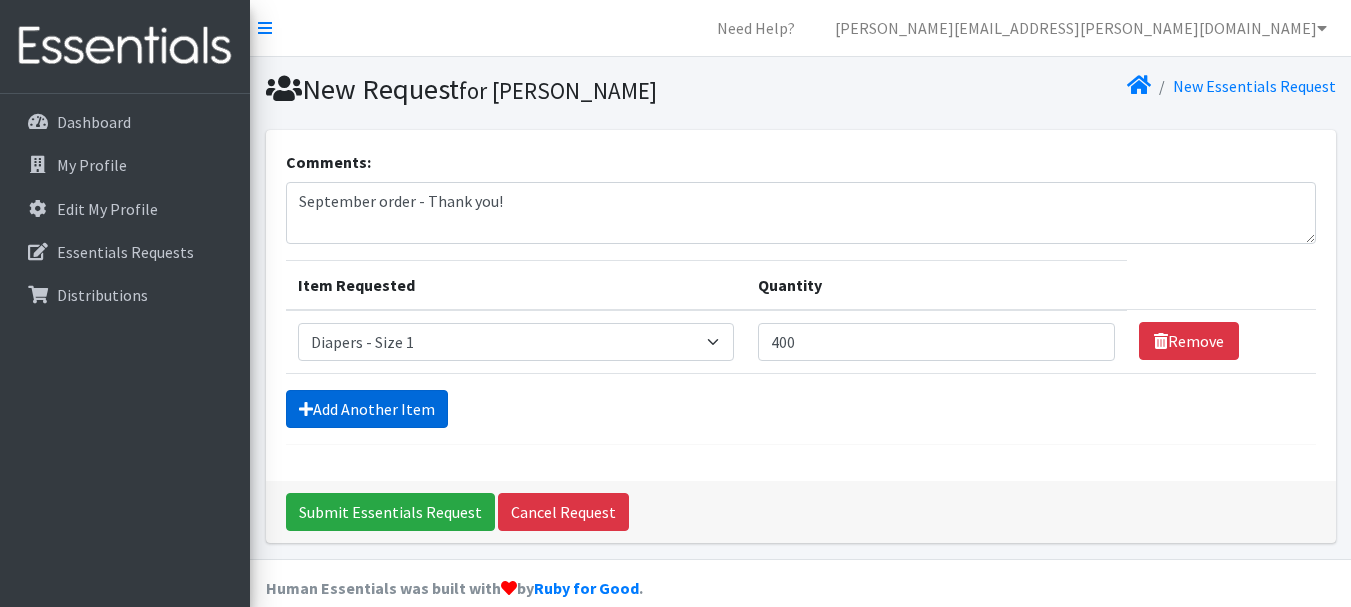 click on "Add Another Item" at bounding box center (367, 409) 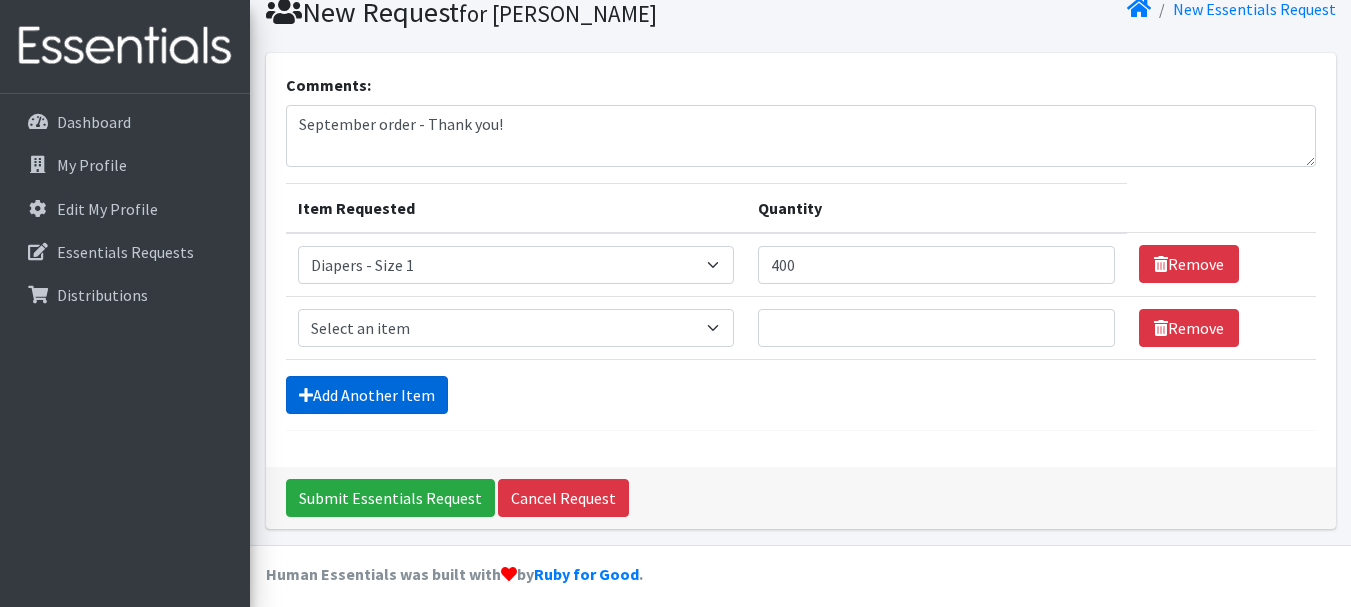 scroll, scrollTop: 90, scrollLeft: 0, axis: vertical 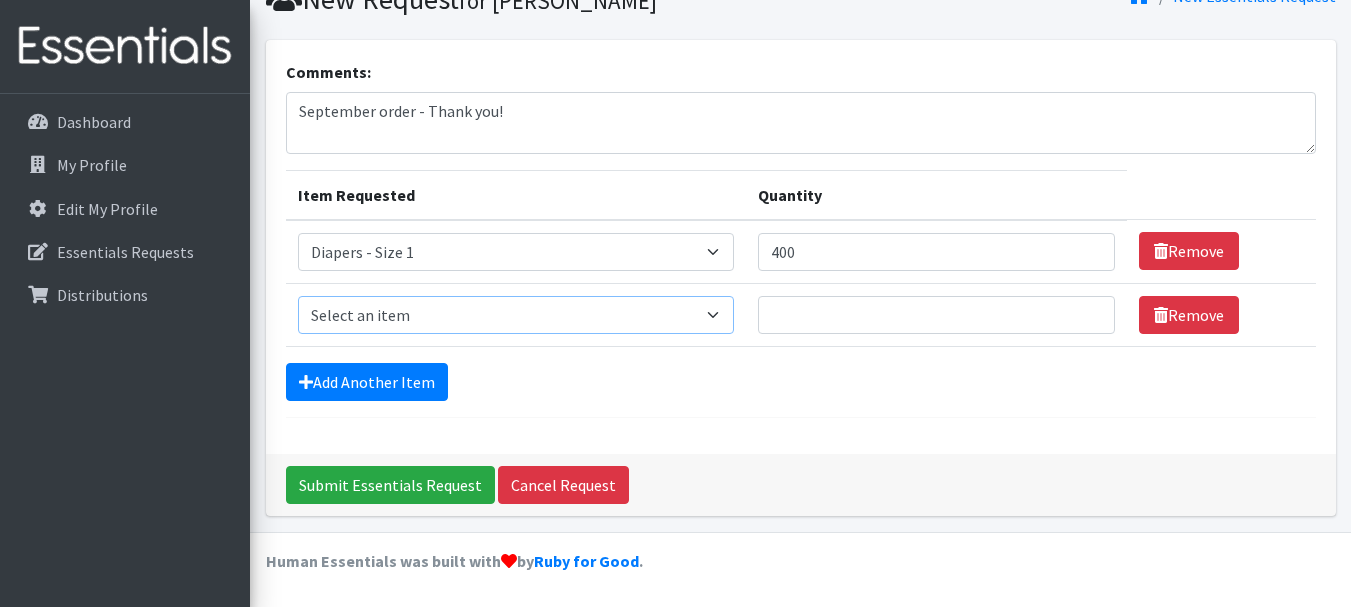 click on "Select an item
Diapers - Newborn
Diapers - Preemie
Diapers - Size 1
Diapers - Size 2
Diapers - Size 3
Diapers - Size 4
Diapers - Size 5
Diapers - Size 6
Diapers - Size 8
Misc - Laundry Detergent
Misc. - Baby Wipes
Misc. - Formula
Misc. - Hygiene Wipes
Misc. - Newborn Girl Swaddle Cotton
Misc. - Newborn Girl Swaddle Fleece
Misc. - Swimmers
Nursing Pad Kit
Period - Menstrual Cup (Post-Birth)
Period - Menstrual Cup (Pre-Birth)
Period - Menstrual Cup (Teen)
Period - Pad Only Kit
Period - Reusable Pad Kit
Period - Reusable Underwear S
Period - Reusable Underwear Teen M
Period - Reusable Underwear Teen XL
Period - Reusable Underwear XL
Period - Reusable Underwear XS
Period - Tampon & Pad Kit
Pull-Ups - 2T-3T Boys
Pull-Ups - 2T-3T Girls
Pull-Ups - 3T-4T Boys
Pull-Ups - 3T-4T Girls
Pull-Ups - 4T-5T Boys
Pull-Ups - 4T-5T Girls
Pull-Ups - 5T - 6T Boys
Pull-Ups - 5T - 6T Girls
Swimmer (M) 20-33lbs
Swimmers (L) >31lbs
Swimmers (S) 13-24lbs" at bounding box center (516, 315) 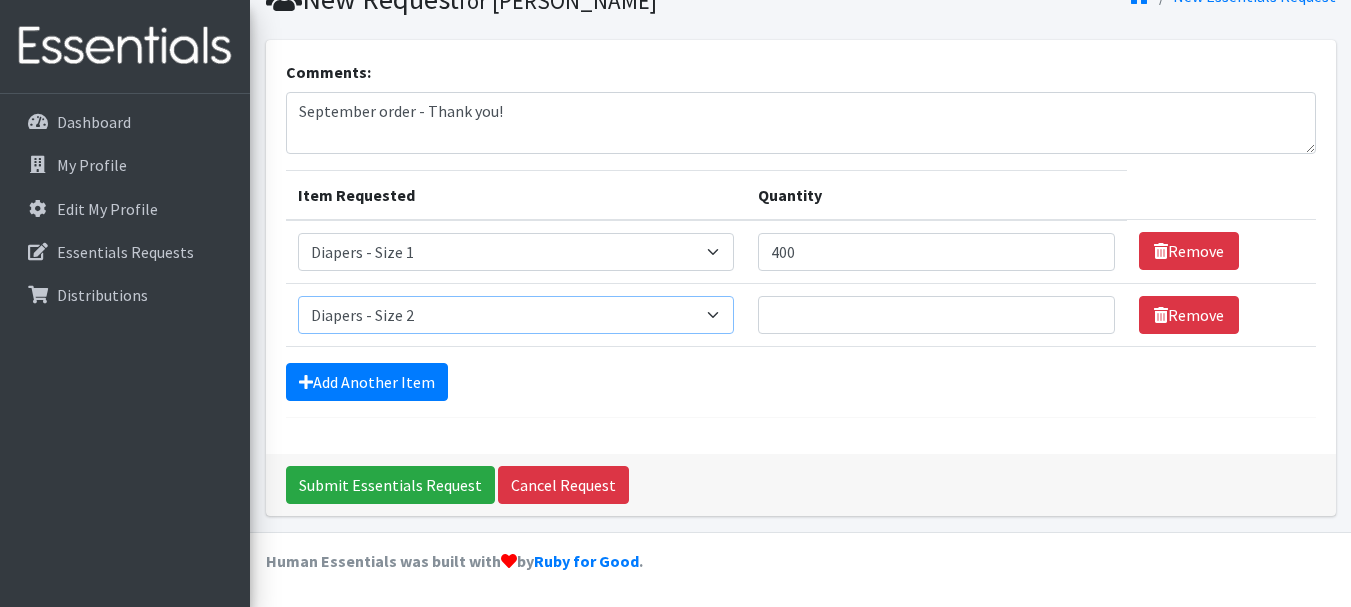 click on "Select an item
Diapers - Newborn
Diapers - Preemie
Diapers - Size 1
Diapers - Size 2
Diapers - Size 3
Diapers - Size 4
Diapers - Size 5
Diapers - Size 6
Diapers - Size 8
Misc - Laundry Detergent
Misc. - Baby Wipes
Misc. - Formula
Misc. - Hygiene Wipes
Misc. - Newborn Girl Swaddle Cotton
Misc. - Newborn Girl Swaddle Fleece
Misc. - Swimmers
Nursing Pad Kit
Period - Menstrual Cup (Post-Birth)
Period - Menstrual Cup (Pre-Birth)
Period - Menstrual Cup (Teen)
Period - Pad Only Kit
Period - Reusable Pad Kit
Period - Reusable Underwear S
Period - Reusable Underwear Teen M
Period - Reusable Underwear Teen XL
Period - Reusable Underwear XL
Period - Reusable Underwear XS
Period - Tampon & Pad Kit
Pull-Ups - 2T-3T Boys
Pull-Ups - 2T-3T Girls
Pull-Ups - 3T-4T Boys
Pull-Ups - 3T-4T Girls
Pull-Ups - 4T-5T Boys
Pull-Ups - 4T-5T Girls
Pull-Ups - 5T - 6T Boys
Pull-Ups - 5T - 6T Girls
Swimmer (M) 20-33lbs
Swimmers (L) >31lbs
Swimmers (S) 13-24lbs" at bounding box center (516, 315) 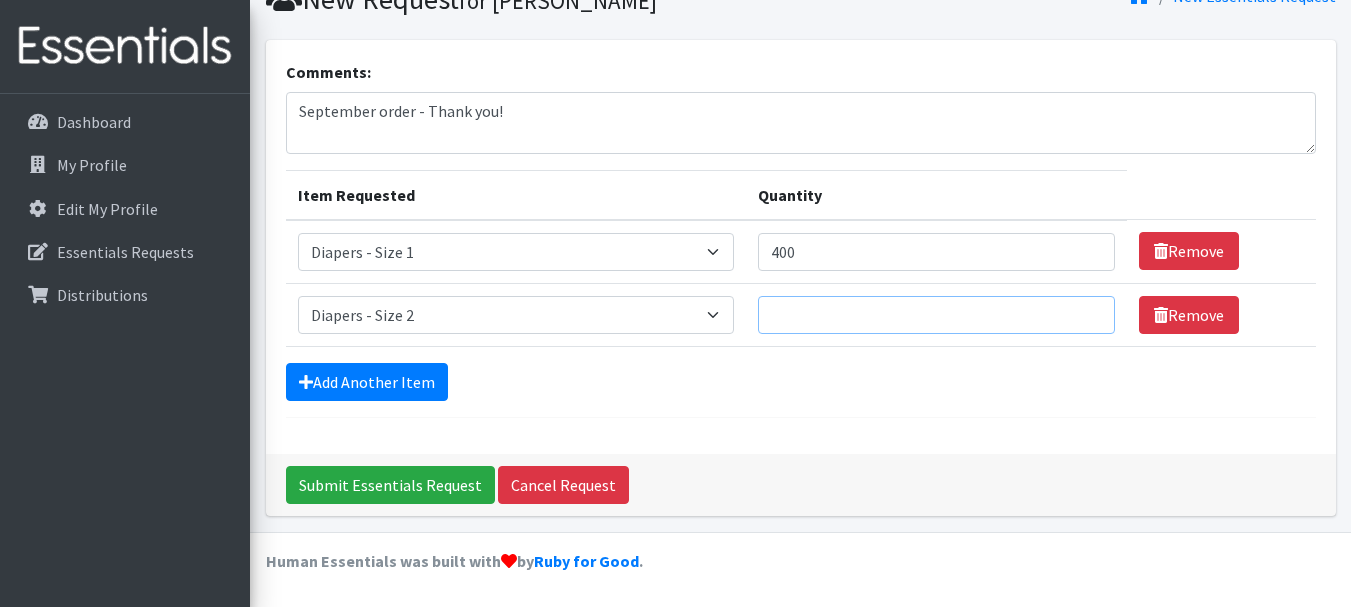 click on "Quantity" at bounding box center [936, 315] 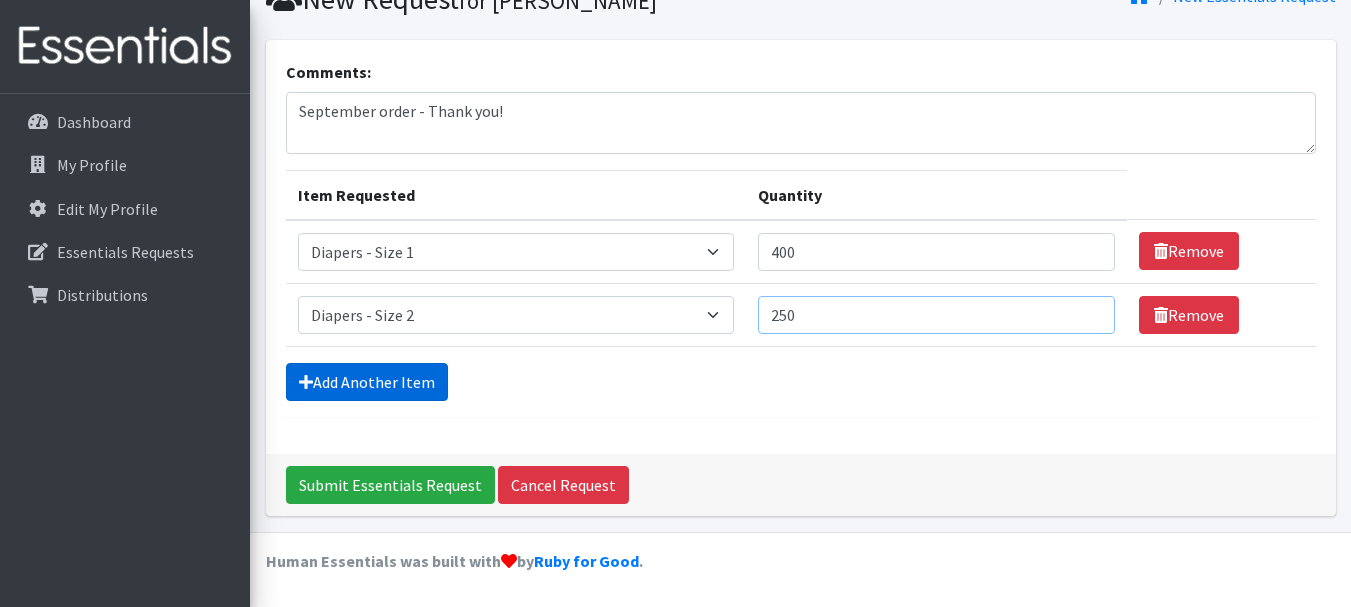 type on "250" 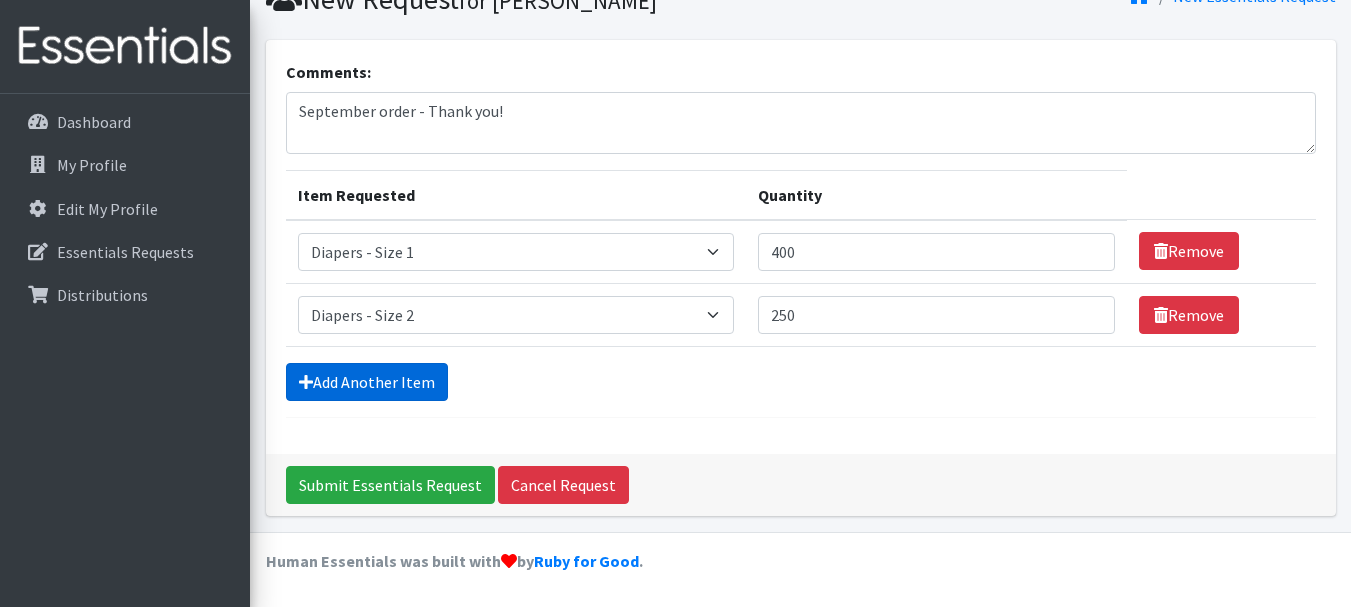click on "Add Another Item" at bounding box center (367, 382) 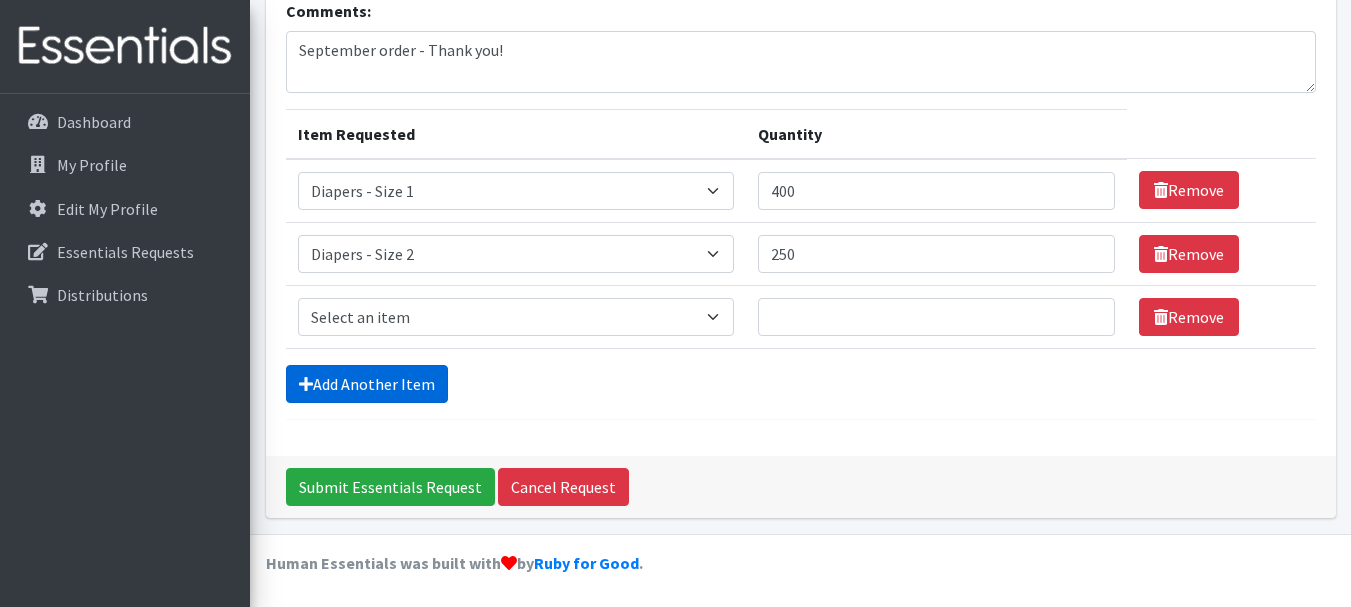 scroll, scrollTop: 153, scrollLeft: 0, axis: vertical 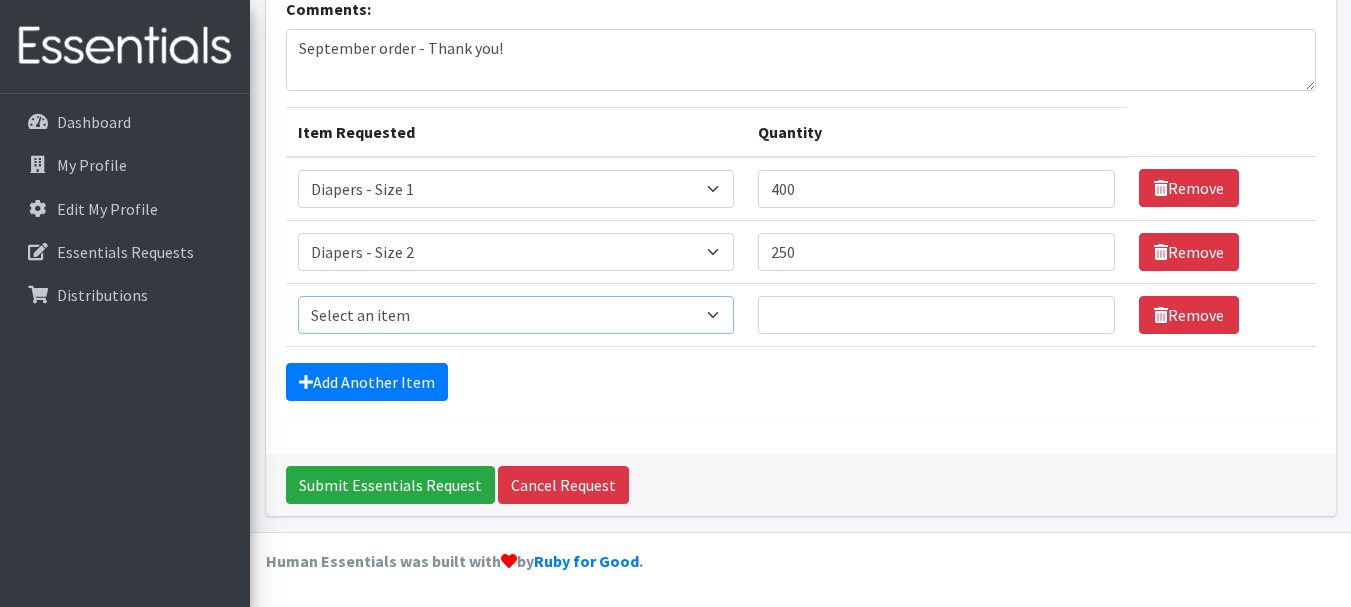 click on "Select an item
Diapers - Newborn
Diapers - Preemie
Diapers - Size 1
Diapers - Size 2
Diapers - Size 3
Diapers - Size 4
Diapers - Size 5
Diapers - Size 6
Diapers - Size 8
Misc - Laundry Detergent
Misc. - Baby Wipes
Misc. - Formula
Misc. - Hygiene Wipes
Misc. - Newborn Girl Swaddle Cotton
Misc. - Newborn Girl Swaddle Fleece
Misc. - Swimmers
Nursing Pad Kit
Period - Menstrual Cup (Post-Birth)
Period - Menstrual Cup (Pre-Birth)
Period - Menstrual Cup (Teen)
Period - Pad Only Kit
Period - Reusable Pad Kit
Period - Reusable Underwear S
Period - Reusable Underwear Teen M
Period - Reusable Underwear Teen XL
Period - Reusable Underwear XL
Period - Reusable Underwear XS
Period - Tampon & Pad Kit
Pull-Ups - 2T-3T Boys
Pull-Ups - 2T-3T Girls
Pull-Ups - 3T-4T Boys
Pull-Ups - 3T-4T Girls
Pull-Ups - 4T-5T Boys
Pull-Ups - 4T-5T Girls
Pull-Ups - 5T - 6T Boys
Pull-Ups - 5T - 6T Girls
Swimmer (M) 20-33lbs
Swimmers (L) >31lbs
Swimmers (S) 13-24lbs" at bounding box center (516, 315) 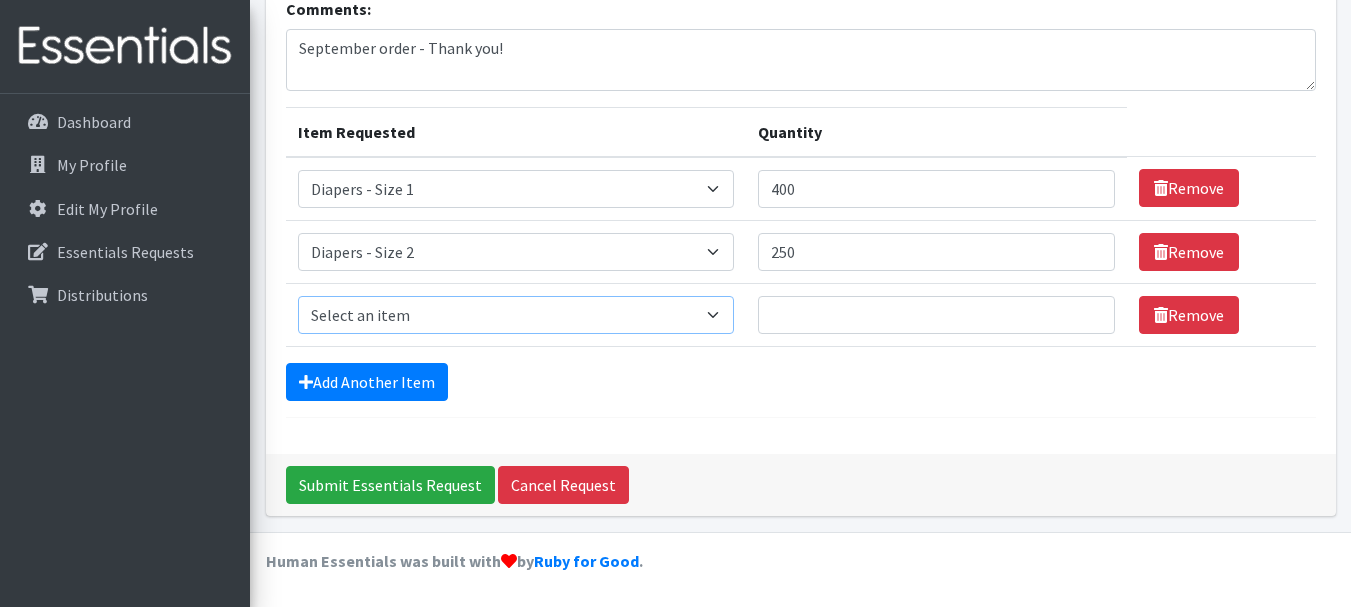 select on "98" 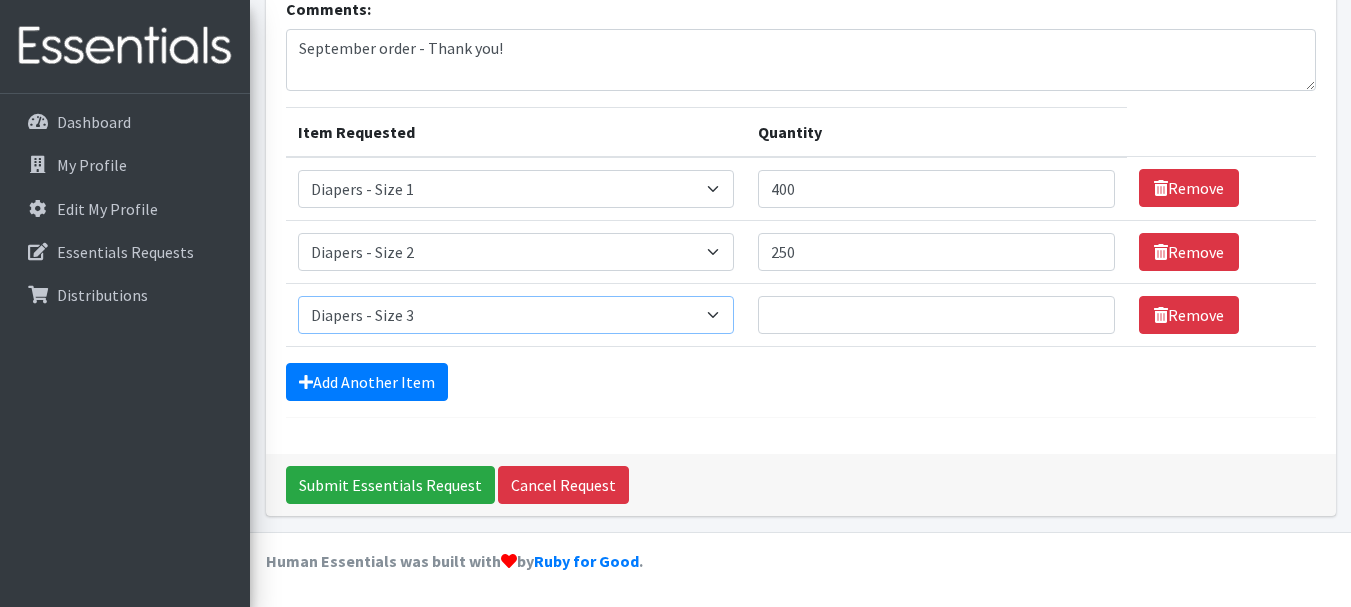 click on "Select an item
Diapers - Newborn
Diapers - Preemie
Diapers - Size 1
Diapers - Size 2
Diapers - Size 3
Diapers - Size 4
Diapers - Size 5
Diapers - Size 6
Diapers - Size 8
Misc - Laundry Detergent
Misc. - Baby Wipes
Misc. - Formula
Misc. - Hygiene Wipes
Misc. - Newborn Girl Swaddle Cotton
Misc. - Newborn Girl Swaddle Fleece
Misc. - Swimmers
Nursing Pad Kit
Period - Menstrual Cup (Post-Birth)
Period - Menstrual Cup (Pre-Birth)
Period - Menstrual Cup (Teen)
Period - Pad Only Kit
Period - Reusable Pad Kit
Period - Reusable Underwear S
Period - Reusable Underwear Teen M
Period - Reusable Underwear Teen XL
Period - Reusable Underwear XL
Period - Reusable Underwear XS
Period - Tampon & Pad Kit
Pull-Ups - 2T-3T Boys
Pull-Ups - 2T-3T Girls
Pull-Ups - 3T-4T Boys
Pull-Ups - 3T-4T Girls
Pull-Ups - 4T-5T Boys
Pull-Ups - 4T-5T Girls
Pull-Ups - 5T - 6T Boys
Pull-Ups - 5T - 6T Girls
Swimmer (M) 20-33lbs
Swimmers (L) >31lbs
Swimmers (S) 13-24lbs" at bounding box center [516, 315] 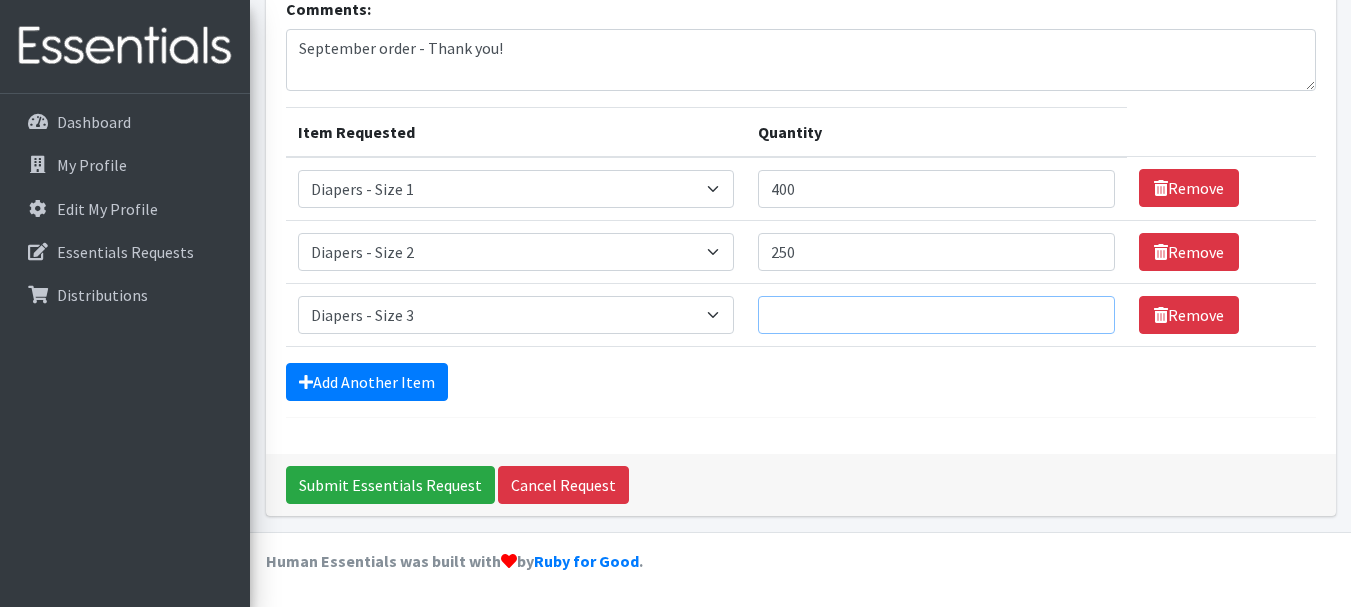 click on "Quantity" at bounding box center [936, 315] 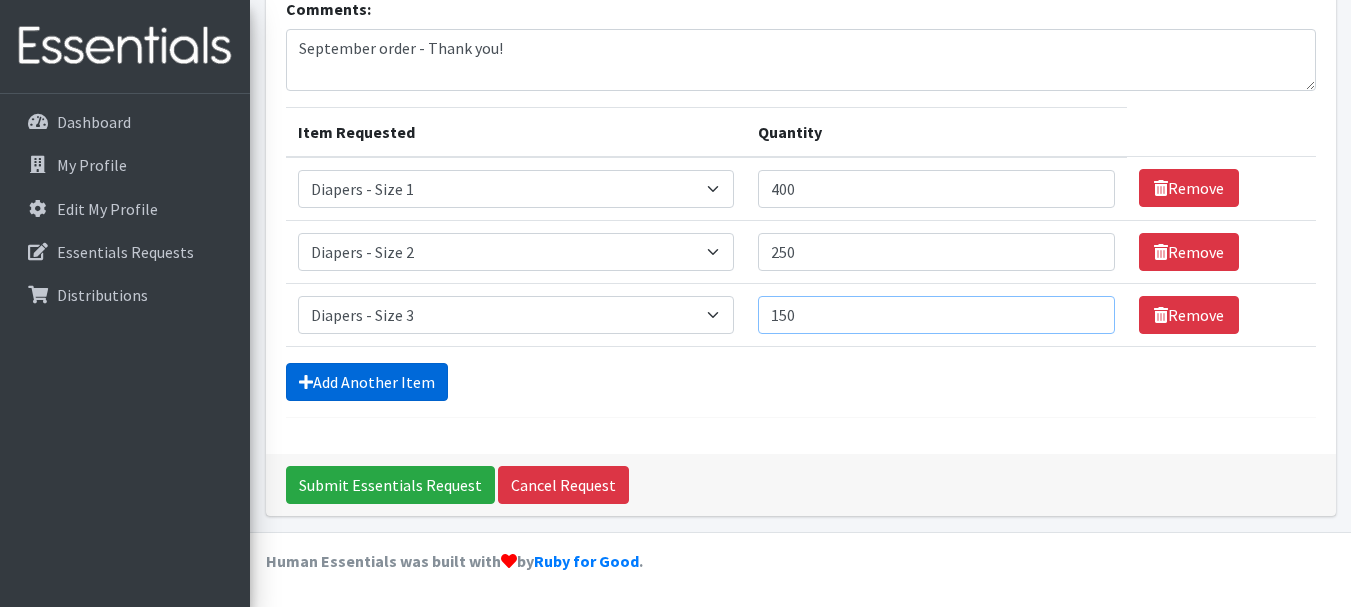 type on "150" 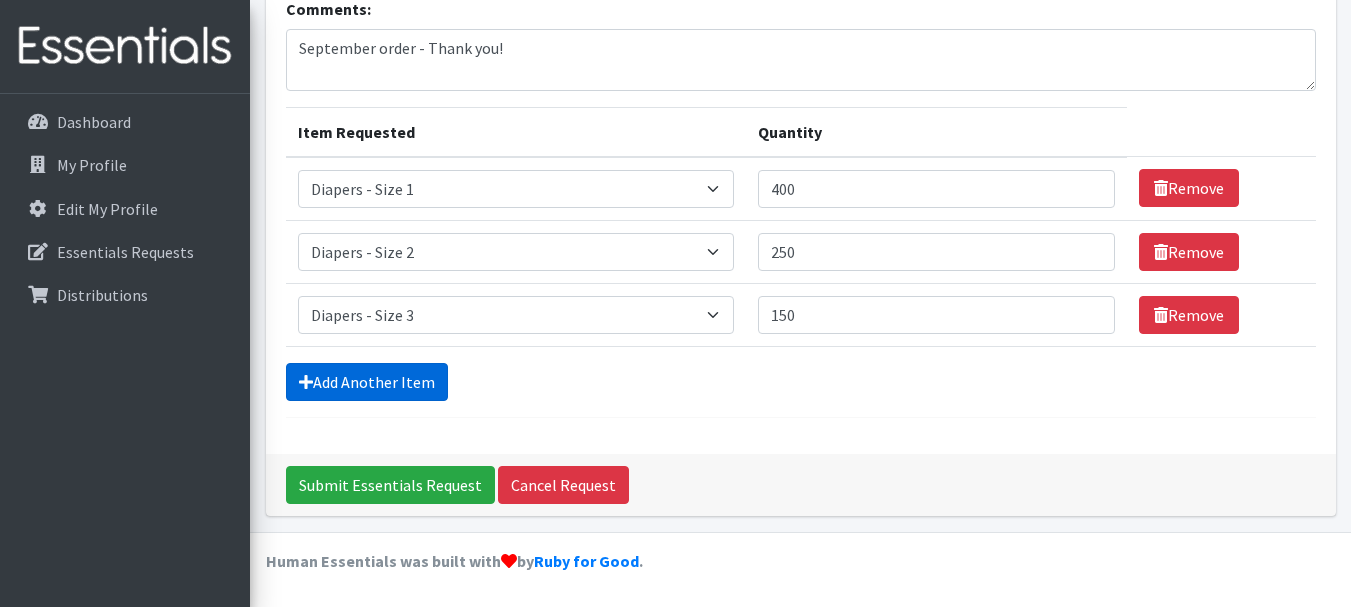 click on "Add Another Item" at bounding box center (367, 382) 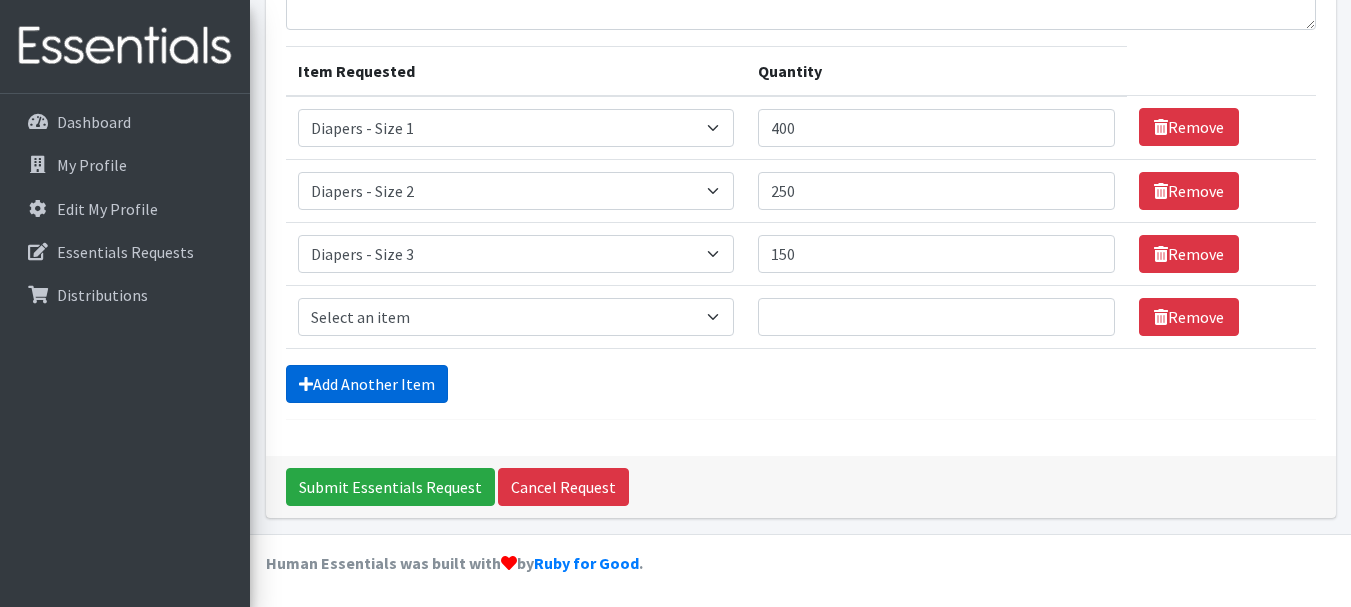 scroll, scrollTop: 216, scrollLeft: 0, axis: vertical 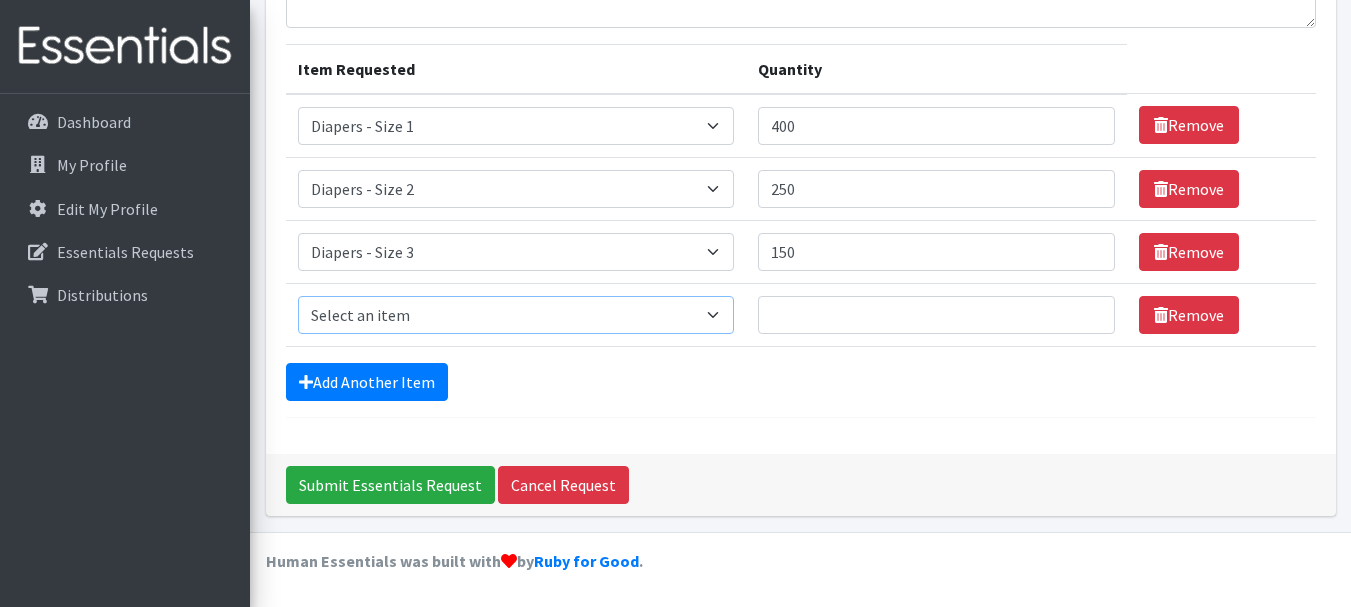 click on "Select an item
Diapers - Newborn
Diapers - Preemie
Diapers - Size 1
Diapers - Size 2
Diapers - Size 3
Diapers - Size 4
Diapers - Size 5
Diapers - Size 6
Diapers - Size 8
Misc - Laundry Detergent
Misc. - Baby Wipes
Misc. - Formula
Misc. - Hygiene Wipes
Misc. - Newborn Girl Swaddle Cotton
Misc. - Newborn Girl Swaddle Fleece
Misc. - Swimmers
Nursing Pad Kit
Period - Menstrual Cup (Post-Birth)
Period - Menstrual Cup (Pre-Birth)
Period - Menstrual Cup (Teen)
Period - Pad Only Kit
Period - Reusable Pad Kit
Period - Reusable Underwear S
Period - Reusable Underwear Teen M
Period - Reusable Underwear Teen XL
Period - Reusable Underwear XL
Period - Reusable Underwear XS
Period - Tampon & Pad Kit
Pull-Ups - 2T-3T Boys
Pull-Ups - 2T-3T Girls
Pull-Ups - 3T-4T Boys
Pull-Ups - 3T-4T Girls
Pull-Ups - 4T-5T Boys
Pull-Ups - 4T-5T Girls
Pull-Ups - 5T - 6T Boys
Pull-Ups - 5T - 6T Girls
Swimmer (M) 20-33lbs
Swimmers (L) >31lbs
Swimmers (S) 13-24lbs" at bounding box center [516, 315] 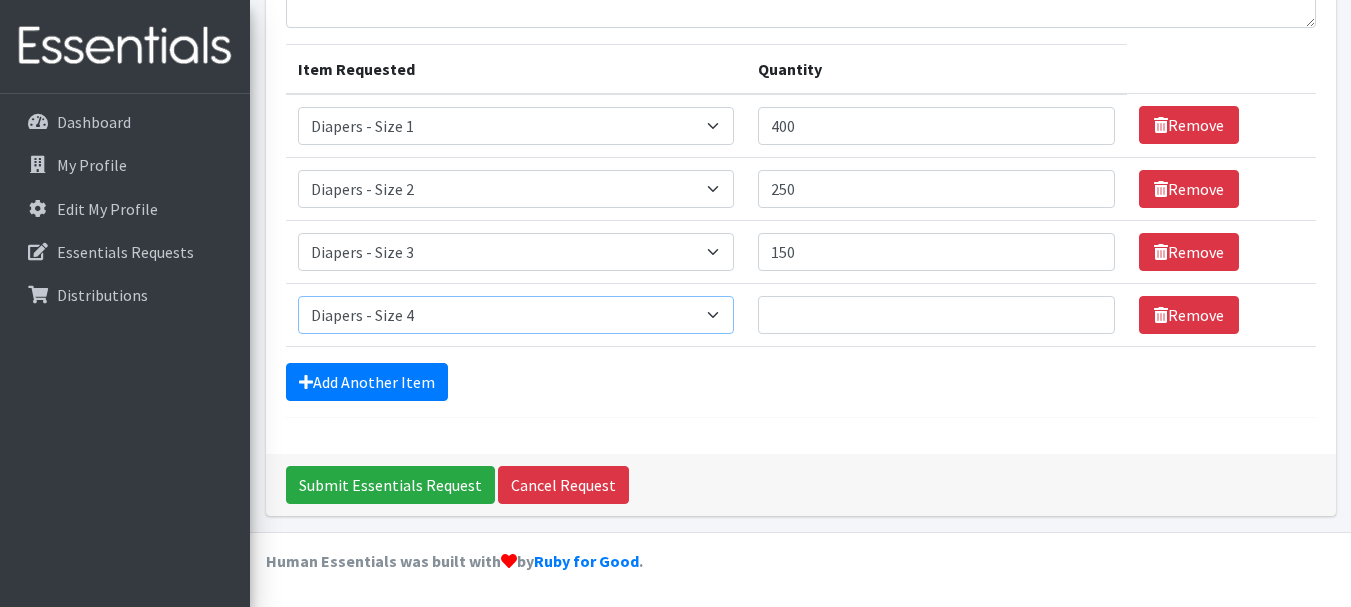 click on "Select an item
Diapers - Newborn
Diapers - Preemie
Diapers - Size 1
Diapers - Size 2
Diapers - Size 3
Diapers - Size 4
Diapers - Size 5
Diapers - Size 6
Diapers - Size 8
Misc - Laundry Detergent
Misc. - Baby Wipes
Misc. - Formula
Misc. - Hygiene Wipes
Misc. - Newborn Girl Swaddle Cotton
Misc. - Newborn Girl Swaddle Fleece
Misc. - Swimmers
Nursing Pad Kit
Period - Menstrual Cup (Post-Birth)
Period - Menstrual Cup (Pre-Birth)
Period - Menstrual Cup (Teen)
Period - Pad Only Kit
Period - Reusable Pad Kit
Period - Reusable Underwear S
Period - Reusable Underwear Teen M
Period - Reusable Underwear Teen XL
Period - Reusable Underwear XL
Period - Reusable Underwear XS
Period - Tampon & Pad Kit
Pull-Ups - 2T-3T Boys
Pull-Ups - 2T-3T Girls
Pull-Ups - 3T-4T Boys
Pull-Ups - 3T-4T Girls
Pull-Ups - 4T-5T Boys
Pull-Ups - 4T-5T Girls
Pull-Ups - 5T - 6T Boys
Pull-Ups - 5T - 6T Girls
Swimmer (M) 20-33lbs
Swimmers (L) >31lbs
Swimmers (S) 13-24lbs" at bounding box center (516, 315) 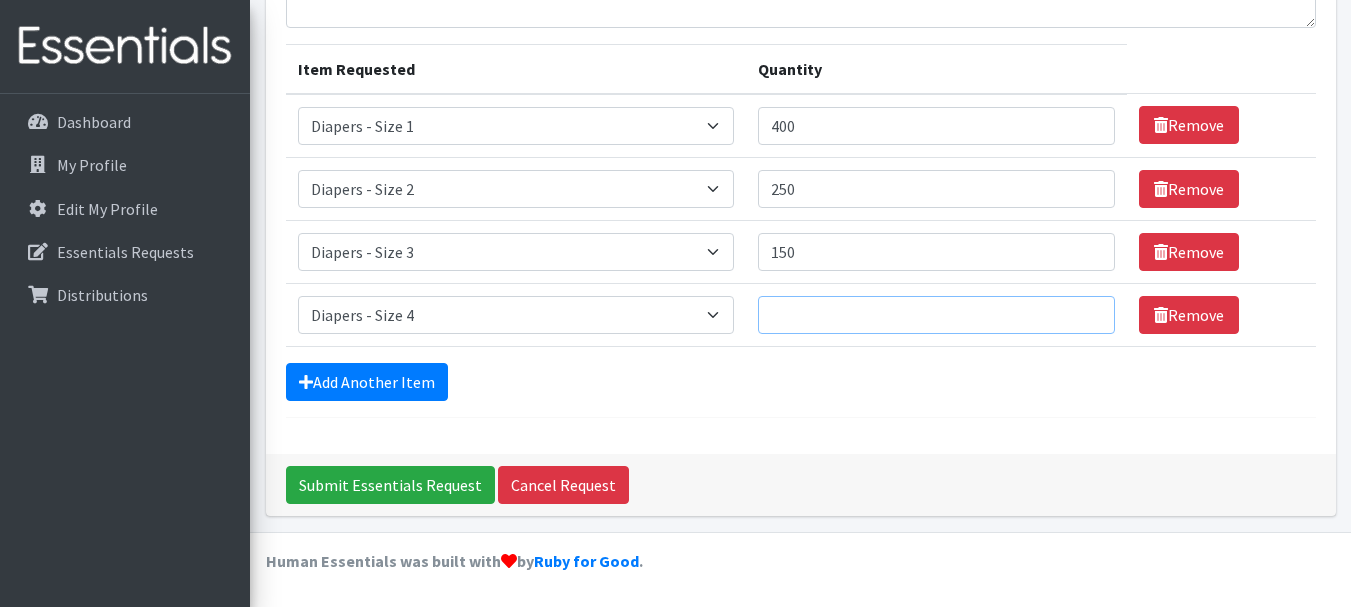 click on "Quantity" at bounding box center [936, 315] 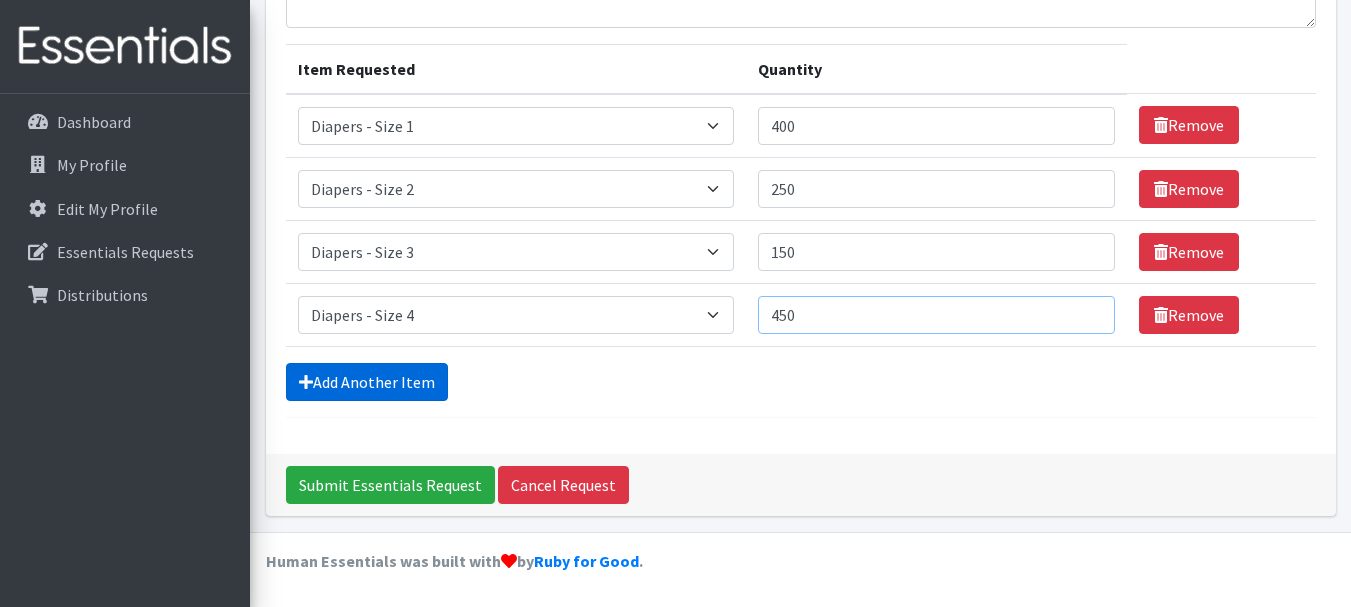 type on "450" 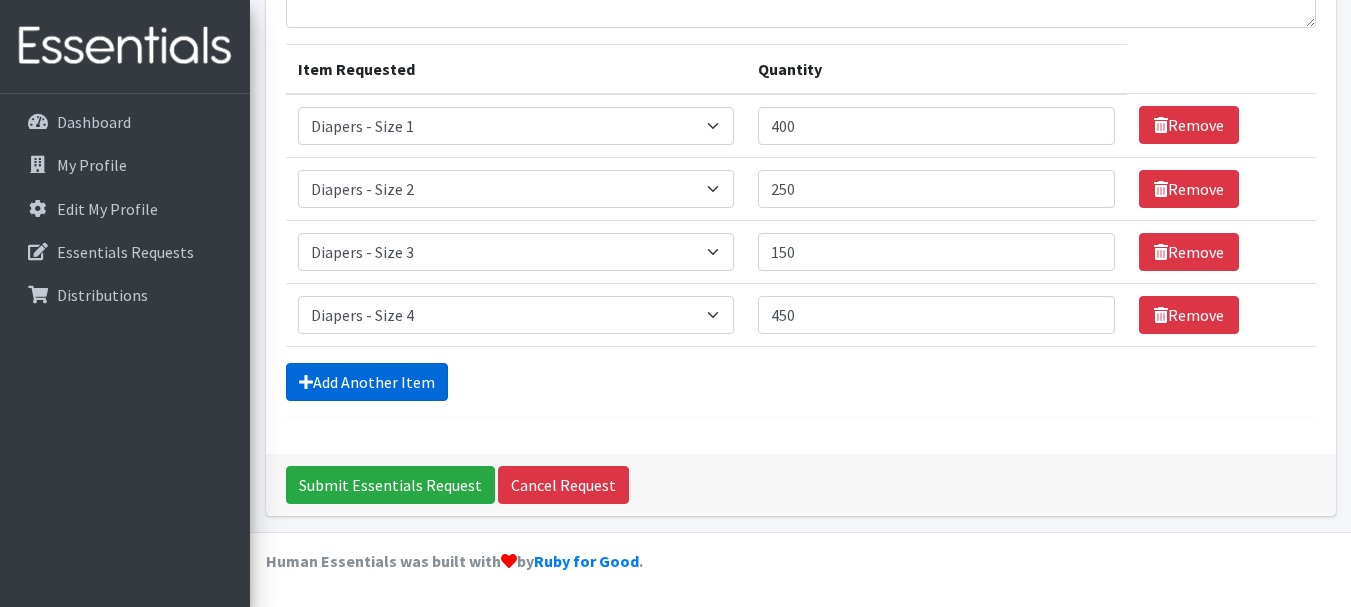 click on "Add Another Item" at bounding box center (367, 382) 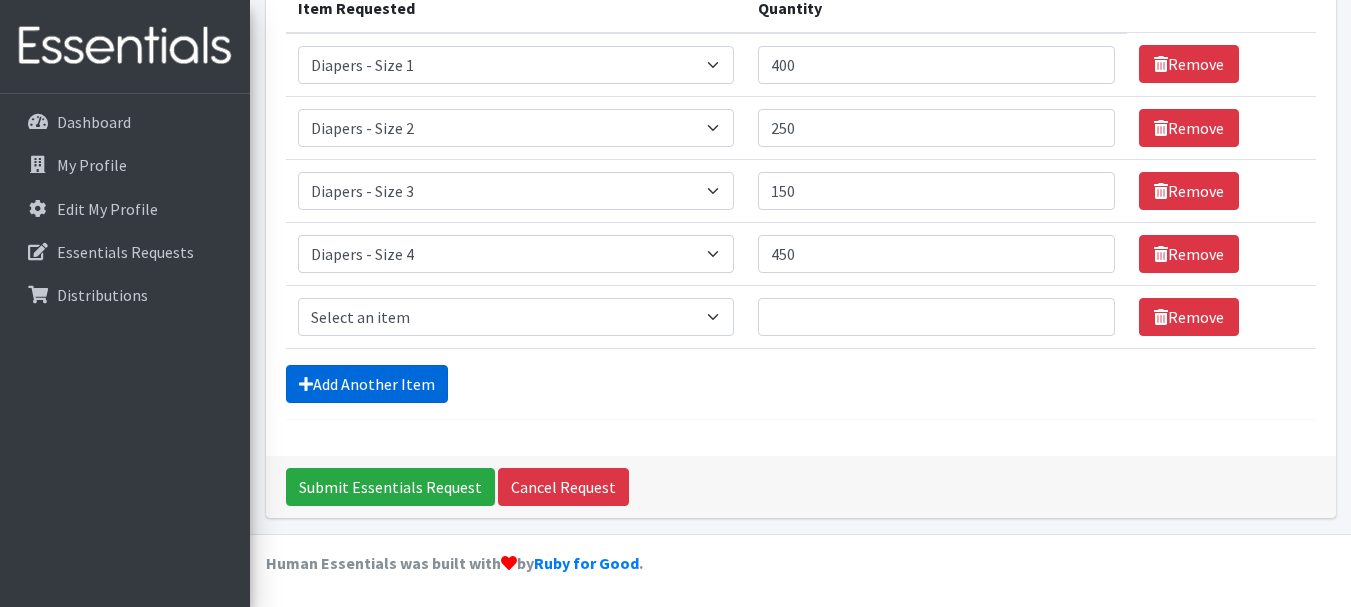 scroll, scrollTop: 279, scrollLeft: 0, axis: vertical 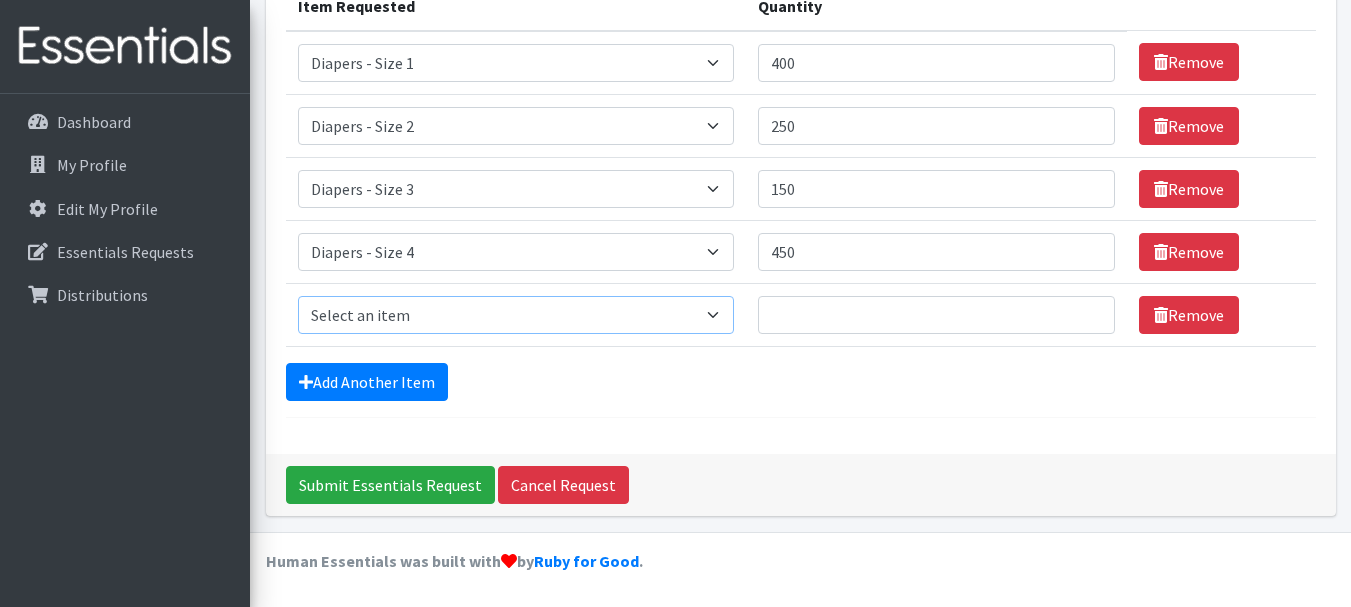 click on "Select an item
Diapers - Newborn
Diapers - Preemie
Diapers - Size 1
Diapers - Size 2
Diapers - Size 3
Diapers - Size 4
Diapers - Size 5
Diapers - Size 6
Diapers - Size 8
Misc - Laundry Detergent
Misc. - Baby Wipes
Misc. - Formula
Misc. - Hygiene Wipes
Misc. - Newborn Girl Swaddle Cotton
Misc. - Newborn Girl Swaddle Fleece
Misc. - Swimmers
Nursing Pad Kit
Period - Menstrual Cup (Post-Birth)
Period - Menstrual Cup (Pre-Birth)
Period - Menstrual Cup (Teen)
Period - Pad Only Kit
Period - Reusable Pad Kit
Period - Reusable Underwear S
Period - Reusable Underwear Teen M
Period - Reusable Underwear Teen XL
Period - Reusable Underwear XL
Period - Reusable Underwear XS
Period - Tampon & Pad Kit
Pull-Ups - 2T-3T Boys
Pull-Ups - 2T-3T Girls
Pull-Ups - 3T-4T Boys
Pull-Ups - 3T-4T Girls
Pull-Ups - 4T-5T Boys
Pull-Ups - 4T-5T Girls
Pull-Ups - 5T - 6T Boys
Pull-Ups - 5T - 6T Girls
Swimmer (M) 20-33lbs
Swimmers (L) >31lbs
Swimmers (S) 13-24lbs" at bounding box center [516, 315] 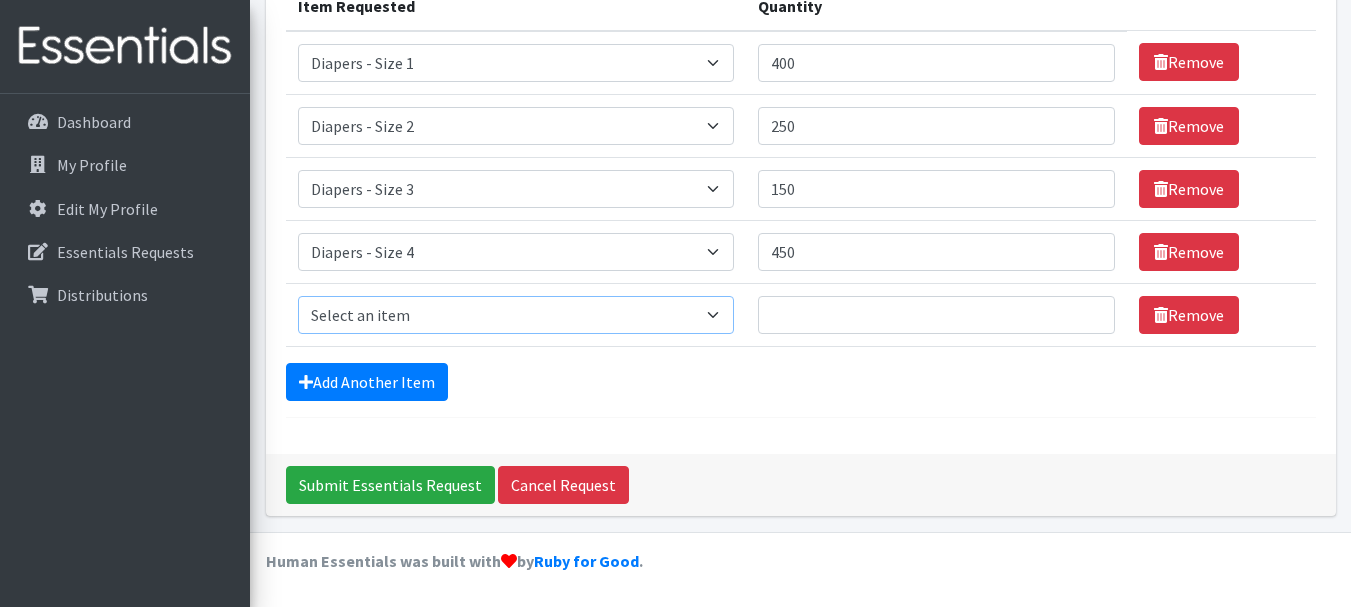 select on "74" 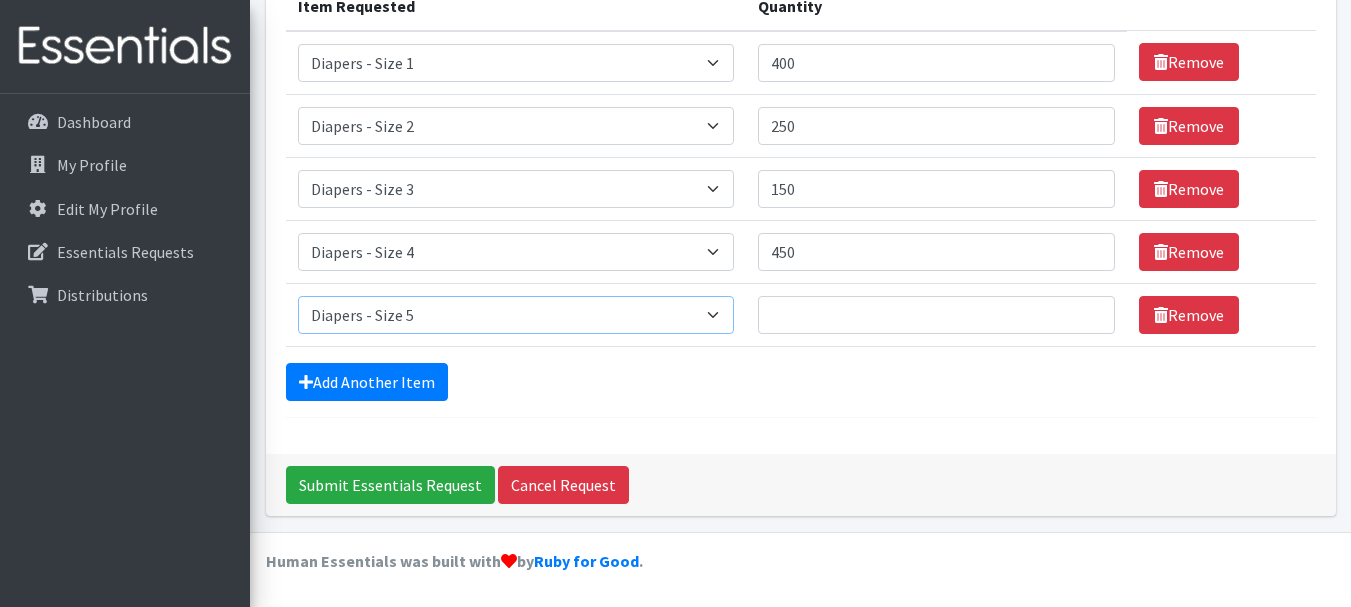 click on "Select an item
Diapers - Newborn
Diapers - Preemie
Diapers - Size 1
Diapers - Size 2
Diapers - Size 3
Diapers - Size 4
Diapers - Size 5
Diapers - Size 6
Diapers - Size 8
Misc - Laundry Detergent
Misc. - Baby Wipes
Misc. - Formula
Misc. - Hygiene Wipes
Misc. - Newborn Girl Swaddle Cotton
Misc. - Newborn Girl Swaddle Fleece
Misc. - Swimmers
Nursing Pad Kit
Period - Menstrual Cup (Post-Birth)
Period - Menstrual Cup (Pre-Birth)
Period - Menstrual Cup (Teen)
Period - Pad Only Kit
Period - Reusable Pad Kit
Period - Reusable Underwear S
Period - Reusable Underwear Teen M
Period - Reusable Underwear Teen XL
Period - Reusable Underwear XL
Period - Reusable Underwear XS
Period - Tampon & Pad Kit
Pull-Ups - 2T-3T Boys
Pull-Ups - 2T-3T Girls
Pull-Ups - 3T-4T Boys
Pull-Ups - 3T-4T Girls
Pull-Ups - 4T-5T Boys
Pull-Ups - 4T-5T Girls
Pull-Ups - 5T - 6T Boys
Pull-Ups - 5T - 6T Girls
Swimmer (M) 20-33lbs
Swimmers (L) >31lbs
Swimmers (S) 13-24lbs" at bounding box center (516, 315) 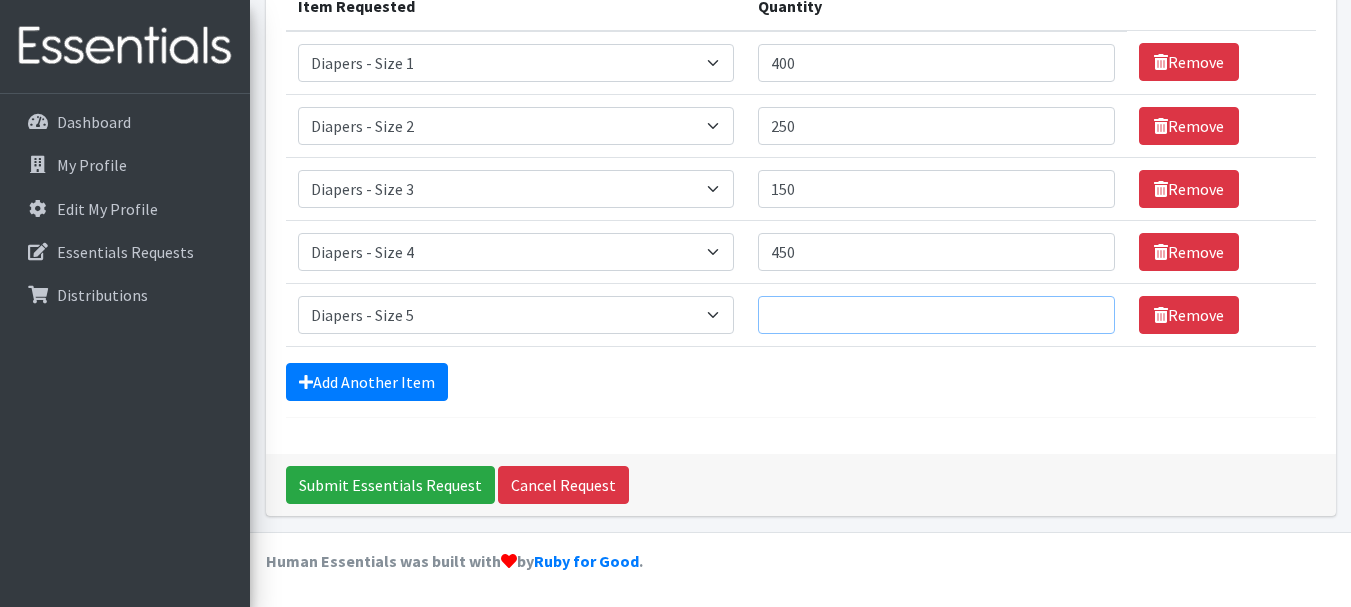 click on "Quantity" at bounding box center [936, 315] 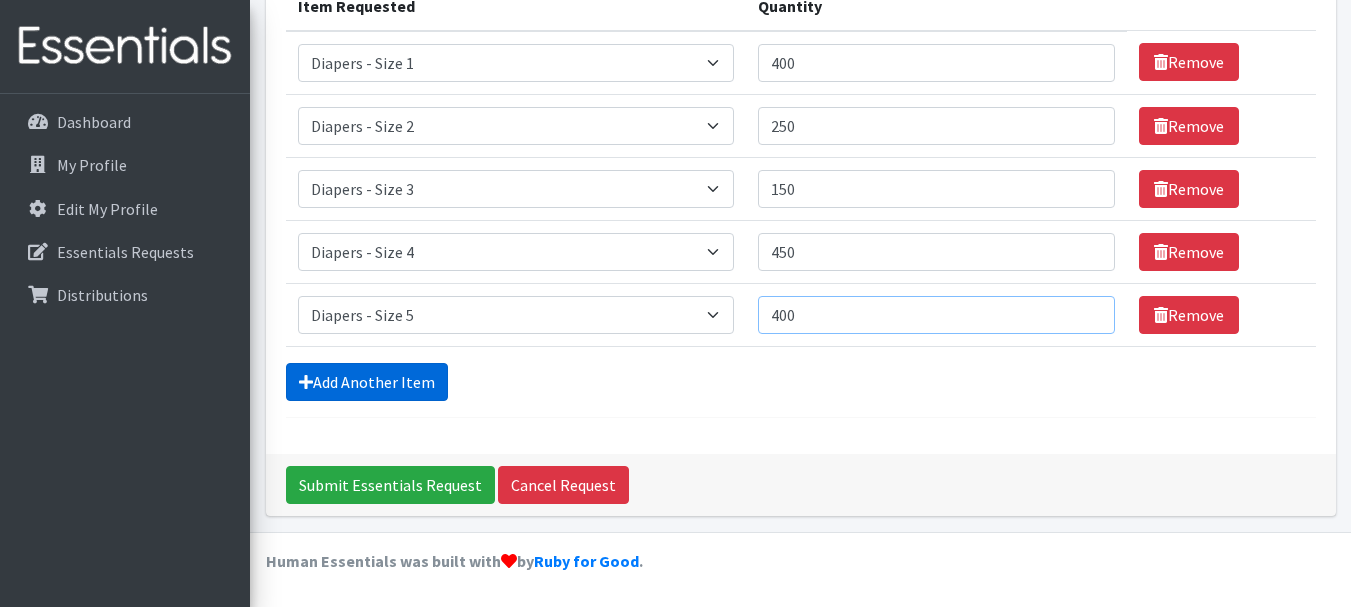 type on "400" 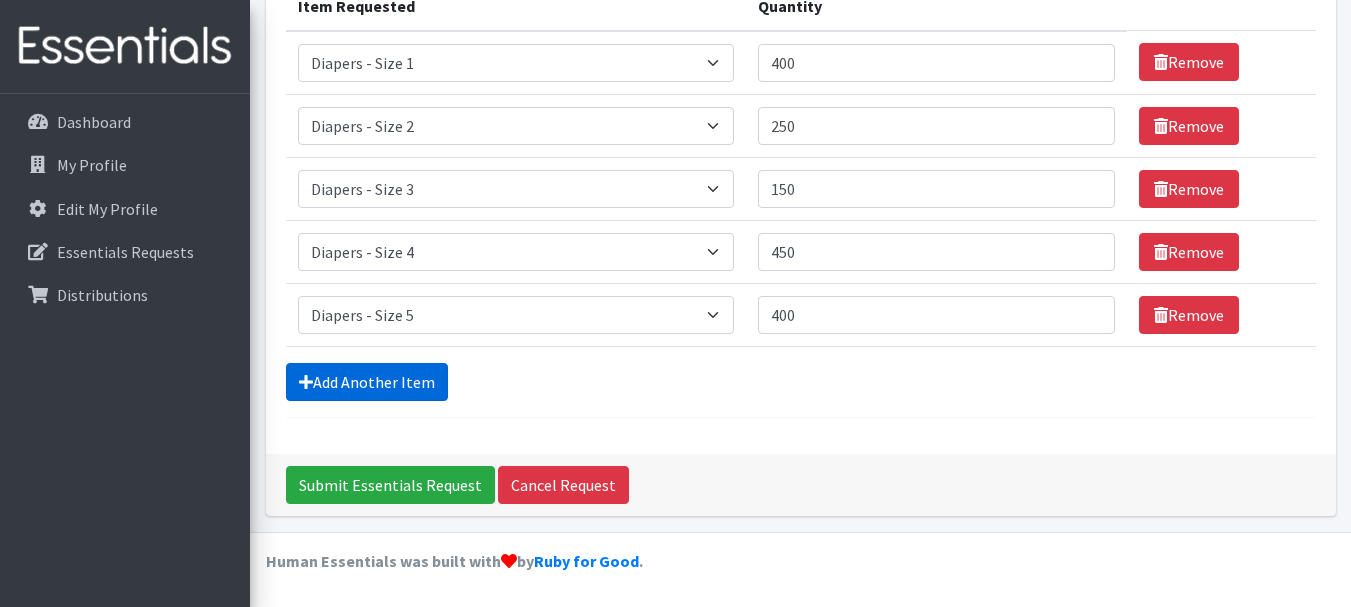 click on "Add Another Item" at bounding box center (367, 382) 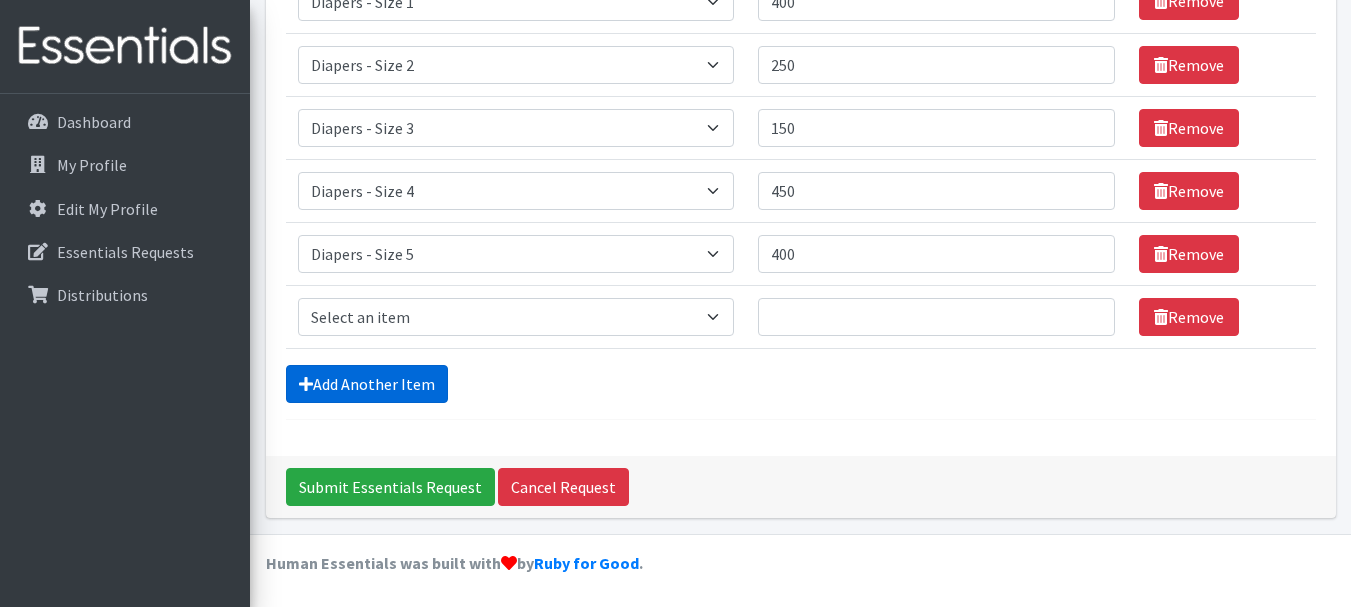 scroll, scrollTop: 342, scrollLeft: 0, axis: vertical 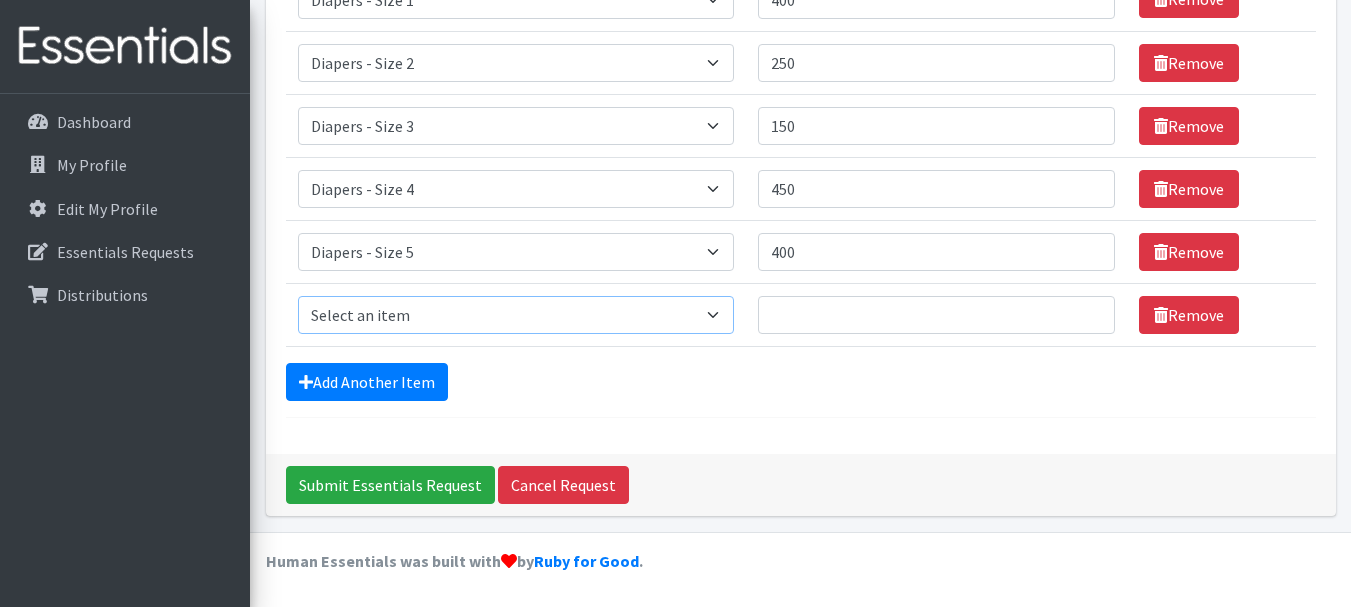 click on "Select an item
Diapers - Newborn
Diapers - Preemie
Diapers - Size 1
Diapers - Size 2
Diapers - Size 3
Diapers - Size 4
Diapers - Size 5
Diapers - Size 6
Diapers - Size 8
Misc - Laundry Detergent
Misc. - Baby Wipes
Misc. - Formula
Misc. - Hygiene Wipes
Misc. - Newborn Girl Swaddle Cotton
Misc. - Newborn Girl Swaddle Fleece
Misc. - Swimmers
Nursing Pad Kit
Period - Menstrual Cup (Post-Birth)
Period - Menstrual Cup (Pre-Birth)
Period - Menstrual Cup (Teen)
Period - Pad Only Kit
Period - Reusable Pad Kit
Period - Reusable Underwear S
Period - Reusable Underwear Teen M
Period - Reusable Underwear Teen XL
Period - Reusable Underwear XL
Period - Reusable Underwear XS
Period - Tampon & Pad Kit
Pull-Ups - 2T-3T Boys
Pull-Ups - 2T-3T Girls
Pull-Ups - 3T-4T Boys
Pull-Ups - 3T-4T Girls
Pull-Ups - 4T-5T Boys
Pull-Ups - 4T-5T Girls
Pull-Ups - 5T - 6T Boys
Pull-Ups - 5T - 6T Girls
Swimmer (M) 20-33lbs
Swimmers (L) >31lbs
Swimmers (S) 13-24lbs" at bounding box center [516, 315] 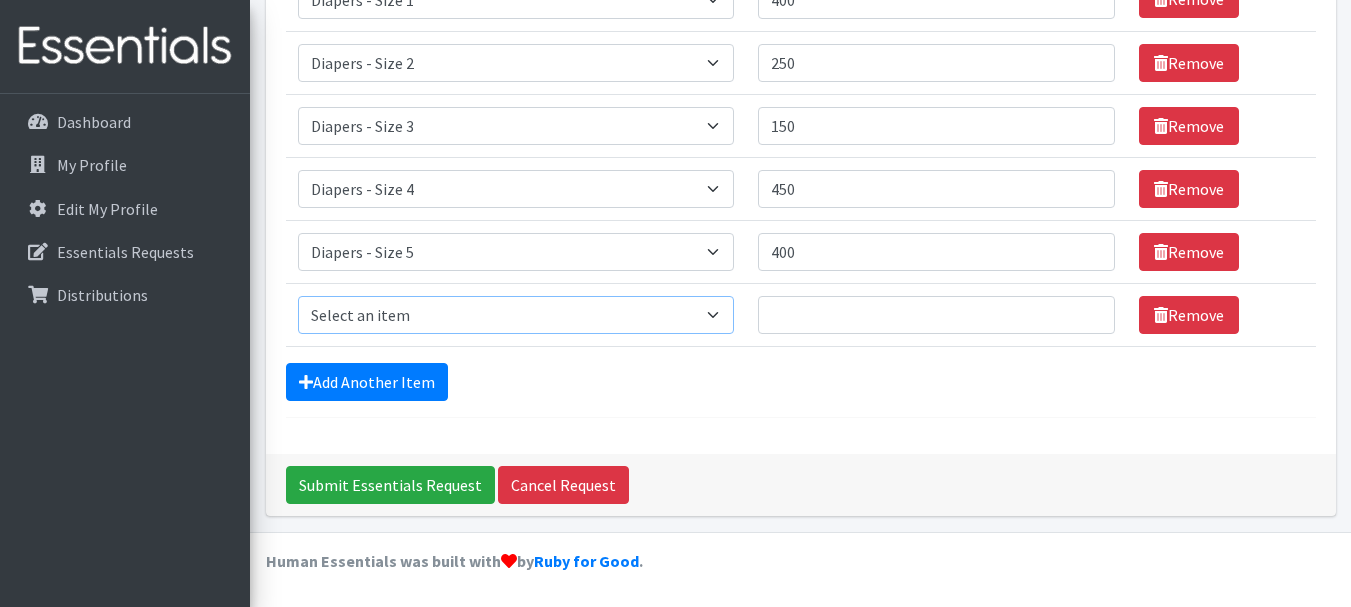 select on "75" 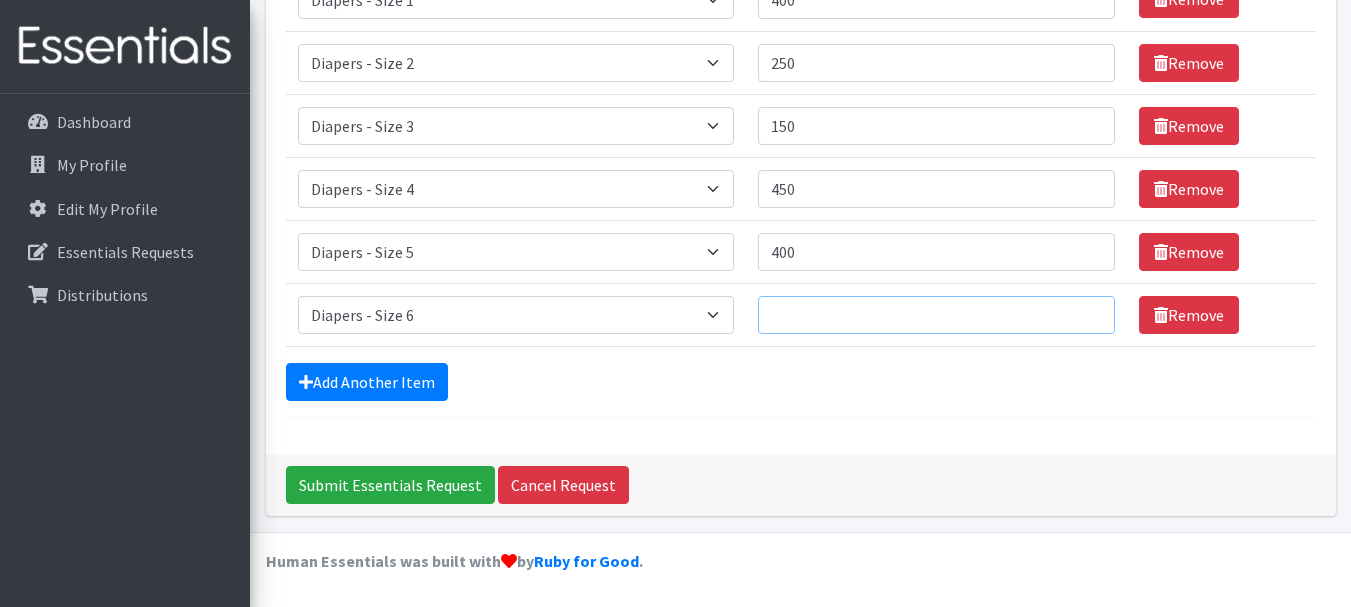 click on "Quantity" at bounding box center (936, 315) 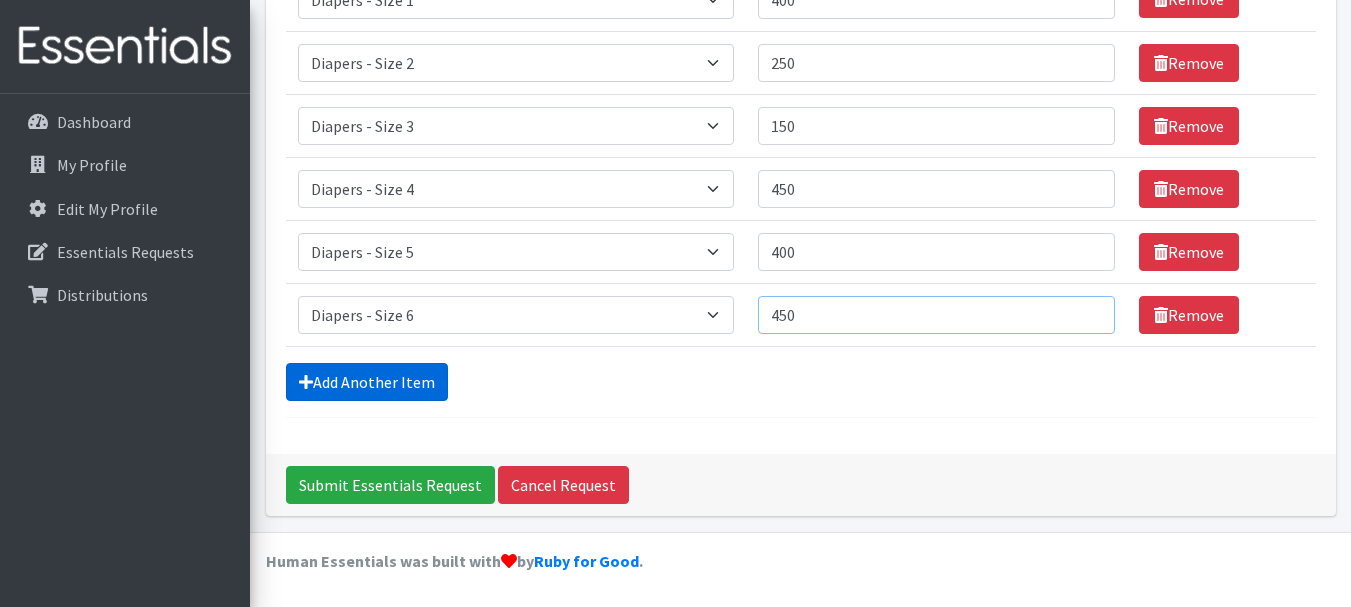 type on "450" 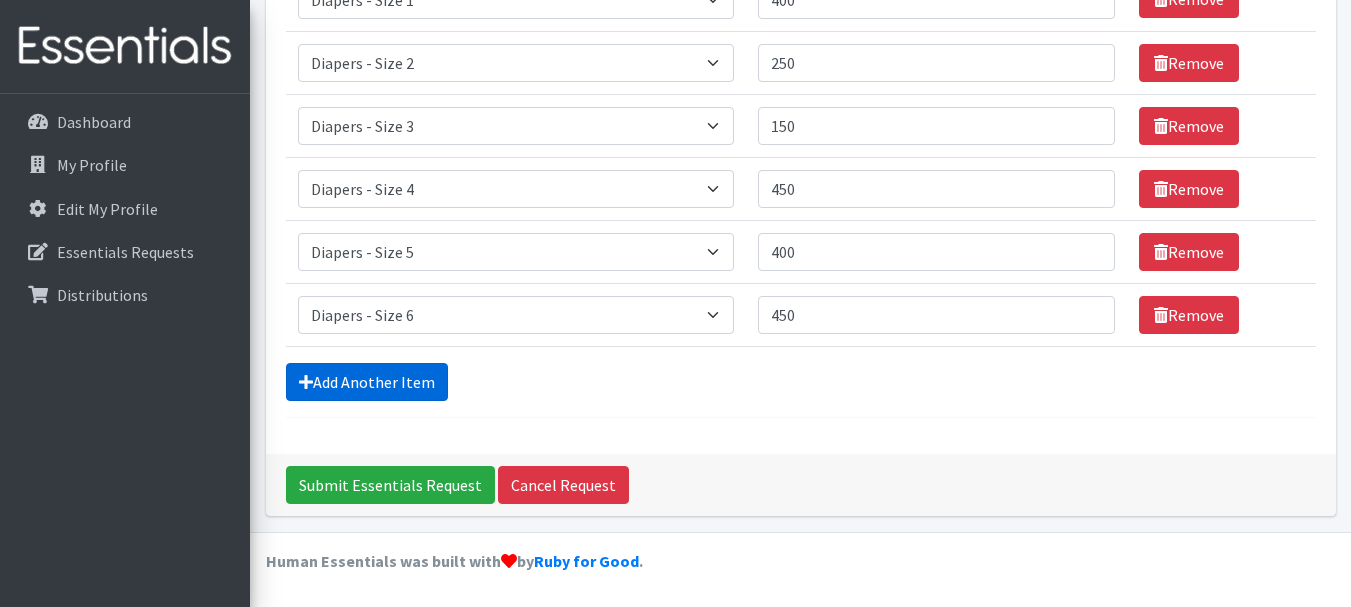 click on "Add Another Item" at bounding box center (367, 382) 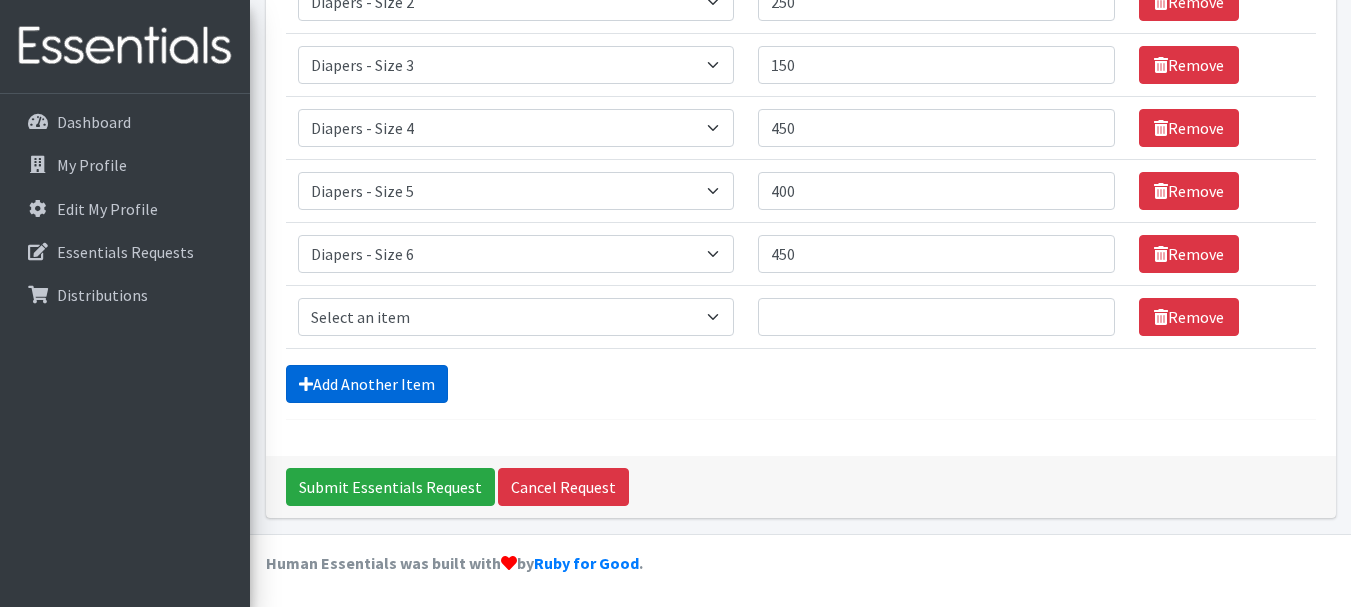 scroll, scrollTop: 405, scrollLeft: 0, axis: vertical 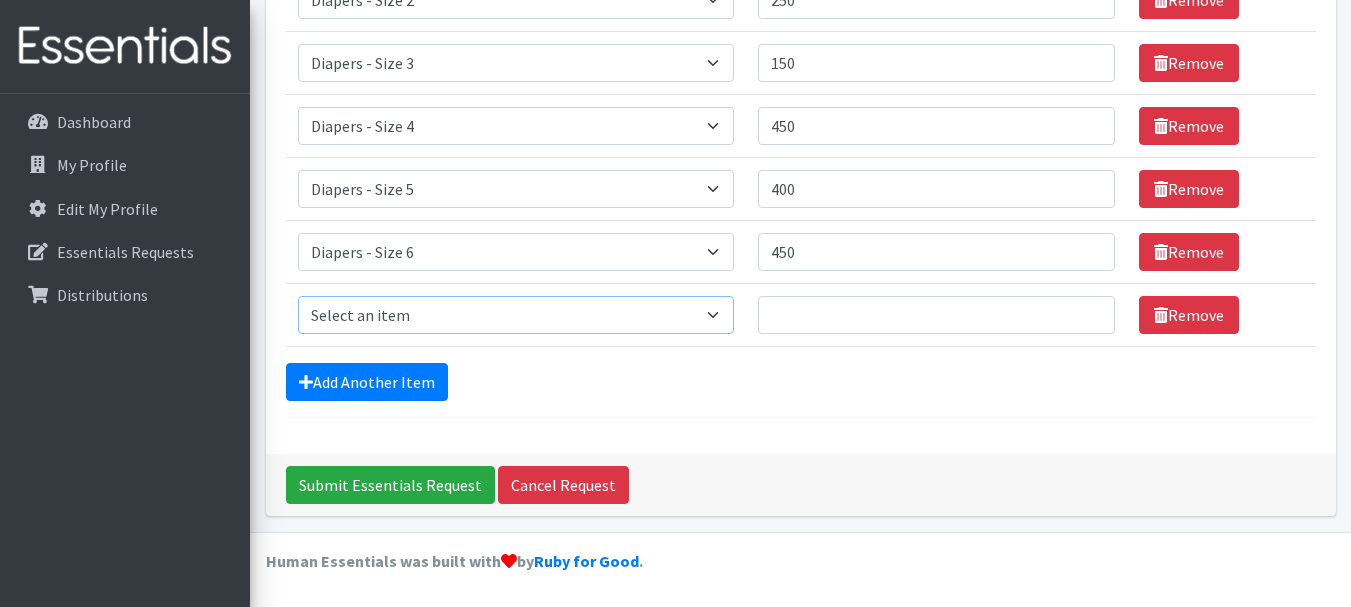 click on "Select an item
Diapers - Newborn
Diapers - Preemie
Diapers - Size 1
Diapers - Size 2
Diapers - Size 3
Diapers - Size 4
Diapers - Size 5
Diapers - Size 6
Diapers - Size 8
Misc - Laundry Detergent
Misc. - Baby Wipes
Misc. - Formula
Misc. - Hygiene Wipes
Misc. - Newborn Girl Swaddle Cotton
Misc. - Newborn Girl Swaddle Fleece
Misc. - Swimmers
Nursing Pad Kit
Period - Menstrual Cup (Post-Birth)
Period - Menstrual Cup (Pre-Birth)
Period - Menstrual Cup (Teen)
Period - Pad Only Kit
Period - Reusable Pad Kit
Period - Reusable Underwear S
Period - Reusable Underwear Teen M
Period - Reusable Underwear Teen XL
Period - Reusable Underwear XL
Period - Reusable Underwear XS
Period - Tampon & Pad Kit
Pull-Ups - 2T-3T Boys
Pull-Ups - 2T-3T Girls
Pull-Ups - 3T-4T Boys
Pull-Ups - 3T-4T Girls
Pull-Ups - 4T-5T Boys
Pull-Ups - 4T-5T Girls
Pull-Ups - 5T - 6T Boys
Pull-Ups - 5T - 6T Girls
Swimmer (M) 20-33lbs
Swimmers (L) >31lbs
Swimmers (S) 13-24lbs" at bounding box center (516, 315) 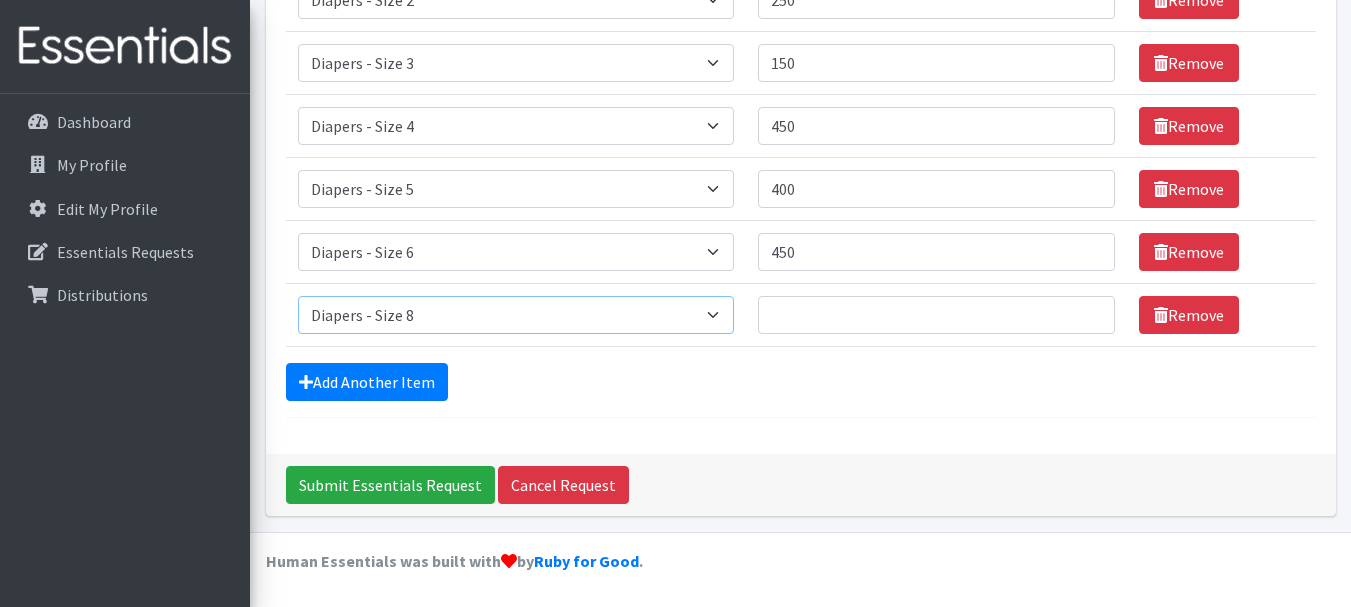 click on "Select an item
Diapers - Newborn
Diapers - Preemie
Diapers - Size 1
Diapers - Size 2
Diapers - Size 3
Diapers - Size 4
Diapers - Size 5
Diapers - Size 6
Diapers - Size 8
Misc - Laundry Detergent
Misc. - Baby Wipes
Misc. - Formula
Misc. - Hygiene Wipes
Misc. - Newborn Girl Swaddle Cotton
Misc. - Newborn Girl Swaddle Fleece
Misc. - Swimmers
Nursing Pad Kit
Period - Menstrual Cup (Post-Birth)
Period - Menstrual Cup (Pre-Birth)
Period - Menstrual Cup (Teen)
Period - Pad Only Kit
Period - Reusable Pad Kit
Period - Reusable Underwear S
Period - Reusable Underwear Teen M
Period - Reusable Underwear Teen XL
Period - Reusable Underwear XL
Period - Reusable Underwear XS
Period - Tampon & Pad Kit
Pull-Ups - 2T-3T Boys
Pull-Ups - 2T-3T Girls
Pull-Ups - 3T-4T Boys
Pull-Ups - 3T-4T Girls
Pull-Ups - 4T-5T Boys
Pull-Ups - 4T-5T Girls
Pull-Ups - 5T - 6T Boys
Pull-Ups - 5T - 6T Girls
Swimmer (M) 20-33lbs
Swimmers (L) >31lbs
Swimmers (S) 13-24lbs" at bounding box center [516, 315] 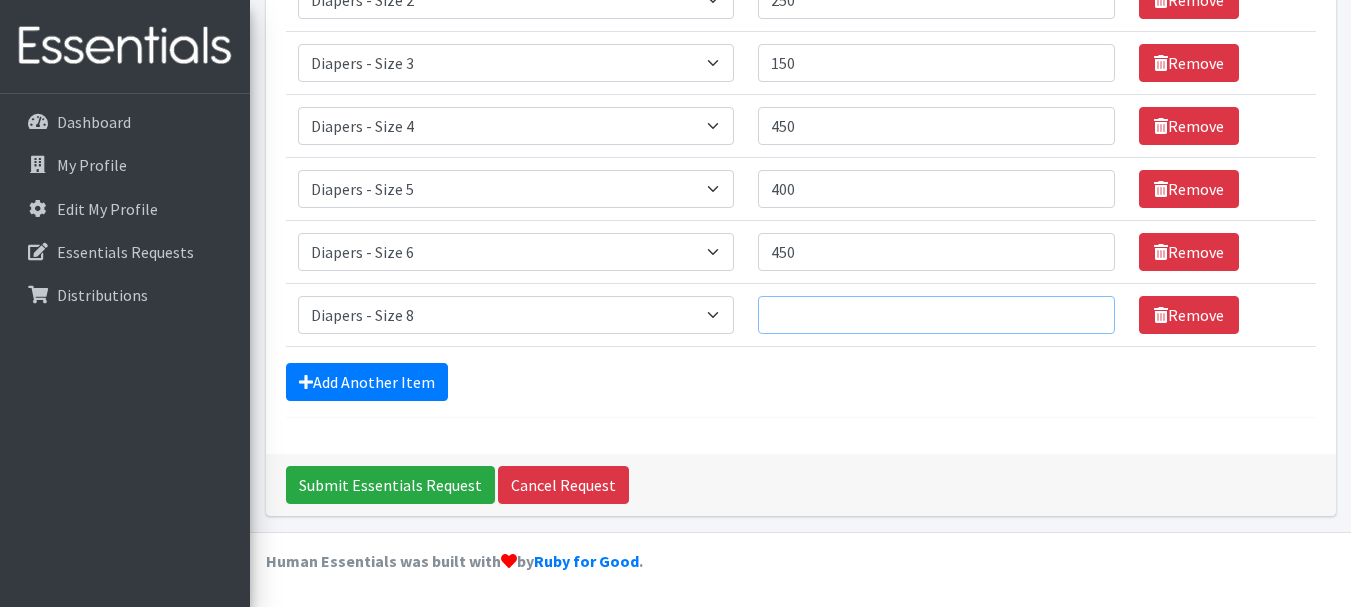 click on "Quantity" at bounding box center (936, 315) 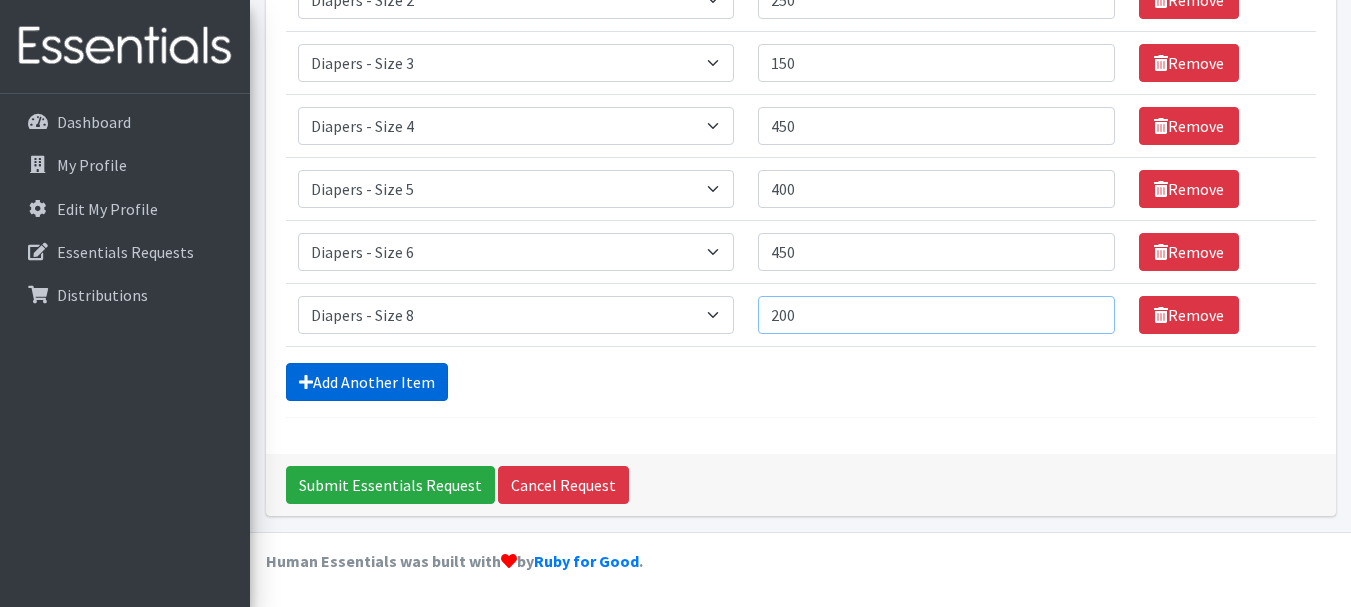 type on "200" 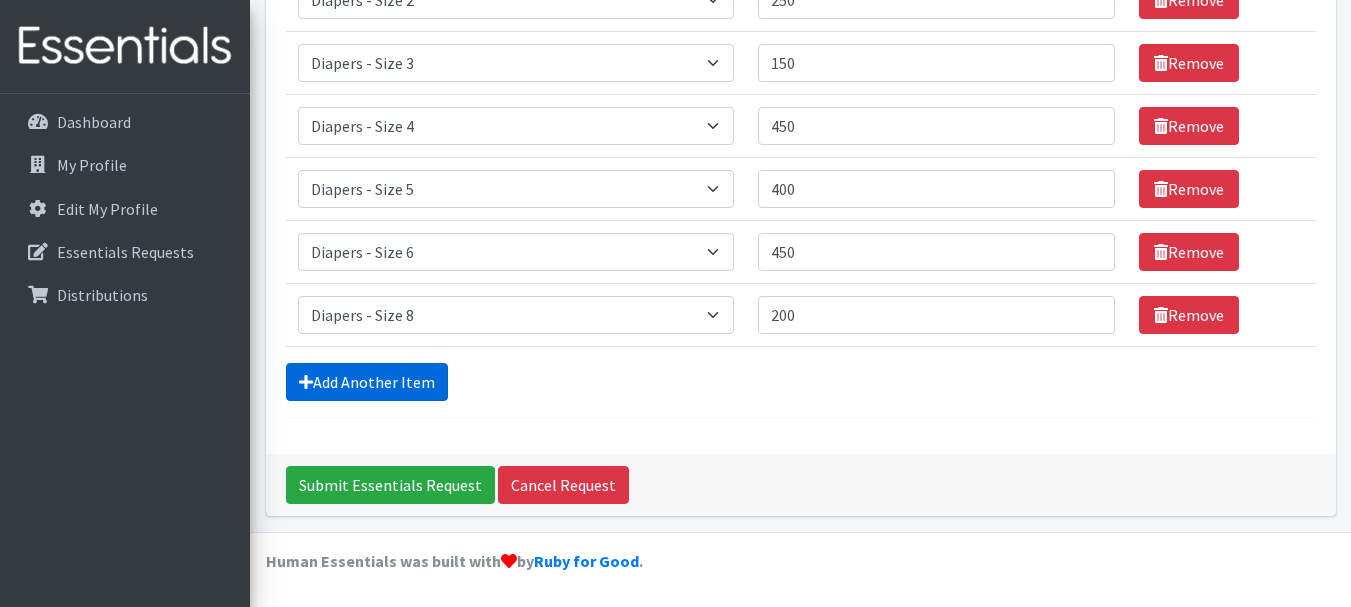 click on "Add Another Item" at bounding box center (367, 382) 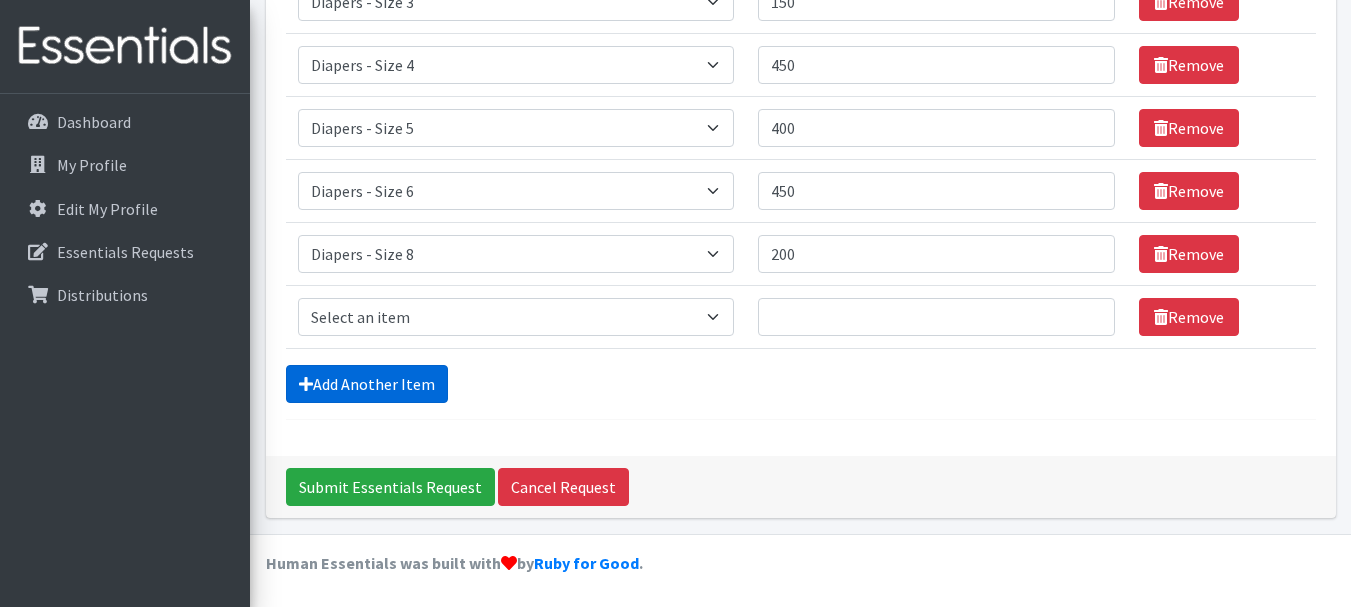 scroll, scrollTop: 468, scrollLeft: 0, axis: vertical 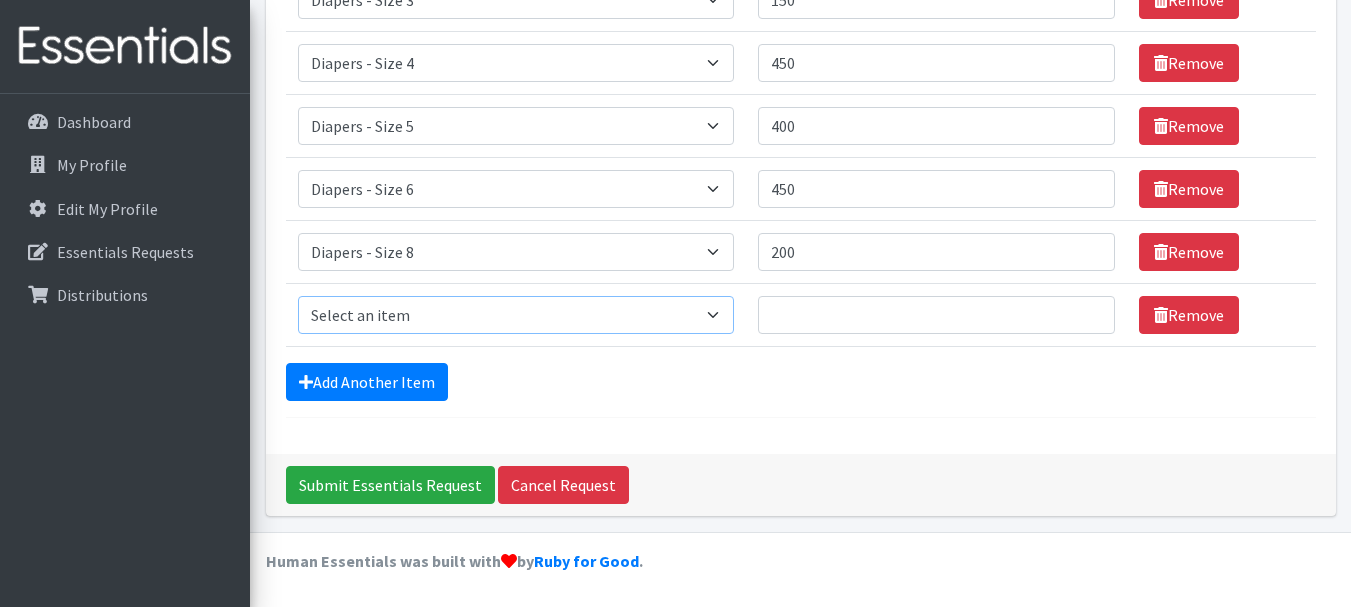 click on "Select an item
Diapers - Newborn
Diapers - Preemie
Diapers - Size 1
Diapers - Size 2
Diapers - Size 3
Diapers - Size 4
Diapers - Size 5
Diapers - Size 6
Diapers - Size 8
Misc - Laundry Detergent
Misc. - Baby Wipes
Misc. - Formula
Misc. - Hygiene Wipes
Misc. - Newborn Girl Swaddle Cotton
Misc. - Newborn Girl Swaddle Fleece
Misc. - Swimmers
Nursing Pad Kit
Period - Menstrual Cup (Post-Birth)
Period - Menstrual Cup (Pre-Birth)
Period - Menstrual Cup (Teen)
Period - Pad Only Kit
Period - Reusable Pad Kit
Period - Reusable Underwear S
Period - Reusable Underwear Teen M
Period - Reusable Underwear Teen XL
Period - Reusable Underwear XL
Period - Reusable Underwear XS
Period - Tampon & Pad Kit
Pull-Ups - 2T-3T Boys
Pull-Ups - 2T-3T Girls
Pull-Ups - 3T-4T Boys
Pull-Ups - 3T-4T Girls
Pull-Ups - 4T-5T Boys
Pull-Ups - 4T-5T Girls
Pull-Ups - 5T - 6T Boys
Pull-Ups - 5T - 6T Girls
Swimmer (M) 20-33lbs
Swimmers (L) >31lbs
Swimmers (S) 13-24lbs" at bounding box center [516, 315] 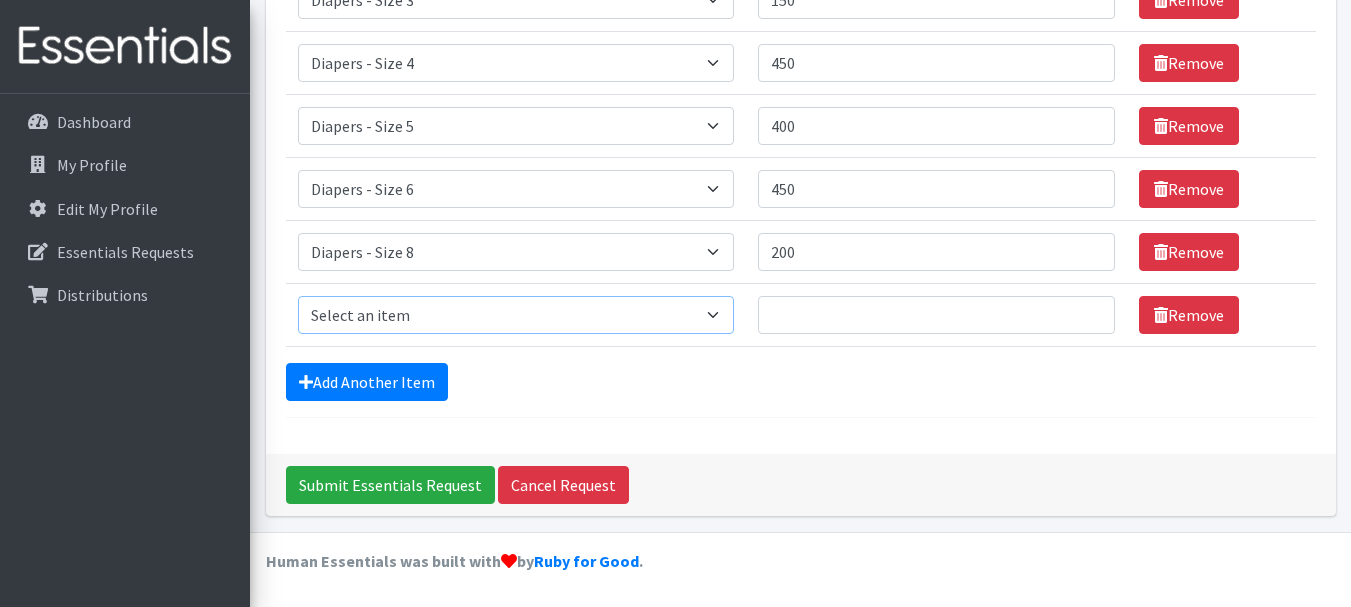 select on "4021" 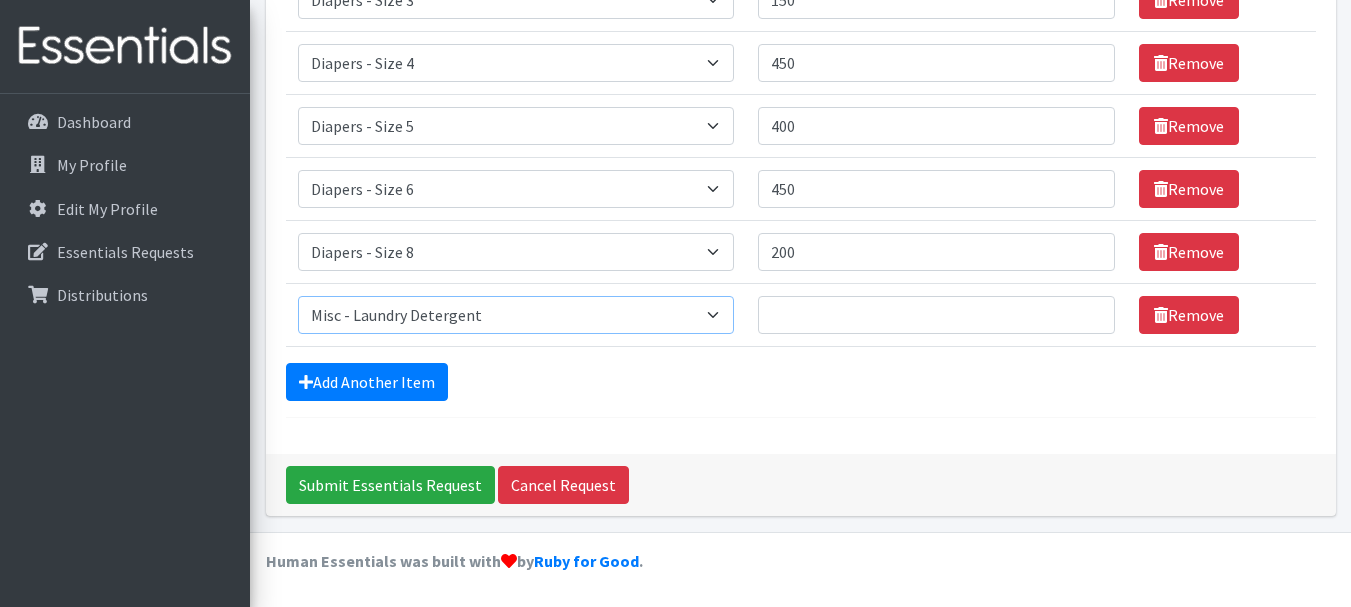 click on "Select an item
Diapers - Newborn
Diapers - Preemie
Diapers - Size 1
Diapers - Size 2
Diapers - Size 3
Diapers - Size 4
Diapers - Size 5
Diapers - Size 6
Diapers - Size 8
Misc - Laundry Detergent
Misc. - Baby Wipes
Misc. - Formula
Misc. - Hygiene Wipes
Misc. - Newborn Girl Swaddle Cotton
Misc. - Newborn Girl Swaddle Fleece
Misc. - Swimmers
Nursing Pad Kit
Period - Menstrual Cup (Post-Birth)
Period - Menstrual Cup (Pre-Birth)
Period - Menstrual Cup (Teen)
Period - Pad Only Kit
Period - Reusable Pad Kit
Period - Reusable Underwear S
Period - Reusable Underwear Teen M
Period - Reusable Underwear Teen XL
Period - Reusable Underwear XL
Period - Reusable Underwear XS
Period - Tampon & Pad Kit
Pull-Ups - 2T-3T Boys
Pull-Ups - 2T-3T Girls
Pull-Ups - 3T-4T Boys
Pull-Ups - 3T-4T Girls
Pull-Ups - 4T-5T Boys
Pull-Ups - 4T-5T Girls
Pull-Ups - 5T - 6T Boys
Pull-Ups - 5T - 6T Girls
Swimmer (M) 20-33lbs
Swimmers (L) >31lbs
Swimmers (S) 13-24lbs" at bounding box center (516, 315) 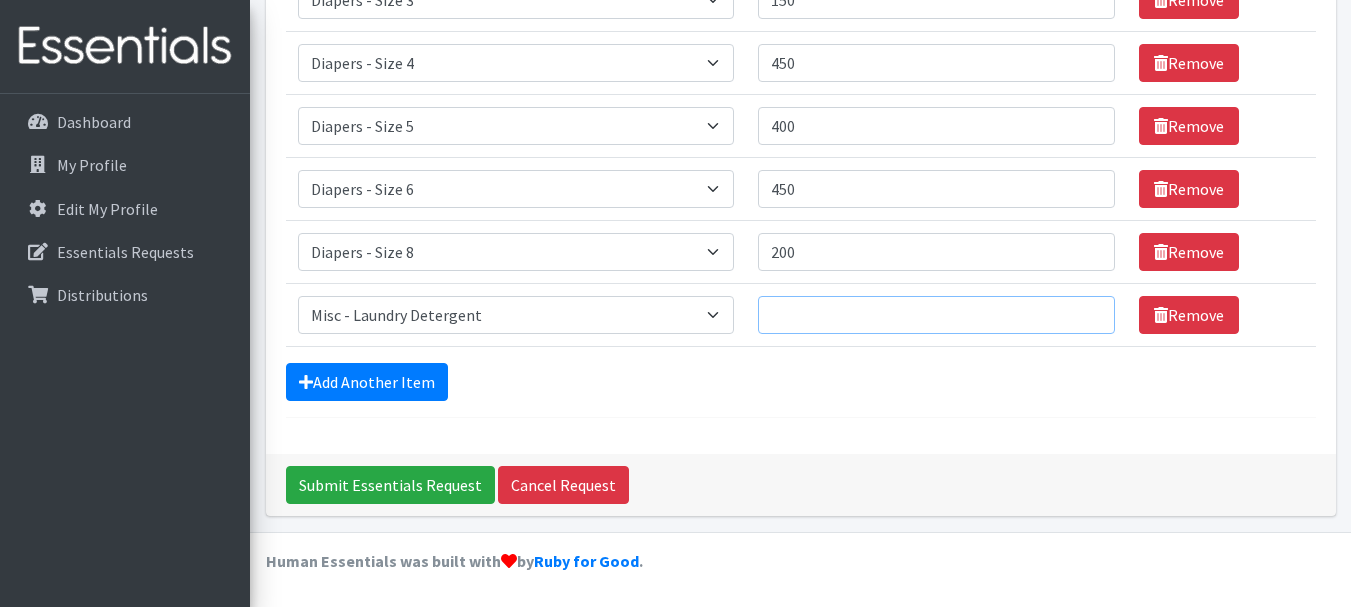 click on "Quantity" at bounding box center (936, 315) 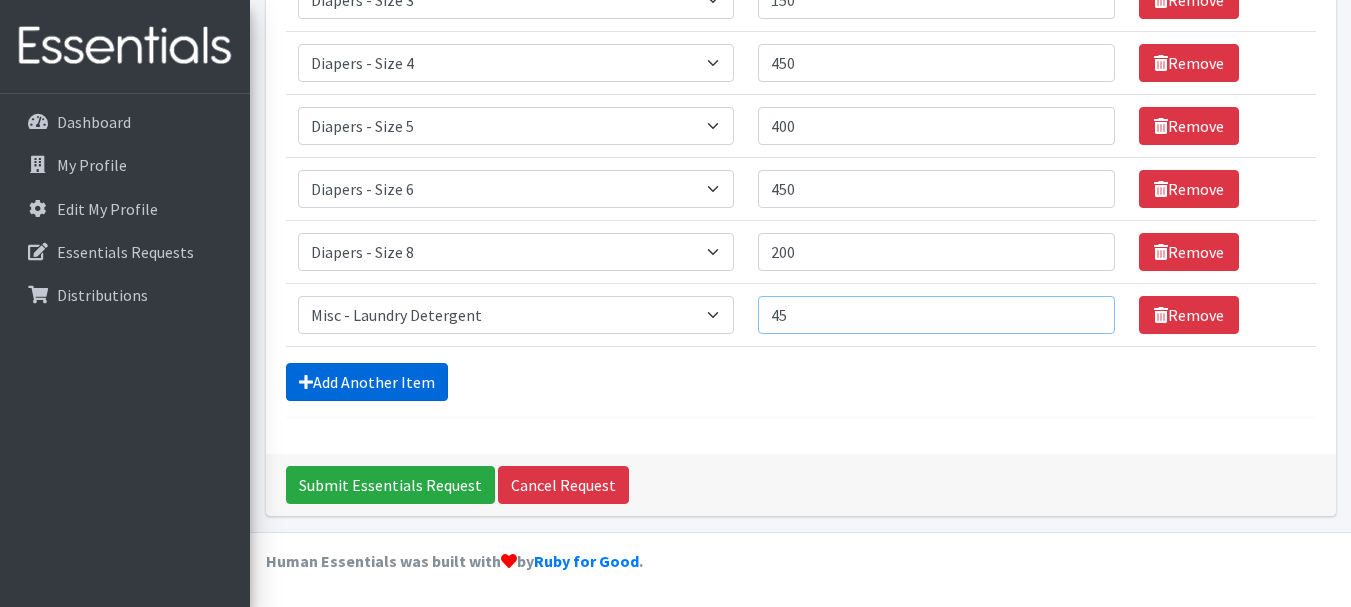 type on "45" 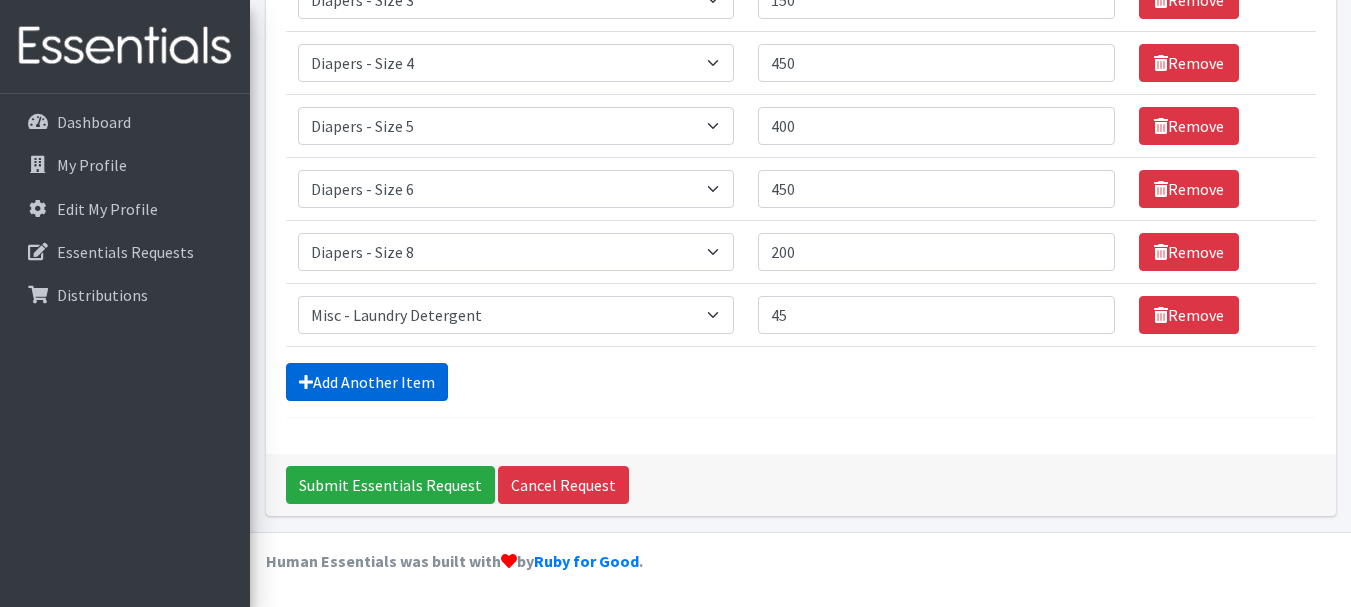 click on "Add Another Item" at bounding box center [367, 382] 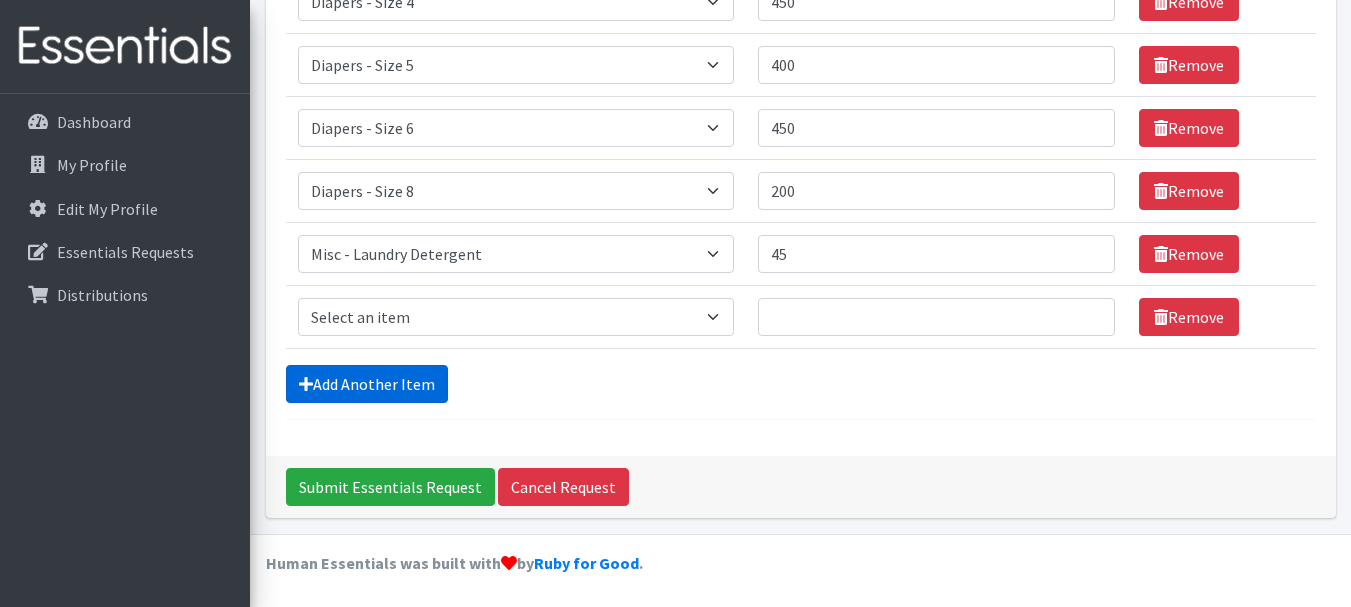 scroll, scrollTop: 531, scrollLeft: 0, axis: vertical 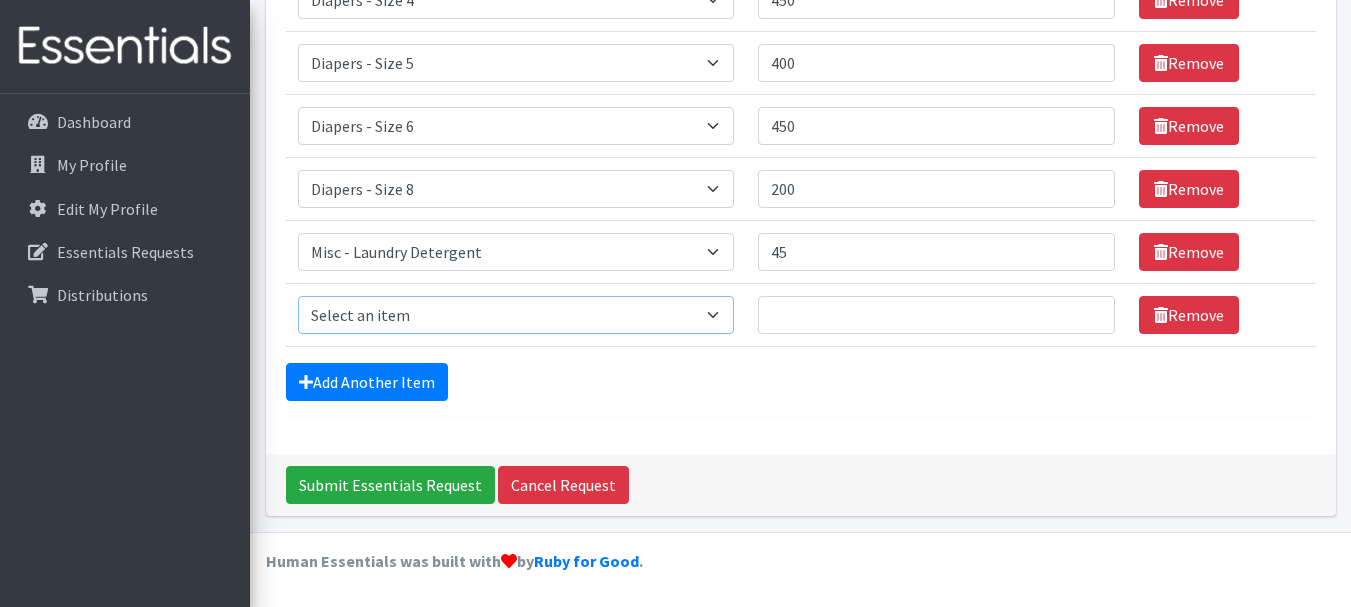 click on "Select an item
Diapers - Newborn
Diapers - Preemie
Diapers - Size 1
Diapers - Size 2
Diapers - Size 3
Diapers - Size 4
Diapers - Size 5
Diapers - Size 6
Diapers - Size 8
Misc - Laundry Detergent
Misc. - Baby Wipes
Misc. - Formula
Misc. - Hygiene Wipes
Misc. - Newborn Girl Swaddle Cotton
Misc. - Newborn Girl Swaddle Fleece
Misc. - Swimmers
Nursing Pad Kit
Period - Menstrual Cup (Post-Birth)
Period - Menstrual Cup (Pre-Birth)
Period - Menstrual Cup (Teen)
Period - Pad Only Kit
Period - Reusable Pad Kit
Period - Reusable Underwear S
Period - Reusable Underwear Teen M
Period - Reusable Underwear Teen XL
Period - Reusable Underwear XL
Period - Reusable Underwear XS
Period - Tampon & Pad Kit
Pull-Ups - 2T-3T Boys
Pull-Ups - 2T-3T Girls
Pull-Ups - 3T-4T Boys
Pull-Ups - 3T-4T Girls
Pull-Ups - 4T-5T Boys
Pull-Ups - 4T-5T Girls
Pull-Ups - 5T - 6T Boys
Pull-Ups - 5T - 6T Girls
Swimmer (M) 20-33lbs
Swimmers (L) >31lbs
Swimmers (S) 13-24lbs" at bounding box center (516, 315) 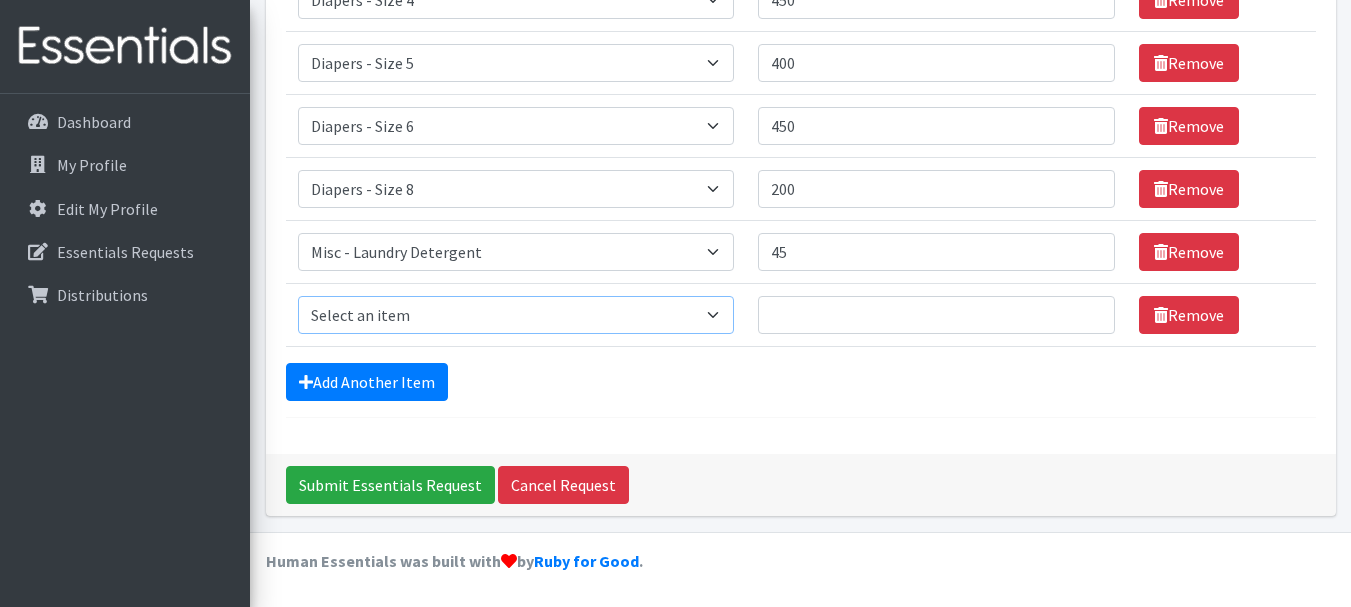 select on "87" 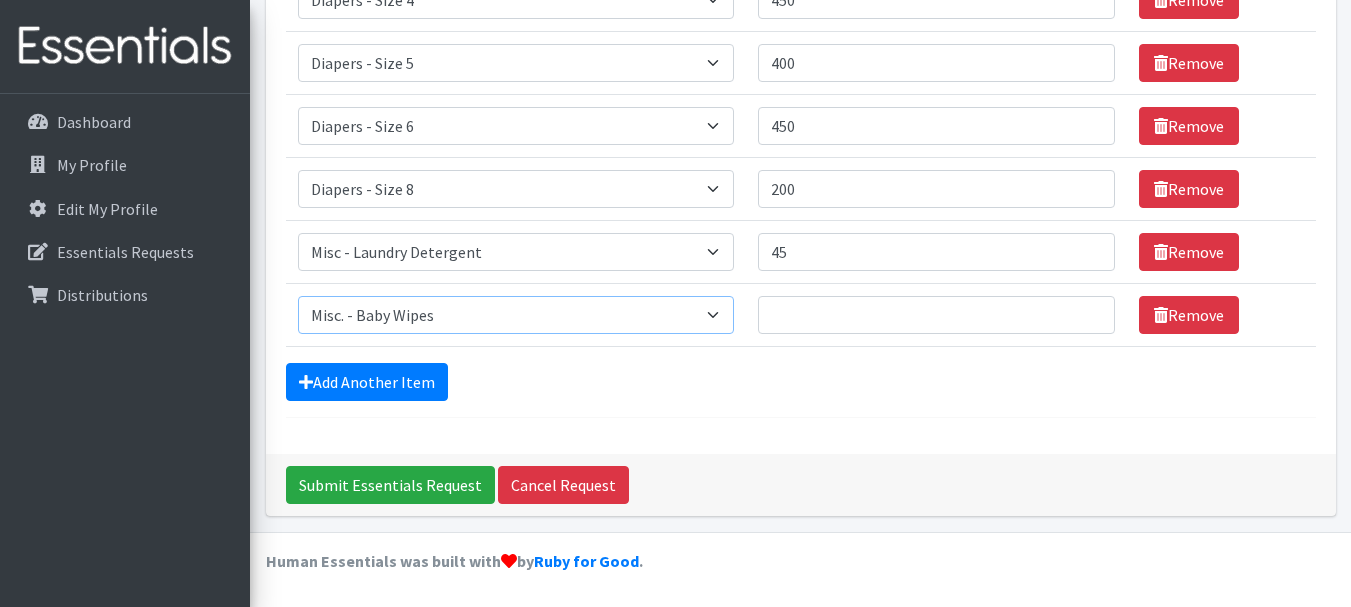 click on "Select an item
Diapers - Newborn
Diapers - Preemie
Diapers - Size 1
Diapers - Size 2
Diapers - Size 3
Diapers - Size 4
Diapers - Size 5
Diapers - Size 6
Diapers - Size 8
Misc - Laundry Detergent
Misc. - Baby Wipes
Misc. - Formula
Misc. - Hygiene Wipes
Misc. - Newborn Girl Swaddle Cotton
Misc. - Newborn Girl Swaddle Fleece
Misc. - Swimmers
Nursing Pad Kit
Period - Menstrual Cup (Post-Birth)
Period - Menstrual Cup (Pre-Birth)
Period - Menstrual Cup (Teen)
Period - Pad Only Kit
Period - Reusable Pad Kit
Period - Reusable Underwear S
Period - Reusable Underwear Teen M
Period - Reusable Underwear Teen XL
Period - Reusable Underwear XL
Period - Reusable Underwear XS
Period - Tampon & Pad Kit
Pull-Ups - 2T-3T Boys
Pull-Ups - 2T-3T Girls
Pull-Ups - 3T-4T Boys
Pull-Ups - 3T-4T Girls
Pull-Ups - 4T-5T Boys
Pull-Ups - 4T-5T Girls
Pull-Ups - 5T - 6T Boys
Pull-Ups - 5T - 6T Girls
Swimmer (M) 20-33lbs
Swimmers (L) >31lbs
Swimmers (S) 13-24lbs" at bounding box center (516, 315) 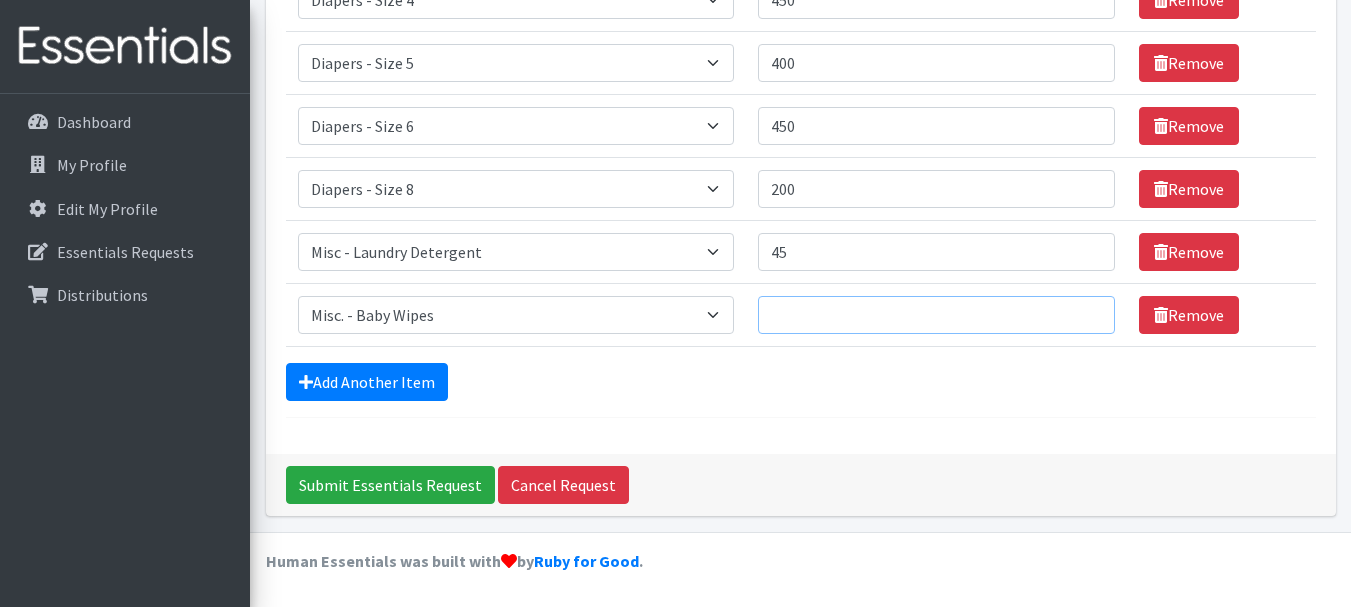 click on "Quantity" at bounding box center (936, 315) 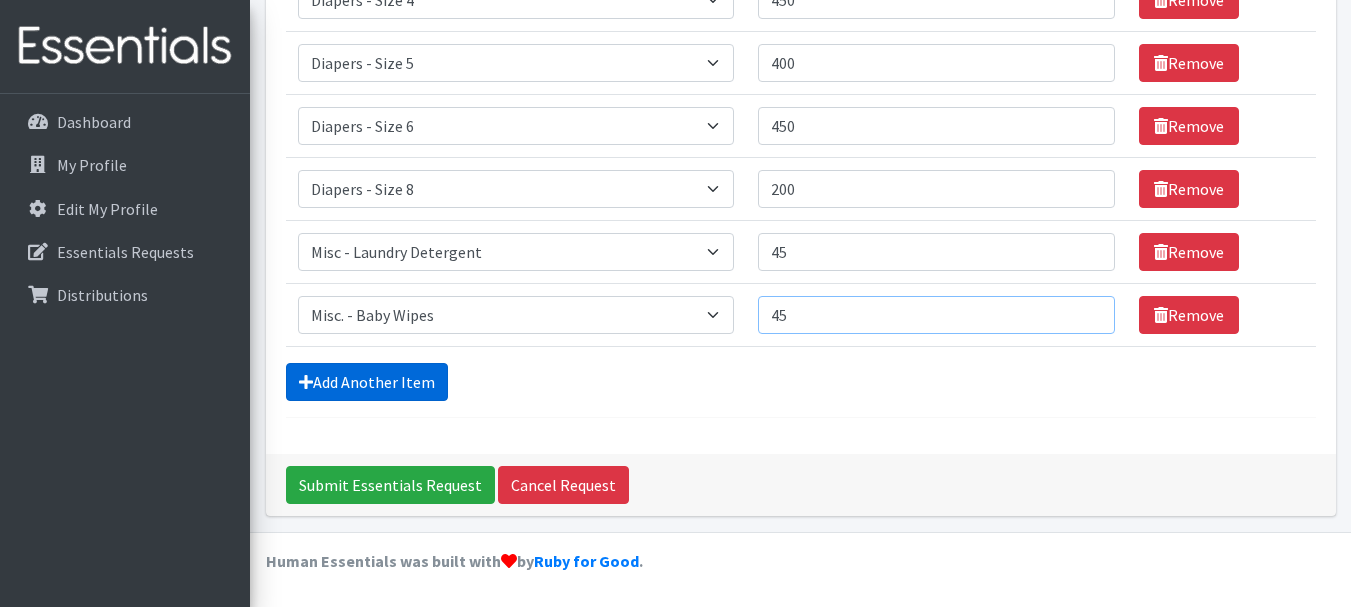 type on "45" 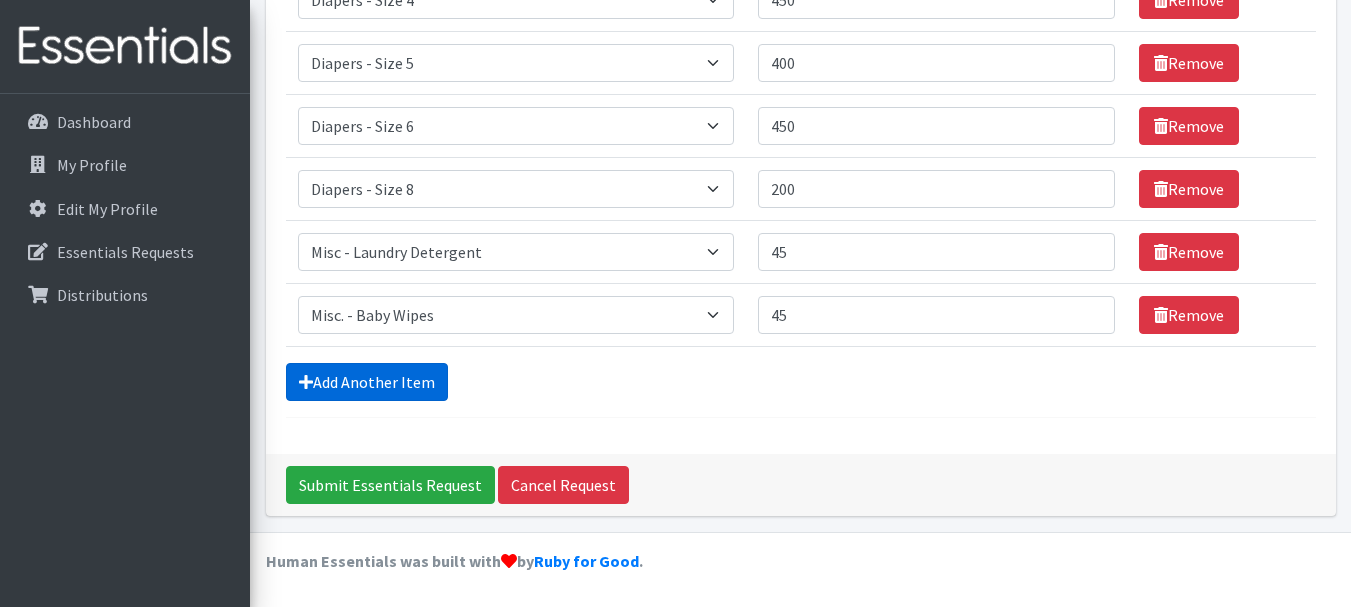 click on "Add Another Item" at bounding box center (367, 382) 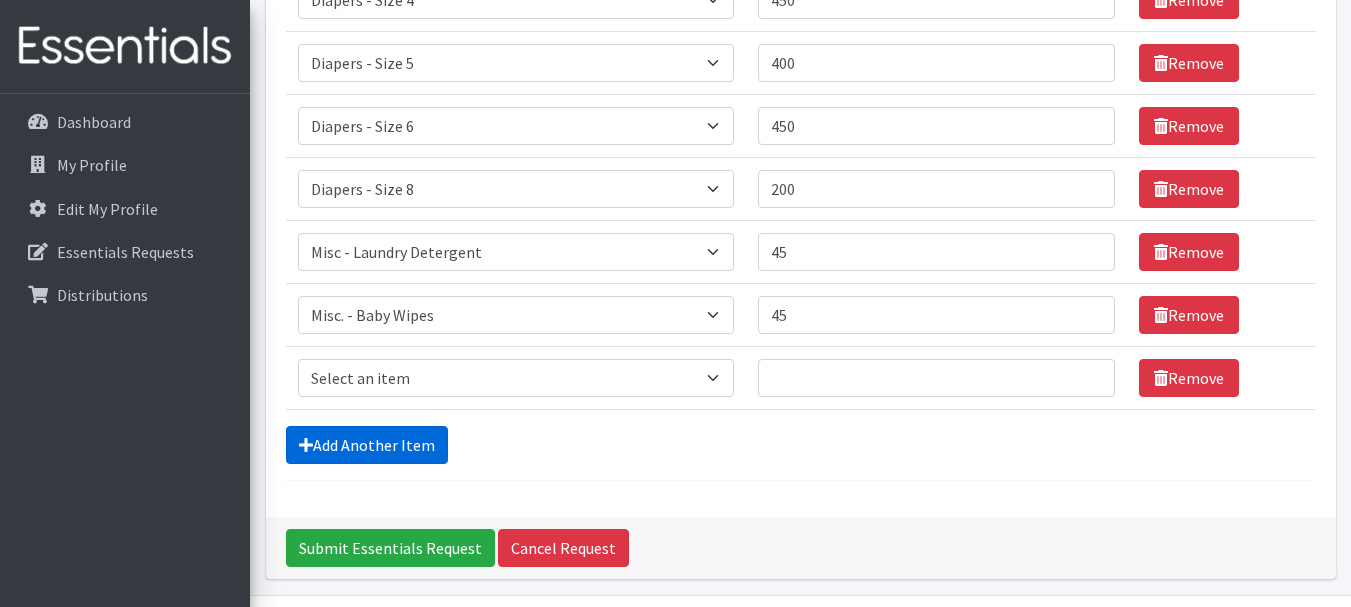 scroll, scrollTop: 594, scrollLeft: 0, axis: vertical 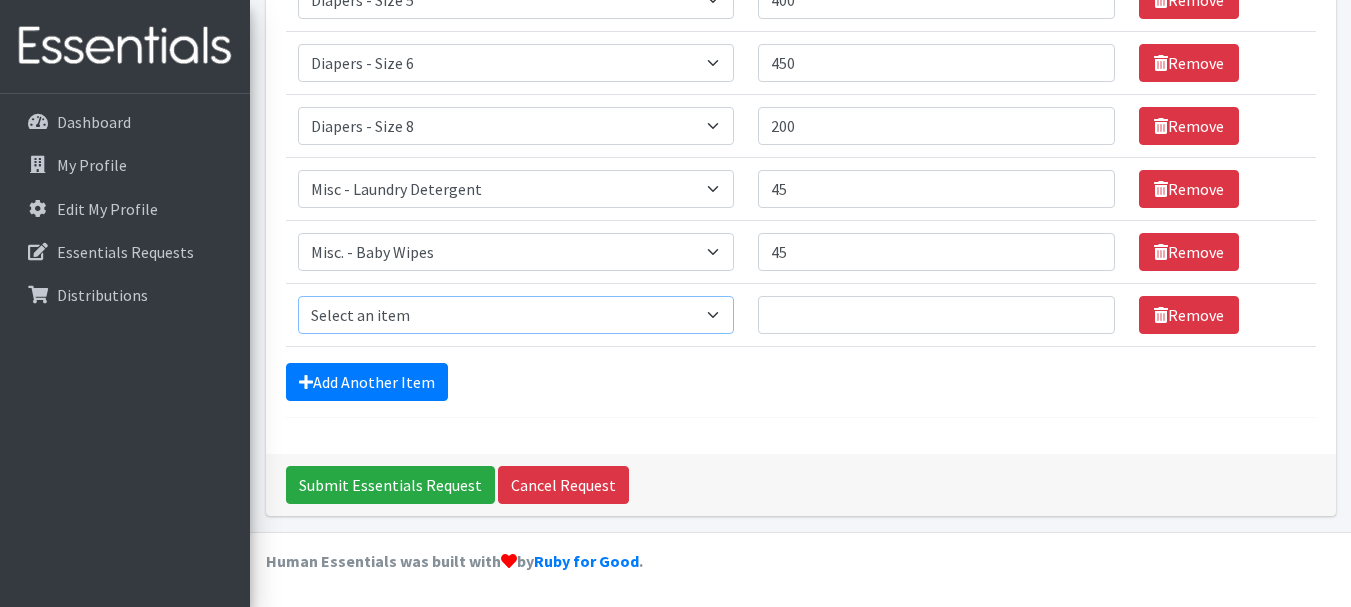 click on "Select an item
Diapers - Newborn
Diapers - Preemie
Diapers - Size 1
Diapers - Size 2
Diapers - Size 3
Diapers - Size 4
Diapers - Size 5
Diapers - Size 6
Diapers - Size 8
Misc - Laundry Detergent
Misc. - Baby Wipes
Misc. - Formula
Misc. - Hygiene Wipes
Misc. - Newborn Girl Swaddle Cotton
Misc. - Newborn Girl Swaddle Fleece
Misc. - Swimmers
Nursing Pad Kit
Period - Menstrual Cup (Post-Birth)
Period - Menstrual Cup (Pre-Birth)
Period - Menstrual Cup (Teen)
Period - Pad Only Kit
Period - Reusable Pad Kit
Period - Reusable Underwear S
Period - Reusable Underwear Teen M
Period - Reusable Underwear Teen XL
Period - Reusable Underwear XL
Period - Reusable Underwear XS
Period - Tampon & Pad Kit
Pull-Ups - 2T-3T Boys
Pull-Ups - 2T-3T Girls
Pull-Ups - 3T-4T Boys
Pull-Ups - 3T-4T Girls
Pull-Ups - 4T-5T Boys
Pull-Ups - 4T-5T Girls
Pull-Ups - 5T - 6T Boys
Pull-Ups - 5T - 6T Girls
Swimmer (M) 20-33lbs
Swimmers (L) >31lbs
Swimmers (S) 13-24lbs" at bounding box center (516, 315) 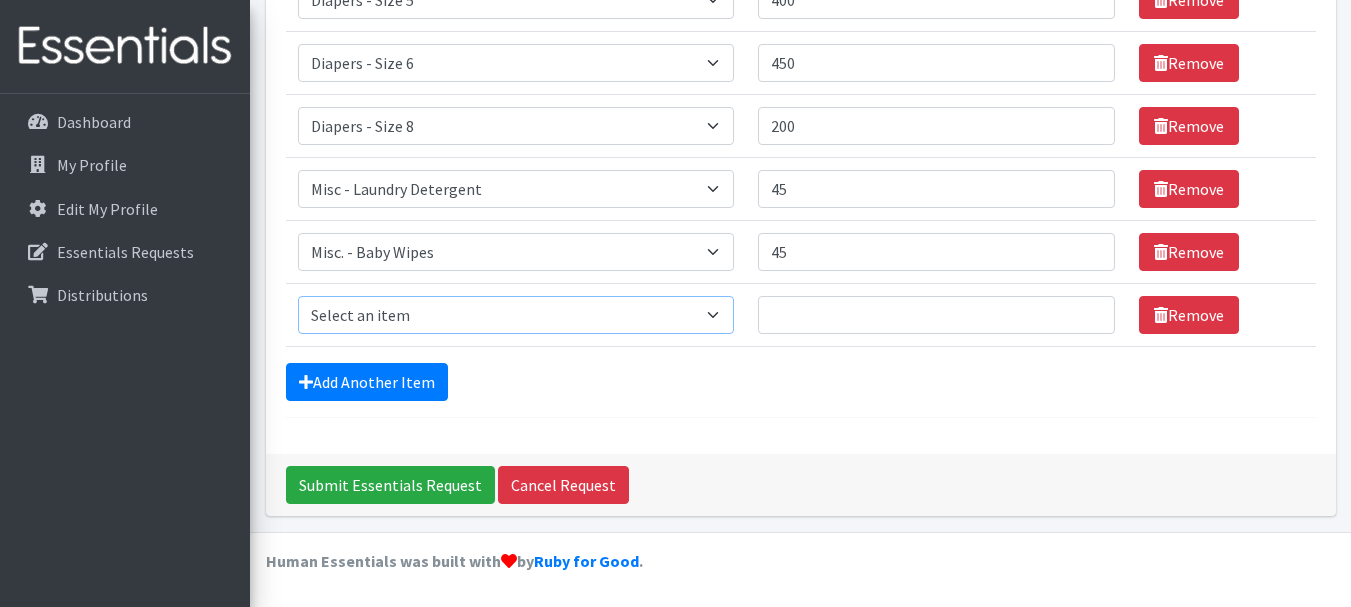 select on "77" 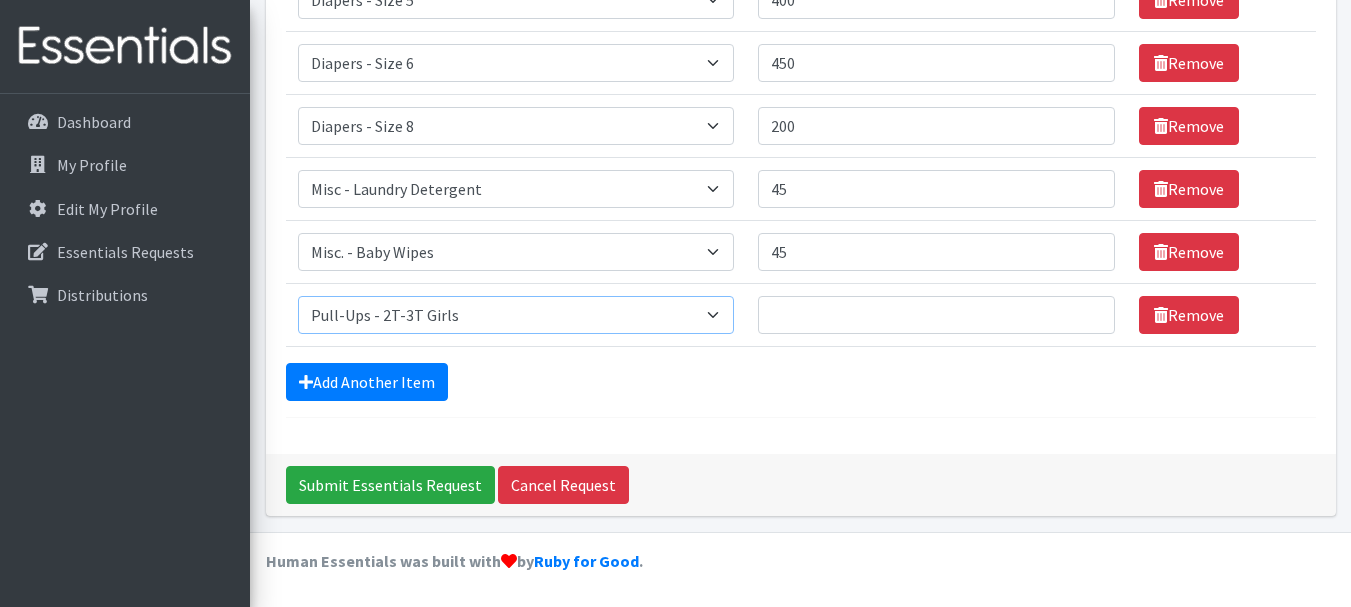 click on "Select an item
Diapers - Newborn
Diapers - Preemie
Diapers - Size 1
Diapers - Size 2
Diapers - Size 3
Diapers - Size 4
Diapers - Size 5
Diapers - Size 6
Diapers - Size 8
Misc - Laundry Detergent
Misc. - Baby Wipes
Misc. - Formula
Misc. - Hygiene Wipes
Misc. - Newborn Girl Swaddle Cotton
Misc. - Newborn Girl Swaddle Fleece
Misc. - Swimmers
Nursing Pad Kit
Period - Menstrual Cup (Post-Birth)
Period - Menstrual Cup (Pre-Birth)
Period - Menstrual Cup (Teen)
Period - Pad Only Kit
Period - Reusable Pad Kit
Period - Reusable Underwear S
Period - Reusable Underwear Teen M
Period - Reusable Underwear Teen XL
Period - Reusable Underwear XL
Period - Reusable Underwear XS
Period - Tampon & Pad Kit
Pull-Ups - 2T-3T Boys
Pull-Ups - 2T-3T Girls
Pull-Ups - 3T-4T Boys
Pull-Ups - 3T-4T Girls
Pull-Ups - 4T-5T Boys
Pull-Ups - 4T-5T Girls
Pull-Ups - 5T - 6T Boys
Pull-Ups - 5T - 6T Girls
Swimmer (M) 20-33lbs
Swimmers (L) >31lbs
Swimmers (S) 13-24lbs" at bounding box center [516, 315] 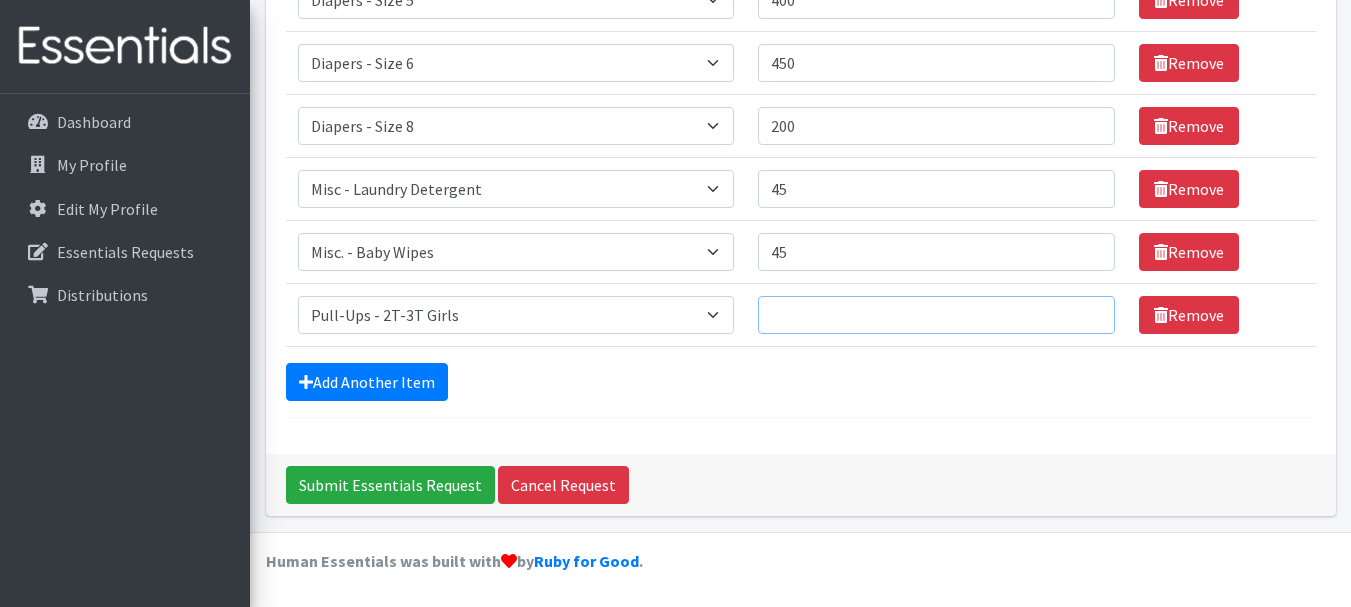 click on "Quantity" at bounding box center [936, 315] 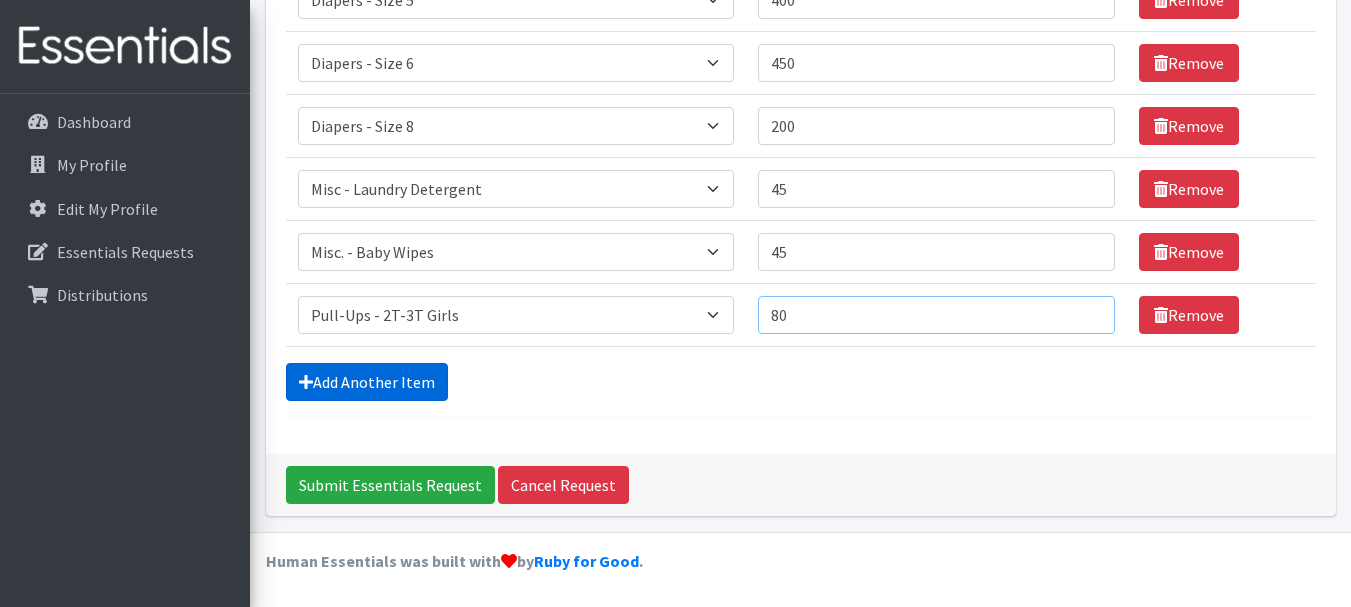 type on "80" 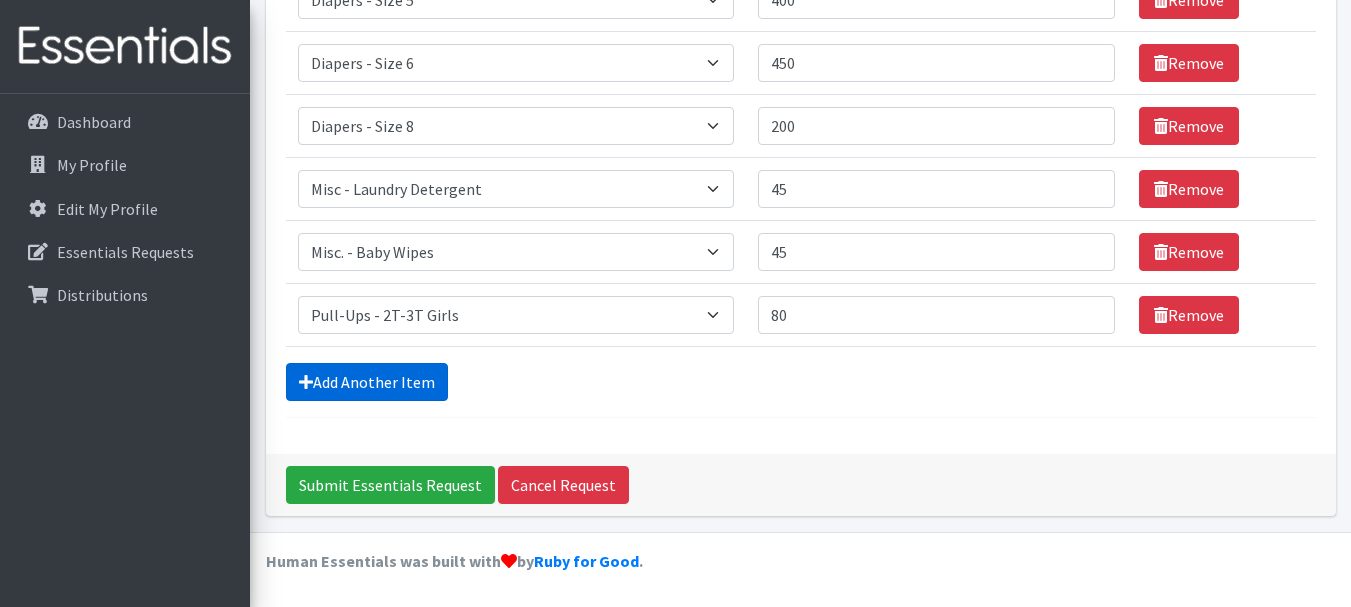 click on "Add Another Item" at bounding box center [367, 382] 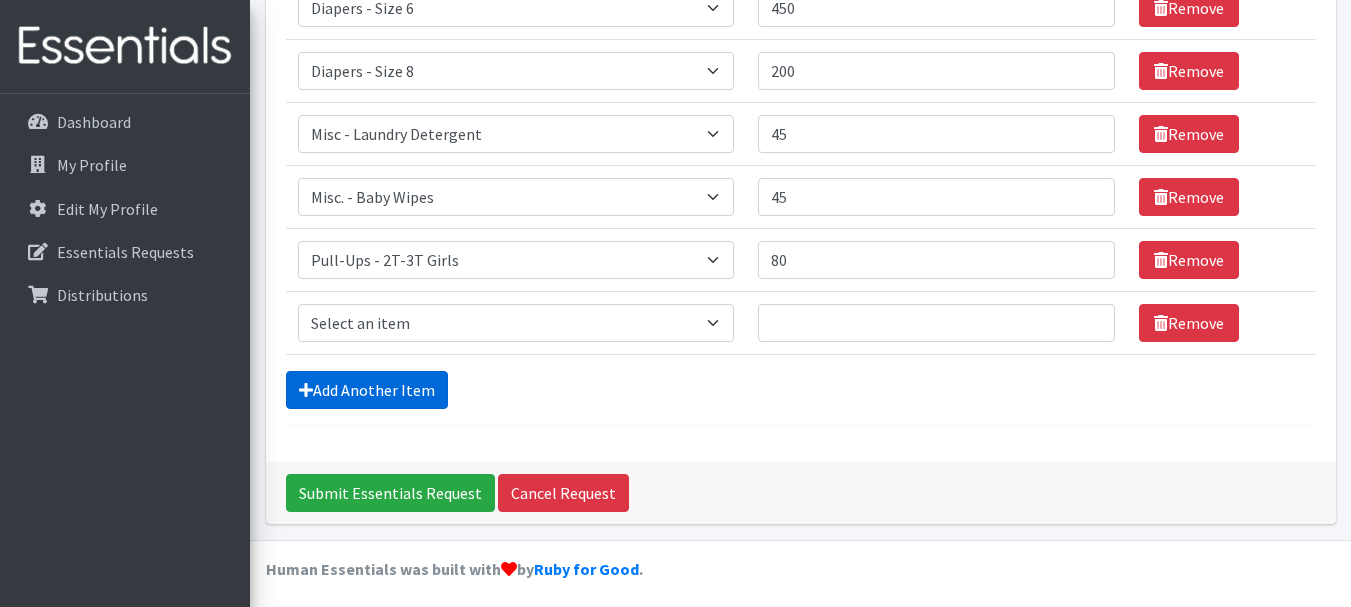 scroll, scrollTop: 657, scrollLeft: 0, axis: vertical 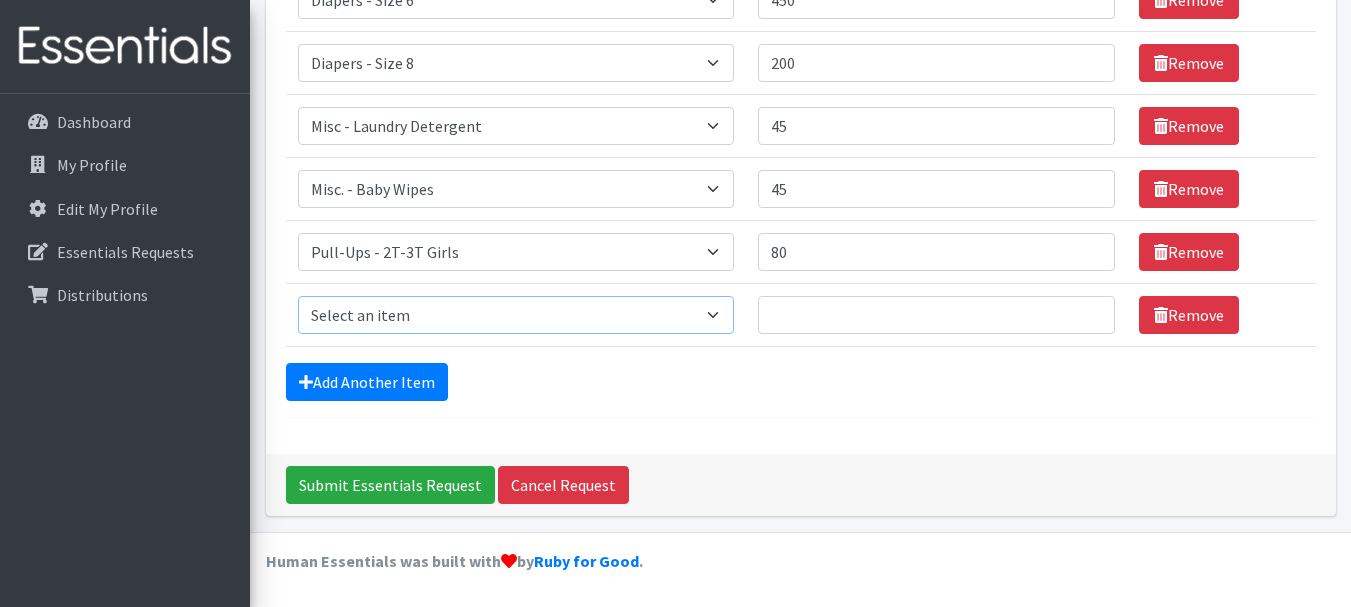 click on "Select an item
Diapers - Newborn
Diapers - Preemie
Diapers - Size 1
Diapers - Size 2
Diapers - Size 3
Diapers - Size 4
Diapers - Size 5
Diapers - Size 6
Diapers - Size 8
Misc - Laundry Detergent
Misc. - Baby Wipes
Misc. - Formula
Misc. - Hygiene Wipes
Misc. - Newborn Girl Swaddle Cotton
Misc. - Newborn Girl Swaddle Fleece
Misc. - Swimmers
Nursing Pad Kit
Period - Menstrual Cup (Post-Birth)
Period - Menstrual Cup (Pre-Birth)
Period - Menstrual Cup (Teen)
Period - Pad Only Kit
Period - Reusable Pad Kit
Period - Reusable Underwear S
Period - Reusable Underwear Teen M
Period - Reusable Underwear Teen XL
Period - Reusable Underwear XL
Period - Reusable Underwear XS
Period - Tampon & Pad Kit
Pull-Ups - 2T-3T Boys
Pull-Ups - 2T-3T Girls
Pull-Ups - 3T-4T Boys
Pull-Ups - 3T-4T Girls
Pull-Ups - 4T-5T Boys
Pull-Ups - 4T-5T Girls
Pull-Ups - 5T - 6T Boys
Pull-Ups - 5T - 6T Girls
Swimmer (M) 20-33lbs
Swimmers (L) >31lbs
Swimmers (S) 13-24lbs" at bounding box center [516, 315] 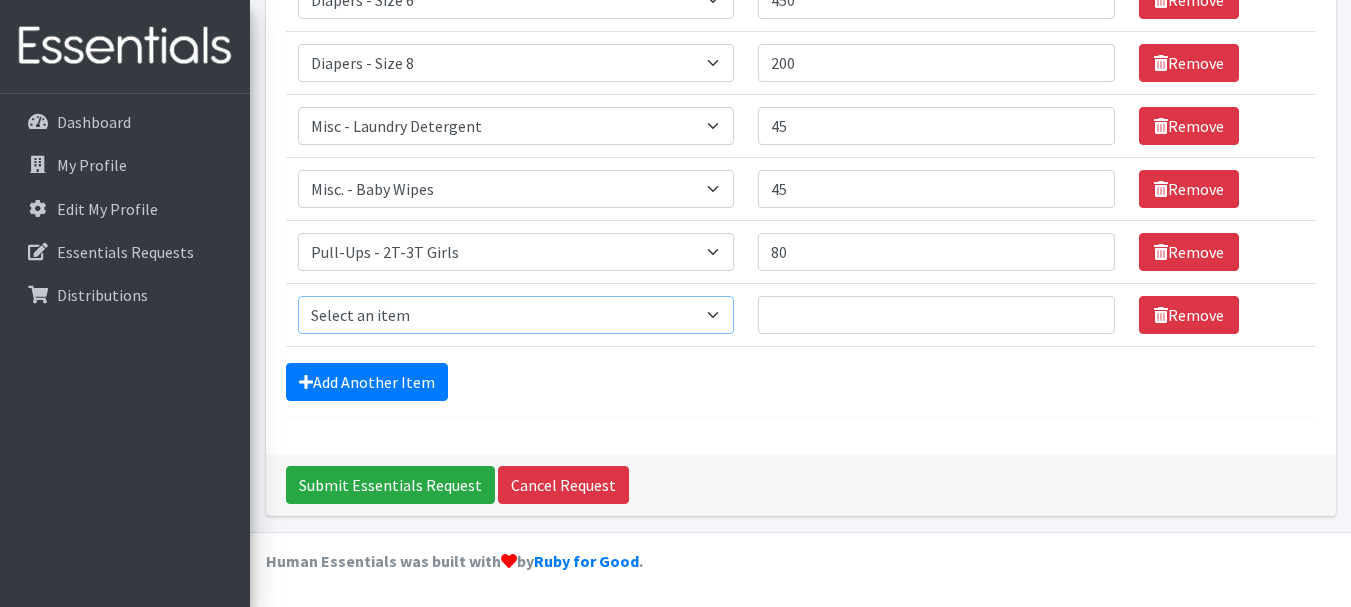 select on "79" 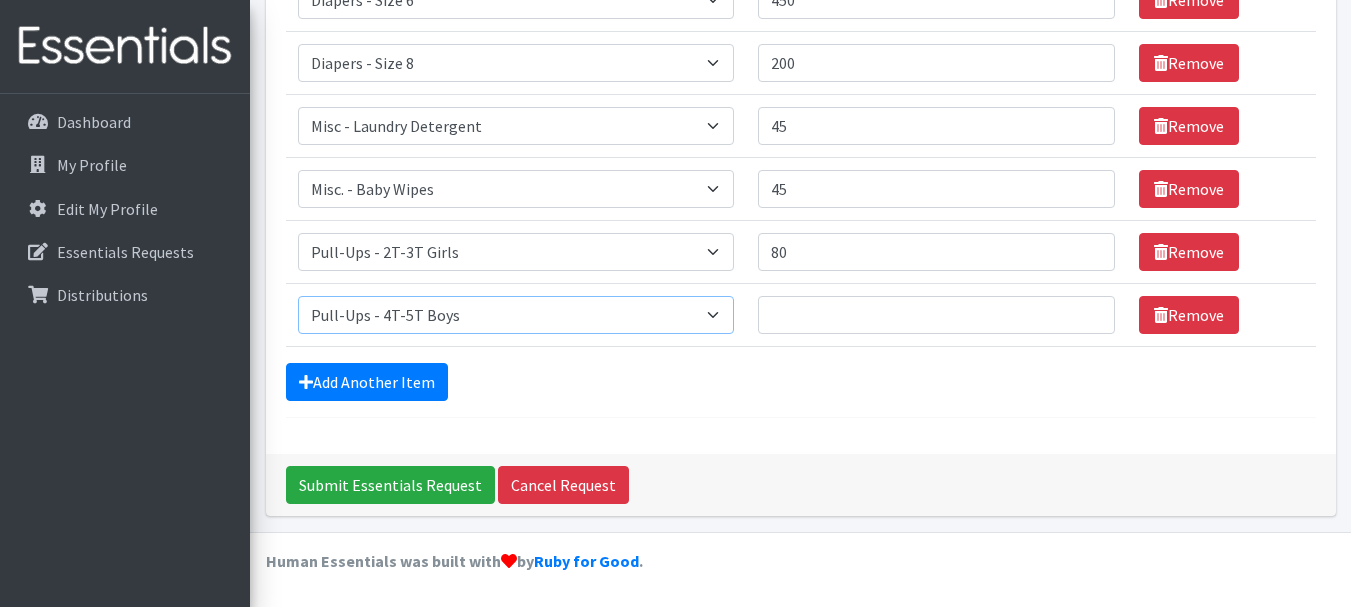 click on "Select an item
Diapers - Newborn
Diapers - Preemie
Diapers - Size 1
Diapers - Size 2
Diapers - Size 3
Diapers - Size 4
Diapers - Size 5
Diapers - Size 6
Diapers - Size 8
Misc - Laundry Detergent
Misc. - Baby Wipes
Misc. - Formula
Misc. - Hygiene Wipes
Misc. - Newborn Girl Swaddle Cotton
Misc. - Newborn Girl Swaddle Fleece
Misc. - Swimmers
Nursing Pad Kit
Period - Menstrual Cup (Post-Birth)
Period - Menstrual Cup (Pre-Birth)
Period - Menstrual Cup (Teen)
Period - Pad Only Kit
Period - Reusable Pad Kit
Period - Reusable Underwear S
Period - Reusable Underwear Teen M
Period - Reusable Underwear Teen XL
Period - Reusable Underwear XL
Period - Reusable Underwear XS
Period - Tampon & Pad Kit
Pull-Ups - 2T-3T Boys
Pull-Ups - 2T-3T Girls
Pull-Ups - 3T-4T Boys
Pull-Ups - 3T-4T Girls
Pull-Ups - 4T-5T Boys
Pull-Ups - 4T-5T Girls
Pull-Ups - 5T - 6T Boys
Pull-Ups - 5T - 6T Girls
Swimmer (M) 20-33lbs
Swimmers (L) >31lbs
Swimmers (S) 13-24lbs" at bounding box center [516, 315] 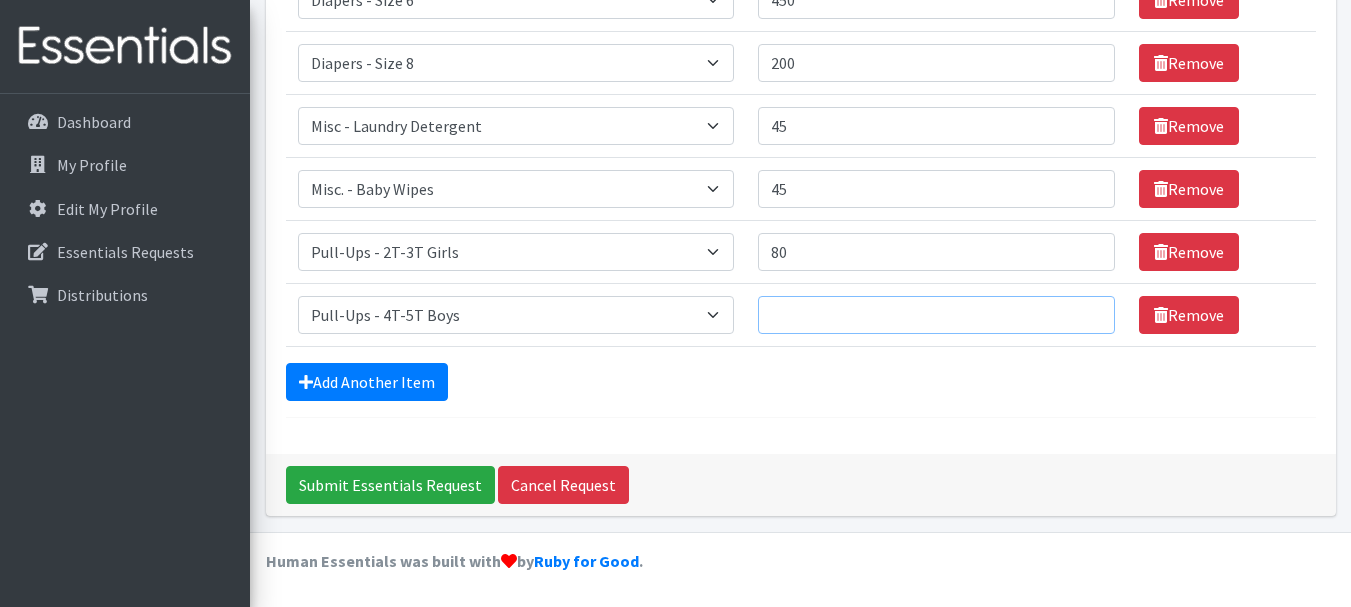 click on "Quantity" at bounding box center [936, 315] 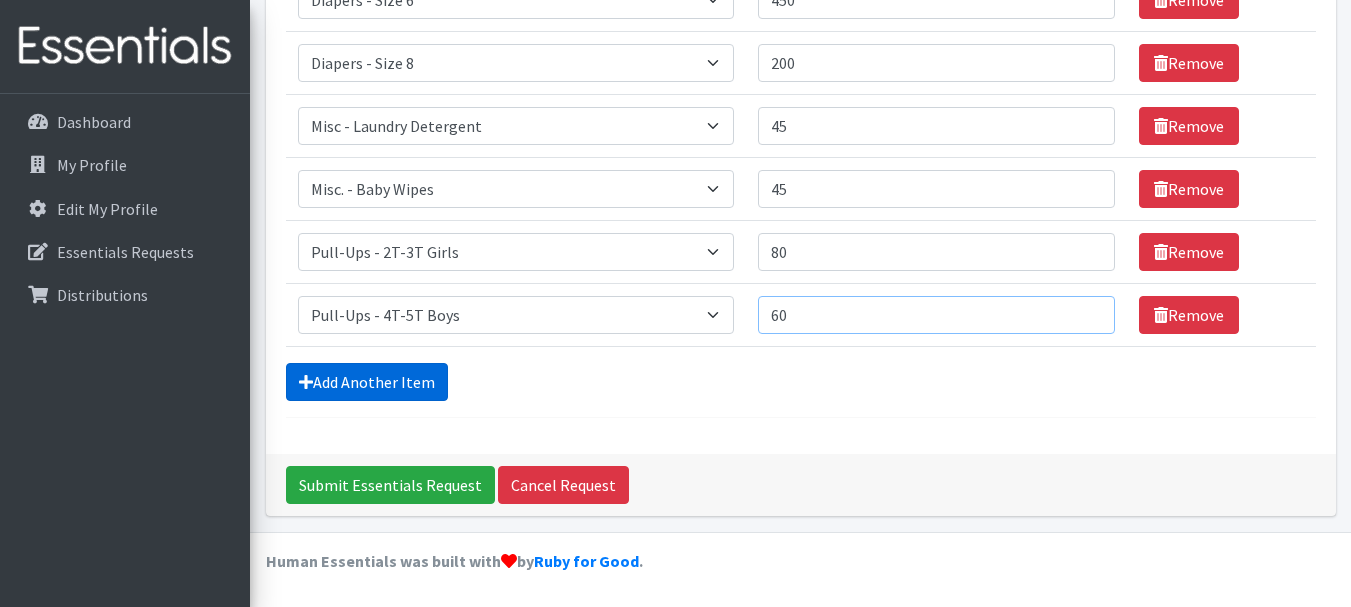 type on "60" 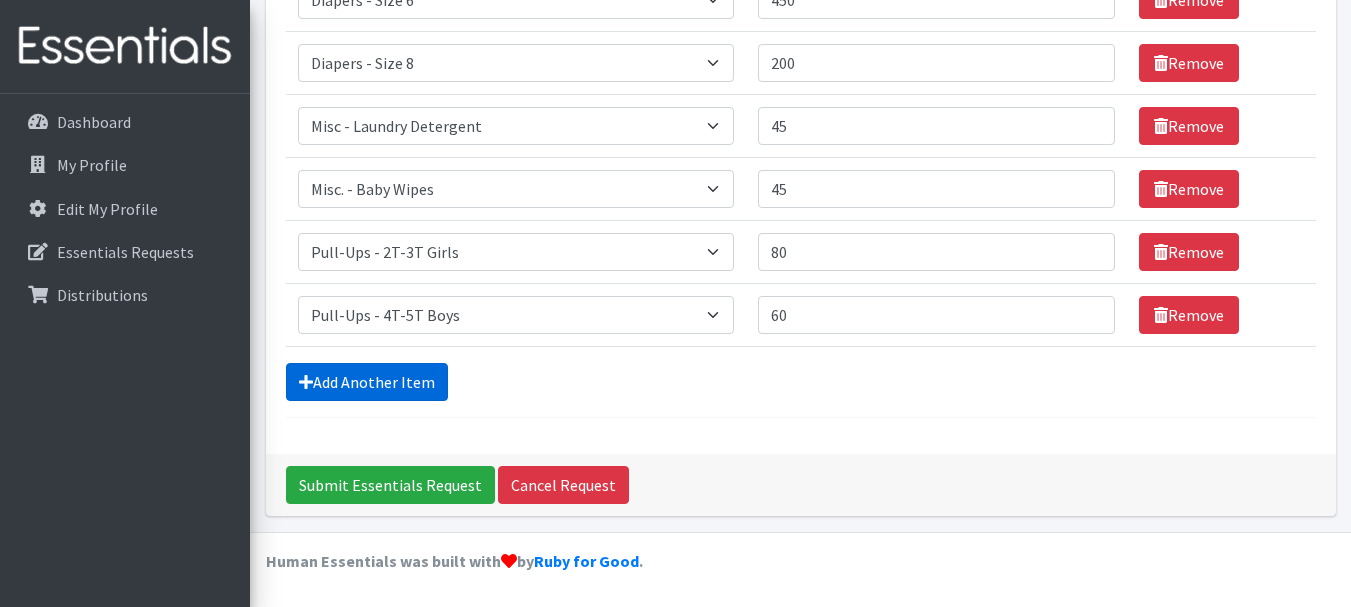 click on "Add Another Item" at bounding box center (367, 382) 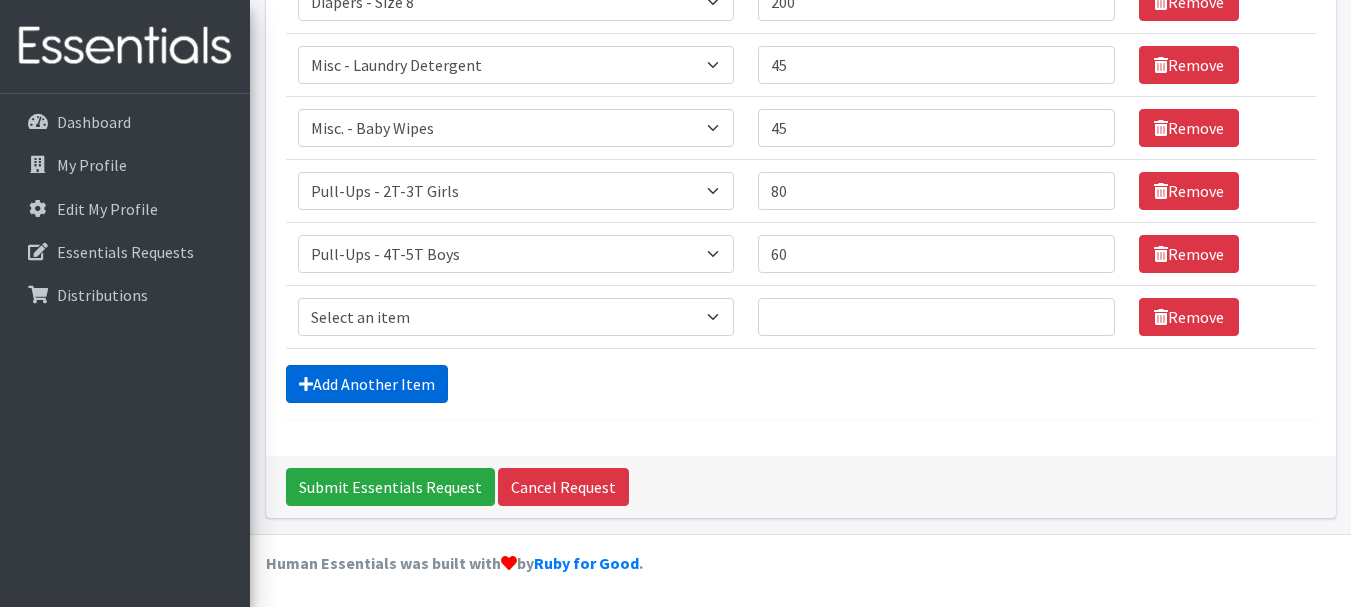 scroll, scrollTop: 720, scrollLeft: 0, axis: vertical 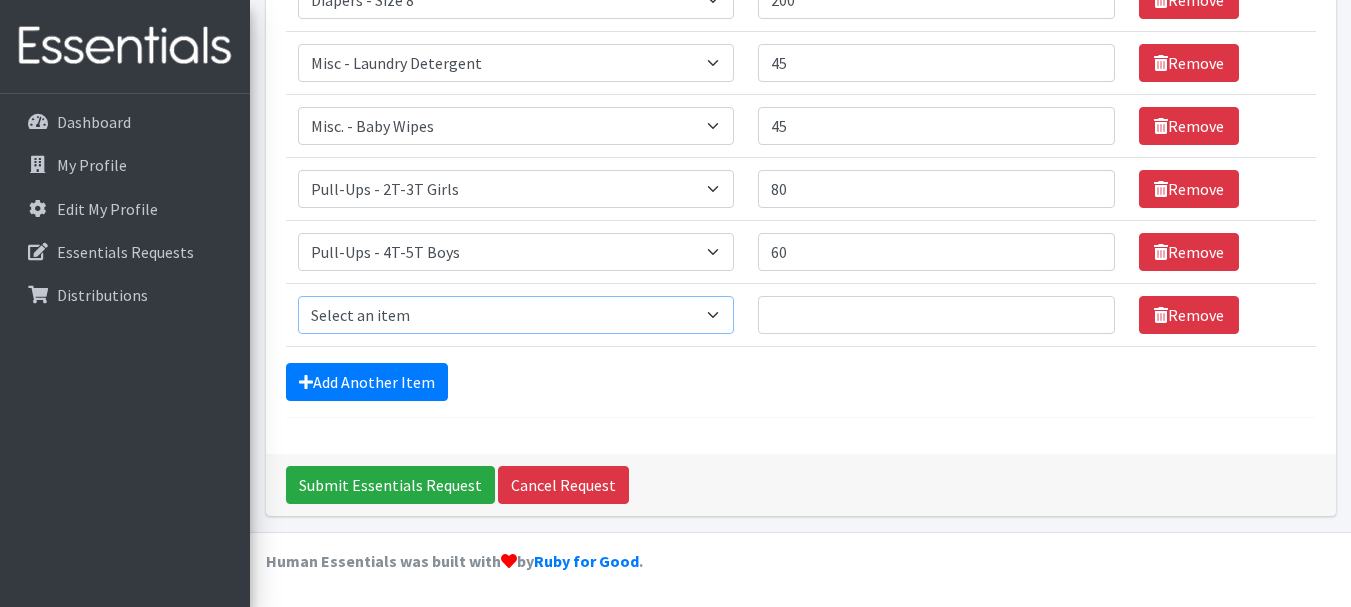 click on "Select an item
Diapers - Newborn
Diapers - Preemie
Diapers - Size 1
Diapers - Size 2
Diapers - Size 3
Diapers - Size 4
Diapers - Size 5
Diapers - Size 6
Diapers - Size 8
Misc - Laundry Detergent
Misc. - Baby Wipes
Misc. - Formula
Misc. - Hygiene Wipes
Misc. - Newborn Girl Swaddle Cotton
Misc. - Newborn Girl Swaddle Fleece
Misc. - Swimmers
Nursing Pad Kit
Period - Menstrual Cup (Post-Birth)
Period - Menstrual Cup (Pre-Birth)
Period - Menstrual Cup (Teen)
Period - Pad Only Kit
Period - Reusable Pad Kit
Period - Reusable Underwear S
Period - Reusable Underwear Teen M
Period - Reusable Underwear Teen XL
Period - Reusable Underwear XL
Period - Reusable Underwear XS
Period - Tampon & Pad Kit
Pull-Ups - 2T-3T Boys
Pull-Ups - 2T-3T Girls
Pull-Ups - 3T-4T Boys
Pull-Ups - 3T-4T Girls
Pull-Ups - 4T-5T Boys
Pull-Ups - 4T-5T Girls
Pull-Ups - 5T - 6T Boys
Pull-Ups - 5T - 6T Girls
Swimmer (M) 20-33lbs
Swimmers (L) >31lbs
Swimmers (S) 13-24lbs" at bounding box center [516, 315] 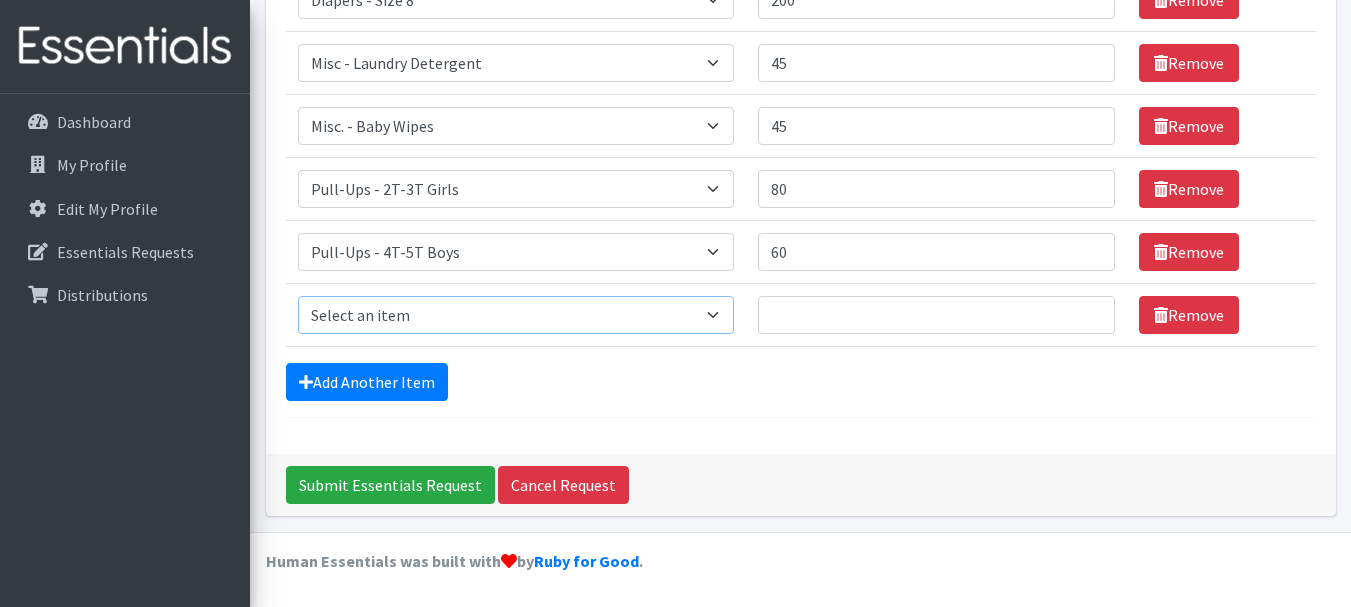 select on "1302" 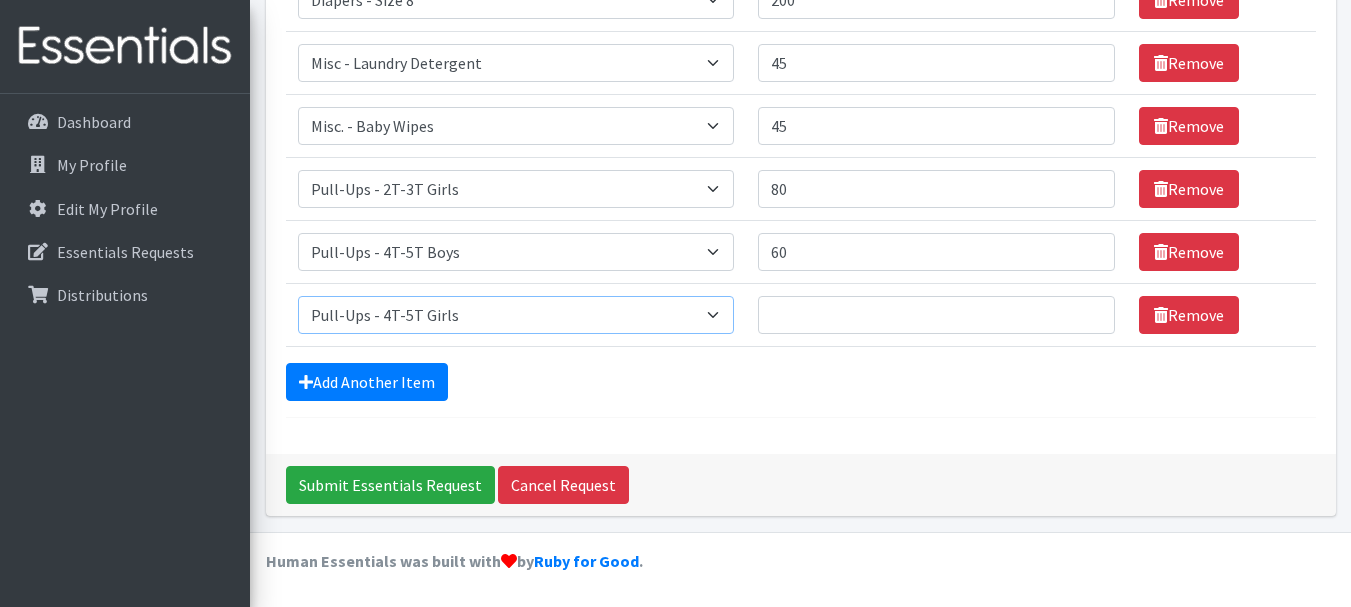 click on "Select an item
Diapers - Newborn
Diapers - Preemie
Diapers - Size 1
Diapers - Size 2
Diapers - Size 3
Diapers - Size 4
Diapers - Size 5
Diapers - Size 6
Diapers - Size 8
Misc - Laundry Detergent
Misc. - Baby Wipes
Misc. - Formula
Misc. - Hygiene Wipes
Misc. - Newborn Girl Swaddle Cotton
Misc. - Newborn Girl Swaddle Fleece
Misc. - Swimmers
Nursing Pad Kit
Period - Menstrual Cup (Post-Birth)
Period - Menstrual Cup (Pre-Birth)
Period - Menstrual Cup (Teen)
Period - Pad Only Kit
Period - Reusable Pad Kit
Period - Reusable Underwear S
Period - Reusable Underwear Teen M
Period - Reusable Underwear Teen XL
Period - Reusable Underwear XL
Period - Reusable Underwear XS
Period - Tampon & Pad Kit
Pull-Ups - 2T-3T Boys
Pull-Ups - 2T-3T Girls
Pull-Ups - 3T-4T Boys
Pull-Ups - 3T-4T Girls
Pull-Ups - 4T-5T Boys
Pull-Ups - 4T-5T Girls
Pull-Ups - 5T - 6T Boys
Pull-Ups - 5T - 6T Girls
Swimmer (M) 20-33lbs
Swimmers (L) >31lbs
Swimmers (S) 13-24lbs" at bounding box center (516, 315) 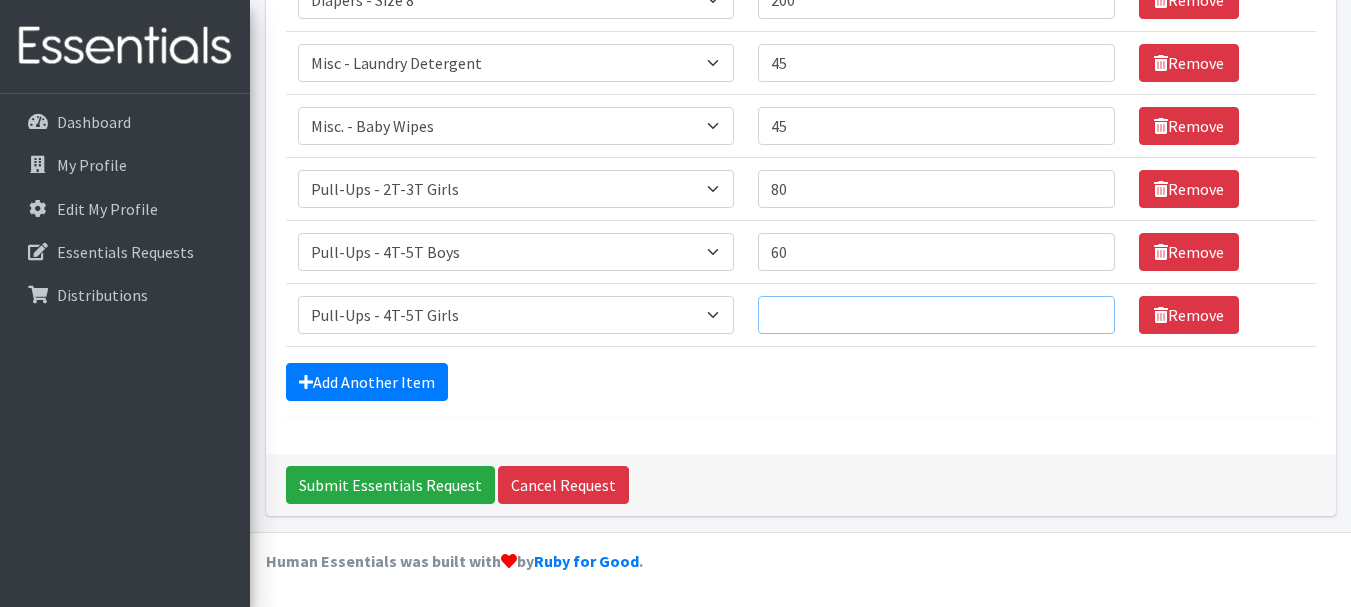 click on "Quantity" at bounding box center (936, 315) 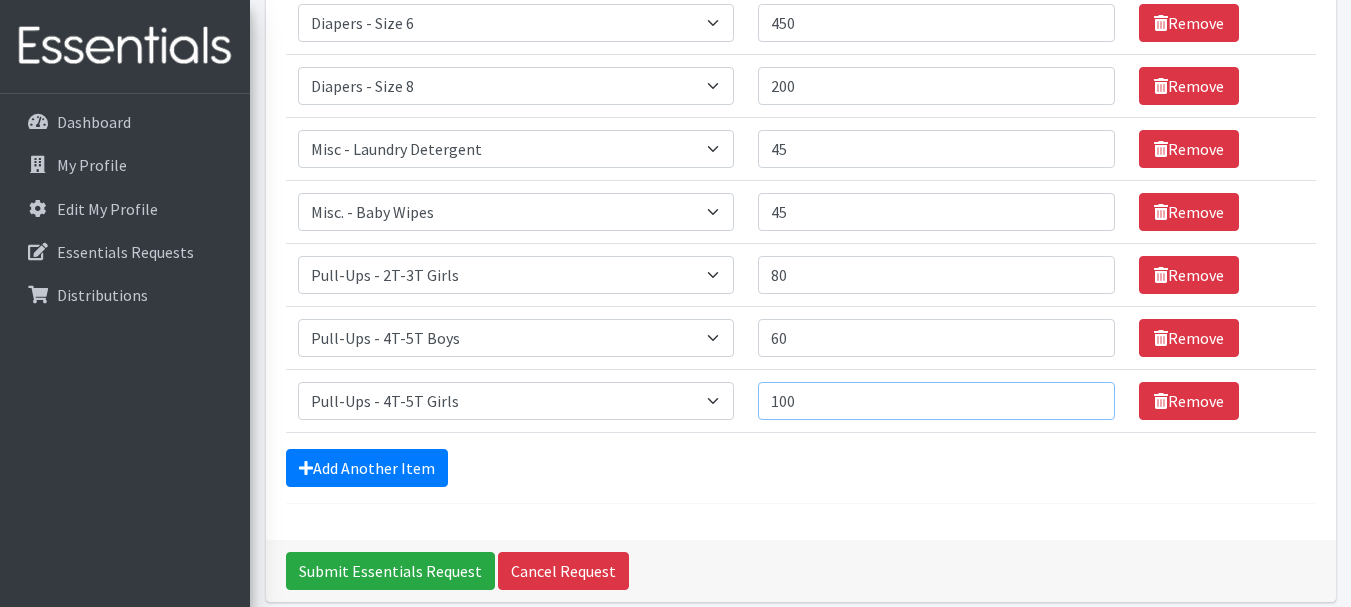 scroll, scrollTop: 667, scrollLeft: 0, axis: vertical 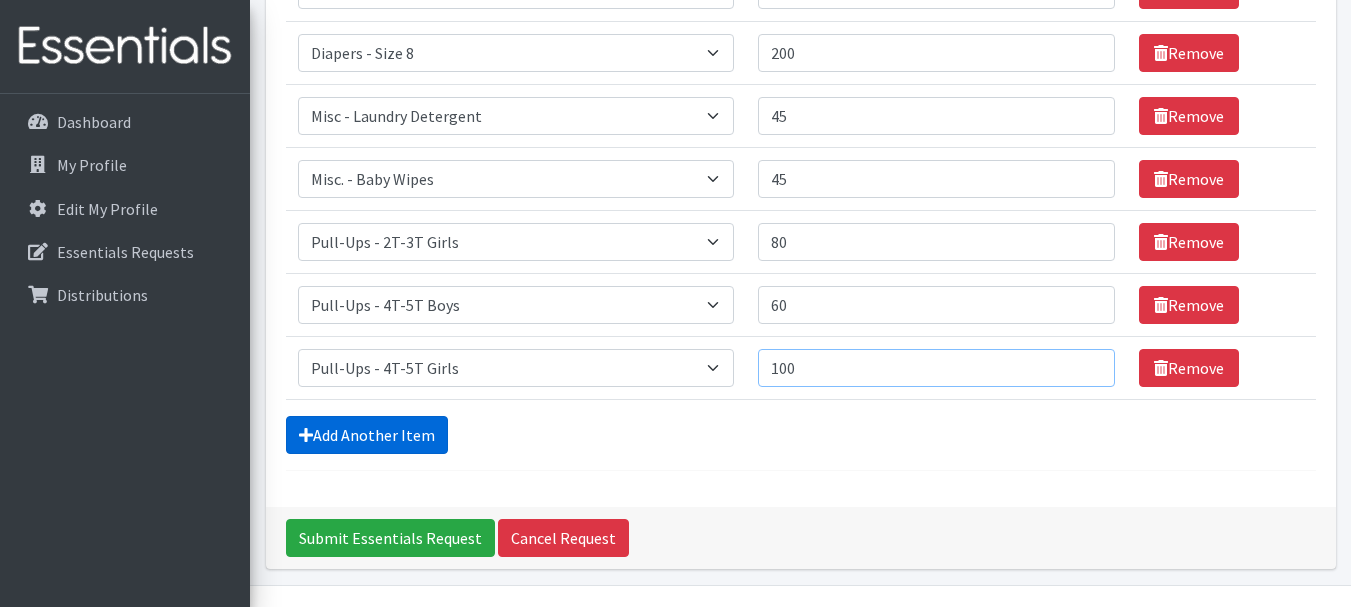 type on "100" 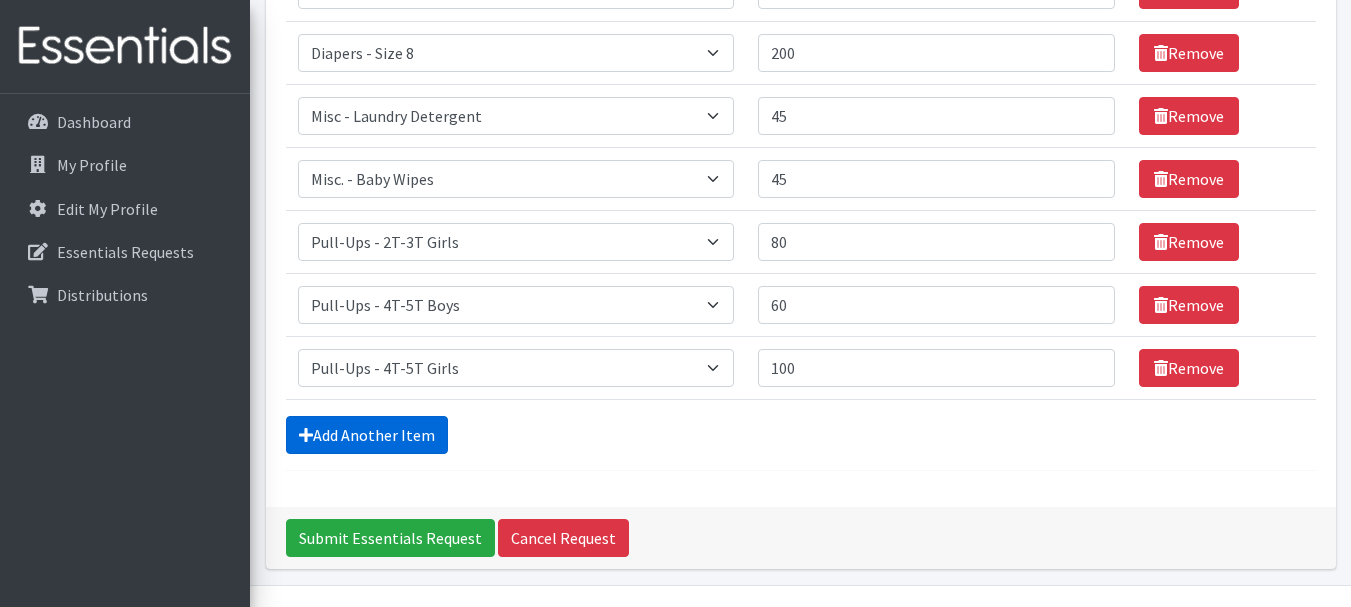 click on "Add Another Item" at bounding box center [367, 435] 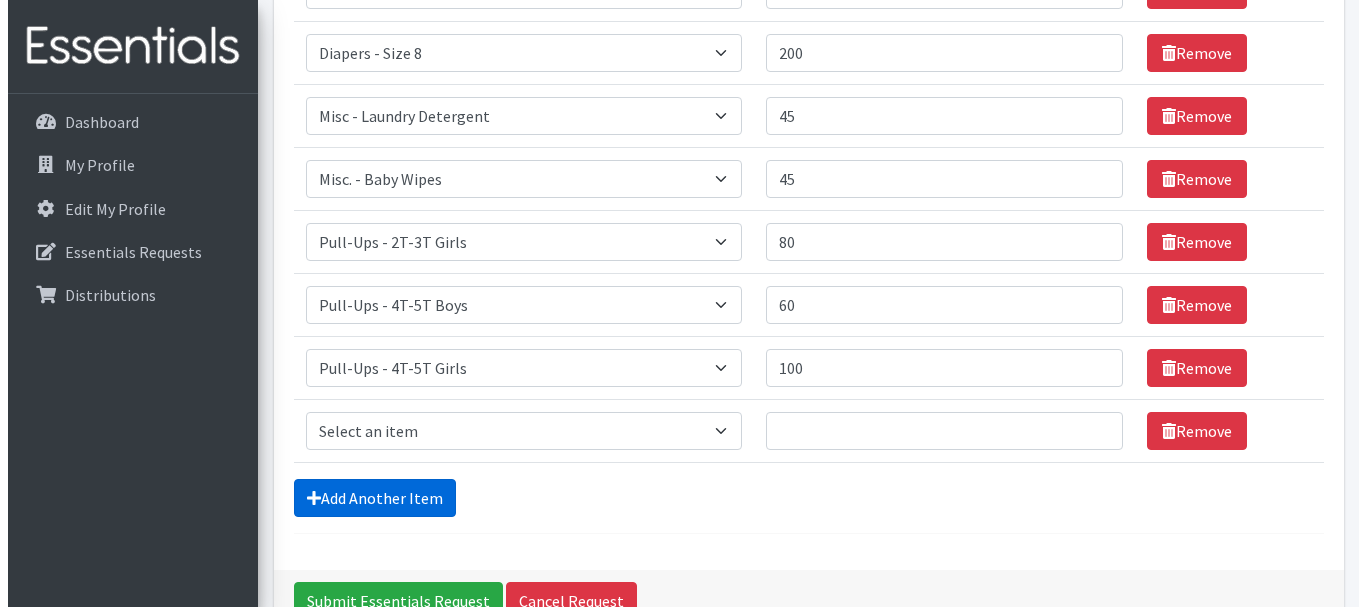 scroll, scrollTop: 783, scrollLeft: 0, axis: vertical 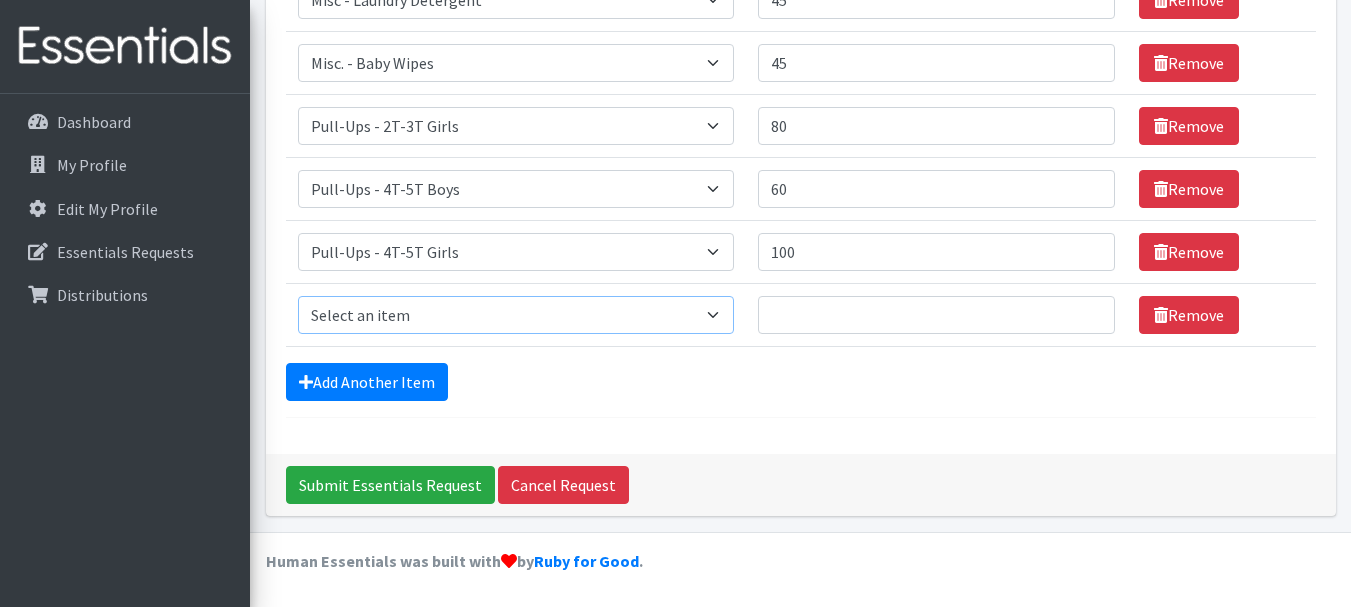click on "Select an item
Diapers - Newborn
Diapers - Preemie
Diapers - Size 1
Diapers - Size 2
Diapers - Size 3
Diapers - Size 4
Diapers - Size 5
Diapers - Size 6
Diapers - Size 8
Misc - Laundry Detergent
Misc. - Baby Wipes
Misc. - Formula
Misc. - Hygiene Wipes
Misc. - Newborn Girl Swaddle Cotton
Misc. - Newborn Girl Swaddle Fleece
Misc. - Swimmers
Nursing Pad Kit
Period - Menstrual Cup (Post-Birth)
Period - Menstrual Cup (Pre-Birth)
Period - Menstrual Cup (Teen)
Period - Pad Only Kit
Period - Reusable Pad Kit
Period - Reusable Underwear S
Period - Reusable Underwear Teen M
Period - Reusable Underwear Teen XL
Period - Reusable Underwear XL
Period - Reusable Underwear XS
Period - Tampon & Pad Kit
Pull-Ups - 2T-3T Boys
Pull-Ups - 2T-3T Girls
Pull-Ups - 3T-4T Boys
Pull-Ups - 3T-4T Girls
Pull-Ups - 4T-5T Boys
Pull-Ups - 4T-5T Girls
Pull-Ups - 5T - 6T Boys
Pull-Ups - 5T - 6T Girls
Swimmer (M) 20-33lbs
Swimmers (L) >31lbs
Swimmers (S) 13-24lbs" at bounding box center [516, 315] 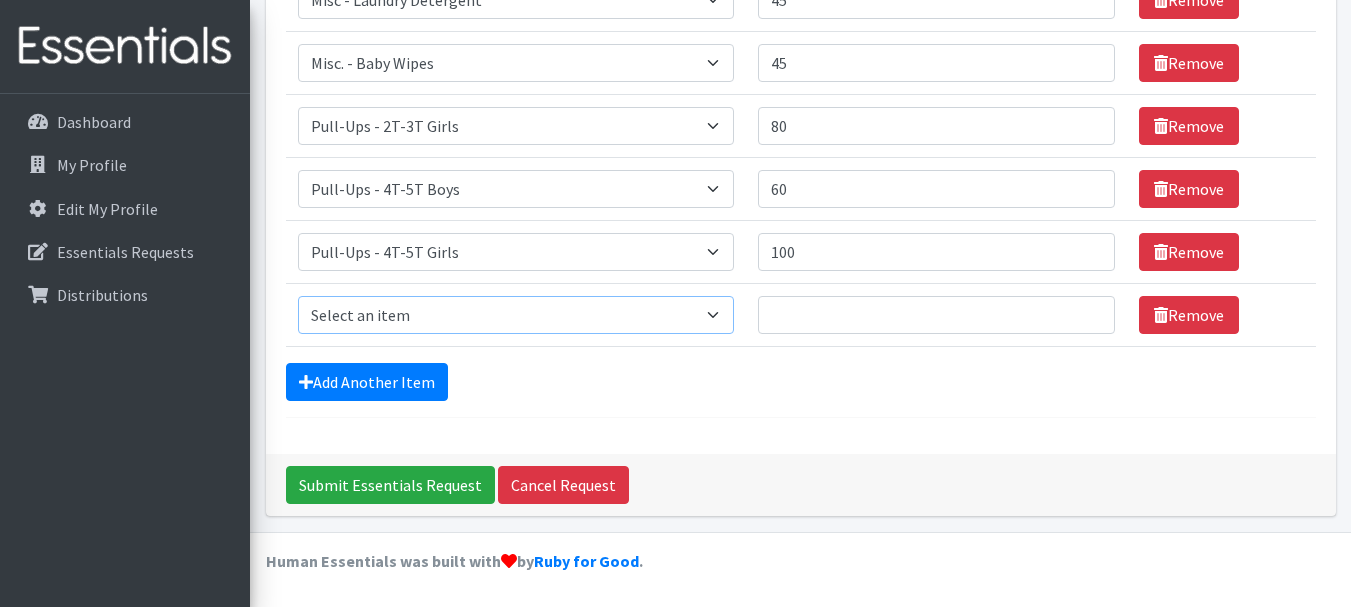 select on "9067" 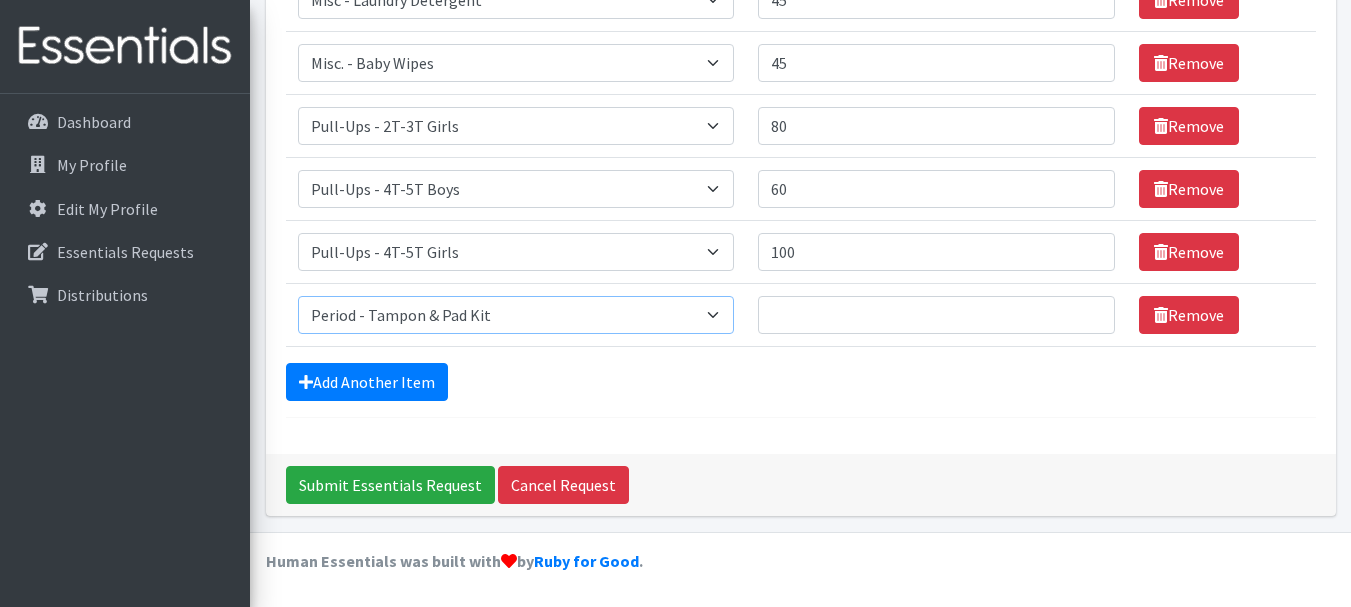 click on "Select an item
Diapers - Newborn
Diapers - Preemie
Diapers - Size 1
Diapers - Size 2
Diapers - Size 3
Diapers - Size 4
Diapers - Size 5
Diapers - Size 6
Diapers - Size 8
Misc - Laundry Detergent
Misc. - Baby Wipes
Misc. - Formula
Misc. - Hygiene Wipes
Misc. - Newborn Girl Swaddle Cotton
Misc. - Newborn Girl Swaddle Fleece
Misc. - Swimmers
Nursing Pad Kit
Period - Menstrual Cup (Post-Birth)
Period - Menstrual Cup (Pre-Birth)
Period - Menstrual Cup (Teen)
Period - Pad Only Kit
Period - Reusable Pad Kit
Period - Reusable Underwear S
Period - Reusable Underwear Teen M
Period - Reusable Underwear Teen XL
Period - Reusable Underwear XL
Period - Reusable Underwear XS
Period - Tampon & Pad Kit
Pull-Ups - 2T-3T Boys
Pull-Ups - 2T-3T Girls
Pull-Ups - 3T-4T Boys
Pull-Ups - 3T-4T Girls
Pull-Ups - 4T-5T Boys
Pull-Ups - 4T-5T Girls
Pull-Ups - 5T - 6T Boys
Pull-Ups - 5T - 6T Girls
Swimmer (M) 20-33lbs
Swimmers (L) >31lbs
Swimmers (S) 13-24lbs" at bounding box center [516, 315] 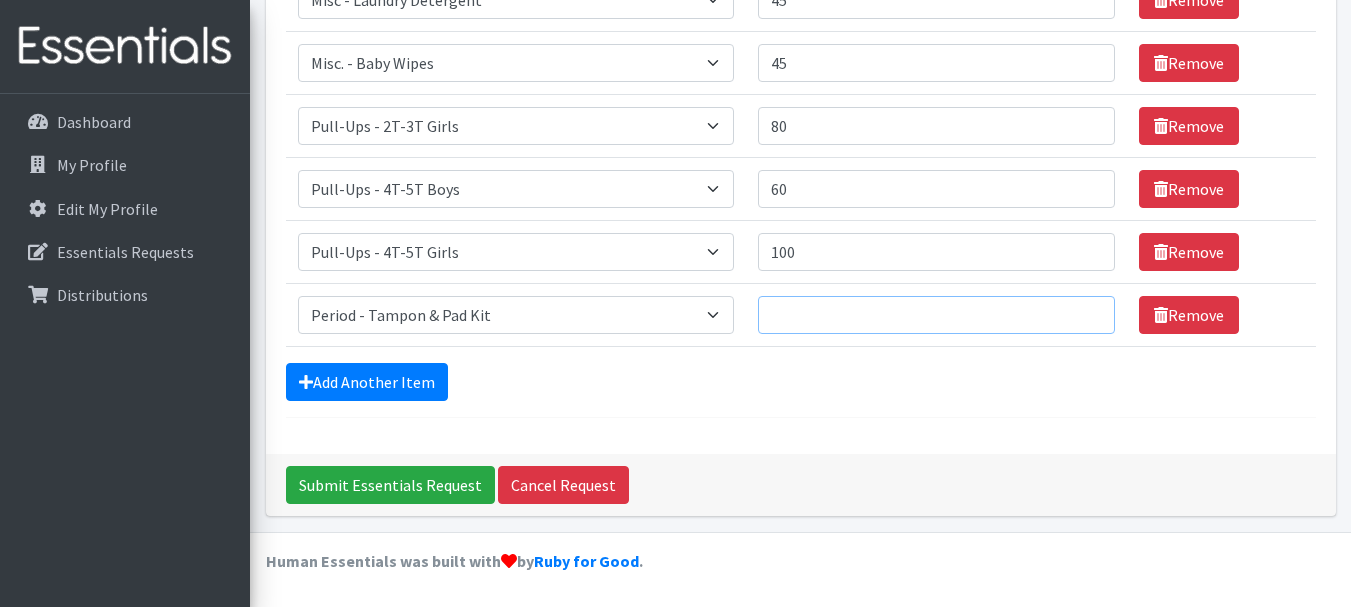 click on "Quantity" at bounding box center [936, 315] 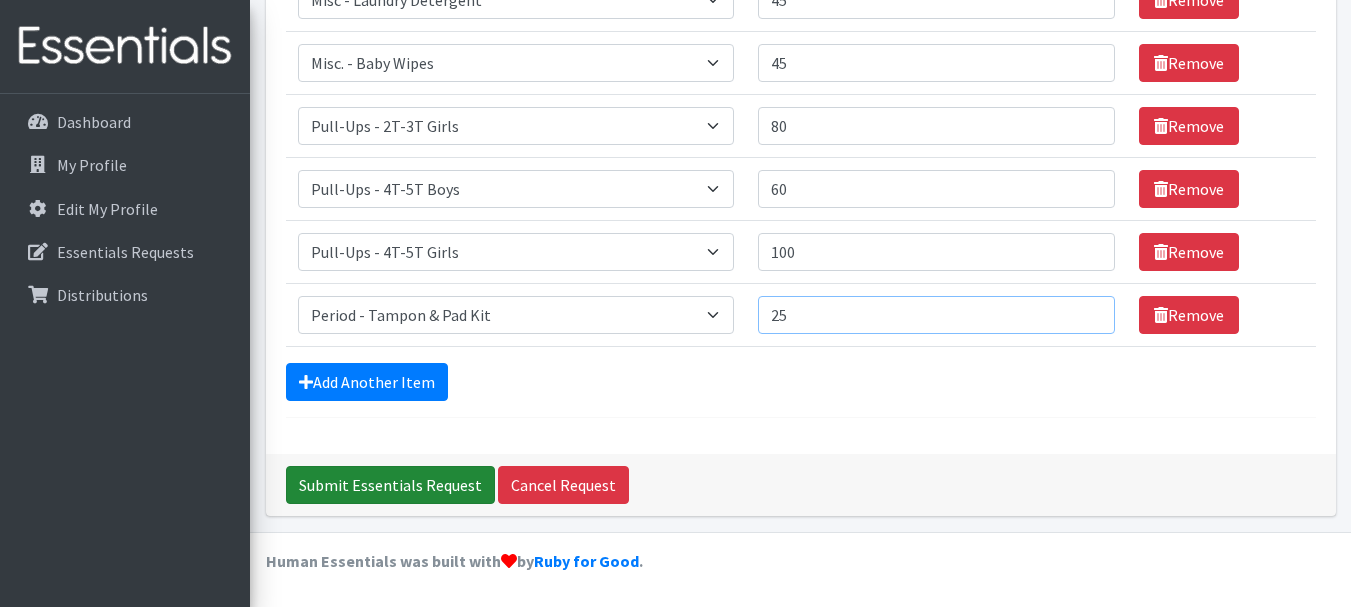 type on "25" 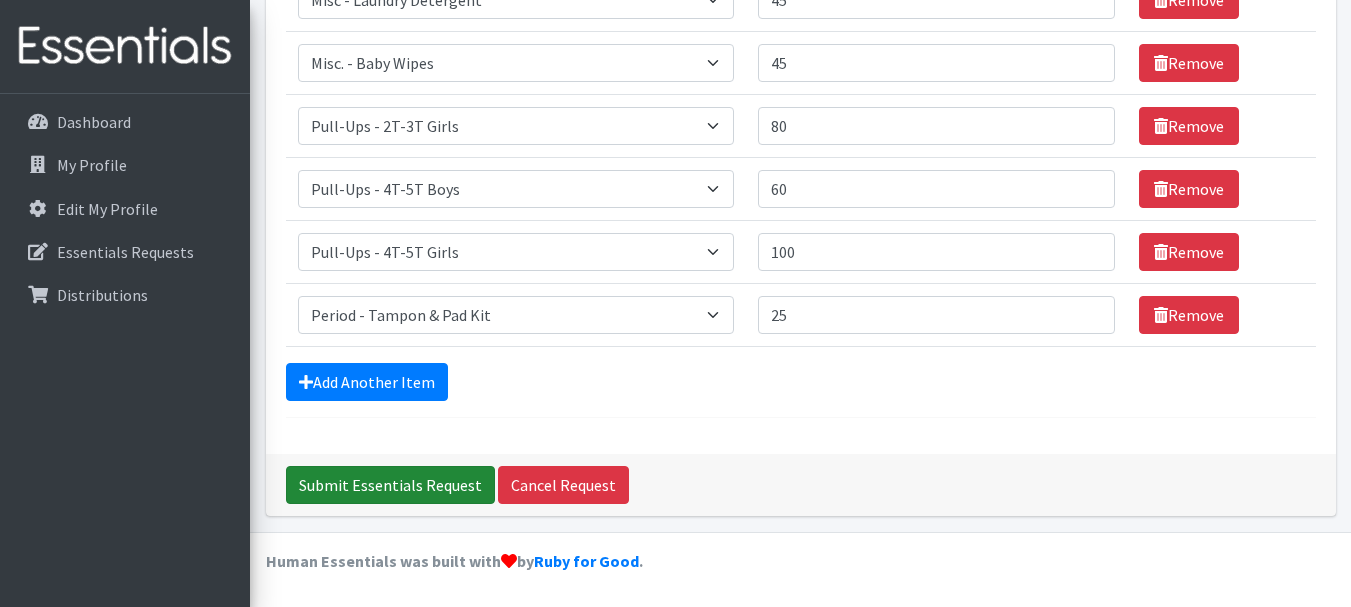 click on "Submit Essentials Request" at bounding box center (390, 485) 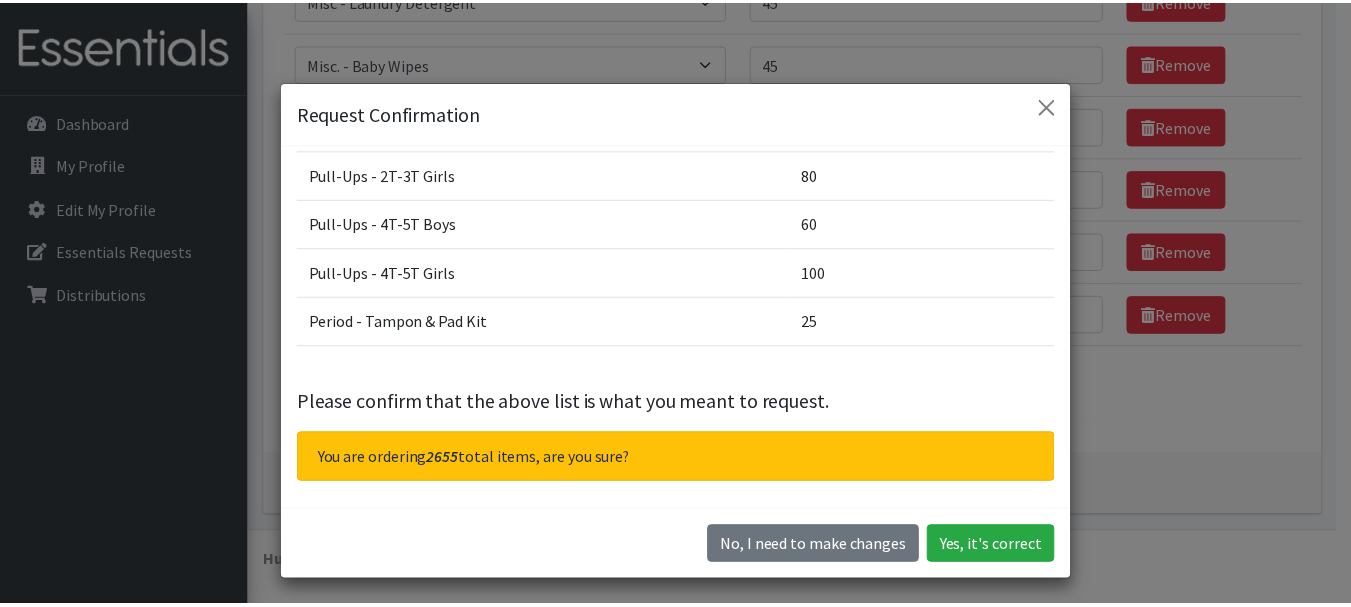 scroll, scrollTop: 507, scrollLeft: 0, axis: vertical 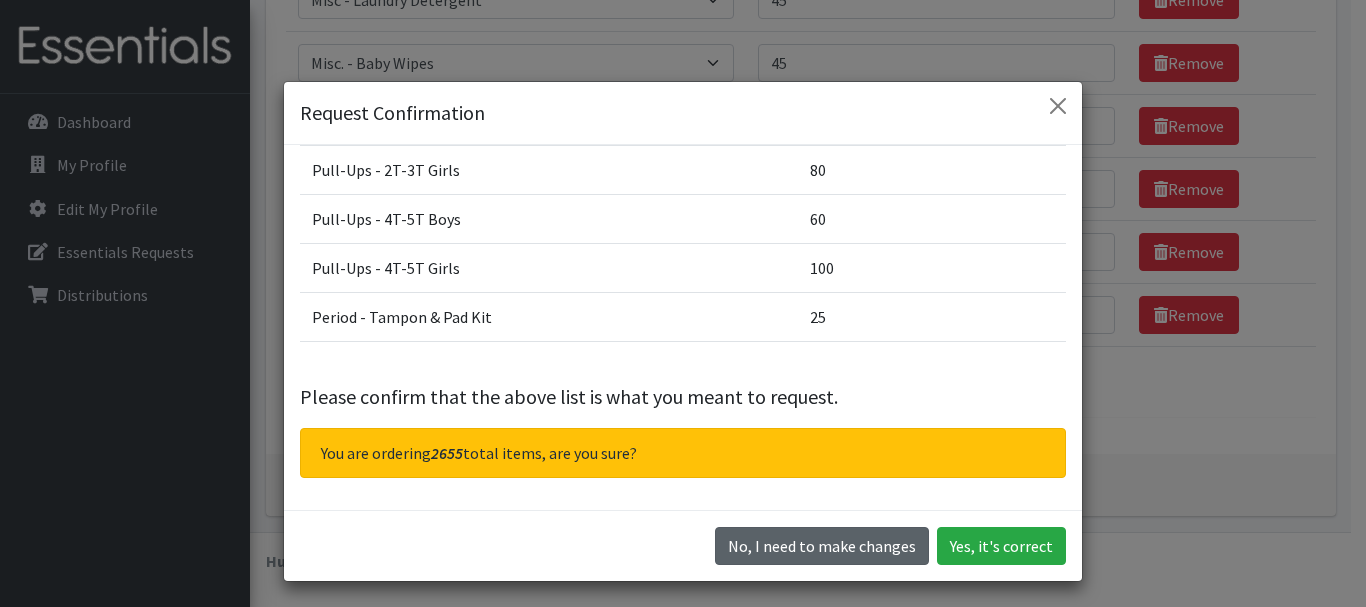 click on "No, I need to make changes" at bounding box center (822, 546) 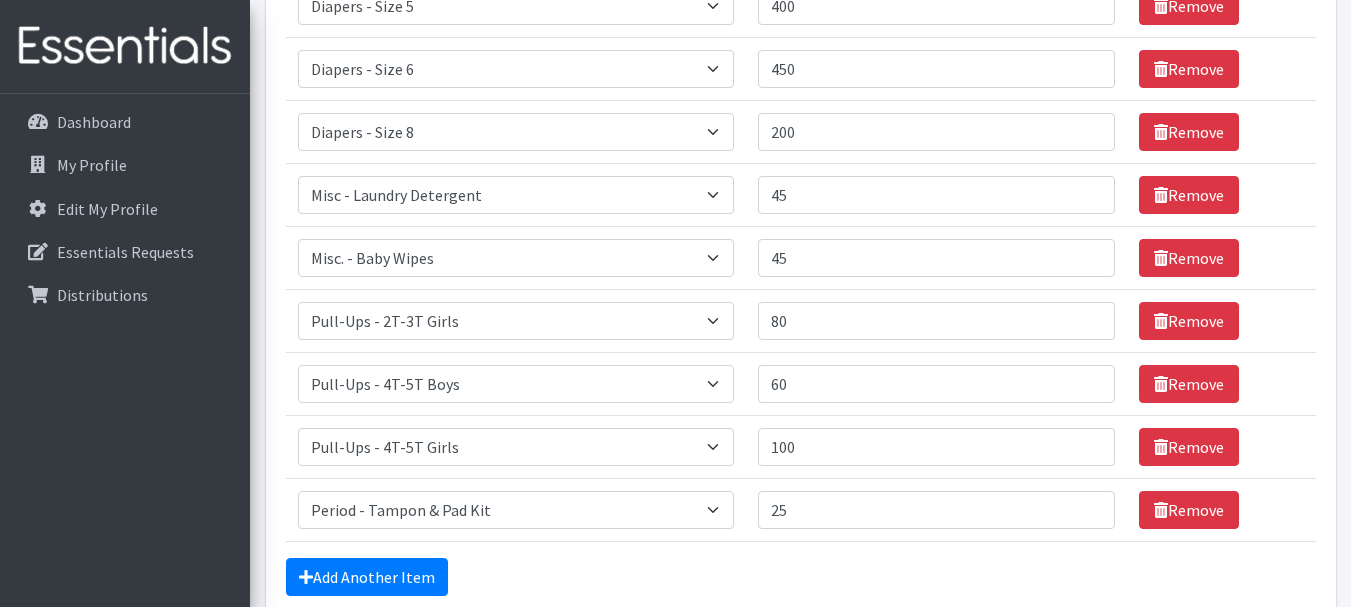 scroll, scrollTop: 567, scrollLeft: 0, axis: vertical 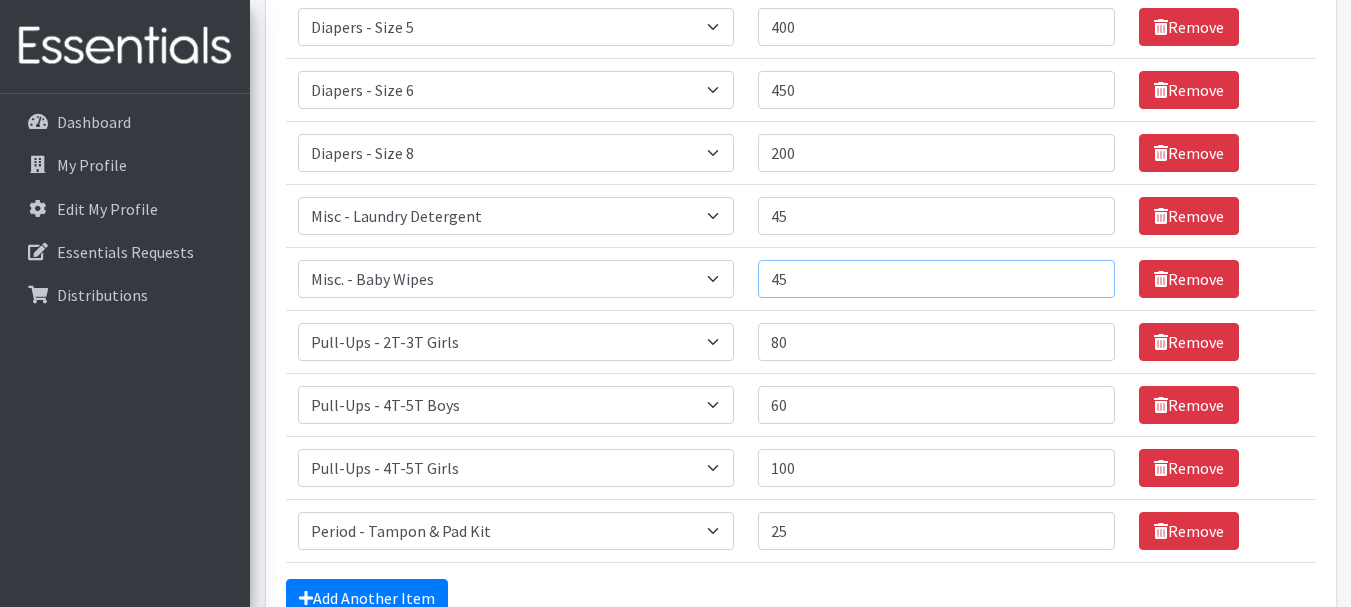click on "45" at bounding box center (936, 279) 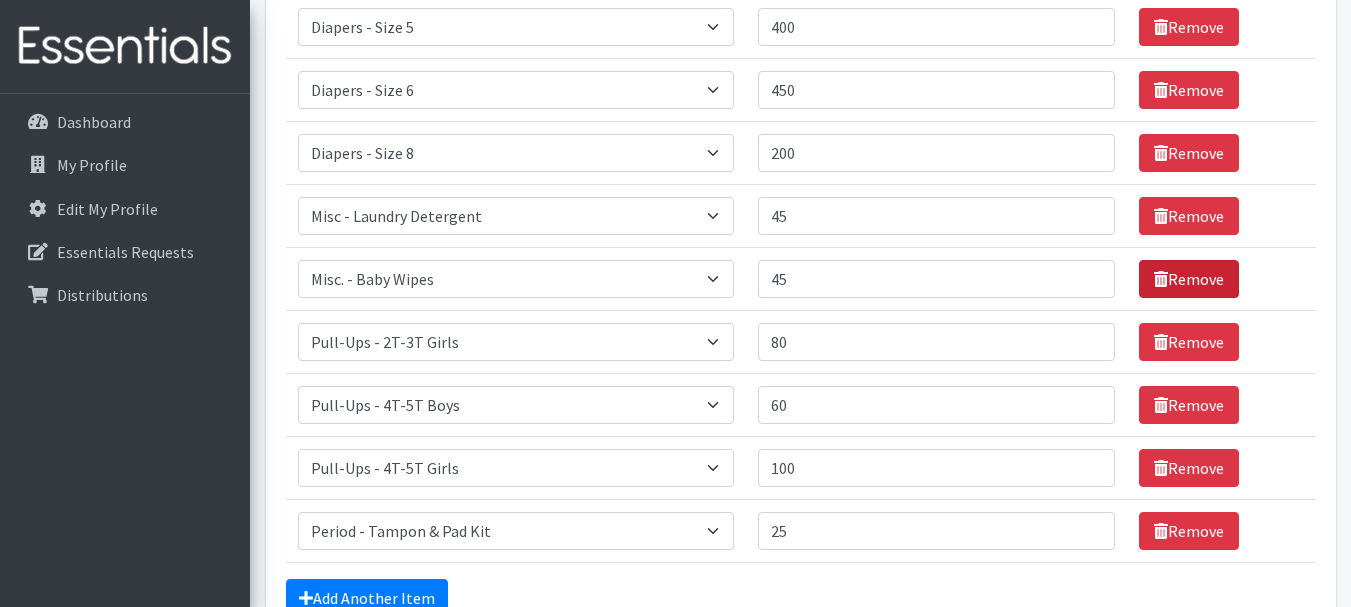 click at bounding box center [1161, 279] 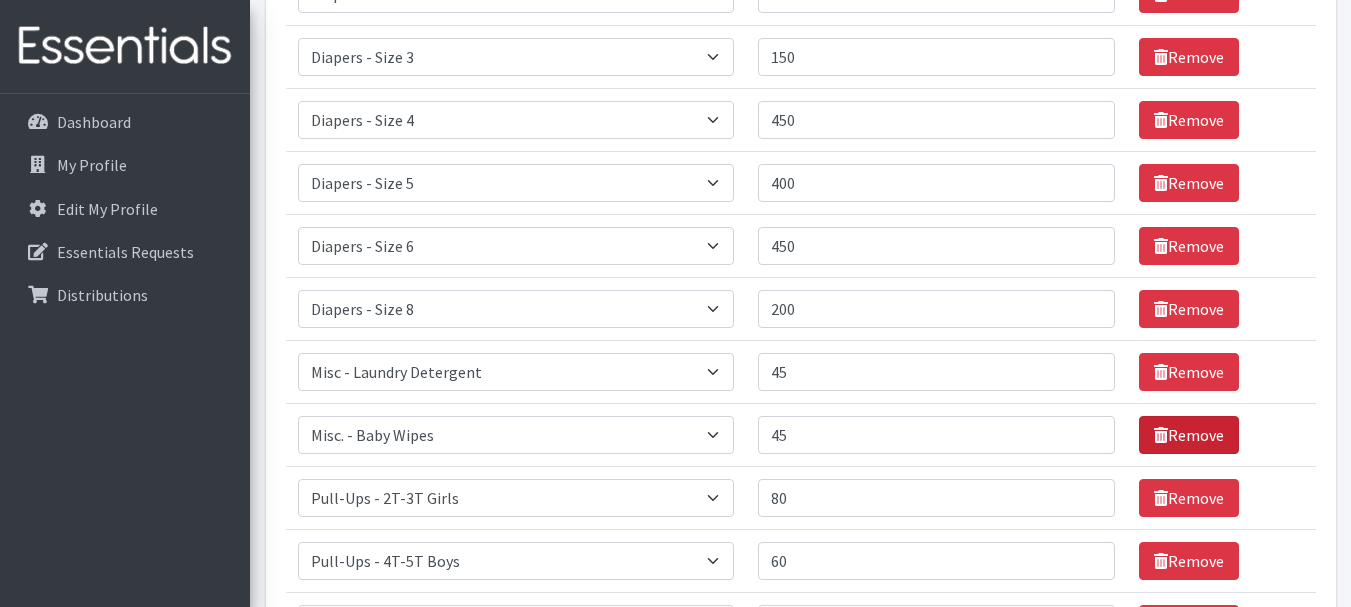 scroll, scrollTop: 382, scrollLeft: 0, axis: vertical 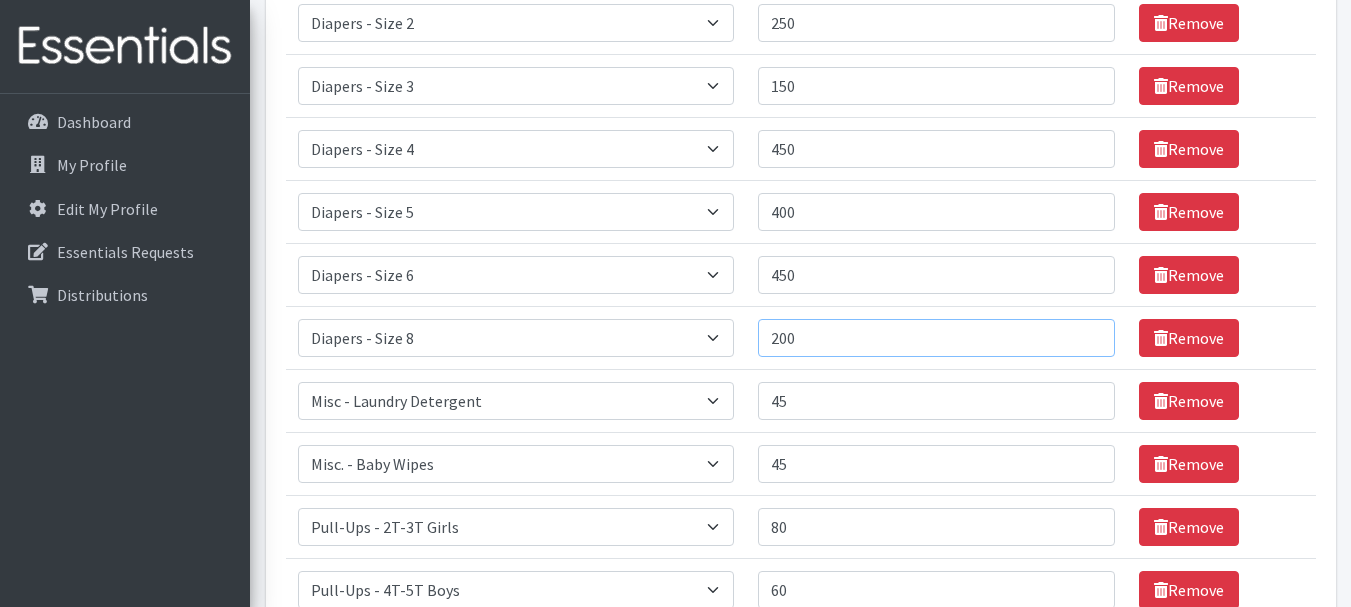 click on "200" at bounding box center [936, 338] 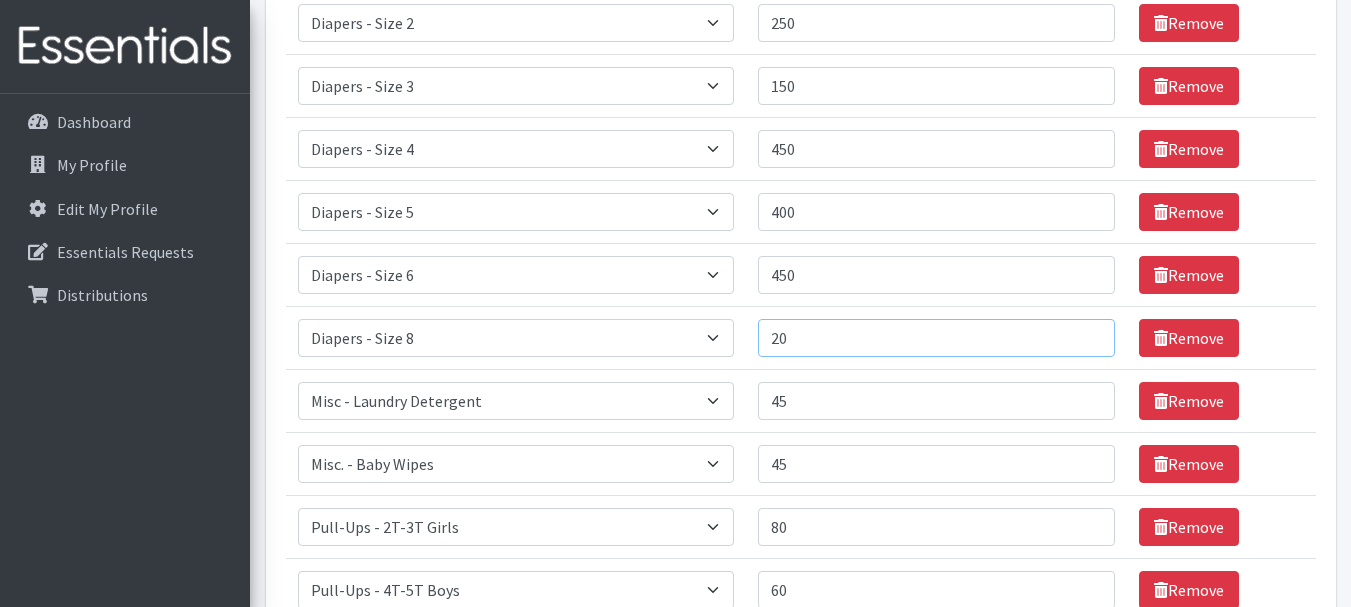 type on "2" 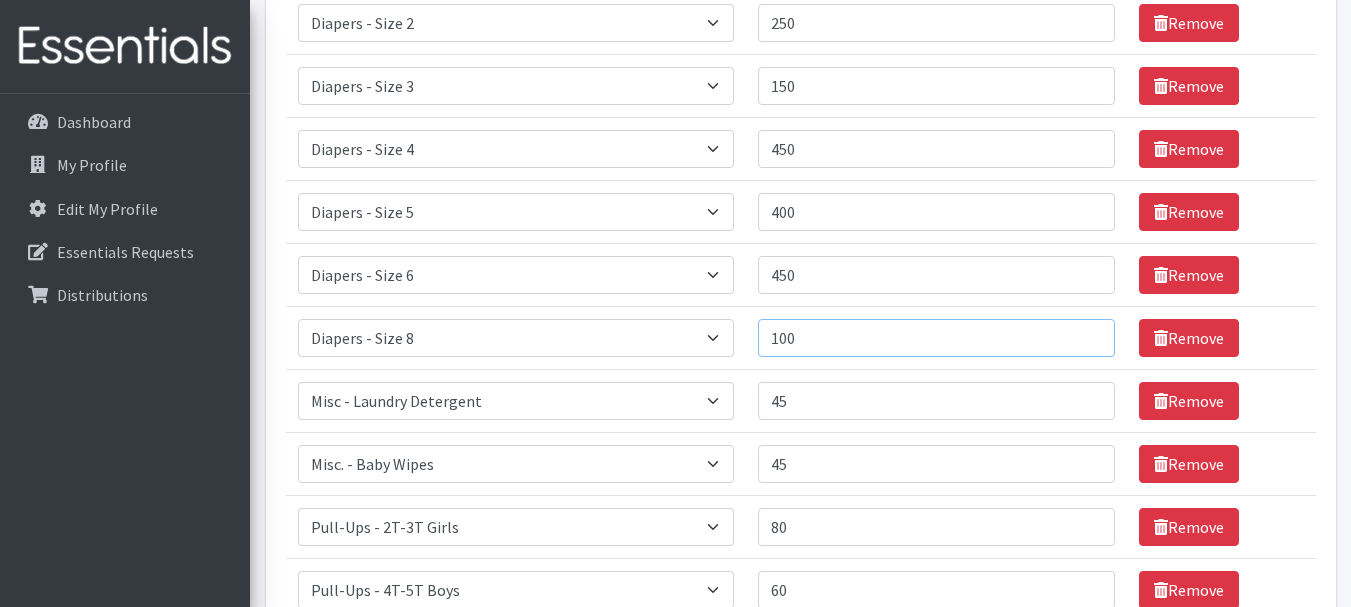 type on "100" 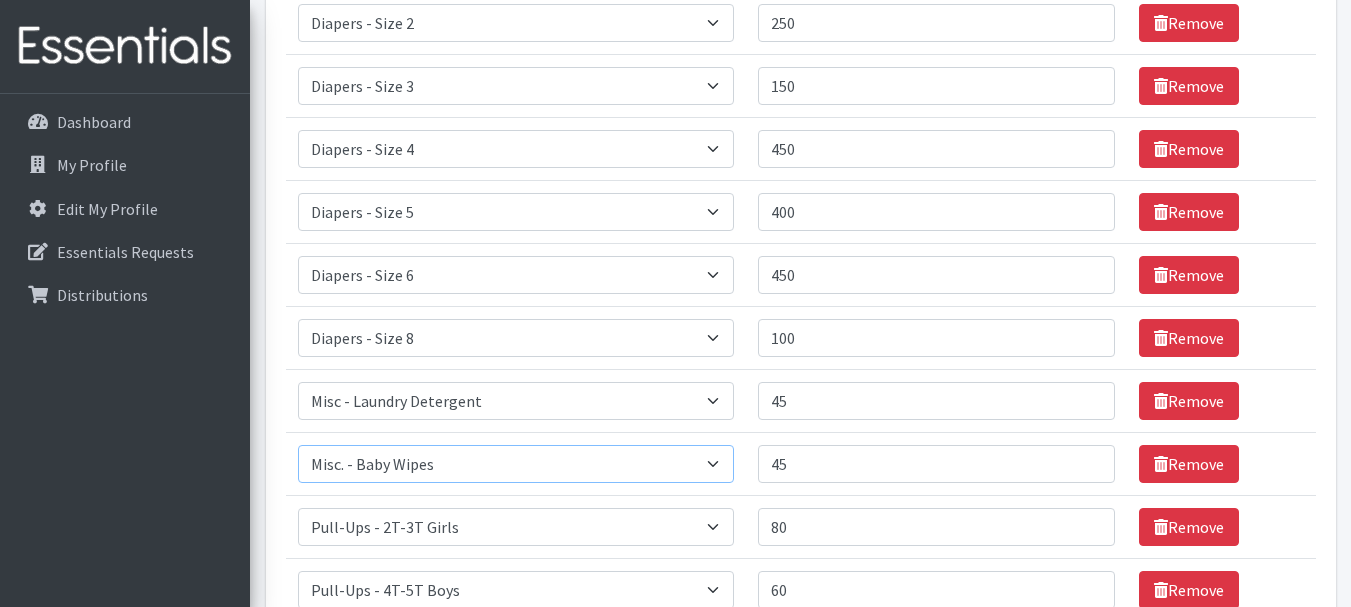 click on "Select an item
Diapers - Newborn
Diapers - Preemie
Diapers - Size 1
Diapers - Size 2
Diapers - Size 3
Diapers - Size 4
Diapers - Size 5
Diapers - Size 6
Diapers - Size 8
Misc - Laundry Detergent
Misc. - Baby Wipes
Misc. - Formula
Misc. - Hygiene Wipes
Misc. - Newborn Girl Swaddle Cotton
Misc. - Newborn Girl Swaddle Fleece
Misc. - Swimmers
Nursing Pad Kit
Period - Menstrual Cup (Post-Birth)
Period - Menstrual Cup (Pre-Birth)
Period - Menstrual Cup (Teen)
Period - Pad Only Kit
Period - Reusable Pad Kit
Period - Reusable Underwear S
Period - Reusable Underwear Teen M
Period - Reusable Underwear Teen XL
Period - Reusable Underwear XL
Period - Reusable Underwear XS
Period - Tampon & Pad Kit
Pull-Ups - 2T-3T Boys
Pull-Ups - 2T-3T Girls
Pull-Ups - 3T-4T Boys
Pull-Ups - 3T-4T Girls
Pull-Ups - 4T-5T Boys
Pull-Ups - 4T-5T Girls
Pull-Ups - 5T - 6T Boys
Pull-Ups - 5T - 6T Girls
Swimmer (M) 20-33lbs
Swimmers (L) >31lbs
Swimmers (S) 13-24lbs" at bounding box center [516, 464] 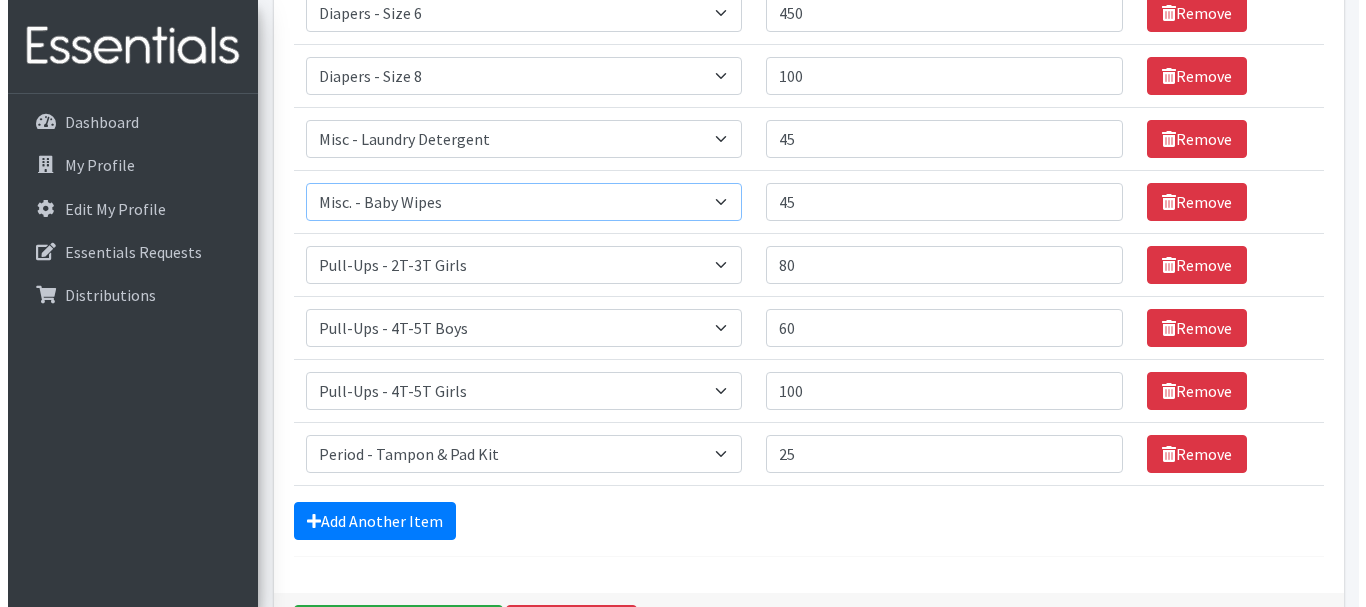 scroll, scrollTop: 783, scrollLeft: 0, axis: vertical 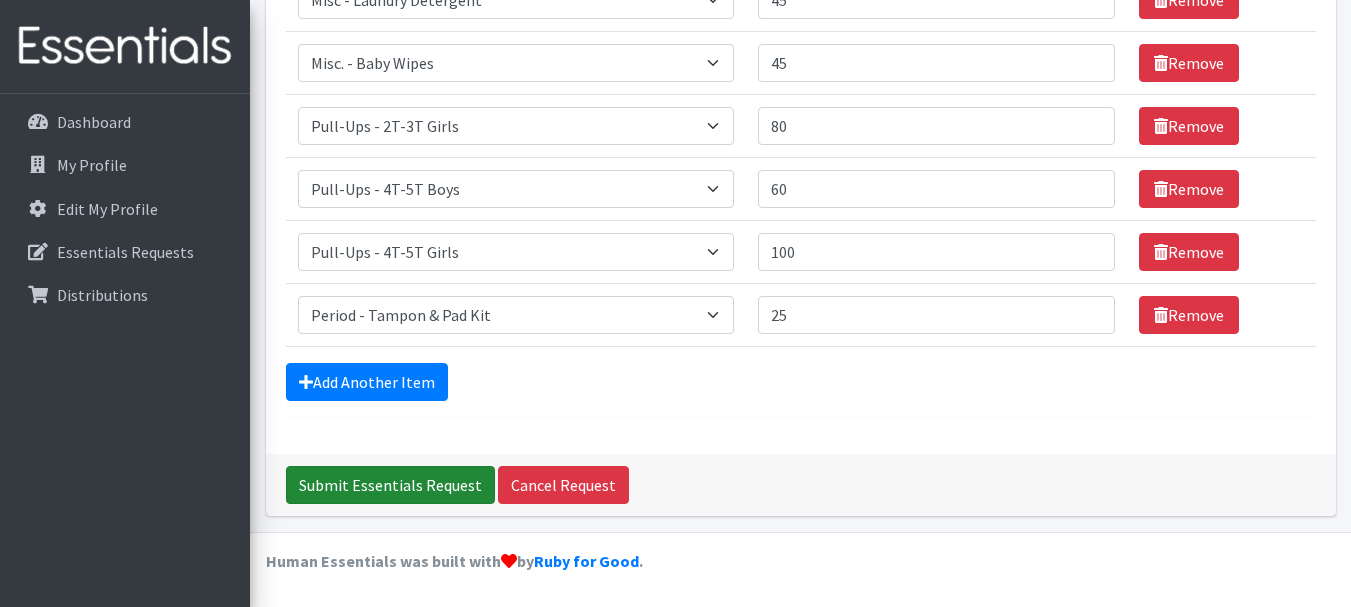 click on "Submit Essentials Request" at bounding box center [390, 485] 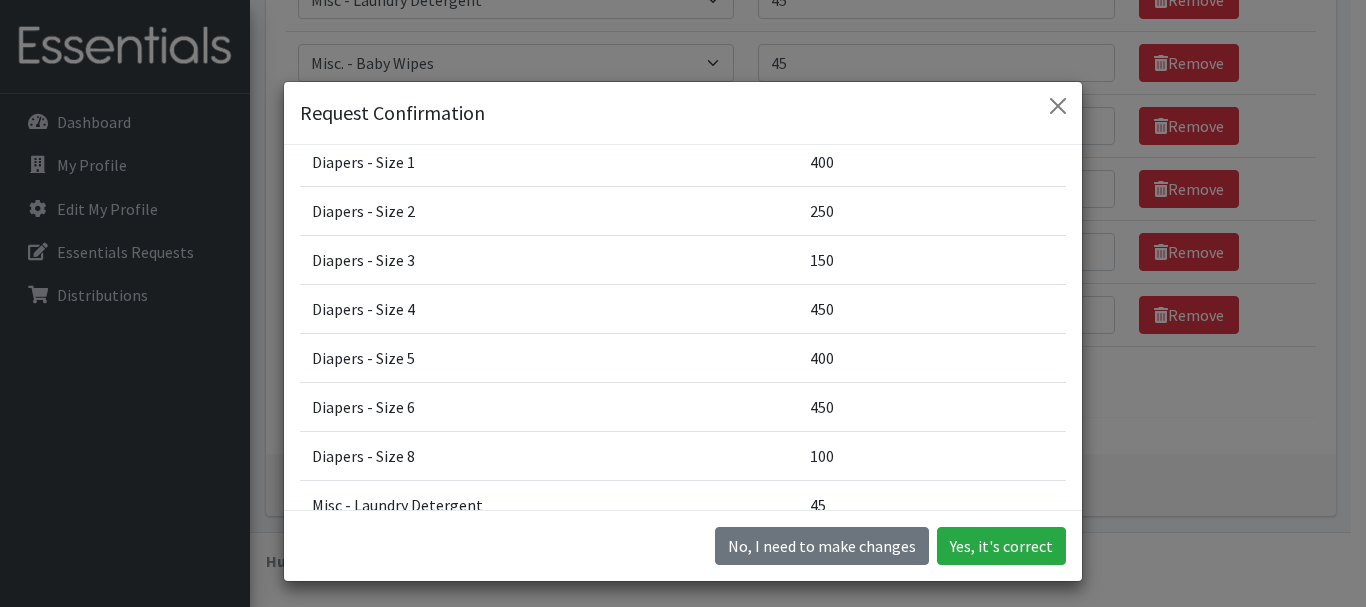 scroll, scrollTop: 0, scrollLeft: 0, axis: both 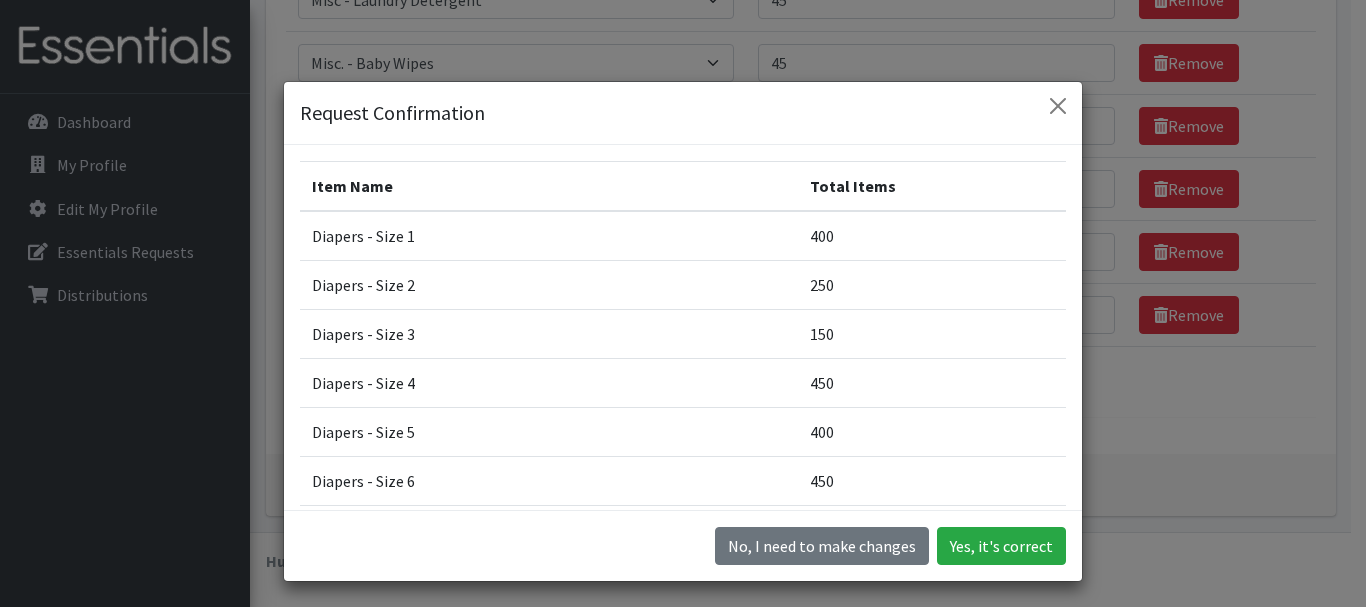 click on "Item Name
Total Items
Diapers - Size 1
400
Diapers - Size 2
250
Diapers - Size 3
150
Diapers - Size 4
450
Diapers - Size 5
400
Diapers - Size 6
450
Diapers - Size 8
100
Misc - Laundry Detergent
45
Misc. - Baby Wipes
45
Pull-Ups - 2T-3T Girls
80 60 100" at bounding box center [683, 327] 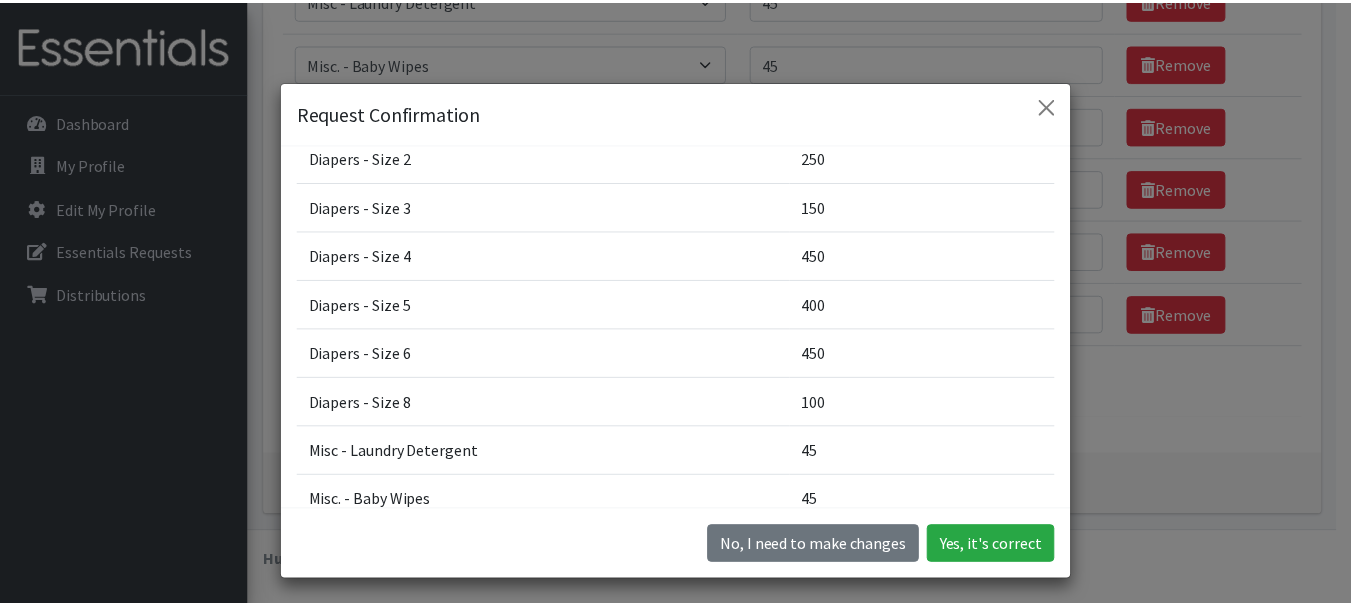 scroll, scrollTop: 0, scrollLeft: 0, axis: both 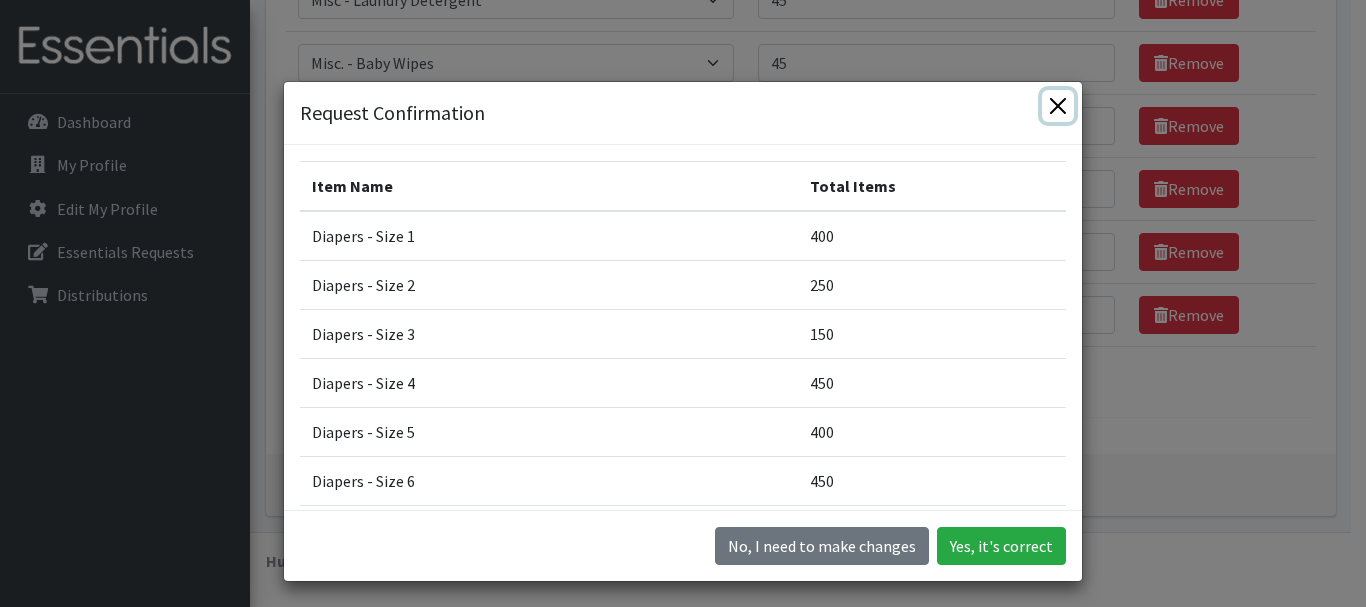 click at bounding box center (1058, 106) 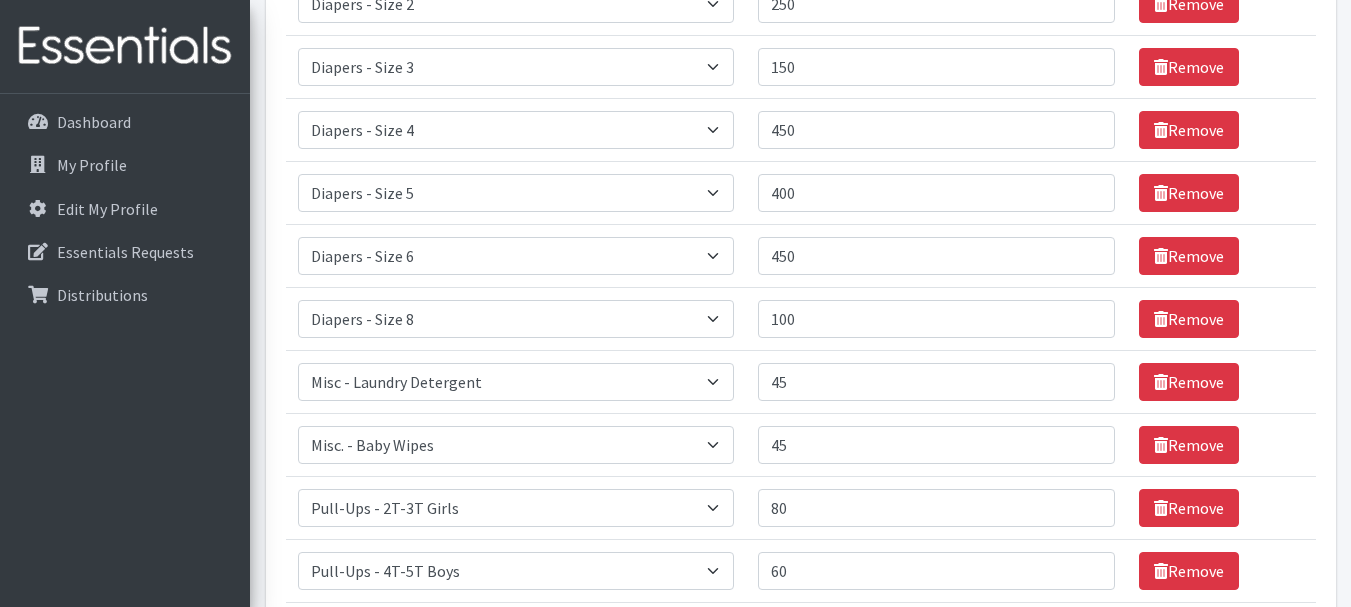 scroll, scrollTop: 399, scrollLeft: 0, axis: vertical 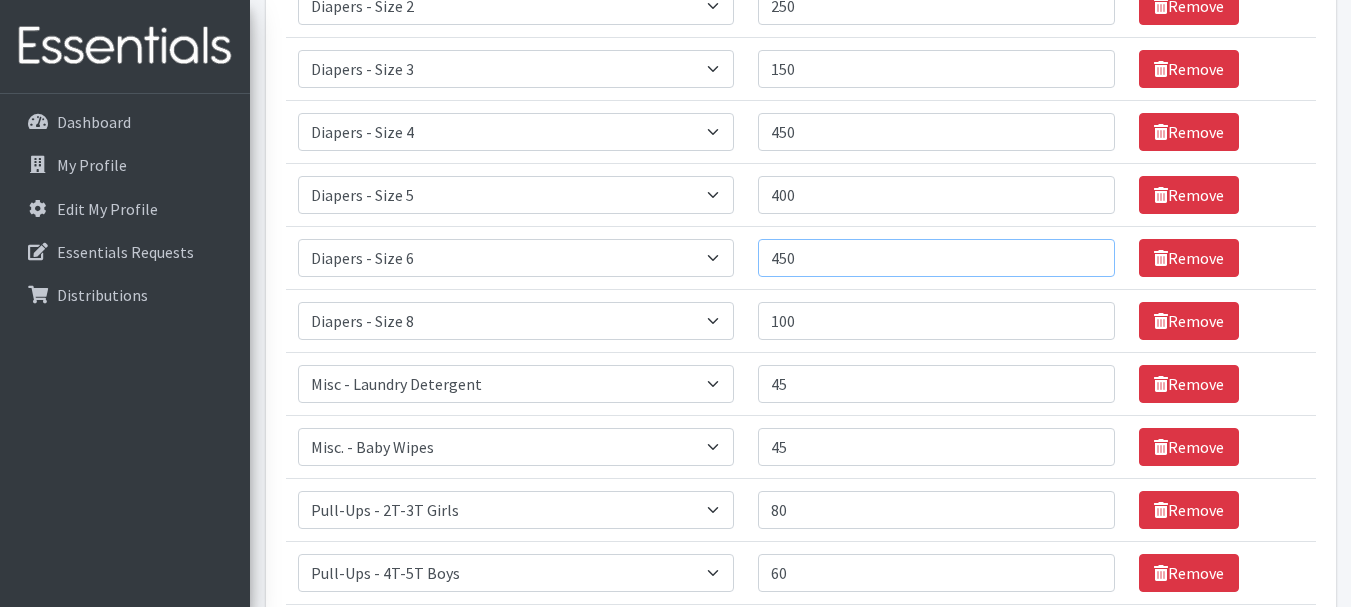 click on "450" at bounding box center (936, 258) 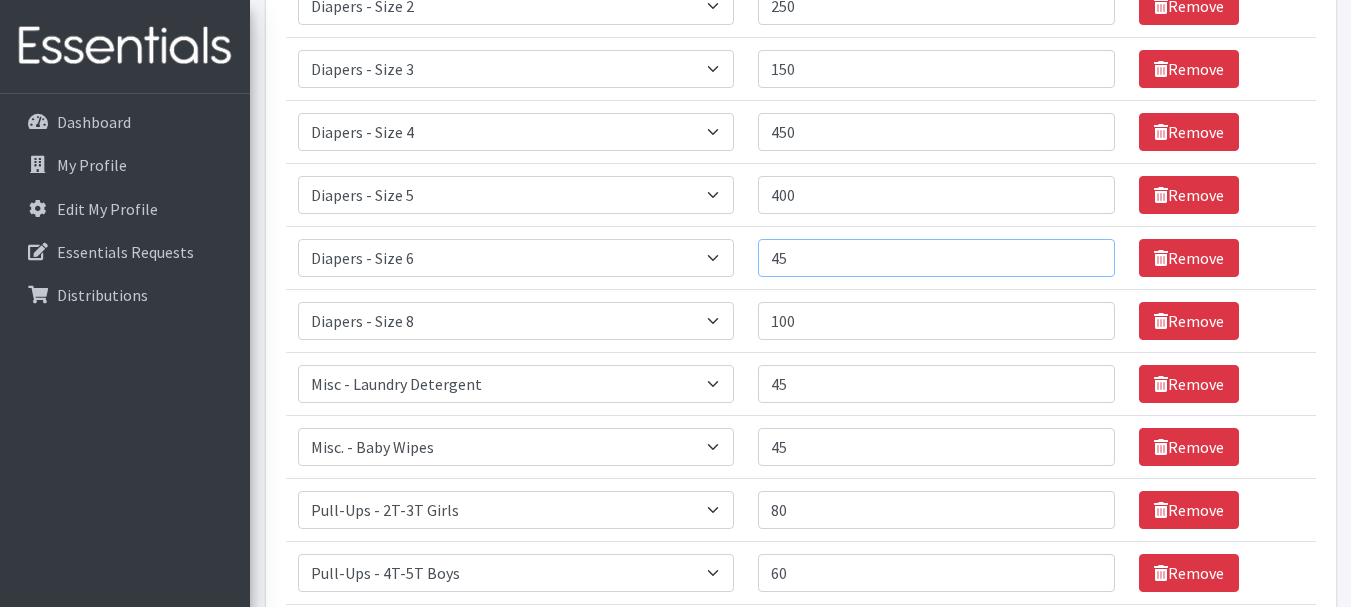 type on "4" 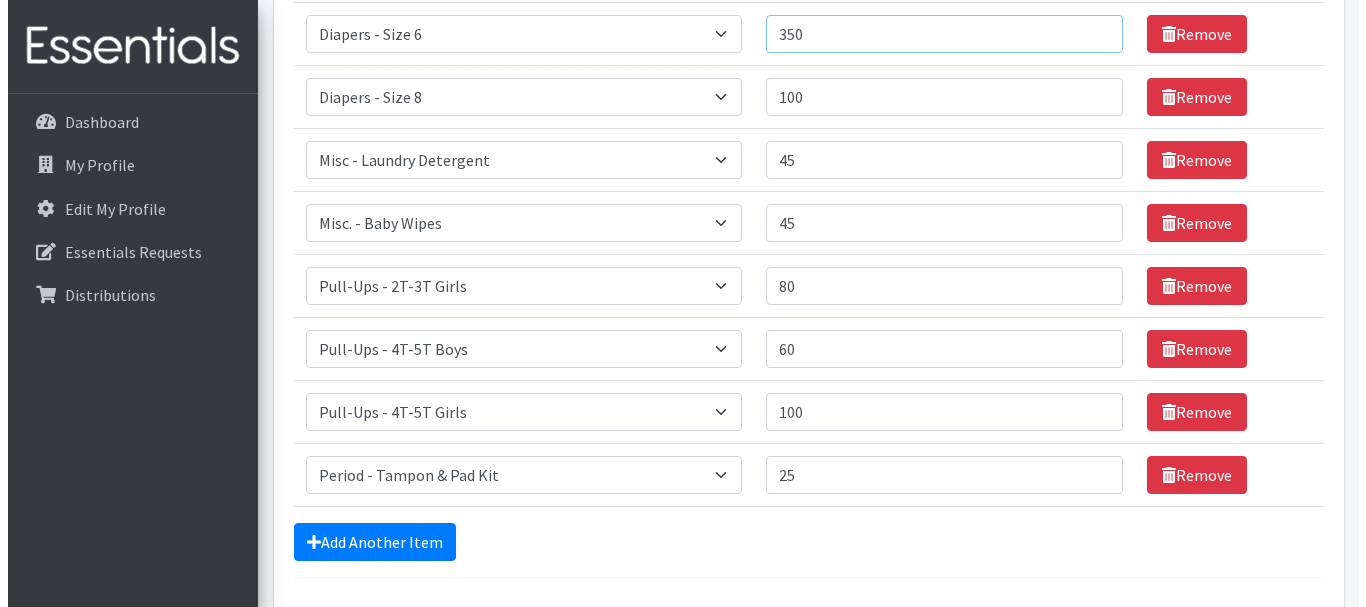 scroll, scrollTop: 783, scrollLeft: 0, axis: vertical 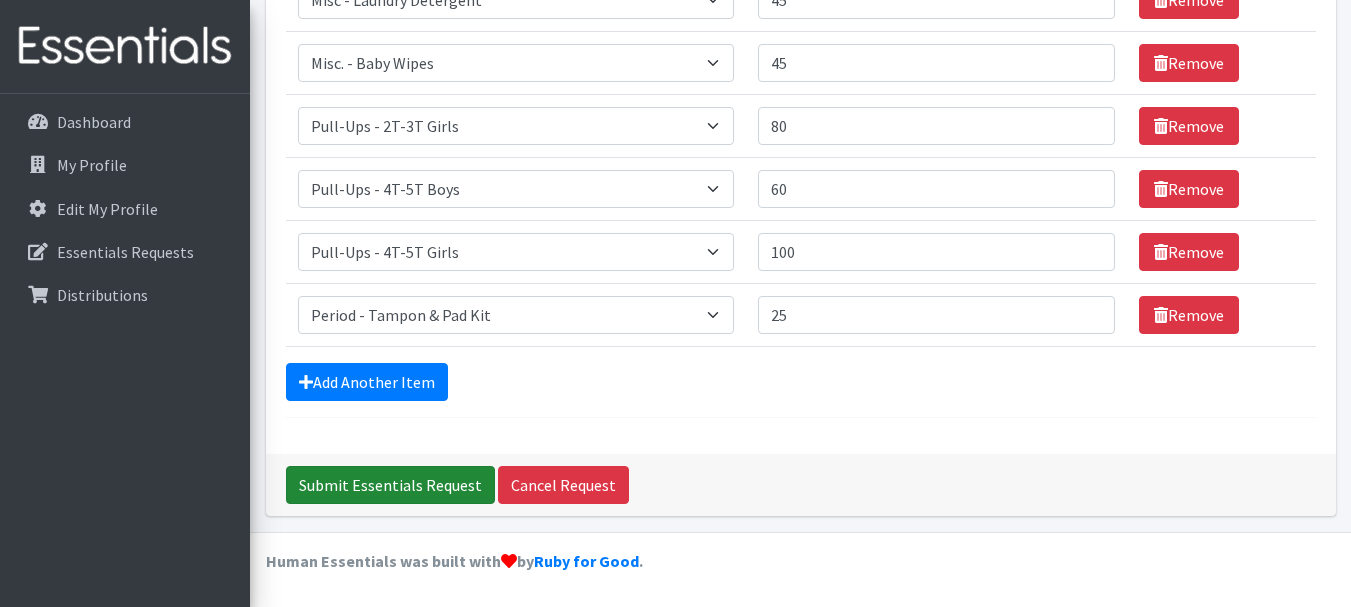 type on "350" 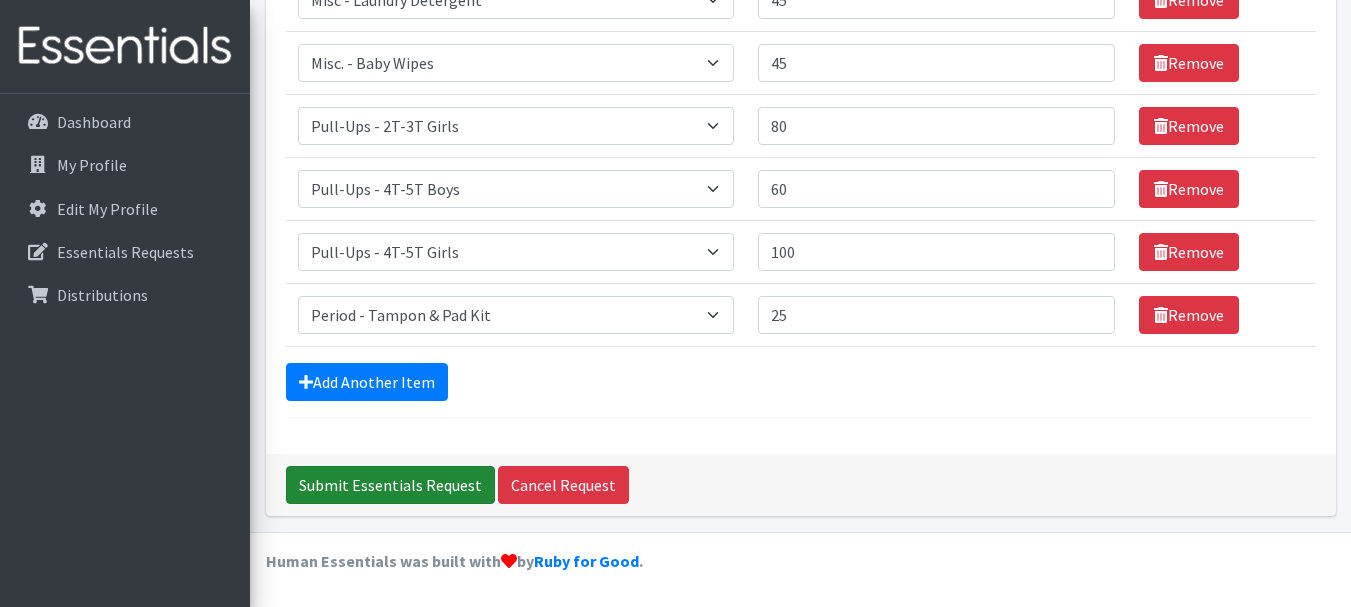 click on "Submit Essentials Request" at bounding box center (390, 485) 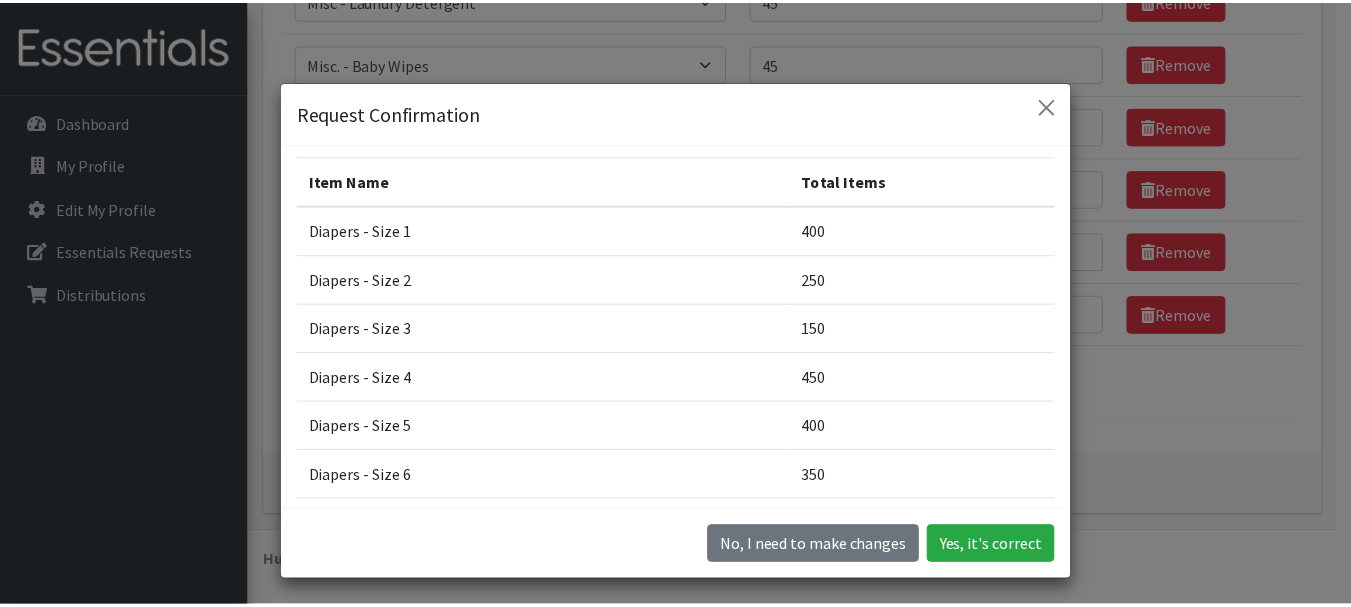 scroll, scrollTop: 0, scrollLeft: 0, axis: both 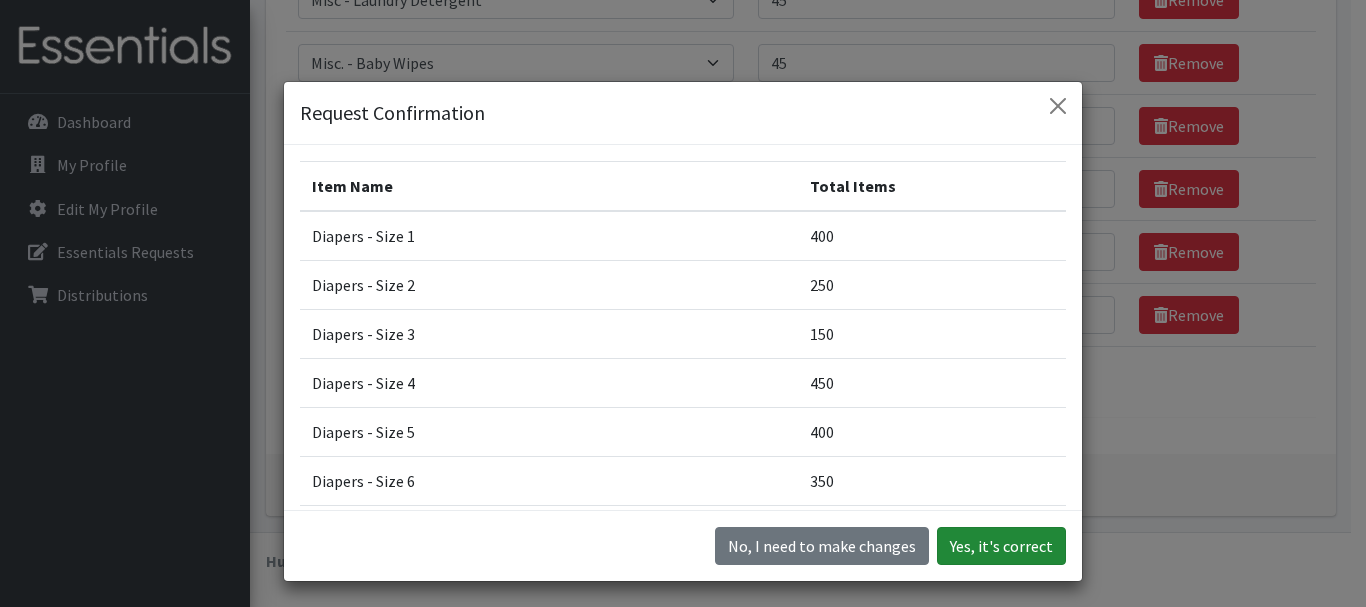 click on "Yes, it's correct" at bounding box center (1001, 546) 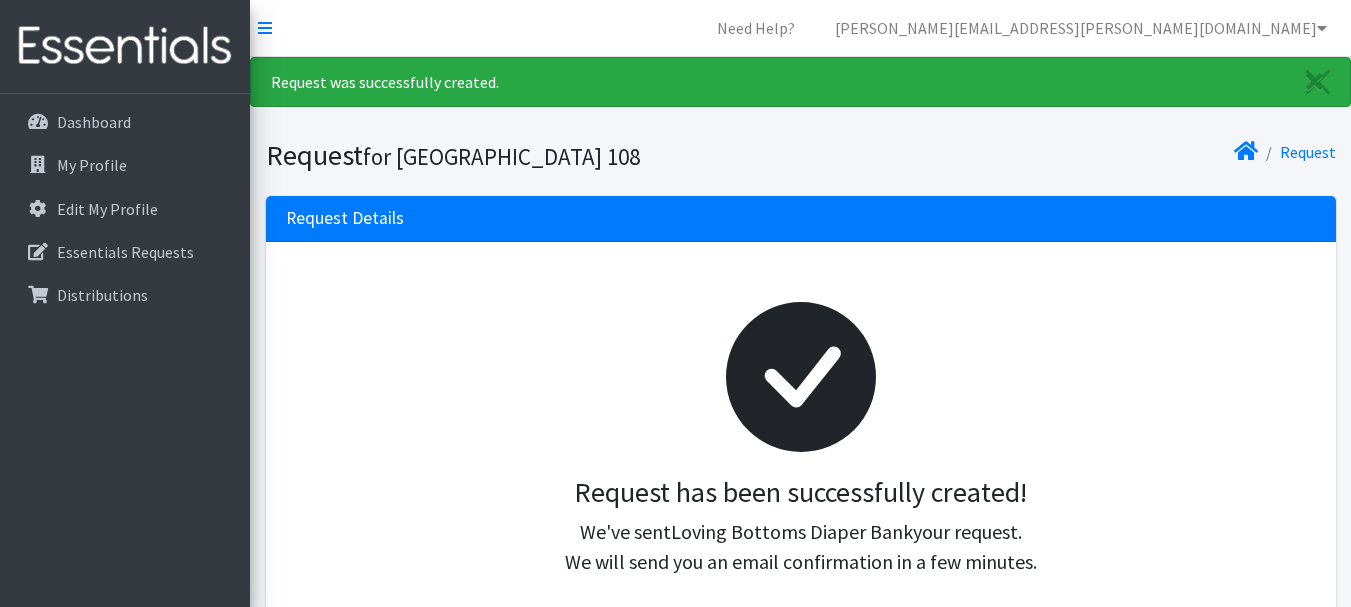 scroll, scrollTop: 0, scrollLeft: 0, axis: both 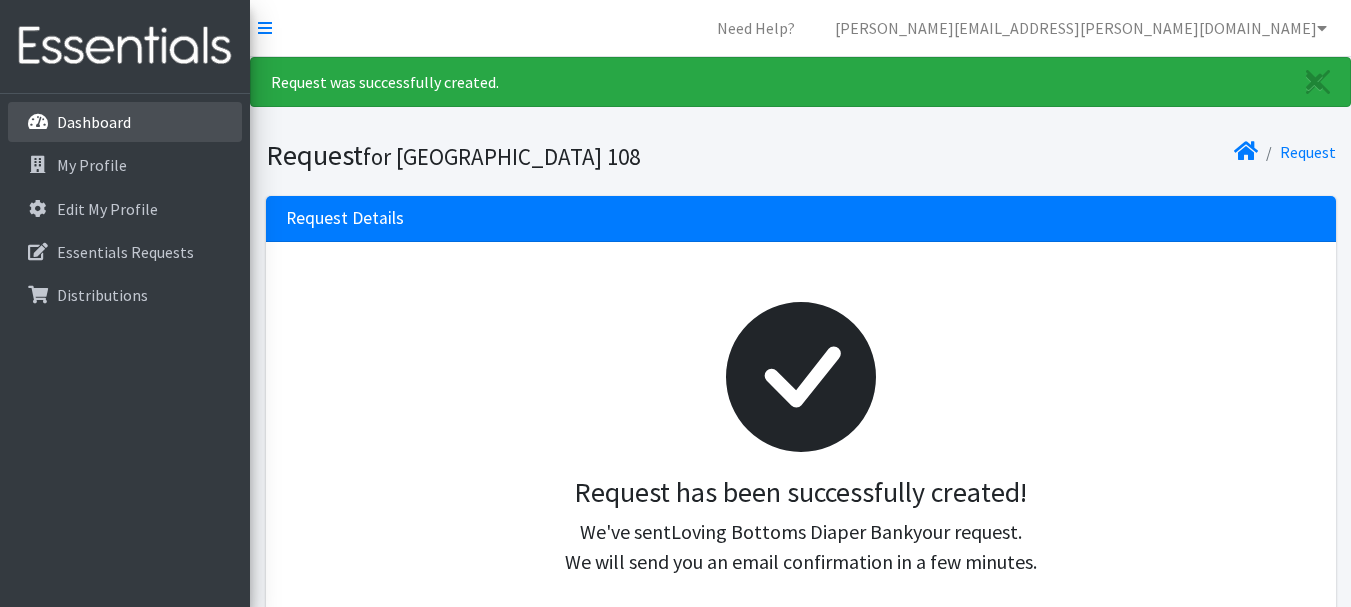 click on "Dashboard" at bounding box center (94, 122) 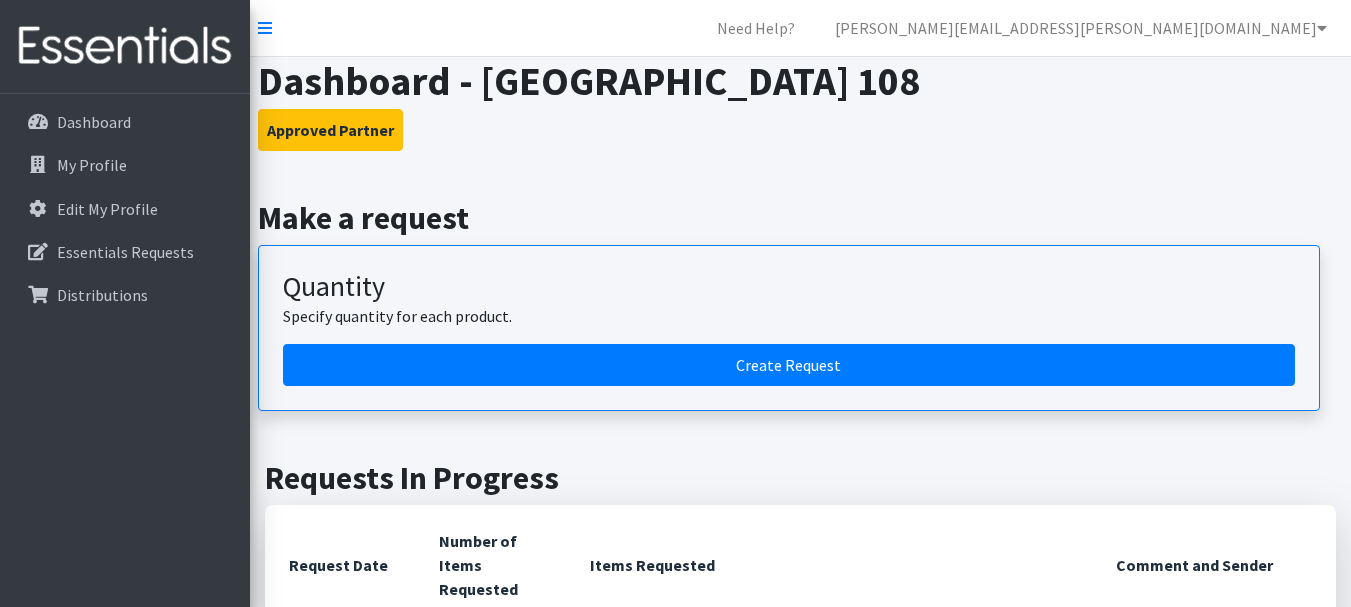 scroll, scrollTop: 0, scrollLeft: 0, axis: both 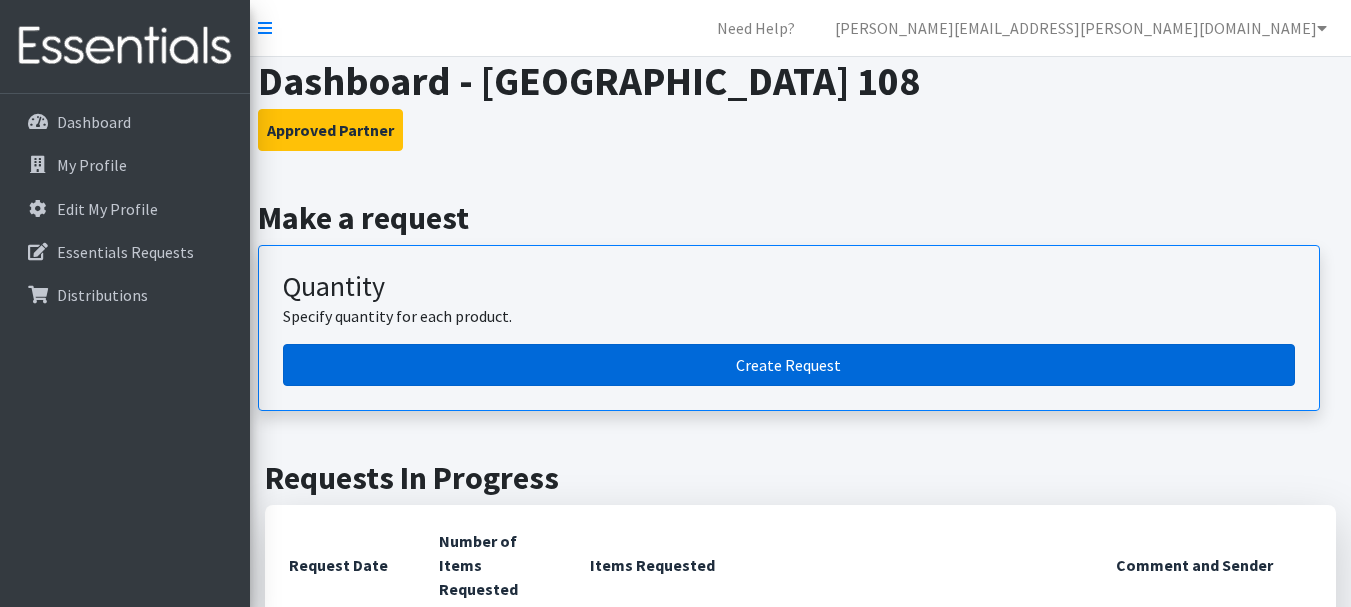 click on "Create Request" at bounding box center (789, 365) 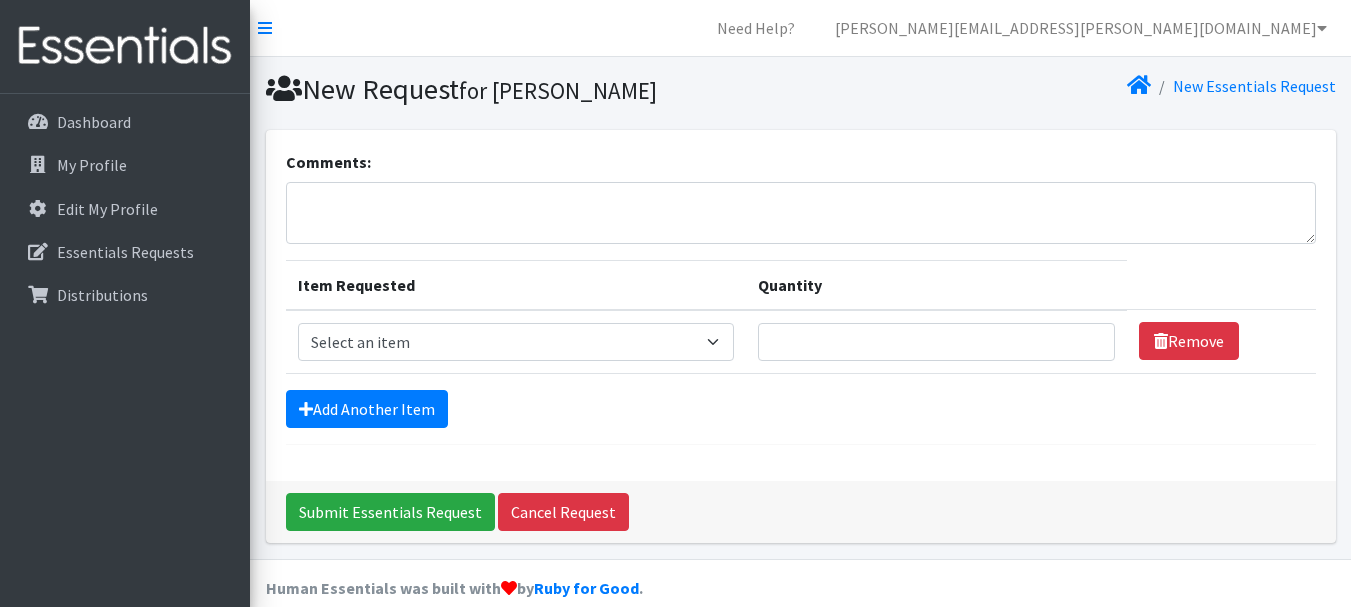 scroll, scrollTop: 0, scrollLeft: 0, axis: both 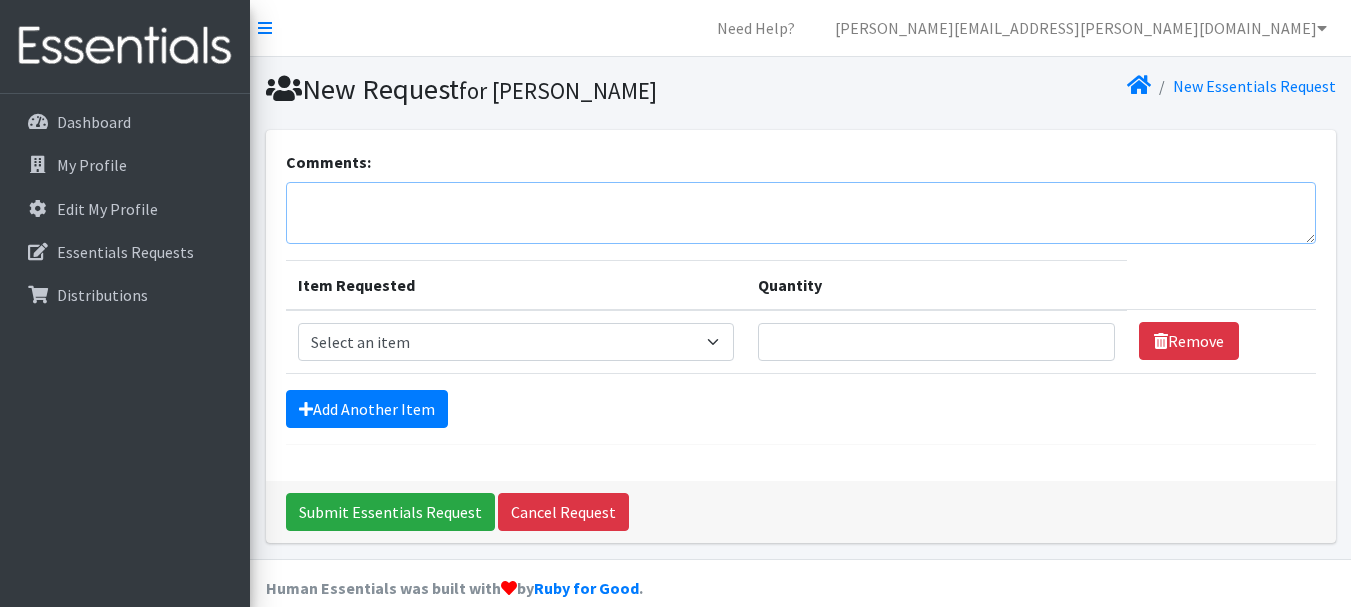 click on "Comments:" at bounding box center [801, 213] 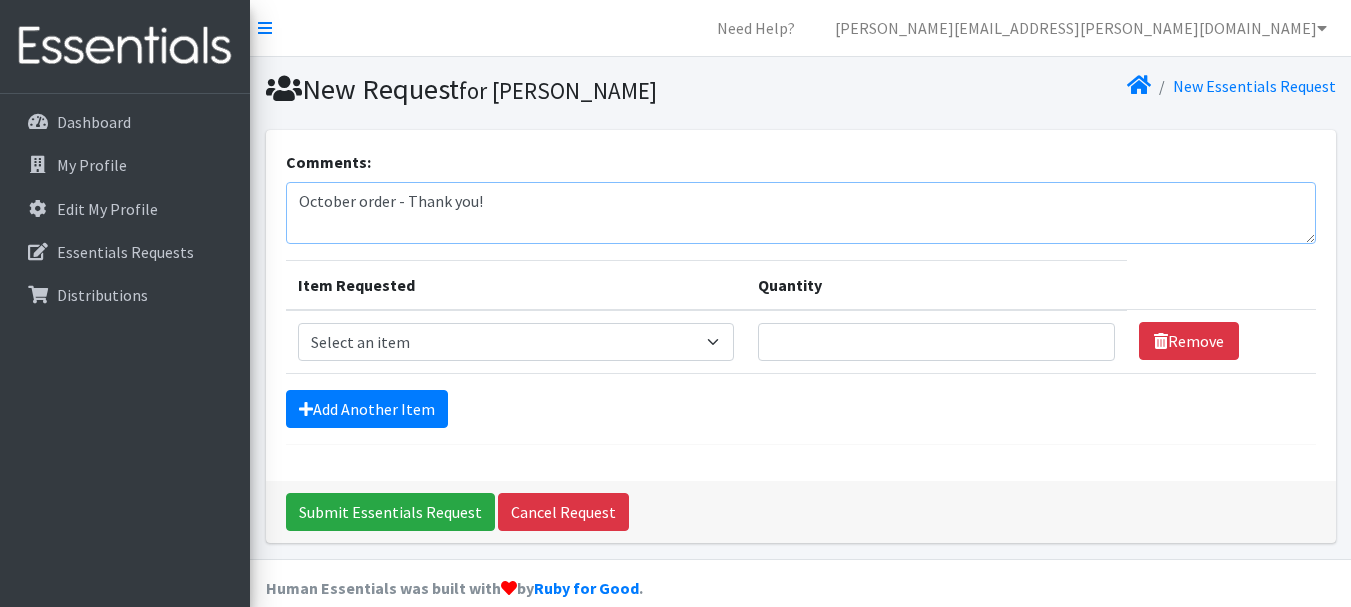 type on "October order - Thank you!" 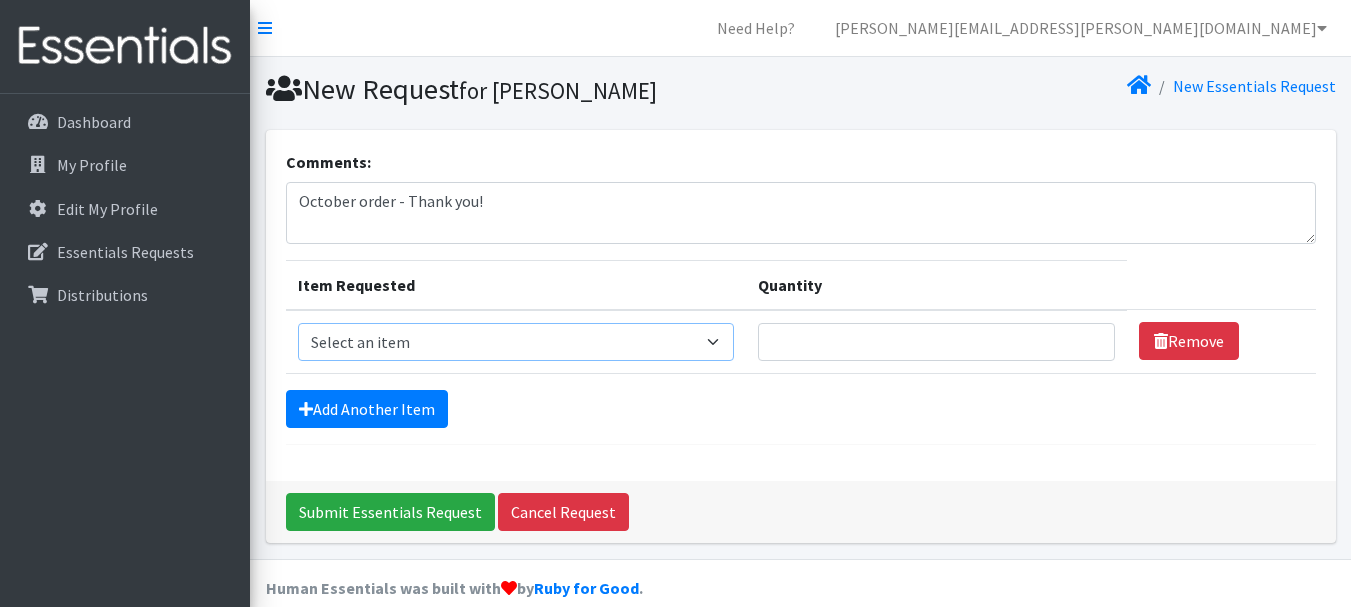 click on "Select an item
Diapers - Newborn
Diapers - Preemie
Diapers - Size 1
Diapers - Size 2
Diapers - Size 3
Diapers - Size 4
Diapers - Size 5
Diapers - Size 6
Diapers - Size 8
Misc - Laundry Detergent
Misc. - Baby Wipes
Misc. - Formula
Misc. - Hygiene Wipes
Misc. - Newborn Girl Swaddle Cotton
Misc. - Newborn Girl Swaddle Fleece
Misc. - Swimmers
Nursing Pad Kit
Period - Menstrual Cup (Post-Birth)
Period - Menstrual Cup (Pre-Birth)
Period - Menstrual Cup (Teen)
Period - Pad Only Kit
Period - Reusable Pad Kit
Period - Reusable Underwear S
Period - Reusable Underwear Teen M
Period - Reusable Underwear Teen XL
Period - Reusable Underwear XL
Period - Reusable Underwear XS
Period - Tampon & Pad Kit
Pull-Ups - 2T-3T Boys
Pull-Ups - 2T-3T Girls
Pull-Ups - 3T-4T Boys
Pull-Ups - 3T-4T Girls
Pull-Ups - 4T-5T Boys
Pull-Ups - 4T-5T Girls
Pull-Ups - 5T - 6T Boys
Pull-Ups - 5T - 6T Girls
Swimmer (M) 20-33lbs
Swimmers (L) >31lbs
Swimmers (S) 13-24lbs" at bounding box center (516, 342) 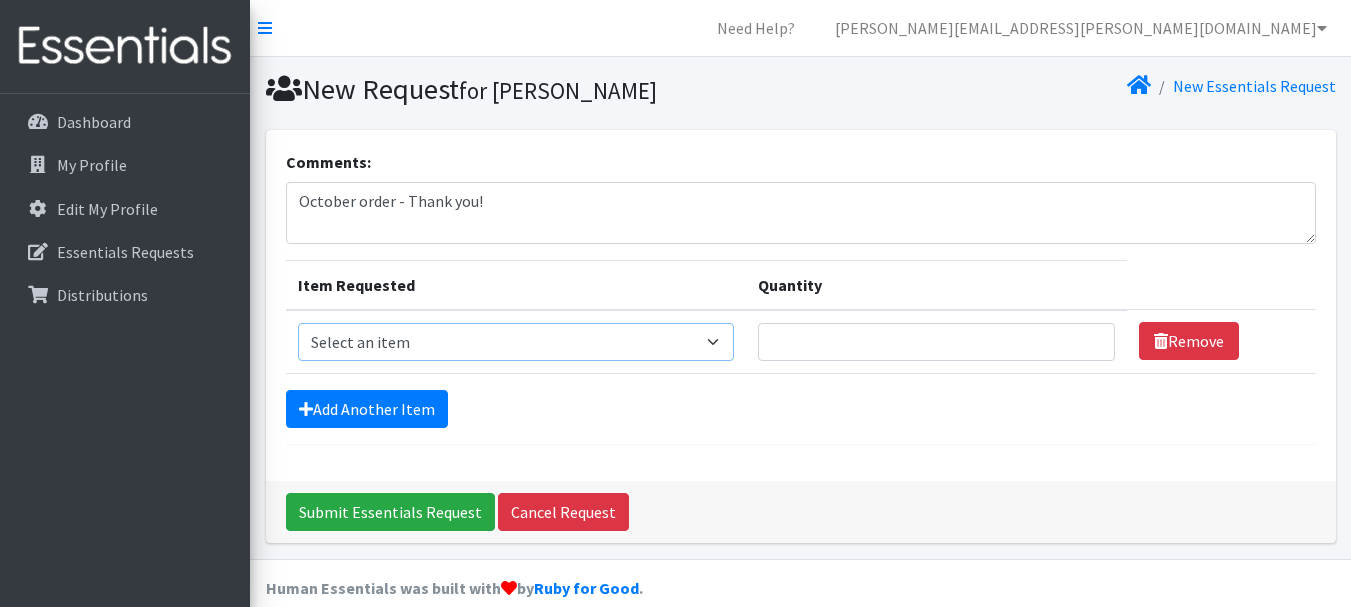 select on "96" 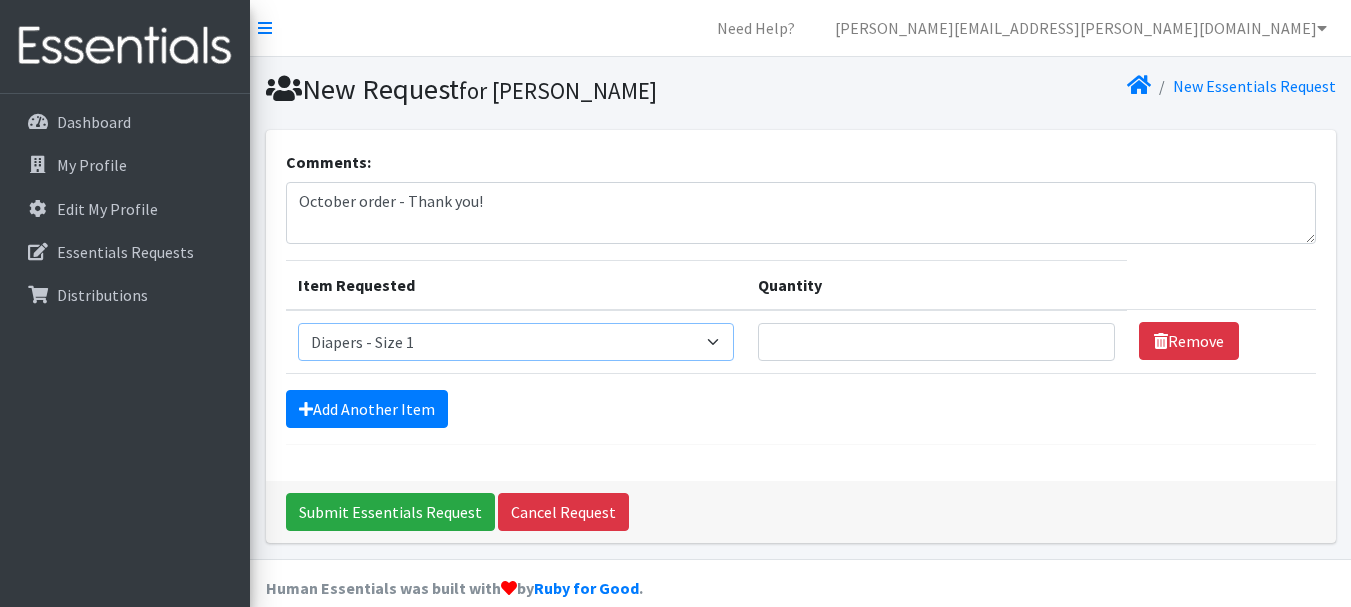 click on "Select an item
Diapers - Newborn
Diapers - Preemie
Diapers - Size 1
Diapers - Size 2
Diapers - Size 3
Diapers - Size 4
Diapers - Size 5
Diapers - Size 6
Diapers - Size 8
Misc - Laundry Detergent
Misc. - Baby Wipes
Misc. - Formula
Misc. - Hygiene Wipes
Misc. - Newborn Girl Swaddle Cotton
Misc. - Newborn Girl Swaddle Fleece
Misc. - Swimmers
Nursing Pad Kit
Period - Menstrual Cup (Post-Birth)
Period - Menstrual Cup (Pre-Birth)
Period - Menstrual Cup (Teen)
Period - Pad Only Kit
Period - Reusable Pad Kit
Period - Reusable Underwear S
Period - Reusable Underwear Teen M
Period - Reusable Underwear Teen XL
Period - Reusable Underwear XL
Period - Reusable Underwear XS
Period - Tampon & Pad Kit
Pull-Ups - 2T-3T Boys
Pull-Ups - 2T-3T Girls
Pull-Ups - 3T-4T Boys
Pull-Ups - 3T-4T Girls
Pull-Ups - 4T-5T Boys
Pull-Ups - 4T-5T Girls
Pull-Ups - 5T - 6T Boys
Pull-Ups - 5T - 6T Girls
Swimmer (M) 20-33lbs
Swimmers (L) >31lbs
Swimmers (S) 13-24lbs" at bounding box center (516, 342) 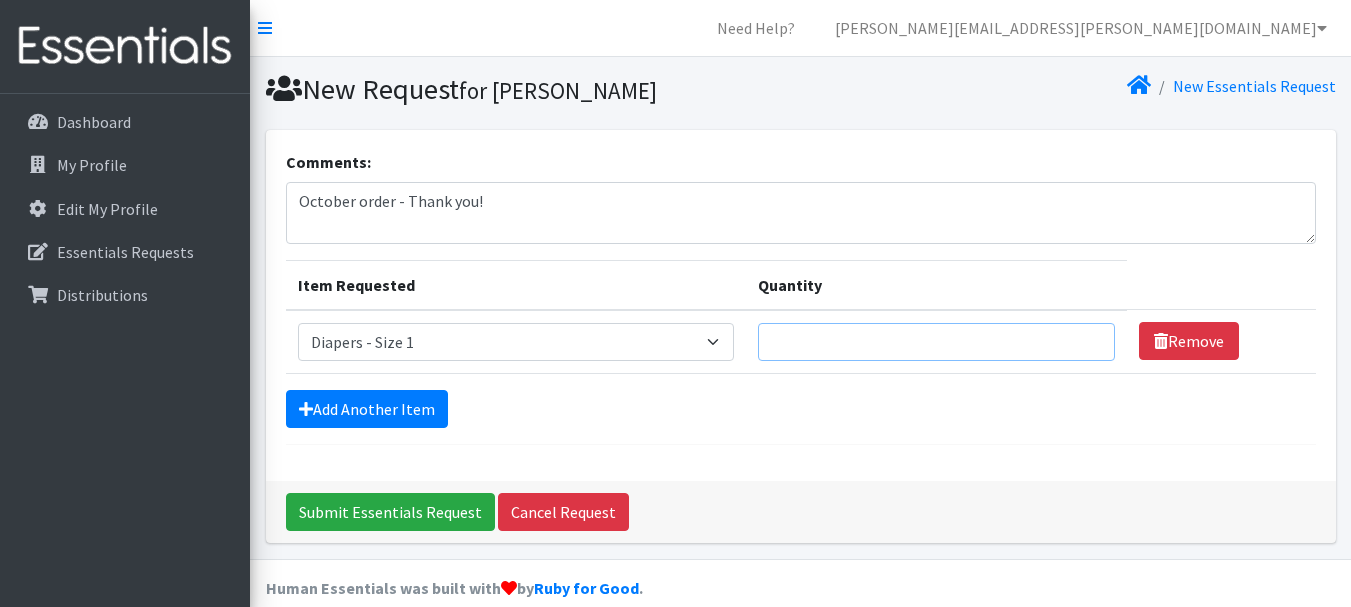 click on "Quantity" at bounding box center [936, 342] 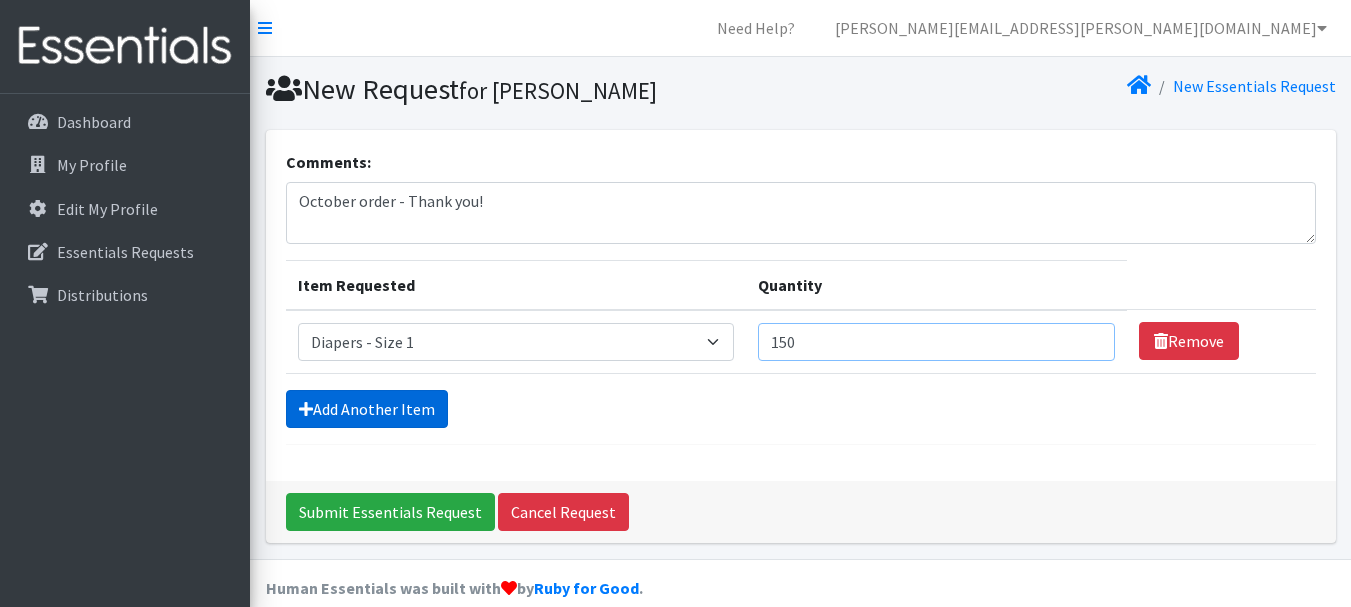 type on "150" 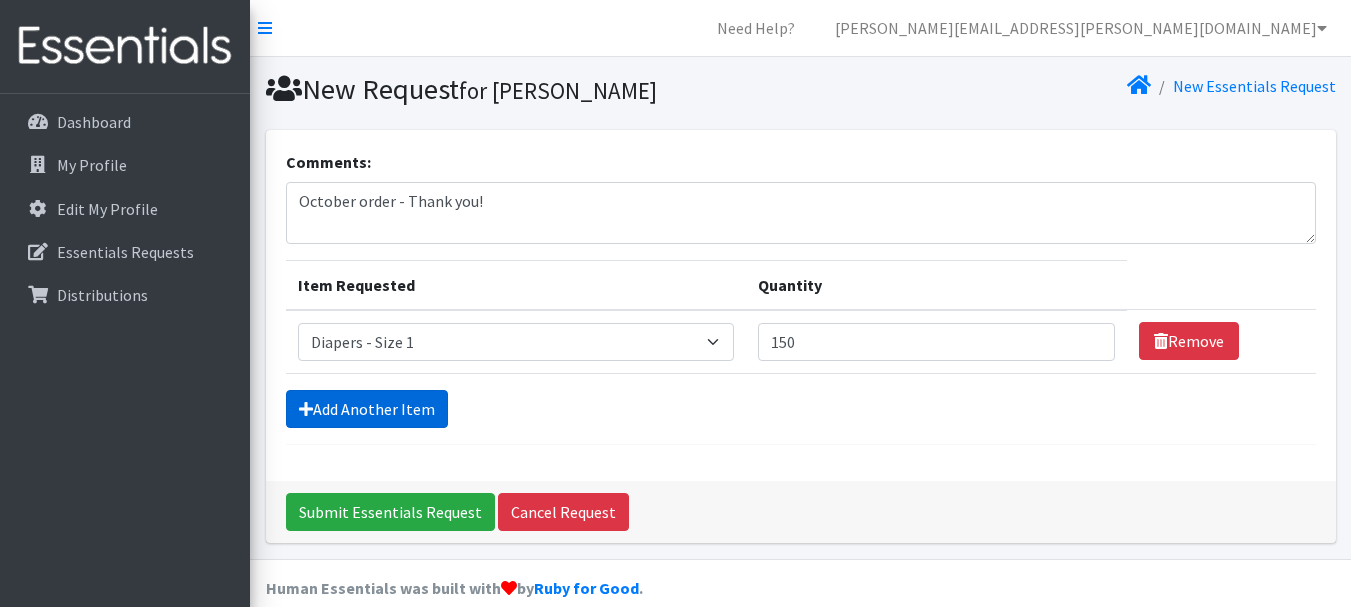 click on "Add Another Item" at bounding box center [367, 409] 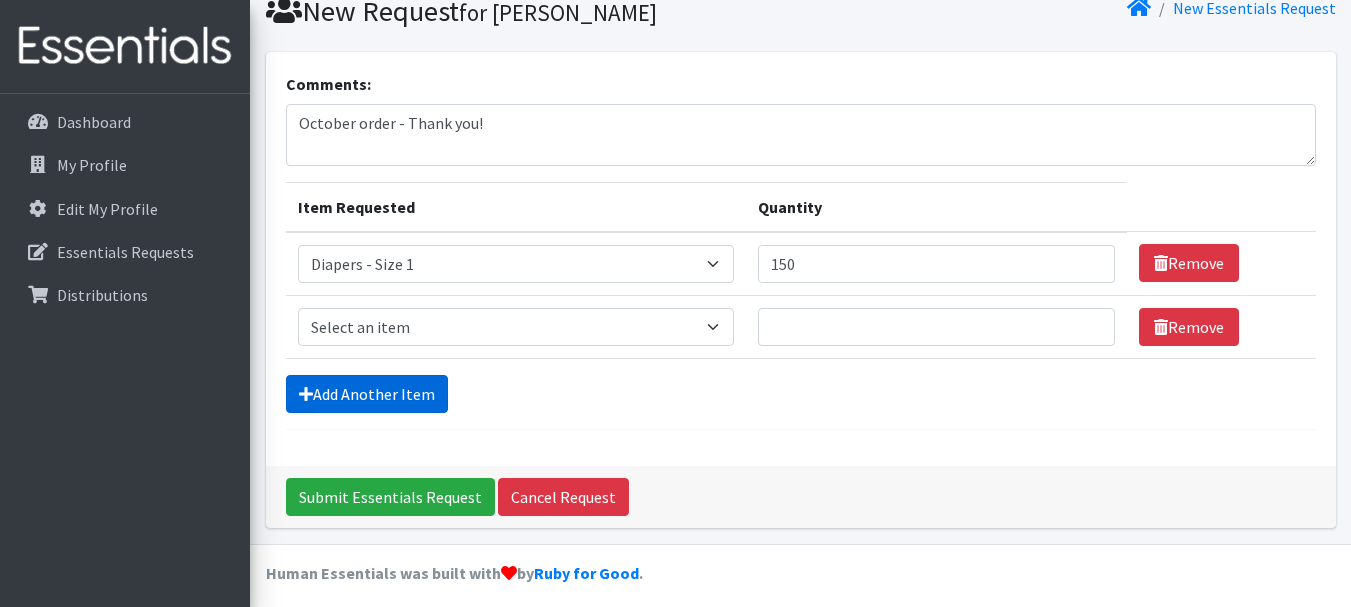 scroll, scrollTop: 90, scrollLeft: 0, axis: vertical 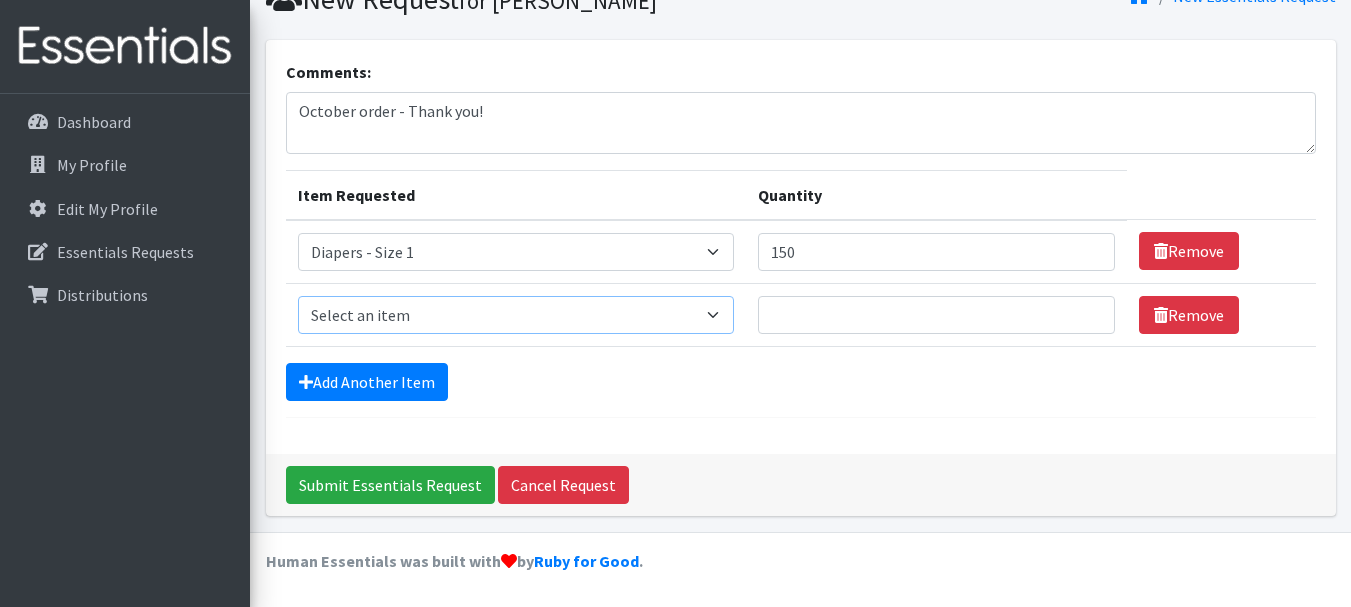 click on "Select an item
Diapers - Newborn
Diapers - Preemie
Diapers - Size 1
Diapers - Size 2
Diapers - Size 3
Diapers - Size 4
Diapers - Size 5
Diapers - Size 6
Diapers - Size 8
Misc - Laundry Detergent
Misc. - Baby Wipes
Misc. - Formula
Misc. - Hygiene Wipes
Misc. - Newborn Girl Swaddle Cotton
Misc. - Newborn Girl Swaddle Fleece
Misc. - Swimmers
Nursing Pad Kit
Period - Menstrual Cup (Post-Birth)
Period - Menstrual Cup (Pre-Birth)
Period - Menstrual Cup (Teen)
Period - Pad Only Kit
Period - Reusable Pad Kit
Period - Reusable Underwear S
Period - Reusable Underwear Teen M
Period - Reusable Underwear Teen XL
Period - Reusable Underwear XL
Period - Reusable Underwear XS
Period - Tampon & Pad Kit
Pull-Ups - 2T-3T Boys
Pull-Ups - 2T-3T Girls
Pull-Ups - 3T-4T Boys
Pull-Ups - 3T-4T Girls
Pull-Ups - 4T-5T Boys
Pull-Ups - 4T-5T Girls
Pull-Ups - 5T - 6T Boys
Pull-Ups - 5T - 6T Girls
Swimmer (M) 20-33lbs
Swimmers (L) >31lbs
Swimmers (S) 13-24lbs" at bounding box center [516, 315] 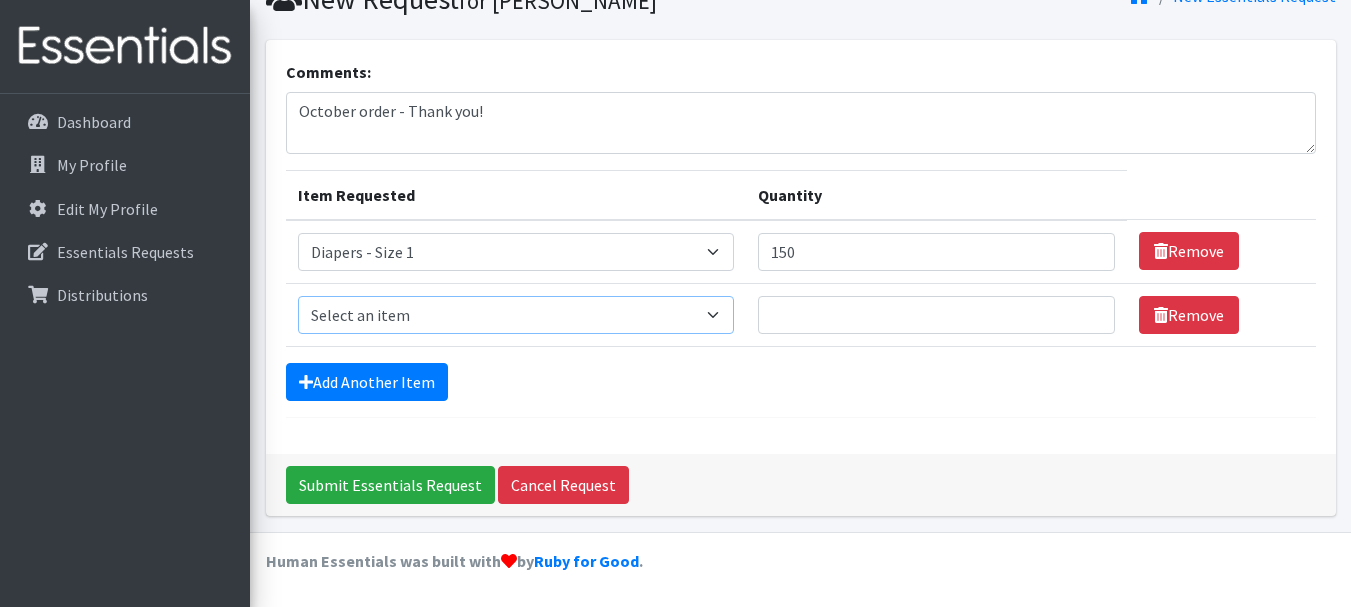 select on "97" 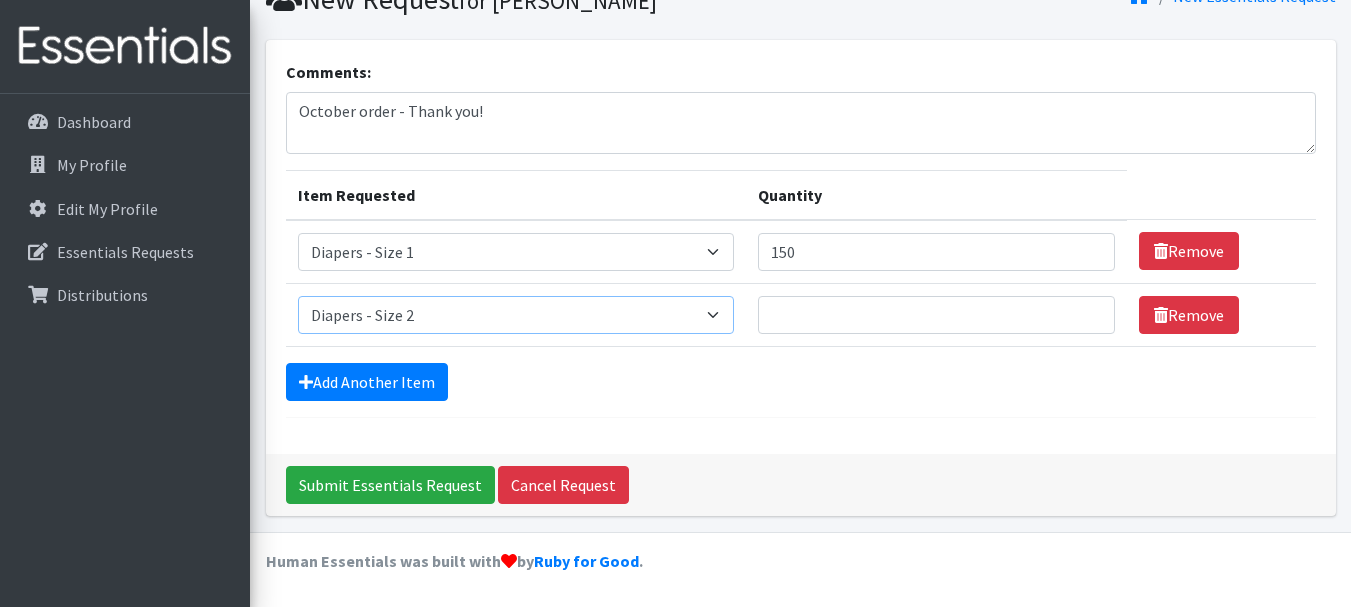 click on "Select an item
Diapers - Newborn
Diapers - Preemie
Diapers - Size 1
Diapers - Size 2
Diapers - Size 3
Diapers - Size 4
Diapers - Size 5
Diapers - Size 6
Diapers - Size 8
Misc - Laundry Detergent
Misc. - Baby Wipes
Misc. - Formula
Misc. - Hygiene Wipes
Misc. - Newborn Girl Swaddle Cotton
Misc. - Newborn Girl Swaddle Fleece
Misc. - Swimmers
Nursing Pad Kit
Period - Menstrual Cup (Post-Birth)
Period - Menstrual Cup (Pre-Birth)
Period - Menstrual Cup (Teen)
Period - Pad Only Kit
Period - Reusable Pad Kit
Period - Reusable Underwear S
Period - Reusable Underwear Teen M
Period - Reusable Underwear Teen XL
Period - Reusable Underwear XL
Period - Reusable Underwear XS
Period - Tampon & Pad Kit
Pull-Ups - 2T-3T Boys
Pull-Ups - 2T-3T Girls
Pull-Ups - 3T-4T Boys
Pull-Ups - 3T-4T Girls
Pull-Ups - 4T-5T Boys
Pull-Ups - 4T-5T Girls
Pull-Ups - 5T - 6T Boys
Pull-Ups - 5T - 6T Girls
Swimmer (M) 20-33lbs
Swimmers (L) >31lbs
Swimmers (S) 13-24lbs" at bounding box center [516, 315] 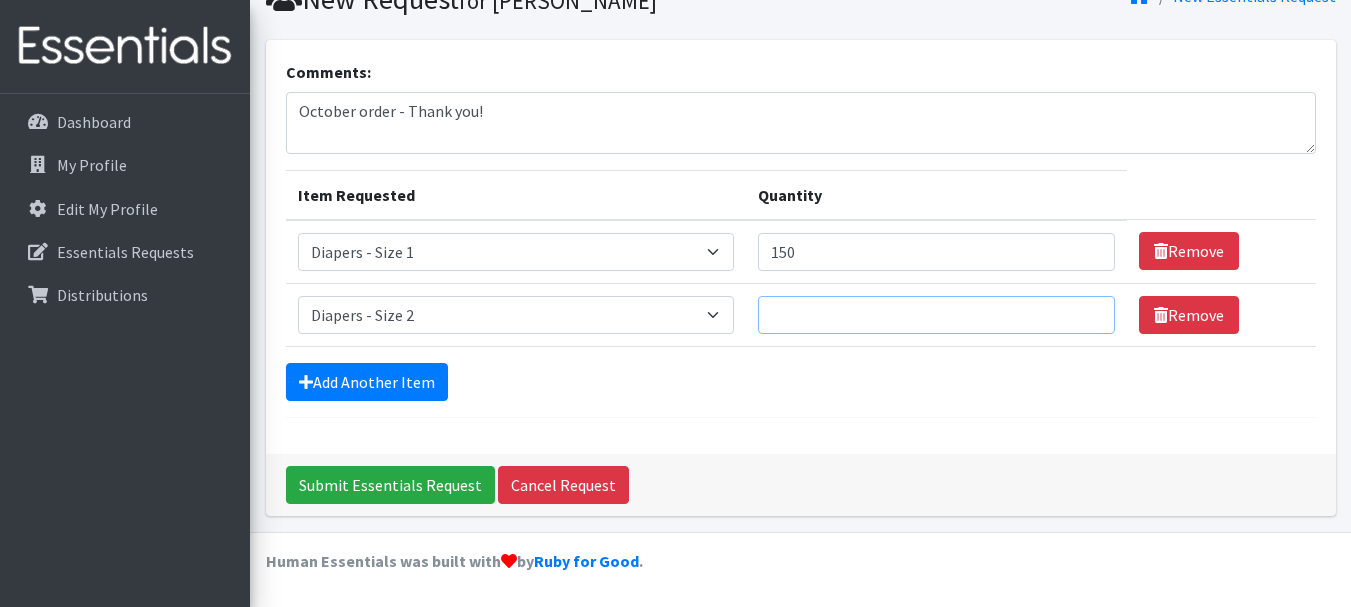 click on "Quantity" at bounding box center (936, 315) 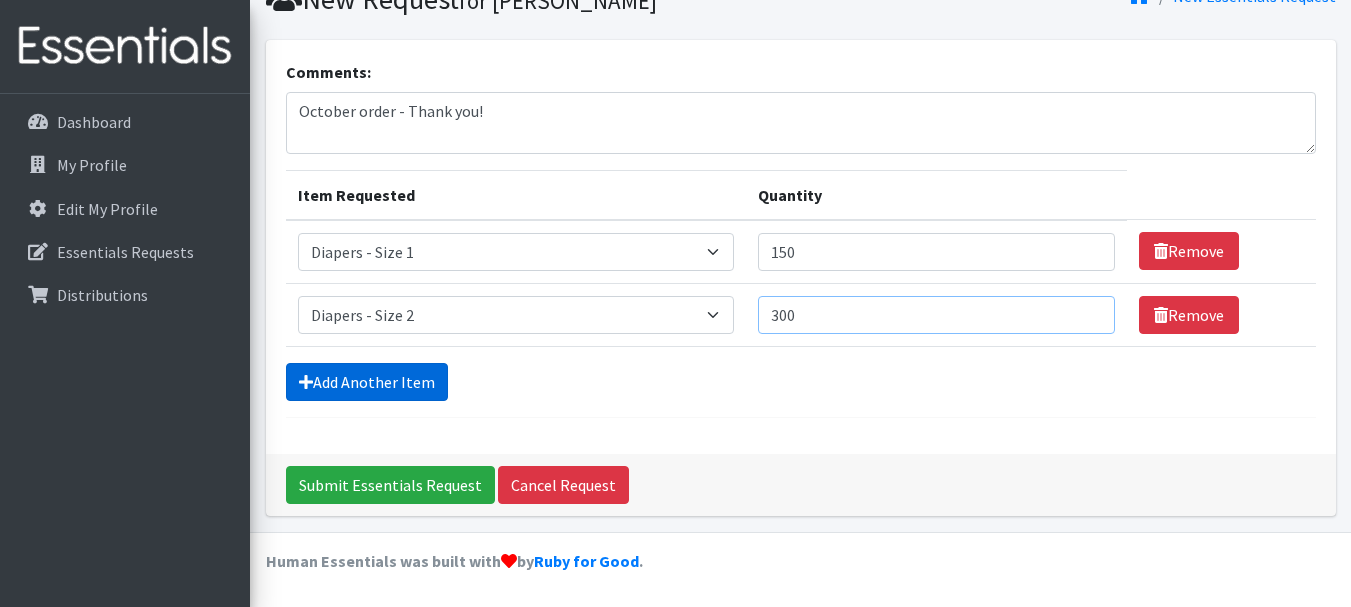 type on "300" 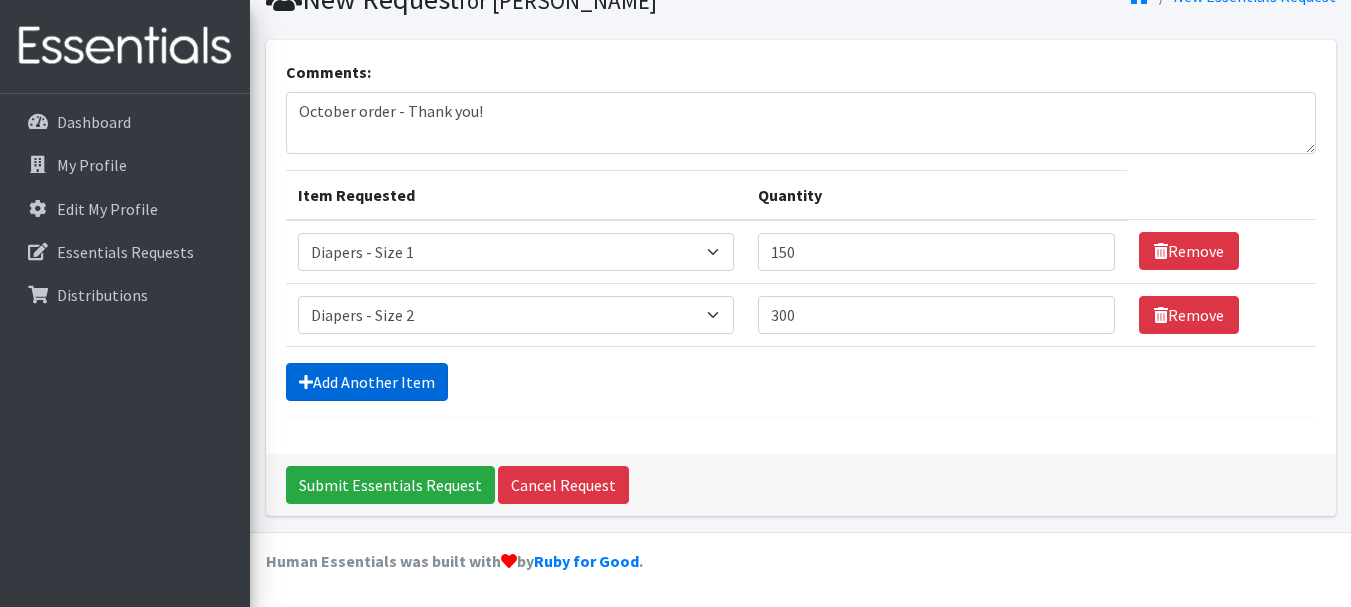 click on "Add Another Item" at bounding box center [367, 382] 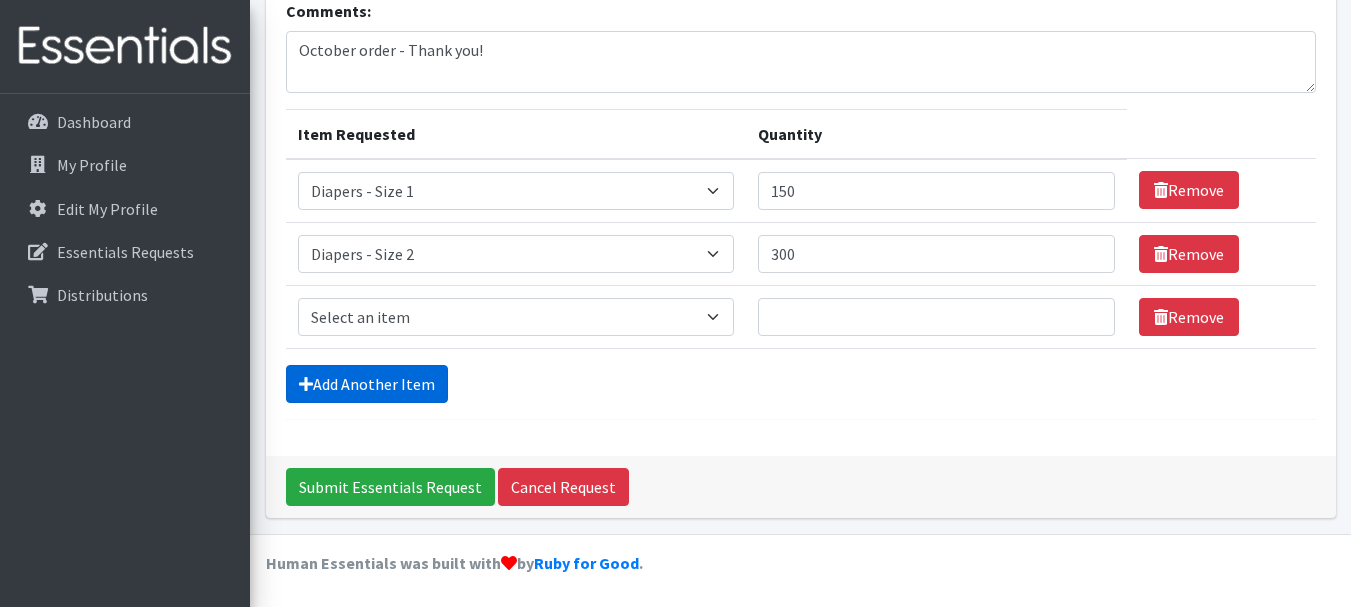 scroll, scrollTop: 153, scrollLeft: 0, axis: vertical 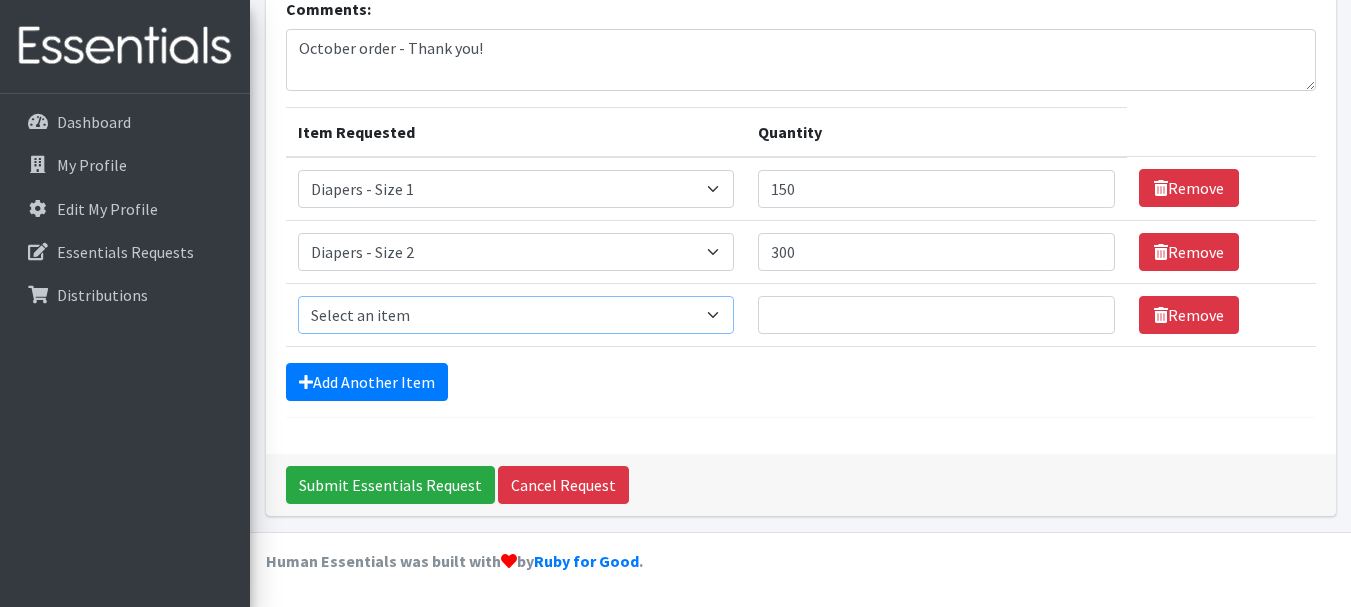 click on "Select an item
Diapers - Newborn
Diapers - Preemie
Diapers - Size 1
Diapers - Size 2
Diapers - Size 3
Diapers - Size 4
Diapers - Size 5
Diapers - Size 6
Diapers - Size 8
Misc - Laundry Detergent
Misc. - Baby Wipes
Misc. - Formula
Misc. - Hygiene Wipes
Misc. - Newborn Girl Swaddle Cotton
Misc. - Newborn Girl Swaddle Fleece
Misc. - Swimmers
Nursing Pad Kit
Period - Menstrual Cup (Post-Birth)
Period - Menstrual Cup (Pre-Birth)
Period - Menstrual Cup (Teen)
Period - Pad Only Kit
Period - Reusable Pad Kit
Period - Reusable Underwear S
Period - Reusable Underwear Teen M
Period - Reusable Underwear Teen XL
Period - Reusable Underwear XL
Period - Reusable Underwear XS
Period - Tampon & Pad Kit
Pull-Ups - 2T-3T Boys
Pull-Ups - 2T-3T Girls
Pull-Ups - 3T-4T Boys
Pull-Ups - 3T-4T Girls
Pull-Ups - 4T-5T Boys
Pull-Ups - 4T-5T Girls
Pull-Ups - 5T - 6T Boys
Pull-Ups - 5T - 6T Girls
Swimmer (M) 20-33lbs
Swimmers (L) >31lbs
Swimmers (S) 13-24lbs" at bounding box center (516, 315) 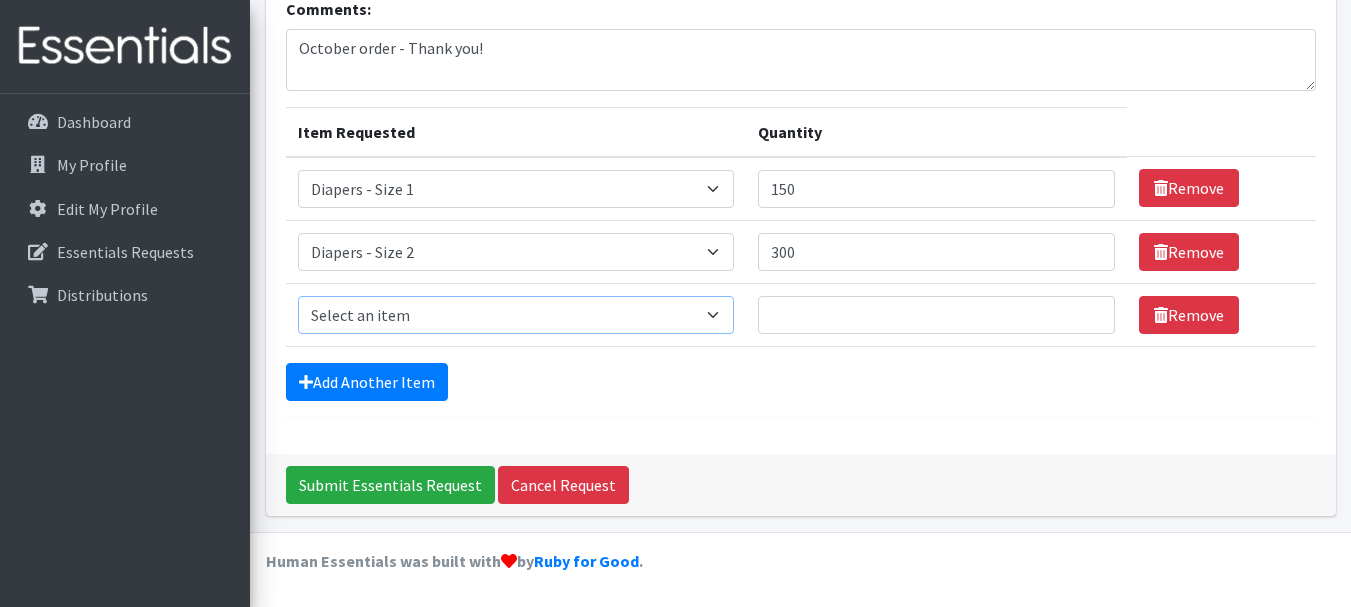 select on "98" 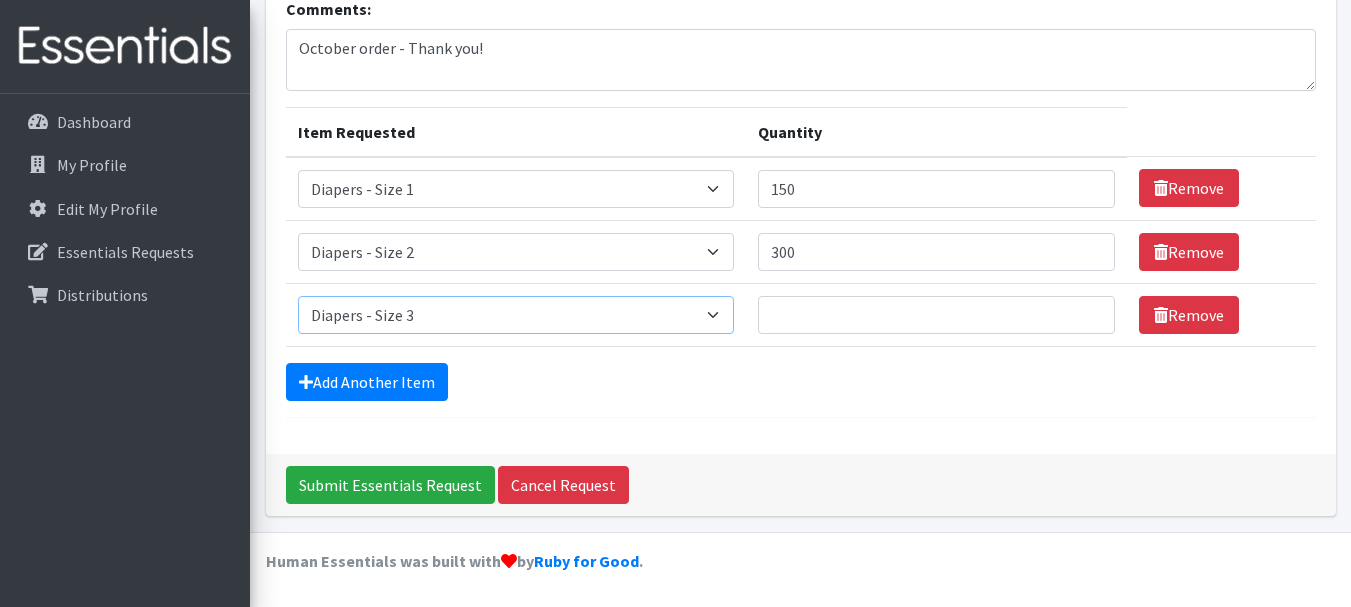 click on "Select an item
Diapers - Newborn
Diapers - Preemie
Diapers - Size 1
Diapers - Size 2
Diapers - Size 3
Diapers - Size 4
Diapers - Size 5
Diapers - Size 6
Diapers - Size 8
Misc - Laundry Detergent
Misc. - Baby Wipes
Misc. - Formula
Misc. - Hygiene Wipes
Misc. - Newborn Girl Swaddle Cotton
Misc. - Newborn Girl Swaddle Fleece
Misc. - Swimmers
Nursing Pad Kit
Period - Menstrual Cup (Post-Birth)
Period - Menstrual Cup (Pre-Birth)
Period - Menstrual Cup (Teen)
Period - Pad Only Kit
Period - Reusable Pad Kit
Period - Reusable Underwear S
Period - Reusable Underwear Teen M
Period - Reusable Underwear Teen XL
Period - Reusable Underwear XL
Period - Reusable Underwear XS
Period - Tampon & Pad Kit
Pull-Ups - 2T-3T Boys
Pull-Ups - 2T-3T Girls
Pull-Ups - 3T-4T Boys
Pull-Ups - 3T-4T Girls
Pull-Ups - 4T-5T Boys
Pull-Ups - 4T-5T Girls
Pull-Ups - 5T - 6T Boys
Pull-Ups - 5T - 6T Girls
Swimmer (M) 20-33lbs
Swimmers (L) >31lbs
Swimmers (S) 13-24lbs" at bounding box center [516, 315] 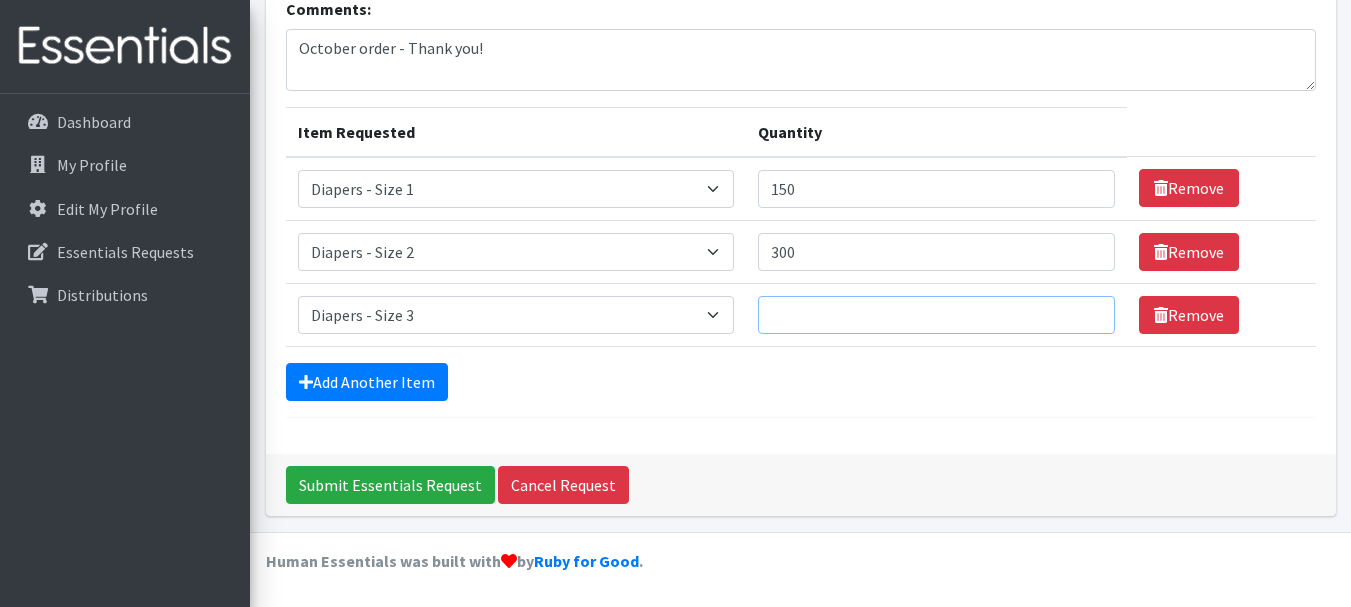 click on "Quantity" at bounding box center [936, 315] 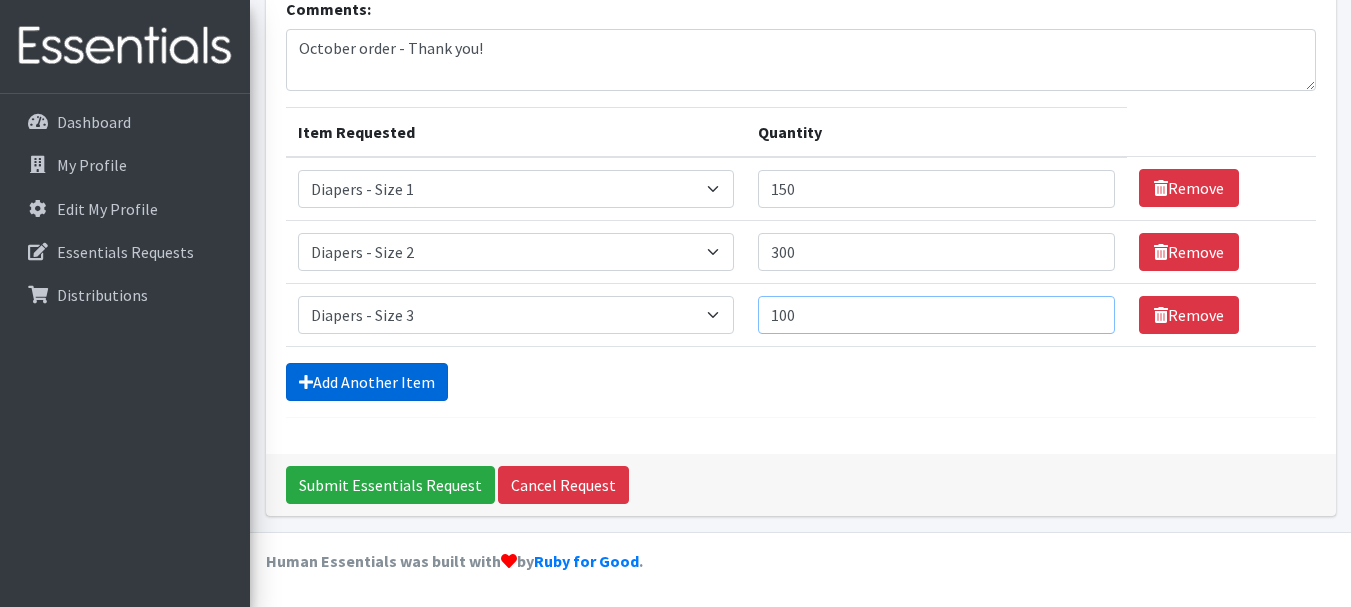 type on "100" 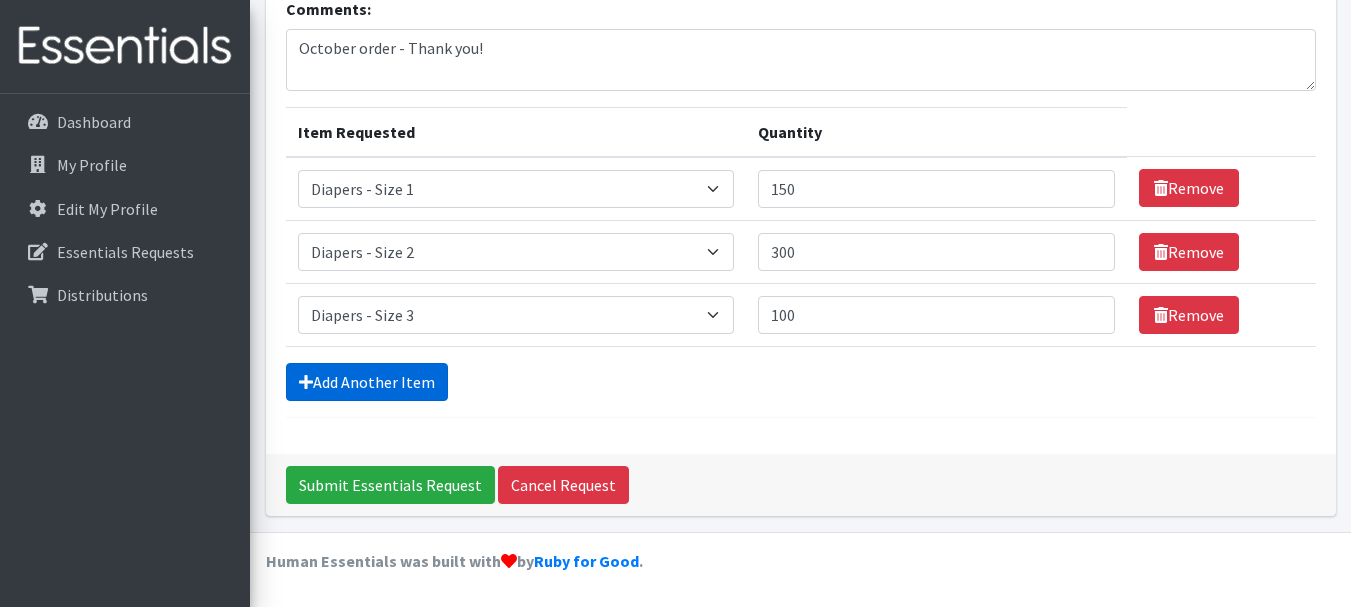 click on "Add Another Item" at bounding box center (367, 382) 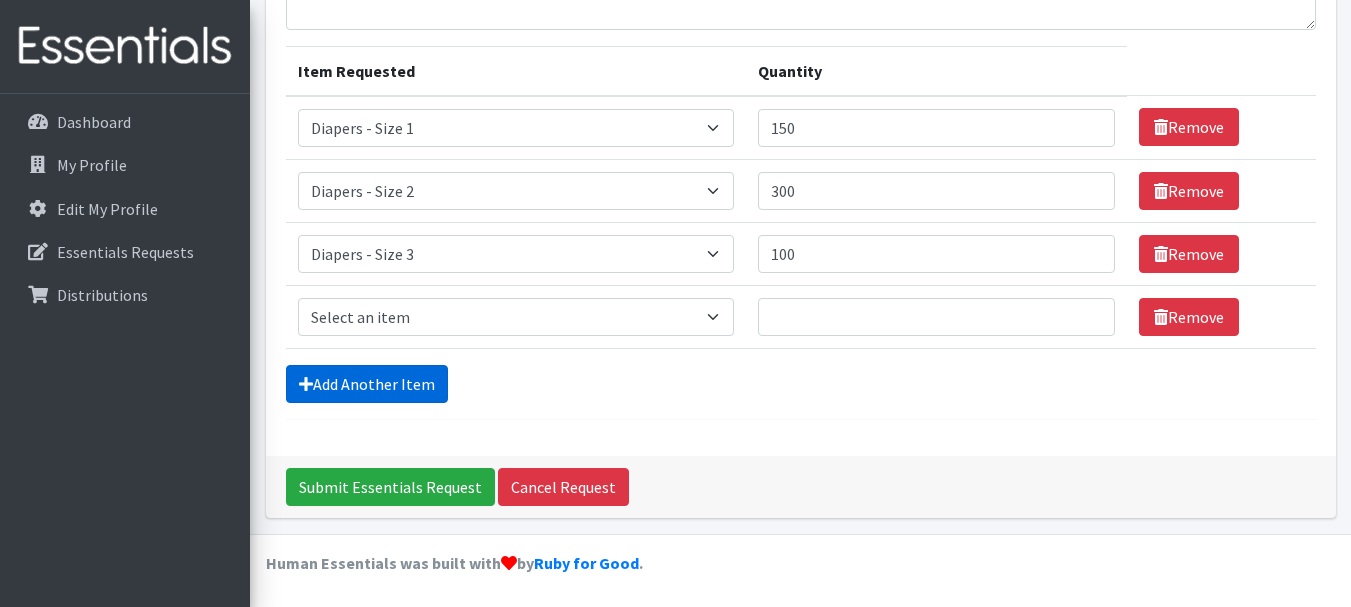 scroll, scrollTop: 216, scrollLeft: 0, axis: vertical 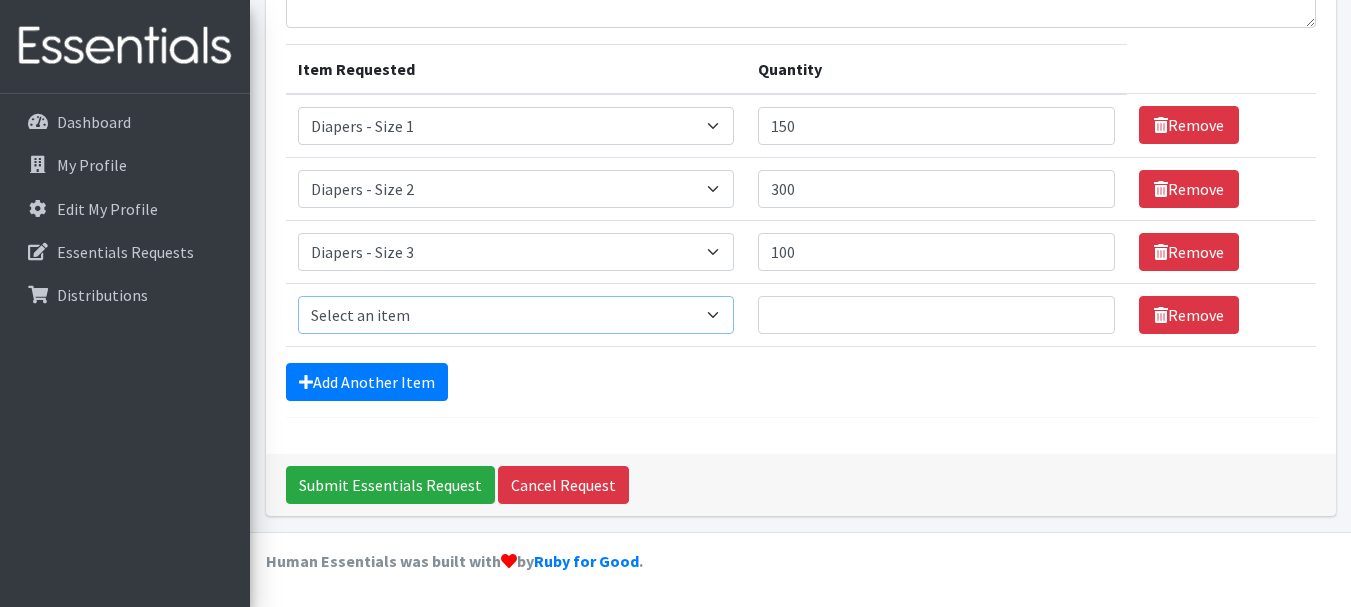click on "Select an item
Diapers - Newborn
Diapers - Preemie
Diapers - Size 1
Diapers - Size 2
Diapers - Size 3
Diapers - Size 4
Diapers - Size 5
Diapers - Size 6
Diapers - Size 8
Misc - Laundry Detergent
Misc. - Baby Wipes
Misc. - Formula
Misc. - Hygiene Wipes
Misc. - Newborn Girl Swaddle Cotton
Misc. - Newborn Girl Swaddle Fleece
Misc. - Swimmers
Nursing Pad Kit
Period - Menstrual Cup (Post-Birth)
Period - Menstrual Cup (Pre-Birth)
Period - Menstrual Cup (Teen)
Period - Pad Only Kit
Period - Reusable Pad Kit
Period - Reusable Underwear S
Period - Reusable Underwear Teen M
Period - Reusable Underwear Teen XL
Period - Reusable Underwear XL
Period - Reusable Underwear XS
Period - Tampon & Pad Kit
Pull-Ups - 2T-3T Boys
Pull-Ups - 2T-3T Girls
Pull-Ups - 3T-4T Boys
Pull-Ups - 3T-4T Girls
Pull-Ups - 4T-5T Boys
Pull-Ups - 4T-5T Girls
Pull-Ups - 5T - 6T Boys
Pull-Ups - 5T - 6T Girls
Swimmer (M) 20-33lbs
Swimmers (L) >31lbs
Swimmers (S) 13-24lbs" at bounding box center (516, 315) 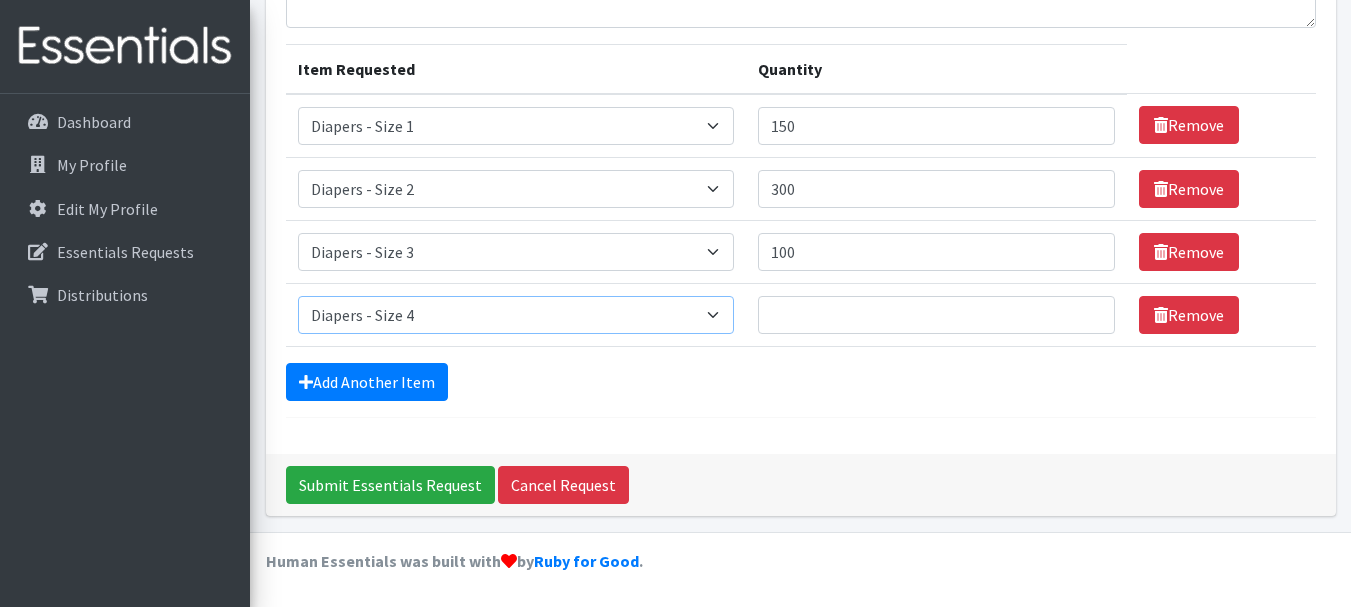 click on "Select an item
Diapers - Newborn
Diapers - Preemie
Diapers - Size 1
Diapers - Size 2
Diapers - Size 3
Diapers - Size 4
Diapers - Size 5
Diapers - Size 6
Diapers - Size 8
Misc - Laundry Detergent
Misc. - Baby Wipes
Misc. - Formula
Misc. - Hygiene Wipes
Misc. - Newborn Girl Swaddle Cotton
Misc. - Newborn Girl Swaddle Fleece
Misc. - Swimmers
Nursing Pad Kit
Period - Menstrual Cup (Post-Birth)
Period - Menstrual Cup (Pre-Birth)
Period - Menstrual Cup (Teen)
Period - Pad Only Kit
Period - Reusable Pad Kit
Period - Reusable Underwear S
Period - Reusable Underwear Teen M
Period - Reusable Underwear Teen XL
Period - Reusable Underwear XL
Period - Reusable Underwear XS
Period - Tampon & Pad Kit
Pull-Ups - 2T-3T Boys
Pull-Ups - 2T-3T Girls
Pull-Ups - 3T-4T Boys
Pull-Ups - 3T-4T Girls
Pull-Ups - 4T-5T Boys
Pull-Ups - 4T-5T Girls
Pull-Ups - 5T - 6T Boys
Pull-Ups - 5T - 6T Girls
Swimmer (M) 20-33lbs
Swimmers (L) >31lbs
Swimmers (S) 13-24lbs" at bounding box center [516, 315] 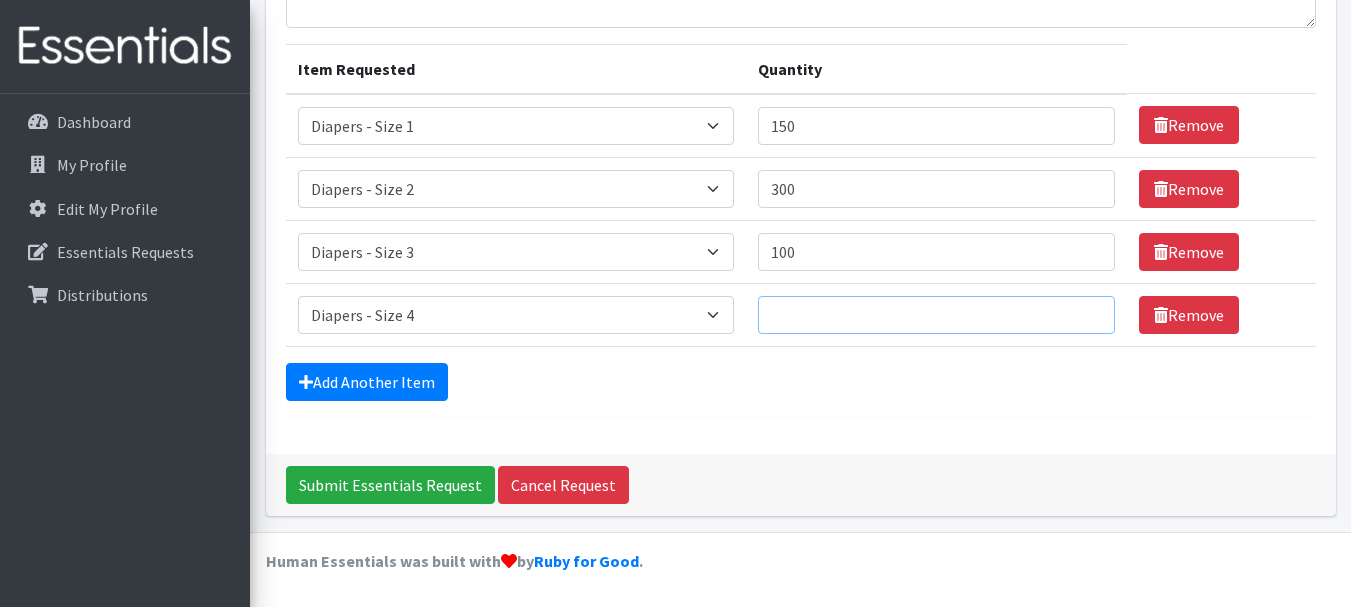click on "Quantity" at bounding box center (936, 315) 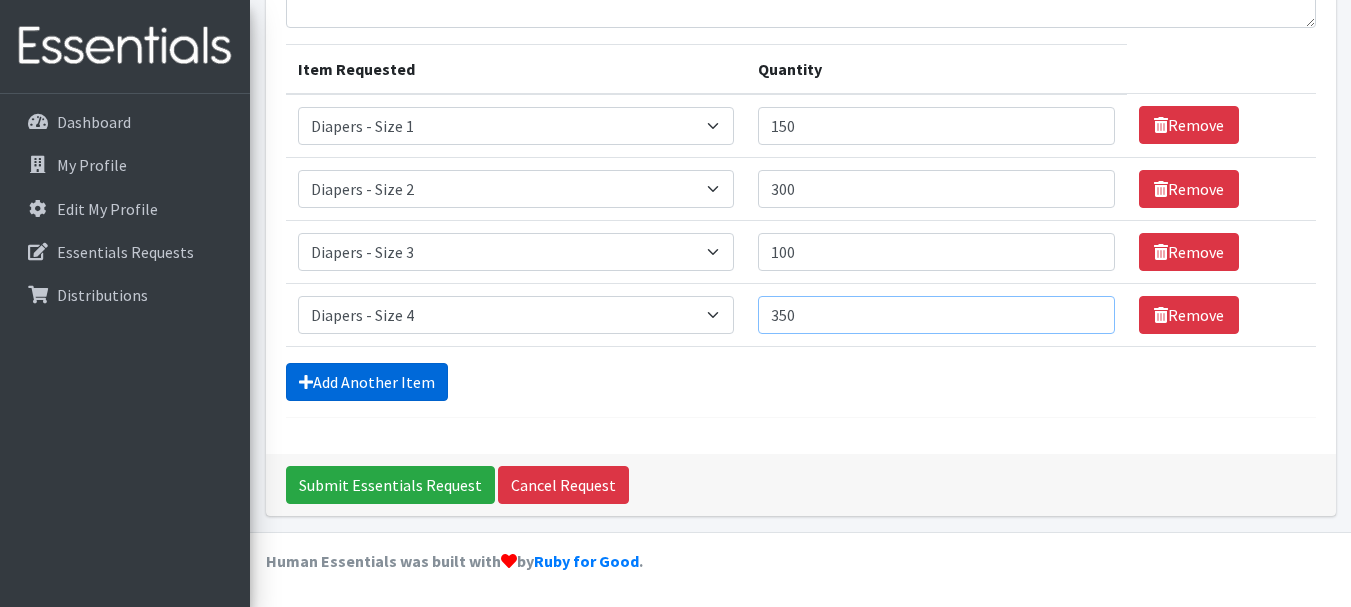 type on "350" 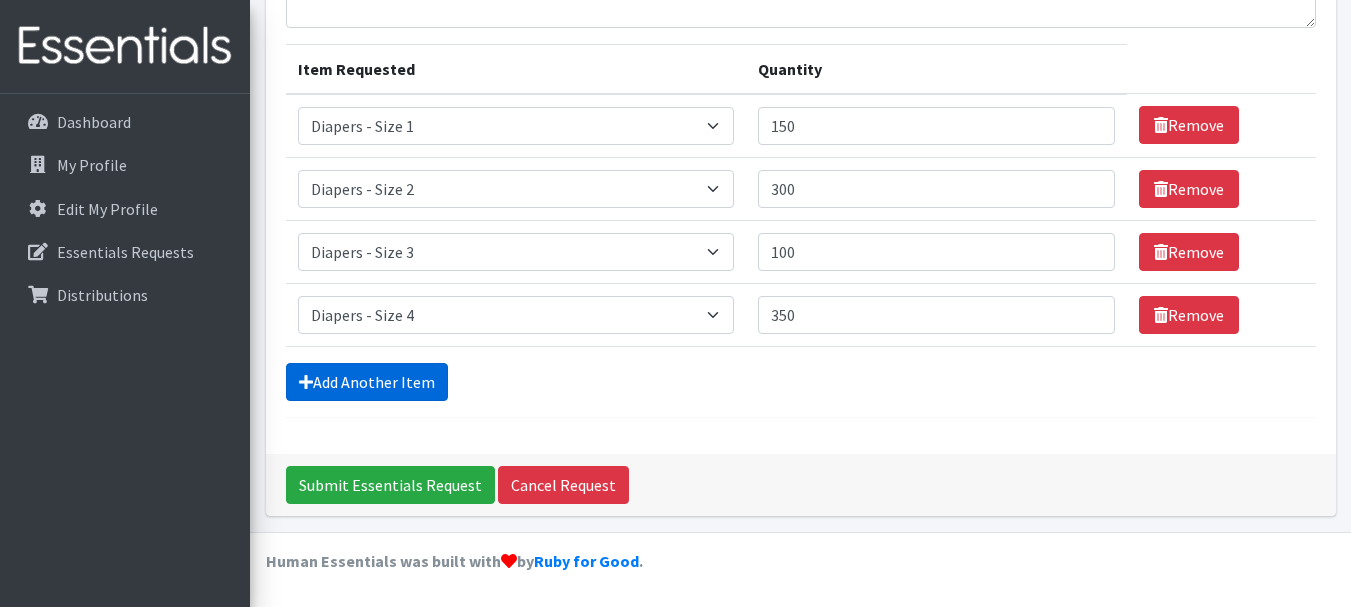 click on "Add Another Item" at bounding box center [367, 382] 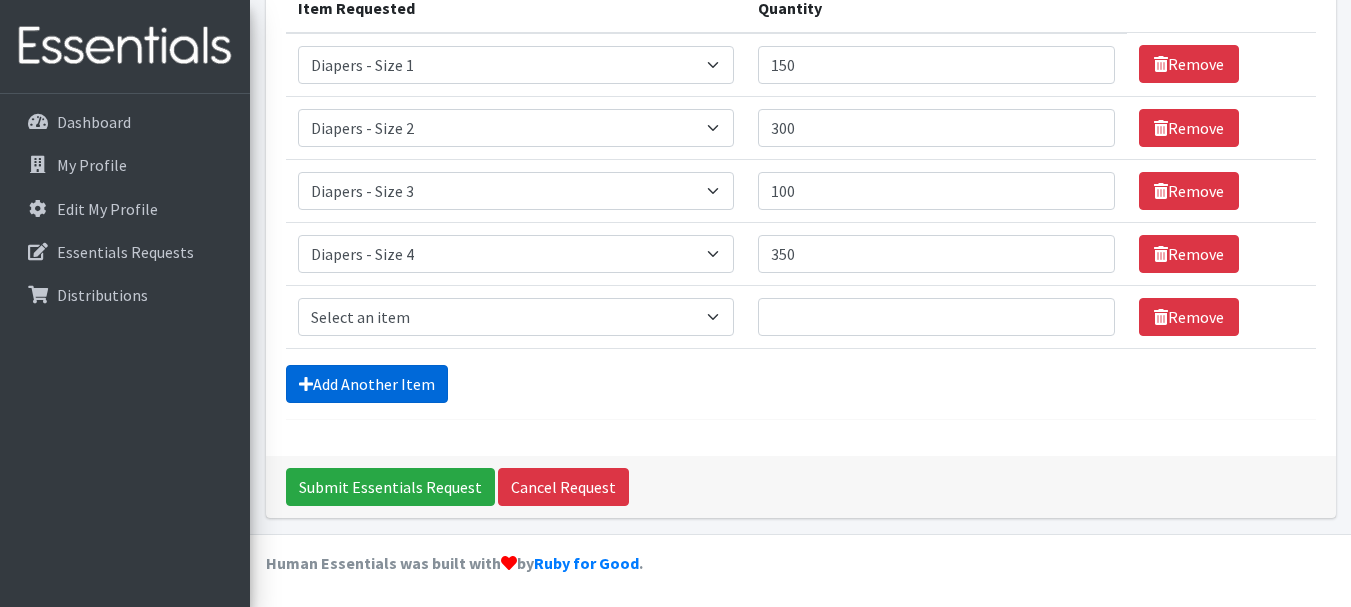 scroll, scrollTop: 279, scrollLeft: 0, axis: vertical 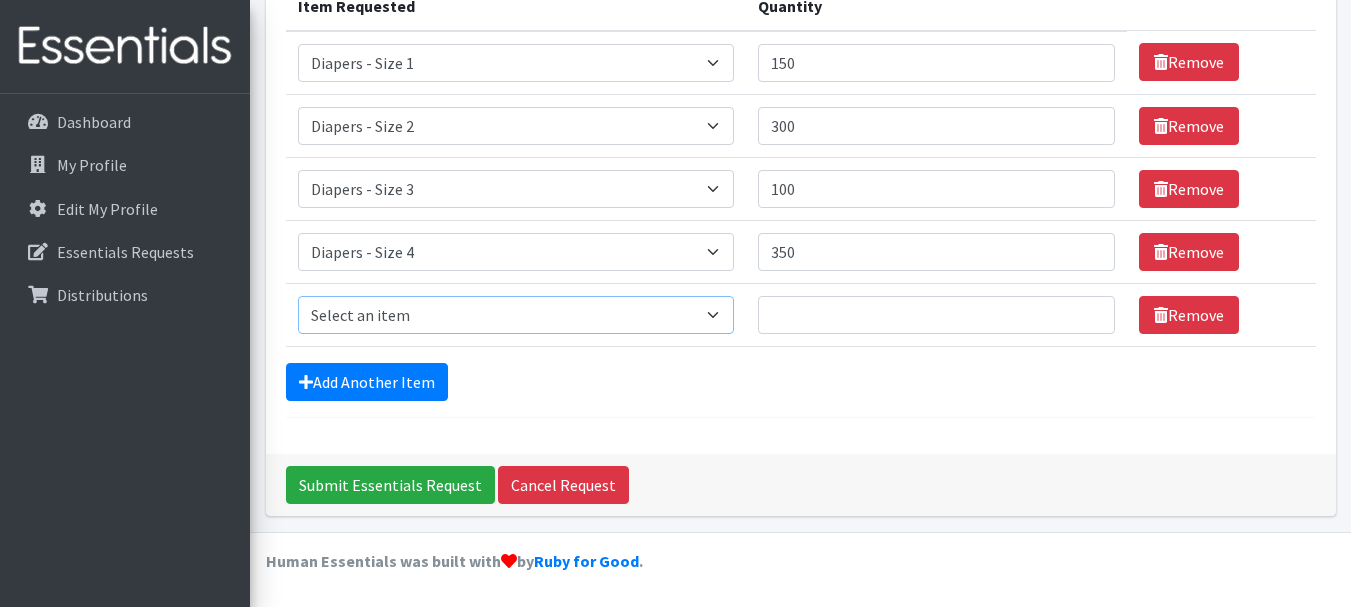 click on "Select an item
Diapers - Newborn
Diapers - Preemie
Diapers - Size 1
Diapers - Size 2
Diapers - Size 3
Diapers - Size 4
Diapers - Size 5
Diapers - Size 6
Diapers - Size 8
Misc - Laundry Detergent
Misc. - Baby Wipes
Misc. - Formula
Misc. - Hygiene Wipes
Misc. - Newborn Girl Swaddle Cotton
Misc. - Newborn Girl Swaddle Fleece
Misc. - Swimmers
Nursing Pad Kit
Period - Menstrual Cup (Post-Birth)
Period - Menstrual Cup (Pre-Birth)
Period - Menstrual Cup (Teen)
Period - Pad Only Kit
Period - Reusable Pad Kit
Period - Reusable Underwear S
Period - Reusable Underwear Teen M
Period - Reusable Underwear Teen XL
Period - Reusable Underwear XL
Period - Reusable Underwear XS
Period - Tampon & Pad Kit
Pull-Ups - 2T-3T Boys
Pull-Ups - 2T-3T Girls
Pull-Ups - 3T-4T Boys
Pull-Ups - 3T-4T Girls
Pull-Ups - 4T-5T Boys
Pull-Ups - 4T-5T Girls
Pull-Ups - 5T - 6T Boys
Pull-Ups - 5T - 6T Girls
Swimmer (M) 20-33lbs
Swimmers (L) >31lbs
Swimmers (S) 13-24lbs" at bounding box center (516, 315) 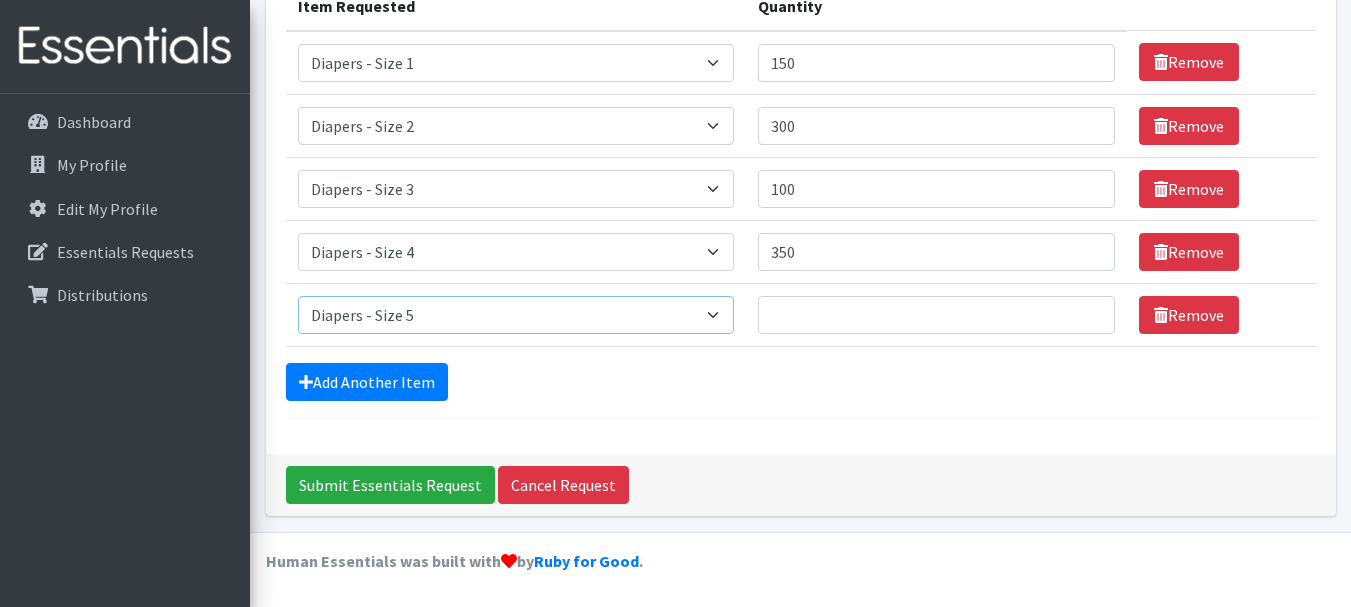 click on "Select an item
Diapers - Newborn
Diapers - Preemie
Diapers - Size 1
Diapers - Size 2
Diapers - Size 3
Diapers - Size 4
Diapers - Size 5
Diapers - Size 6
Diapers - Size 8
Misc - Laundry Detergent
Misc. - Baby Wipes
Misc. - Formula
Misc. - Hygiene Wipes
Misc. - Newborn Girl Swaddle Cotton
Misc. - Newborn Girl Swaddle Fleece
Misc. - Swimmers
Nursing Pad Kit
Period - Menstrual Cup (Post-Birth)
Period - Menstrual Cup (Pre-Birth)
Period - Menstrual Cup (Teen)
Period - Pad Only Kit
Period - Reusable Pad Kit
Period - Reusable Underwear S
Period - Reusable Underwear Teen M
Period - Reusable Underwear Teen XL
Period - Reusable Underwear XL
Period - Reusable Underwear XS
Period - Tampon & Pad Kit
Pull-Ups - 2T-3T Boys
Pull-Ups - 2T-3T Girls
Pull-Ups - 3T-4T Boys
Pull-Ups - 3T-4T Girls
Pull-Ups - 4T-5T Boys
Pull-Ups - 4T-5T Girls
Pull-Ups - 5T - 6T Boys
Pull-Ups - 5T - 6T Girls
Swimmer (M) 20-33lbs
Swimmers (L) >31lbs
Swimmers (S) 13-24lbs" at bounding box center [516, 315] 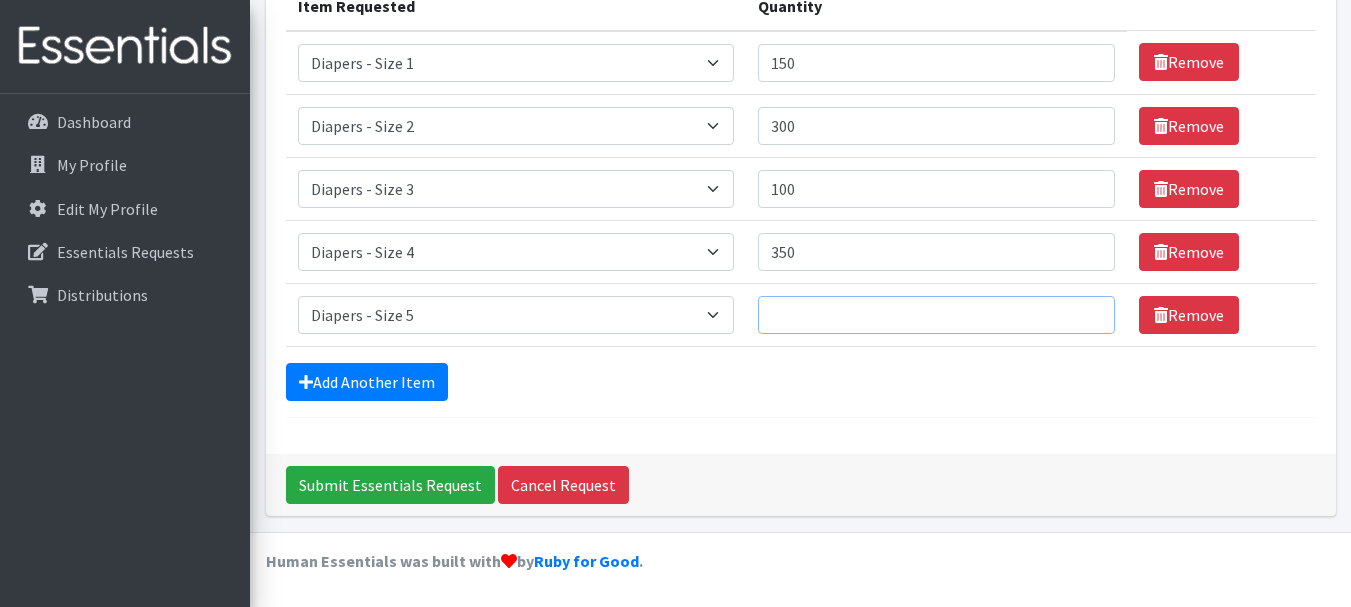 click on "Quantity" at bounding box center (936, 315) 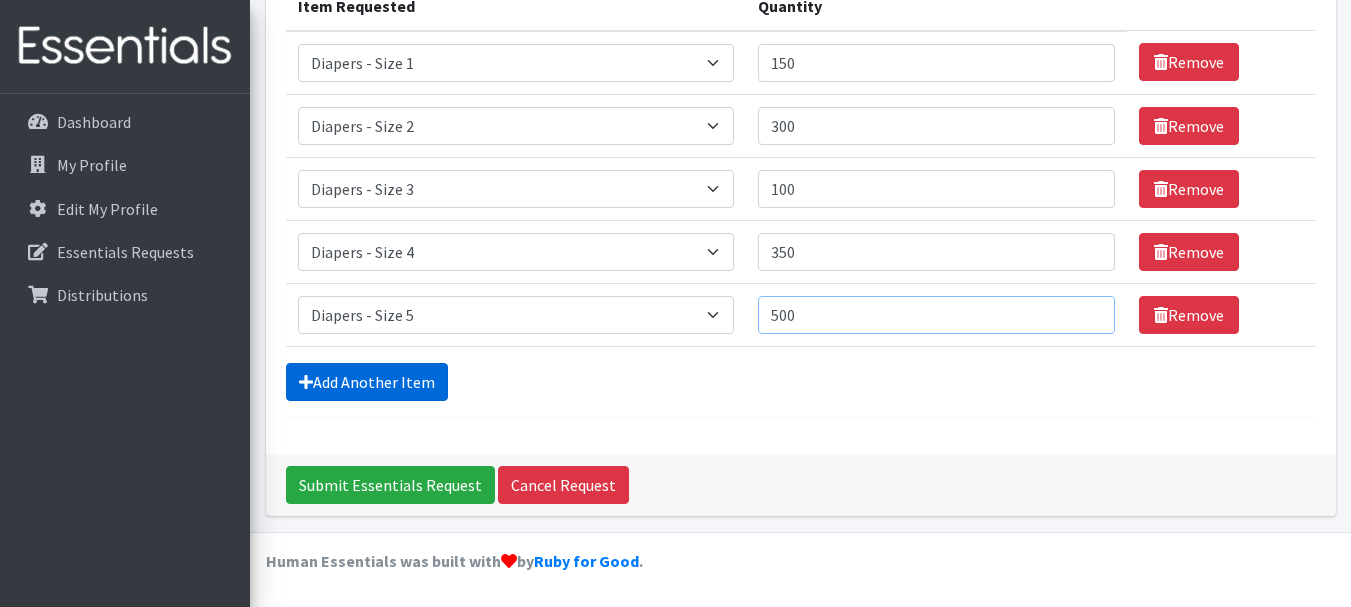 type on "500" 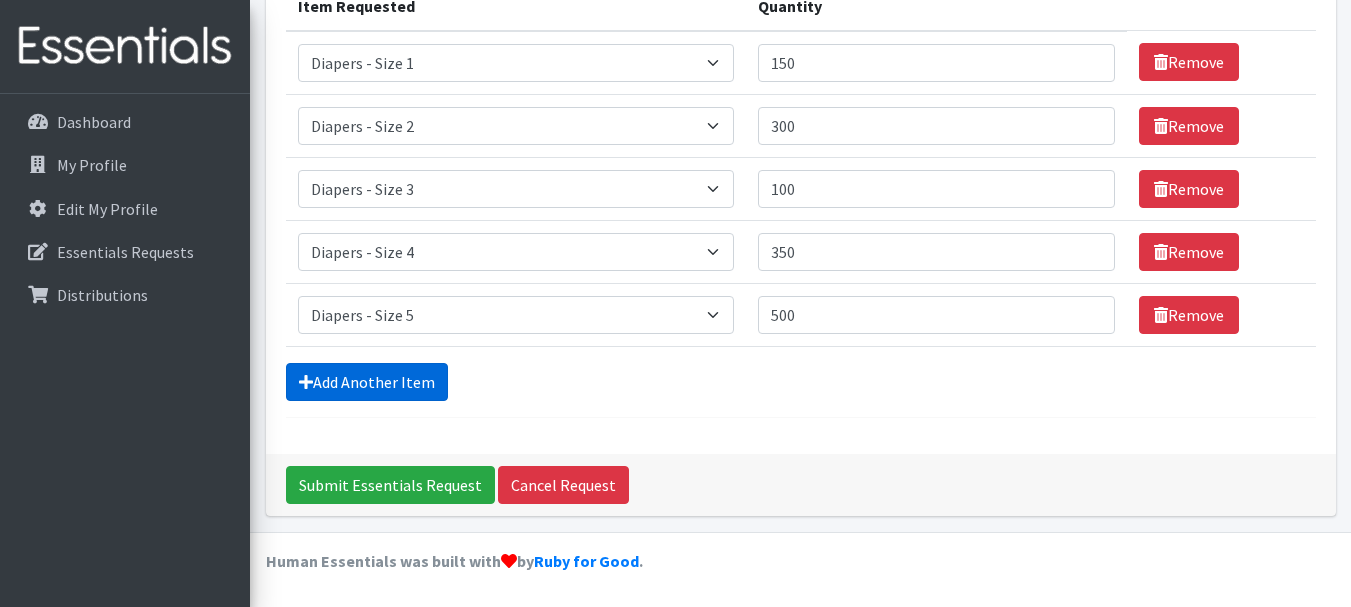 click on "Add Another Item" at bounding box center [367, 382] 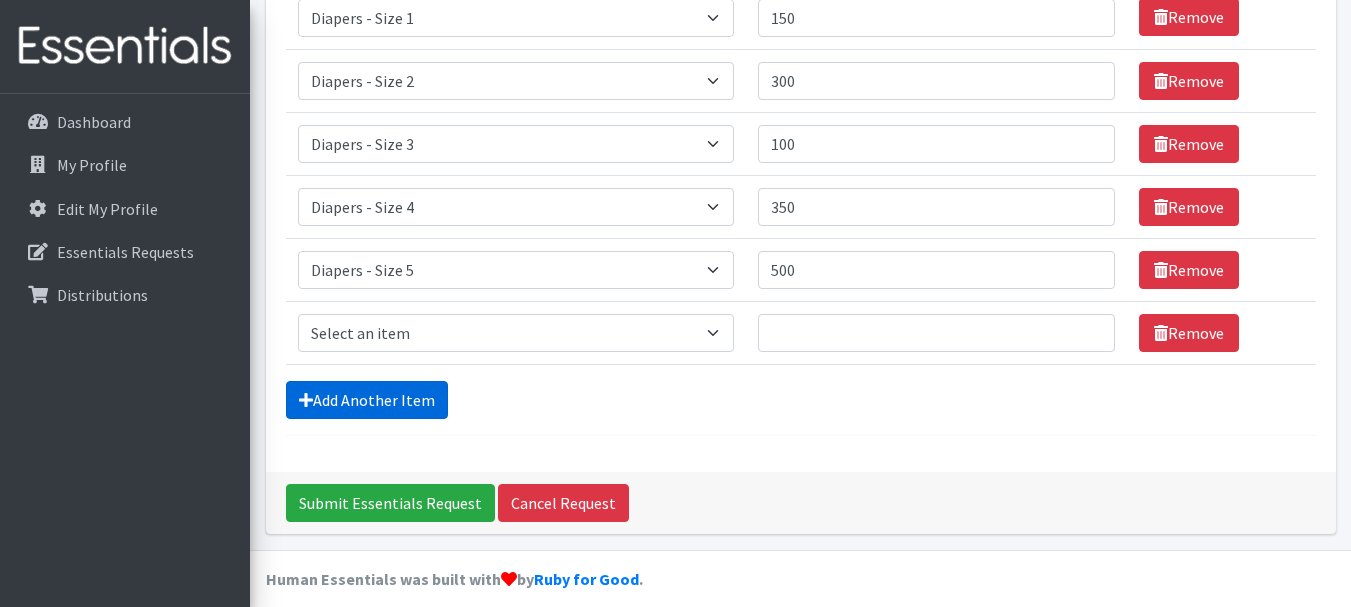 scroll, scrollTop: 342, scrollLeft: 0, axis: vertical 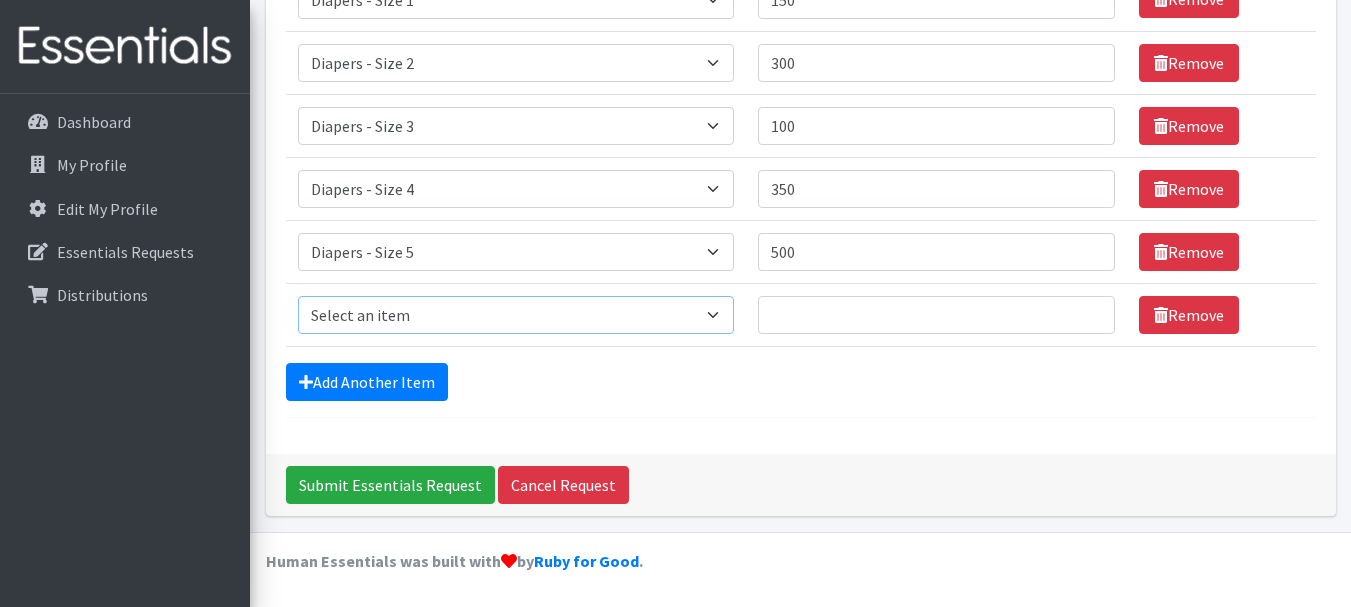 click on "Select an item
Diapers - Newborn
Diapers - Preemie
Diapers - Size 1
Diapers - Size 2
Diapers - Size 3
Diapers - Size 4
Diapers - Size 5
Diapers - Size 6
Diapers - Size 8
Misc - Laundry Detergent
Misc. - Baby Wipes
Misc. - Formula
Misc. - Hygiene Wipes
Misc. - Newborn Girl Swaddle Cotton
Misc. - Newborn Girl Swaddle Fleece
Misc. - Swimmers
Nursing Pad Kit
Period - Menstrual Cup (Post-Birth)
Period - Menstrual Cup (Pre-Birth)
Period - Menstrual Cup (Teen)
Period - Pad Only Kit
Period - Reusable Pad Kit
Period - Reusable Underwear S
Period - Reusable Underwear Teen M
Period - Reusable Underwear Teen XL
Period - Reusable Underwear XL
Period - Reusable Underwear XS
Period - Tampon & Pad Kit
Pull-Ups - 2T-3T Boys
Pull-Ups - 2T-3T Girls
Pull-Ups - 3T-4T Boys
Pull-Ups - 3T-4T Girls
Pull-Ups - 4T-5T Boys
Pull-Ups - 4T-5T Girls
Pull-Ups - 5T - 6T Boys
Pull-Ups - 5T - 6T Girls
Swimmer (M) 20-33lbs
Swimmers (L) >31lbs
Swimmers (S) 13-24lbs" at bounding box center [516, 315] 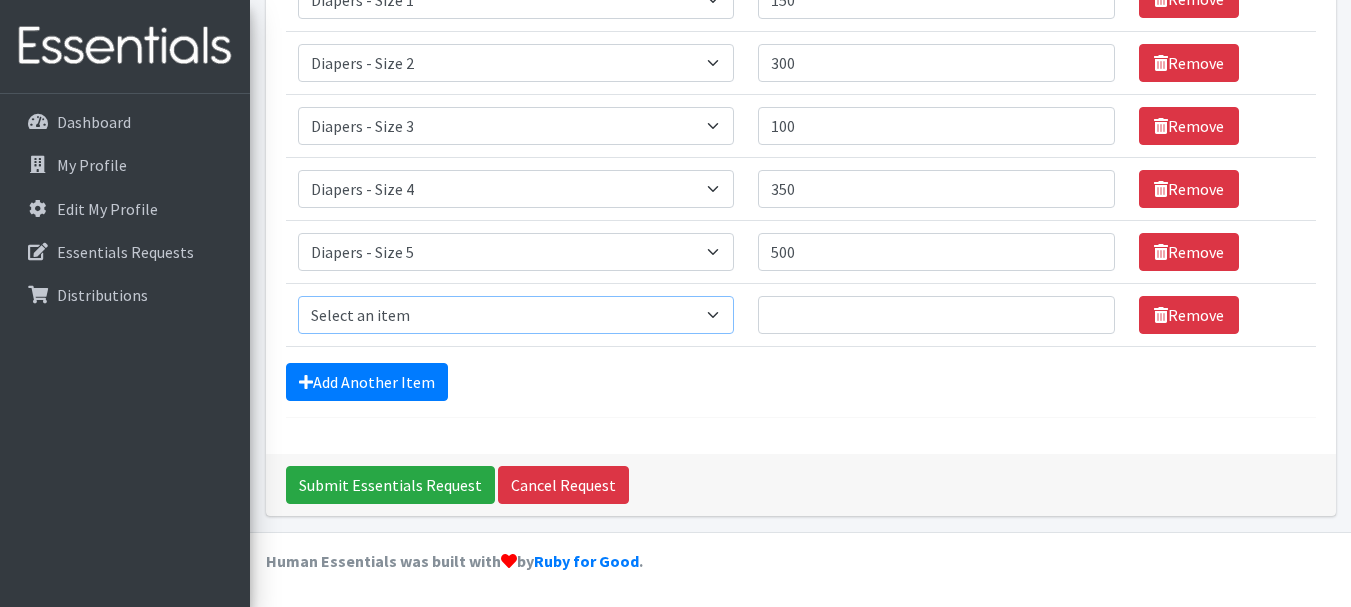 select on "75" 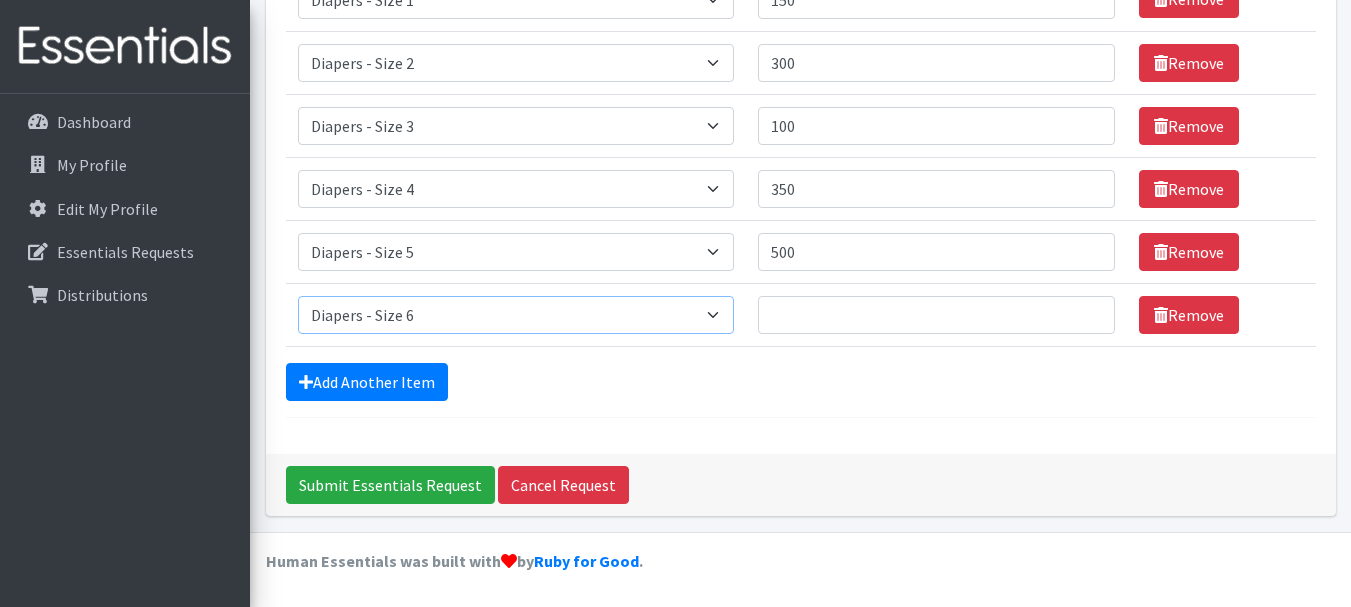 click on "Select an item
Diapers - Newborn
Diapers - Preemie
Diapers - Size 1
Diapers - Size 2
Diapers - Size 3
Diapers - Size 4
Diapers - Size 5
Diapers - Size 6
Diapers - Size 8
Misc - Laundry Detergent
Misc. - Baby Wipes
Misc. - Formula
Misc. - Hygiene Wipes
Misc. - Newborn Girl Swaddle Cotton
Misc. - Newborn Girl Swaddle Fleece
Misc. - Swimmers
Nursing Pad Kit
Period - Menstrual Cup (Post-Birth)
Period - Menstrual Cup (Pre-Birth)
Period - Menstrual Cup (Teen)
Period - Pad Only Kit
Period - Reusable Pad Kit
Period - Reusable Underwear S
Period - Reusable Underwear Teen M
Period - Reusable Underwear Teen XL
Period - Reusable Underwear XL
Period - Reusable Underwear XS
Period - Tampon & Pad Kit
Pull-Ups - 2T-3T Boys
Pull-Ups - 2T-3T Girls
Pull-Ups - 3T-4T Boys
Pull-Ups - 3T-4T Girls
Pull-Ups - 4T-5T Boys
Pull-Ups - 4T-5T Girls
Pull-Ups - 5T - 6T Boys
Pull-Ups - 5T - 6T Girls
Swimmer (M) 20-33lbs
Swimmers (L) >31lbs
Swimmers (S) 13-24lbs" at bounding box center (516, 315) 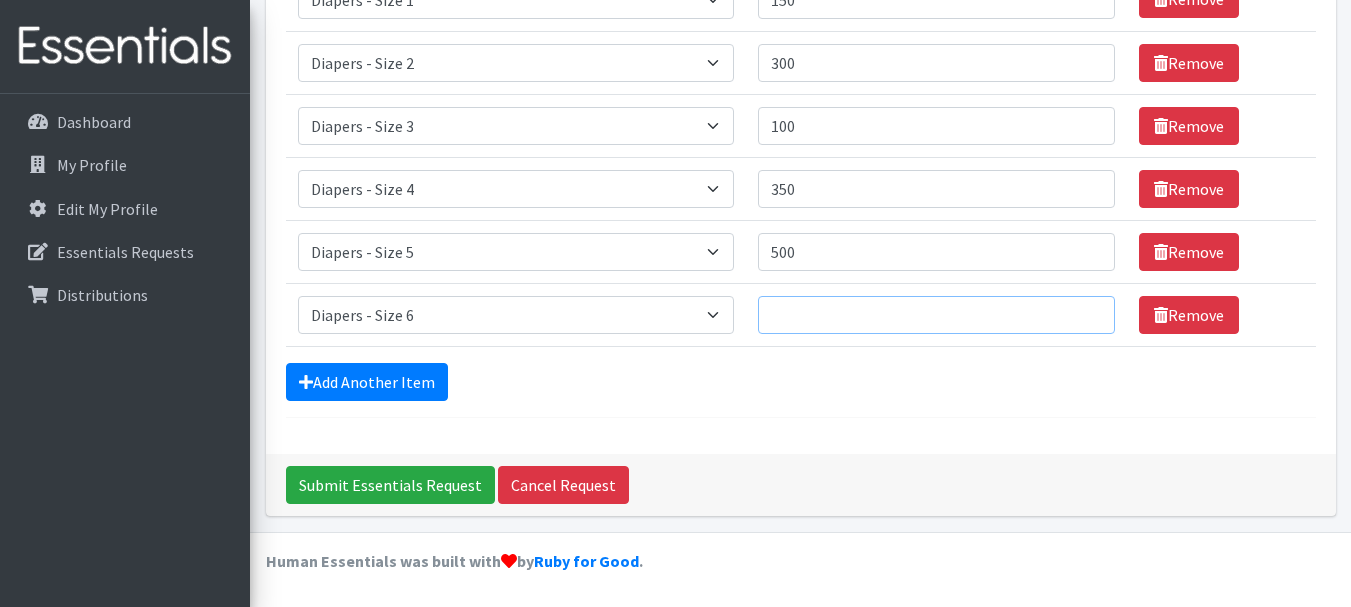 click on "Quantity" at bounding box center (936, 315) 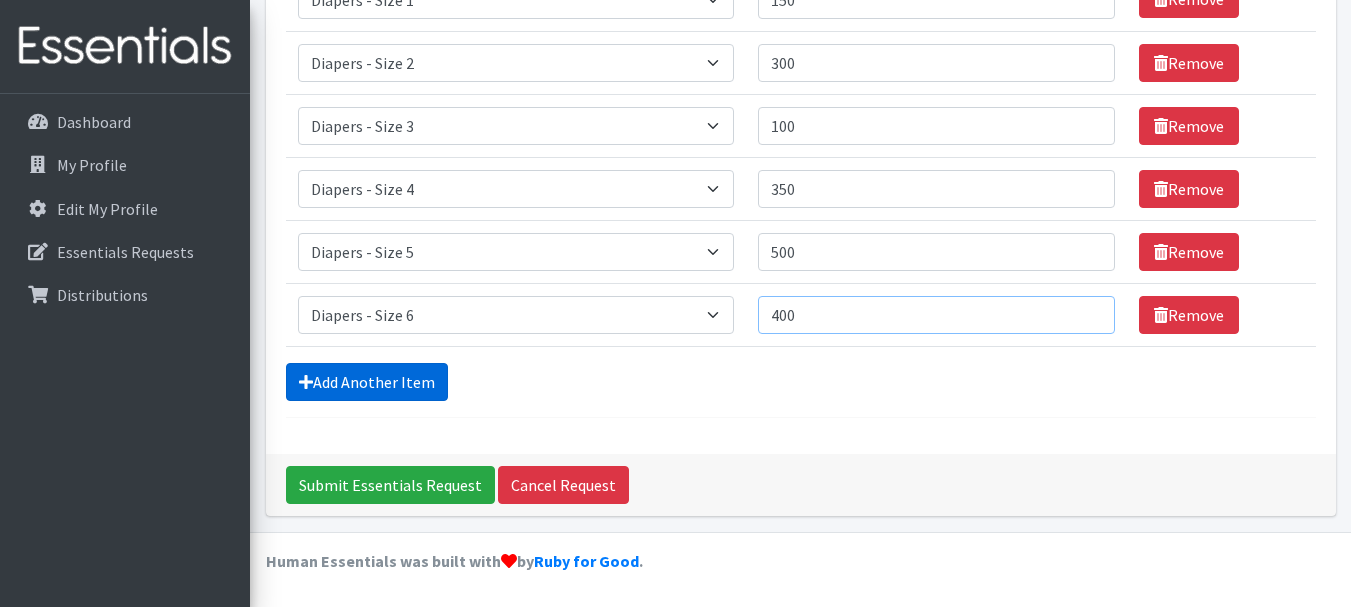 type on "400" 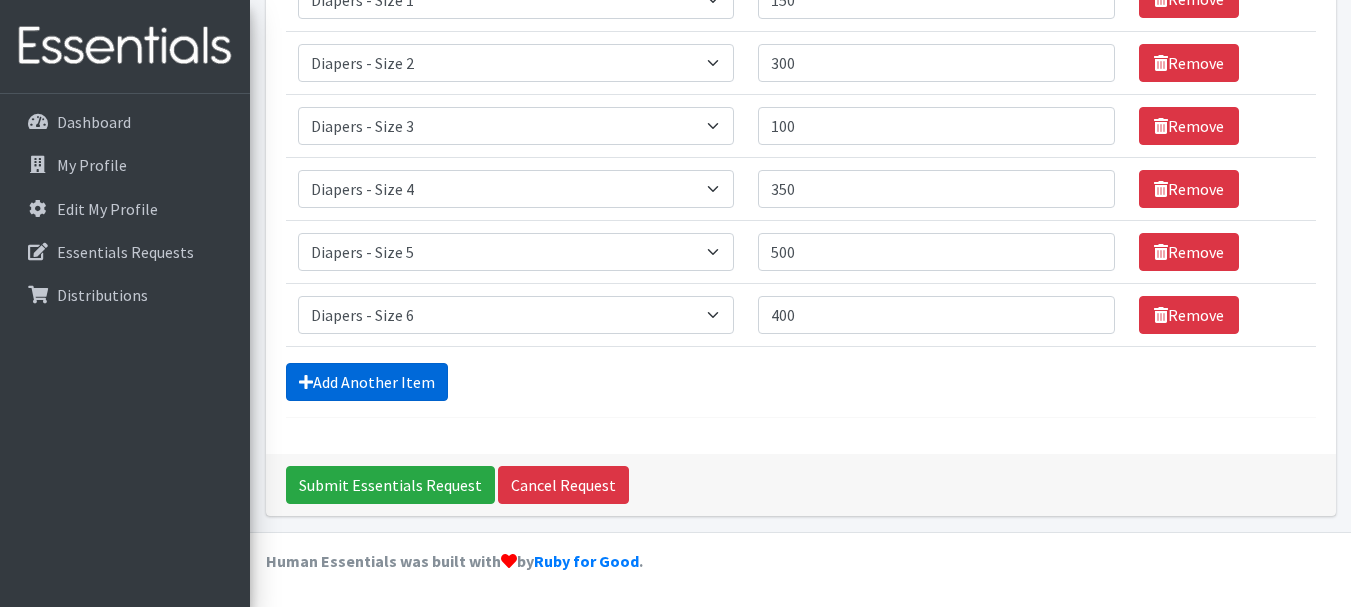 click on "Add Another Item" at bounding box center (367, 382) 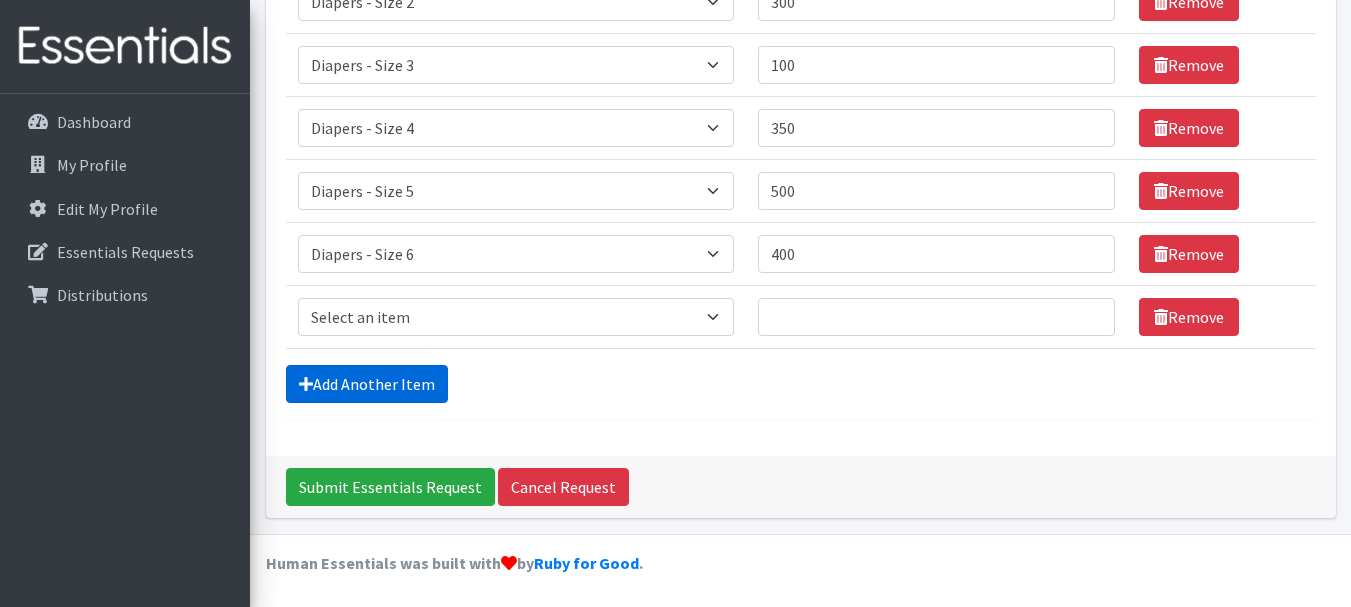 scroll, scrollTop: 405, scrollLeft: 0, axis: vertical 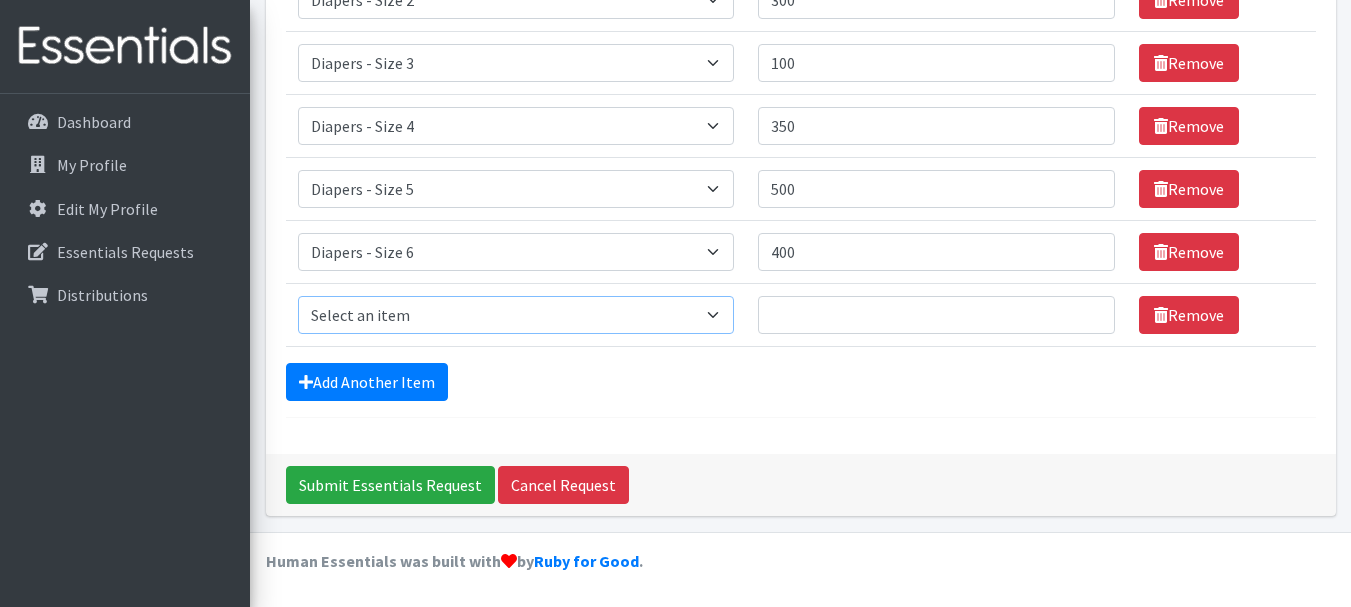 click on "Select an item
Diapers - Newborn
Diapers - Preemie
Diapers - Size 1
Diapers - Size 2
Diapers - Size 3
Diapers - Size 4
Diapers - Size 5
Diapers - Size 6
Diapers - Size 8
Misc - Laundry Detergent
Misc. - Baby Wipes
Misc. - Formula
Misc. - Hygiene Wipes
Misc. - Newborn Girl Swaddle Cotton
Misc. - Newborn Girl Swaddle Fleece
Misc. - Swimmers
Nursing Pad Kit
Period - Menstrual Cup (Post-Birth)
Period - Menstrual Cup (Pre-Birth)
Period - Menstrual Cup (Teen)
Period - Pad Only Kit
Period - Reusable Pad Kit
Period - Reusable Underwear S
Period - Reusable Underwear Teen M
Period - Reusable Underwear Teen XL
Period - Reusable Underwear XL
Period - Reusable Underwear XS
Period - Tampon & Pad Kit
Pull-Ups - 2T-3T Boys
Pull-Ups - 2T-3T Girls
Pull-Ups - 3T-4T Boys
Pull-Ups - 3T-4T Girls
Pull-Ups - 4T-5T Boys
Pull-Ups - 4T-5T Girls
Pull-Ups - 5T - 6T Boys
Pull-Ups - 5T - 6T Girls
Swimmer (M) 20-33lbs
Swimmers (L) >31lbs
Swimmers (S) 13-24lbs" at bounding box center (516, 315) 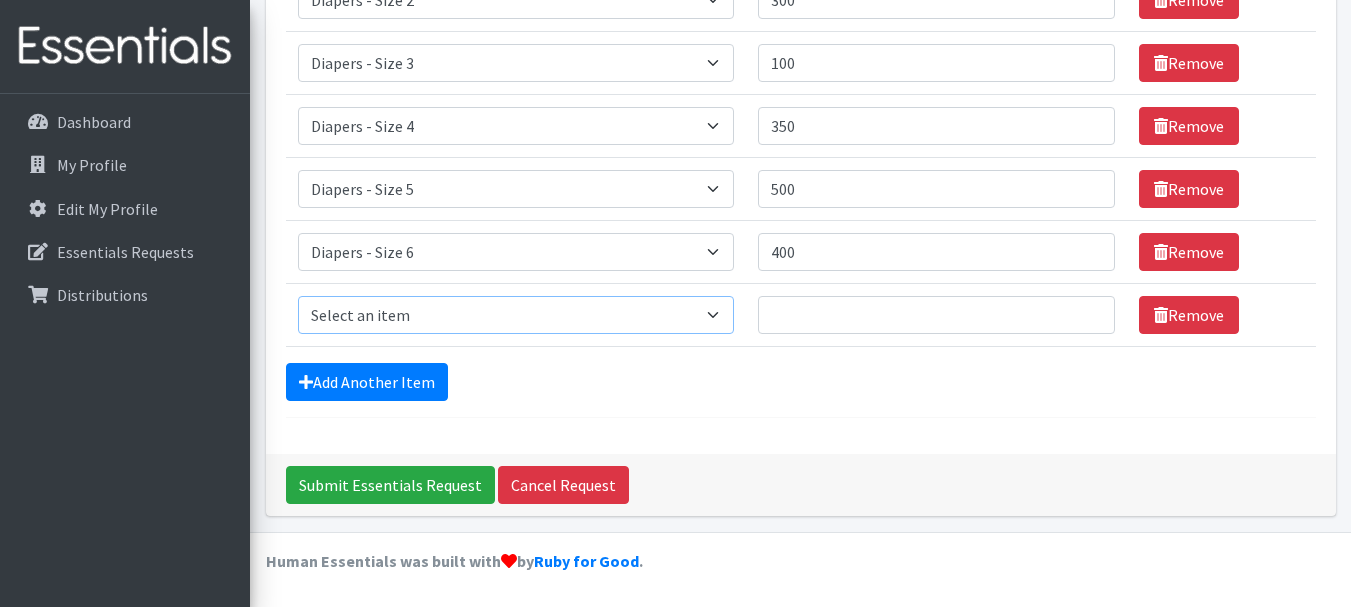 select on "15080" 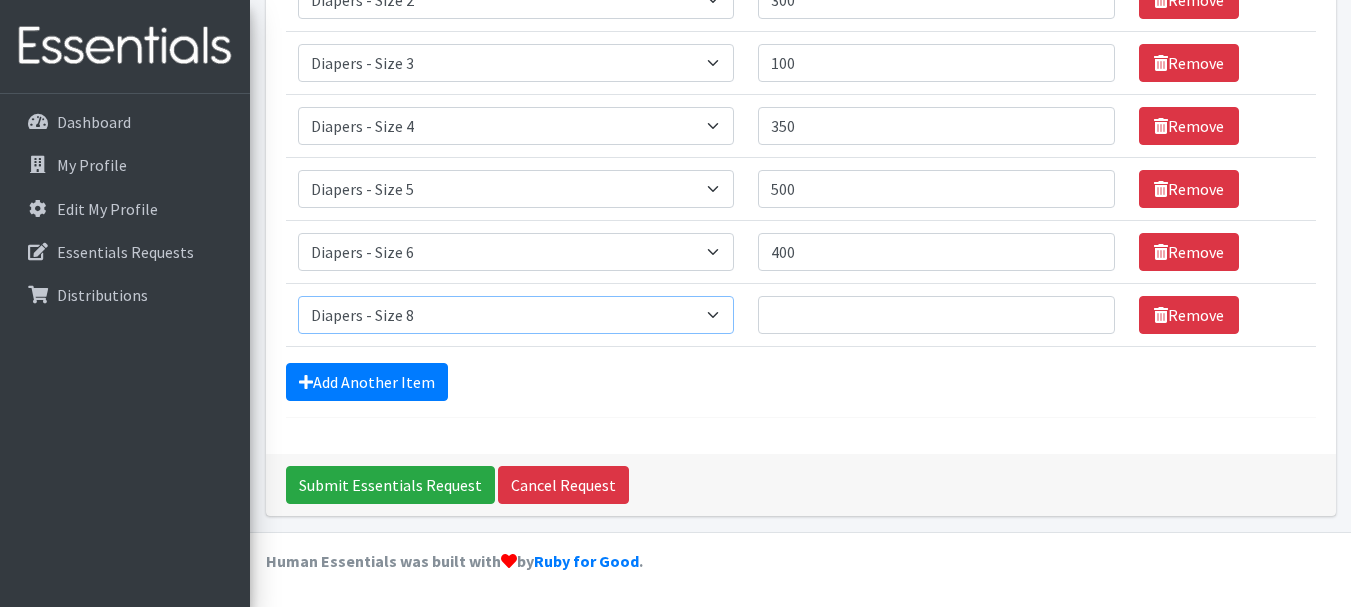 click on "Select an item
Diapers - Newborn
Diapers - Preemie
Diapers - Size 1
Diapers - Size 2
Diapers - Size 3
Diapers - Size 4
Diapers - Size 5
Diapers - Size 6
Diapers - Size 8
Misc - Laundry Detergent
Misc. - Baby Wipes
Misc. - Formula
Misc. - Hygiene Wipes
Misc. - Newborn Girl Swaddle Cotton
Misc. - Newborn Girl Swaddle Fleece
Misc. - Swimmers
Nursing Pad Kit
Period - Menstrual Cup (Post-Birth)
Period - Menstrual Cup (Pre-Birth)
Period - Menstrual Cup (Teen)
Period - Pad Only Kit
Period - Reusable Pad Kit
Period - Reusable Underwear S
Period - Reusable Underwear Teen M
Period - Reusable Underwear Teen XL
Period - Reusable Underwear XL
Period - Reusable Underwear XS
Period - Tampon & Pad Kit
Pull-Ups - 2T-3T Boys
Pull-Ups - 2T-3T Girls
Pull-Ups - 3T-4T Boys
Pull-Ups - 3T-4T Girls
Pull-Ups - 4T-5T Boys
Pull-Ups - 4T-5T Girls
Pull-Ups - 5T - 6T Boys
Pull-Ups - 5T - 6T Girls
Swimmer (M) 20-33lbs
Swimmers (L) >31lbs
Swimmers (S) 13-24lbs" at bounding box center (516, 315) 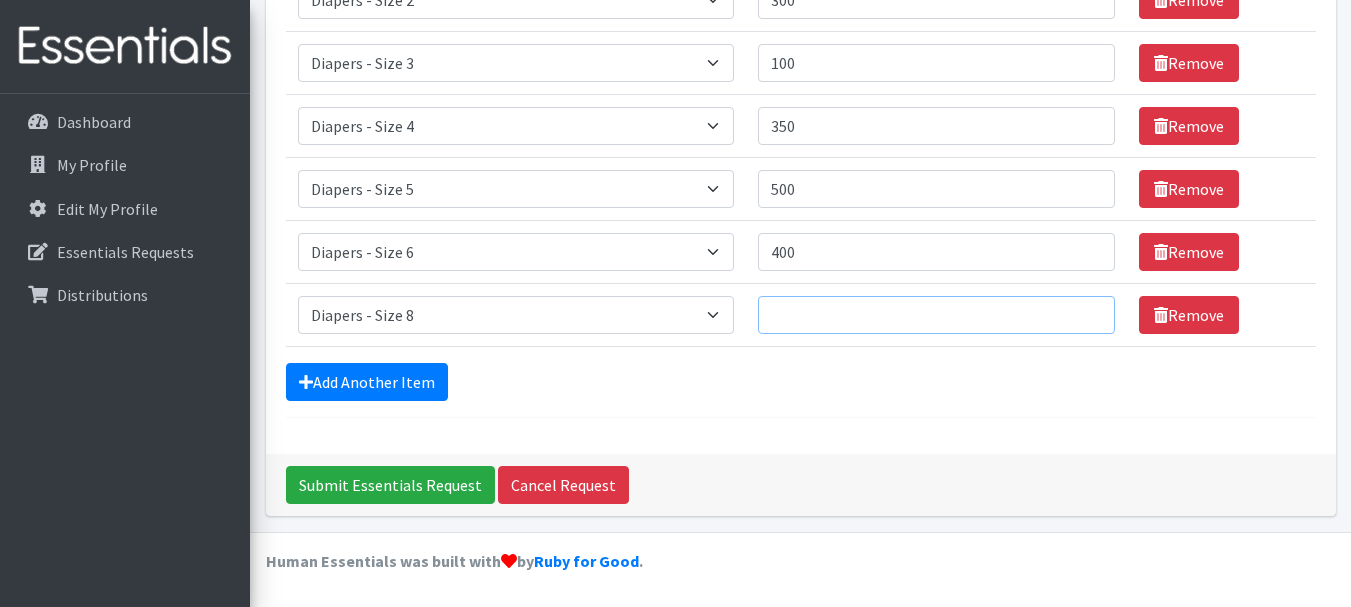 click on "Quantity" at bounding box center [936, 315] 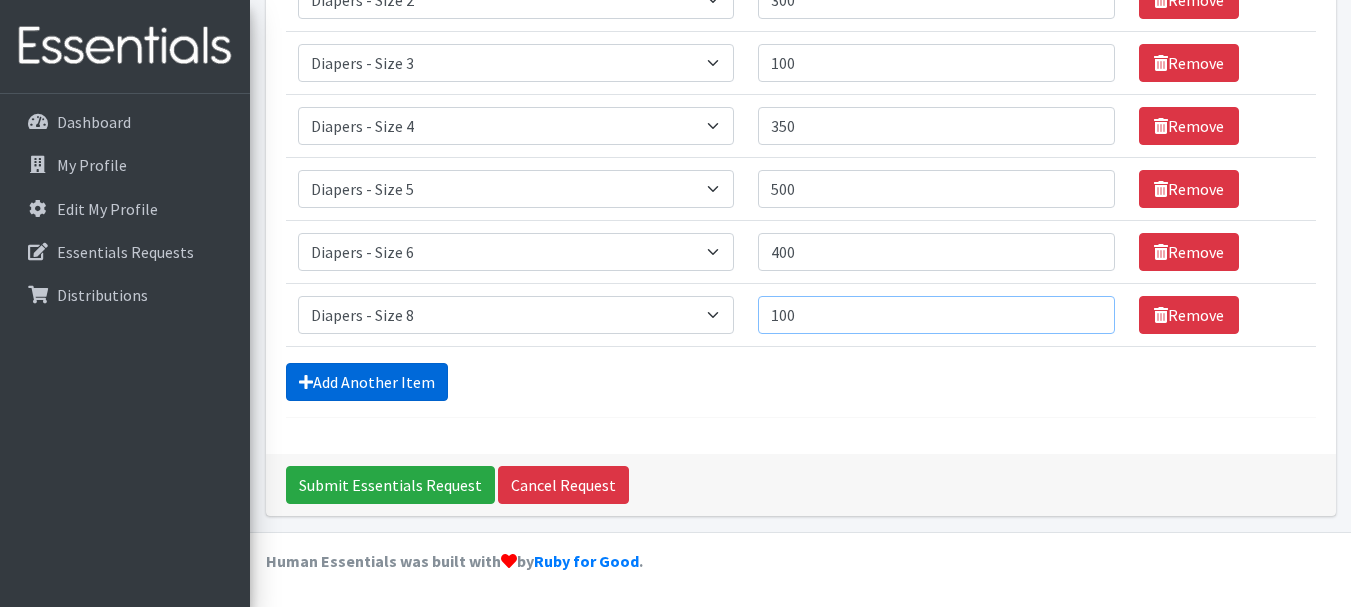 type on "100" 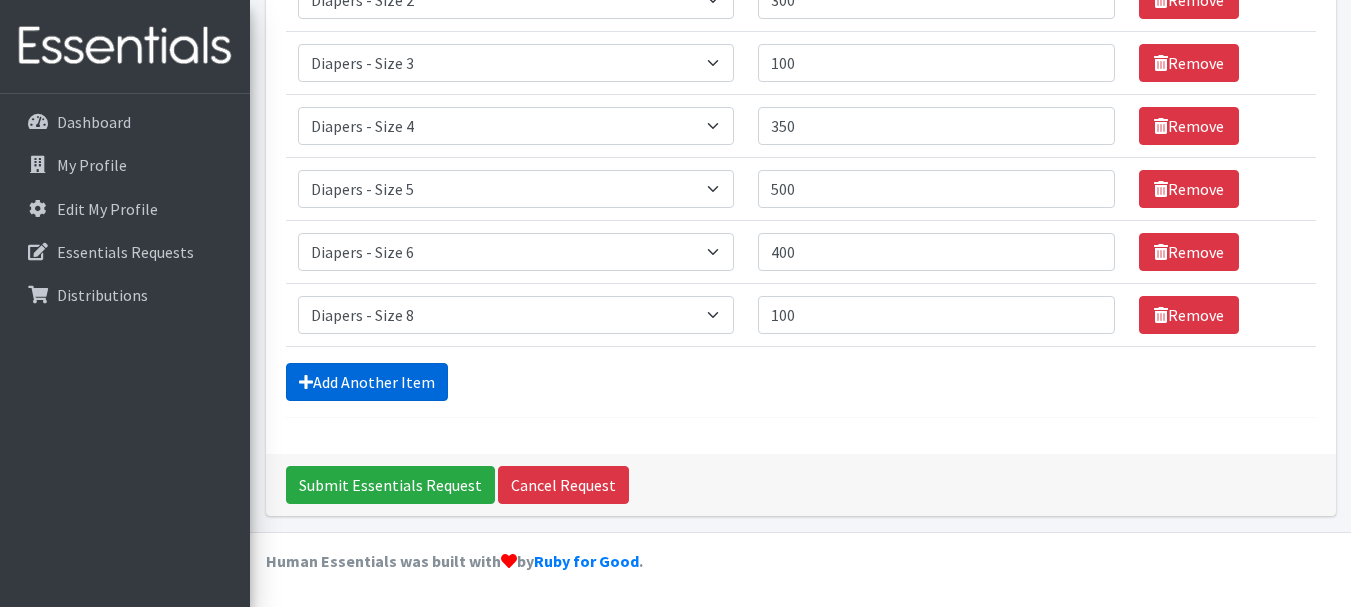 click on "Add Another Item" at bounding box center [367, 382] 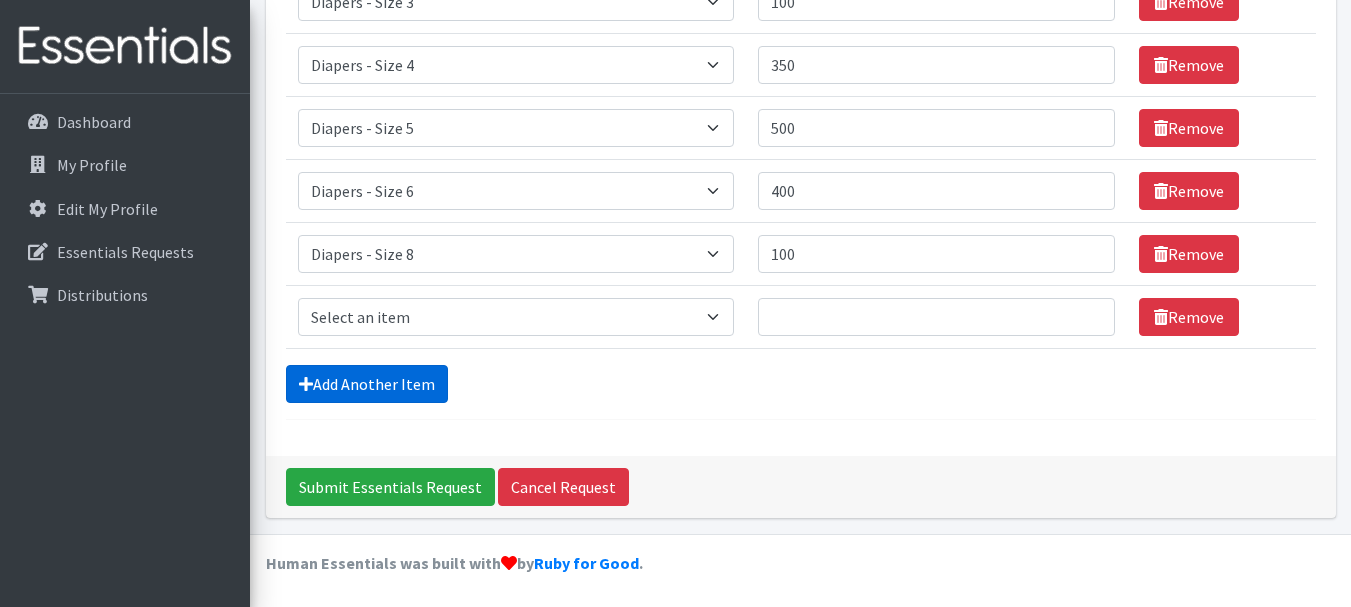 scroll, scrollTop: 468, scrollLeft: 0, axis: vertical 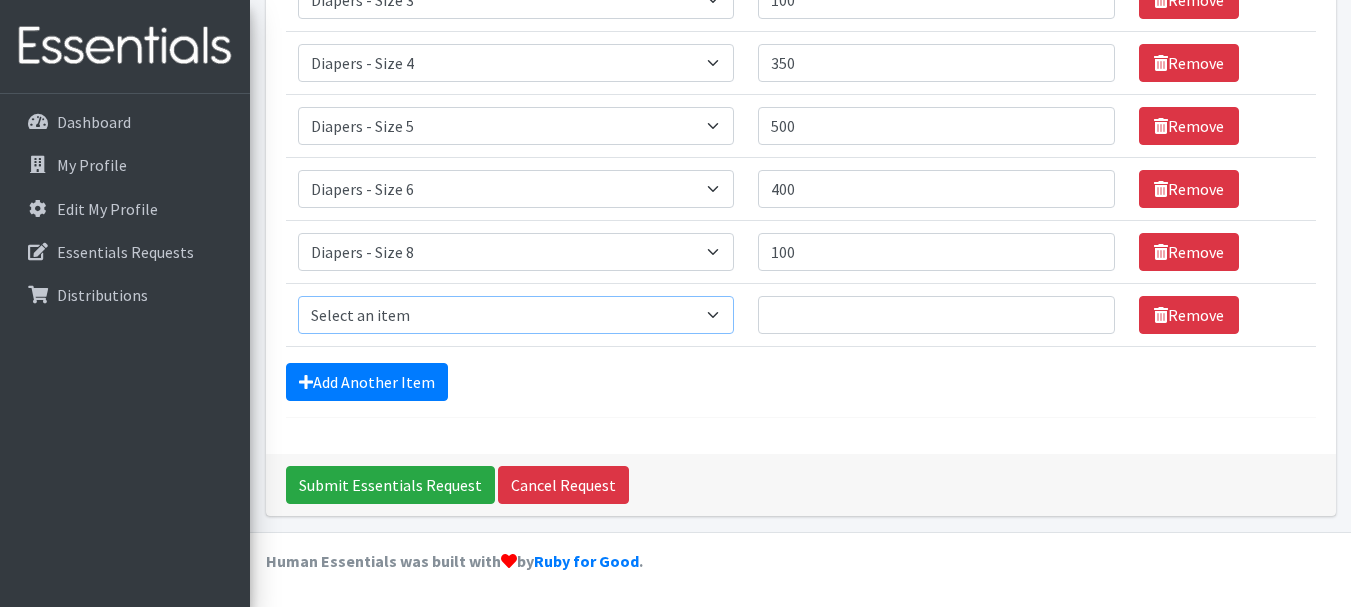 click on "Select an item
Diapers - Newborn
Diapers - Preemie
Diapers - Size 1
Diapers - Size 2
Diapers - Size 3
Diapers - Size 4
Diapers - Size 5
Diapers - Size 6
Diapers - Size 8
Misc - Laundry Detergent
Misc. - Baby Wipes
Misc. - Formula
Misc. - Hygiene Wipes
Misc. - Newborn Girl Swaddle Cotton
Misc. - Newborn Girl Swaddle Fleece
Misc. - Swimmers
Nursing Pad Kit
Period - Menstrual Cup (Post-Birth)
Period - Menstrual Cup (Pre-Birth)
Period - Menstrual Cup (Teen)
Period - Pad Only Kit
Period - Reusable Pad Kit
Period - Reusable Underwear S
Period - Reusable Underwear Teen M
Period - Reusable Underwear Teen XL
Period - Reusable Underwear XL
Period - Reusable Underwear XS
Period - Tampon & Pad Kit
Pull-Ups - 2T-3T Boys
Pull-Ups - 2T-3T Girls
Pull-Ups - 3T-4T Boys
Pull-Ups - 3T-4T Girls
Pull-Ups - 4T-5T Boys
Pull-Ups - 4T-5T Girls
Pull-Ups - 5T - 6T Boys
Pull-Ups - 5T - 6T Girls
Swimmer (M) 20-33lbs
Swimmers (L) >31lbs
Swimmers (S) 13-24lbs" at bounding box center (516, 315) 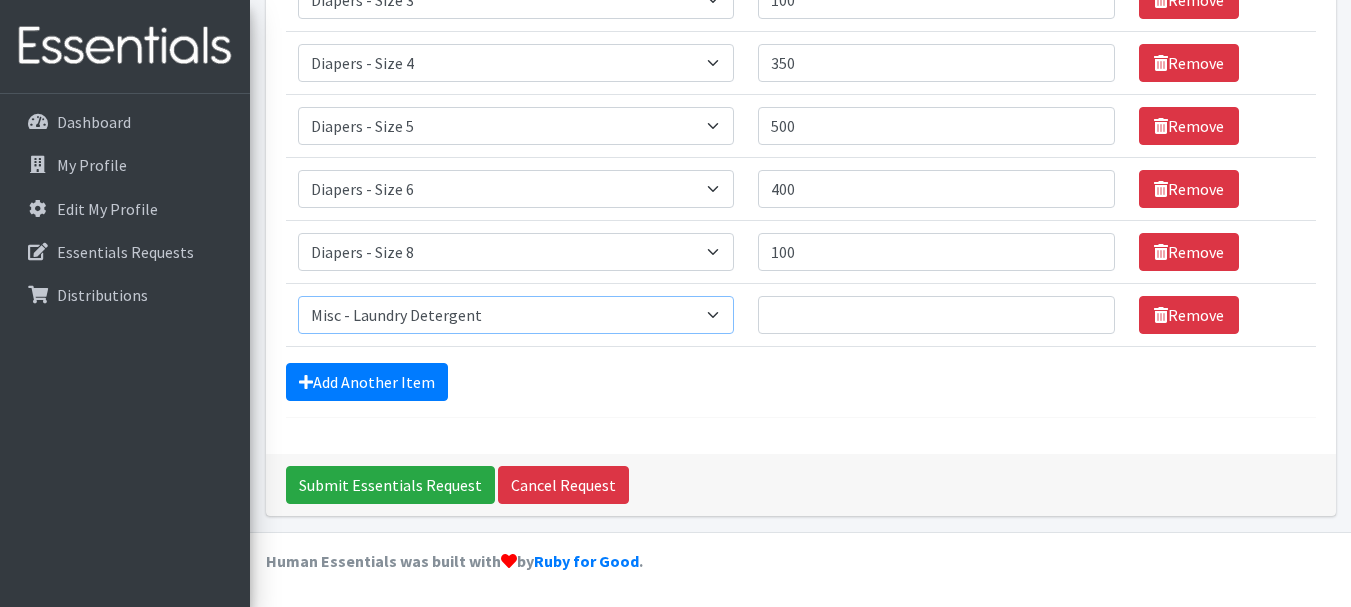 click on "Select an item
Diapers - Newborn
Diapers - Preemie
Diapers - Size 1
Diapers - Size 2
Diapers - Size 3
Diapers - Size 4
Diapers - Size 5
Diapers - Size 6
Diapers - Size 8
Misc - Laundry Detergent
Misc. - Baby Wipes
Misc. - Formula
Misc. - Hygiene Wipes
Misc. - Newborn Girl Swaddle Cotton
Misc. - Newborn Girl Swaddle Fleece
Misc. - Swimmers
Nursing Pad Kit
Period - Menstrual Cup (Post-Birth)
Period - Menstrual Cup (Pre-Birth)
Period - Menstrual Cup (Teen)
Period - Pad Only Kit
Period - Reusable Pad Kit
Period - Reusable Underwear S
Period - Reusable Underwear Teen M
Period - Reusable Underwear Teen XL
Period - Reusable Underwear XL
Period - Reusable Underwear XS
Period - Tampon & Pad Kit
Pull-Ups - 2T-3T Boys
Pull-Ups - 2T-3T Girls
Pull-Ups - 3T-4T Boys
Pull-Ups - 3T-4T Girls
Pull-Ups - 4T-5T Boys
Pull-Ups - 4T-5T Girls
Pull-Ups - 5T - 6T Boys
Pull-Ups - 5T - 6T Girls
Swimmer (M) 20-33lbs
Swimmers (L) >31lbs
Swimmers (S) 13-24lbs" at bounding box center [516, 315] 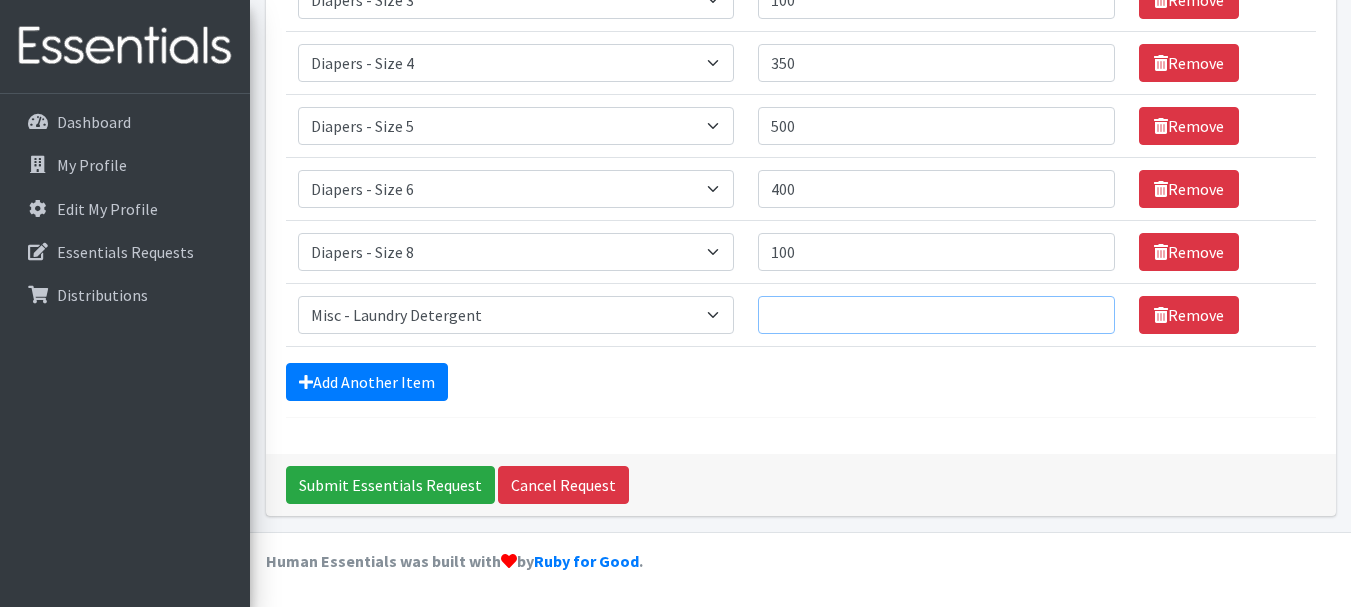 click on "Quantity" at bounding box center [936, 315] 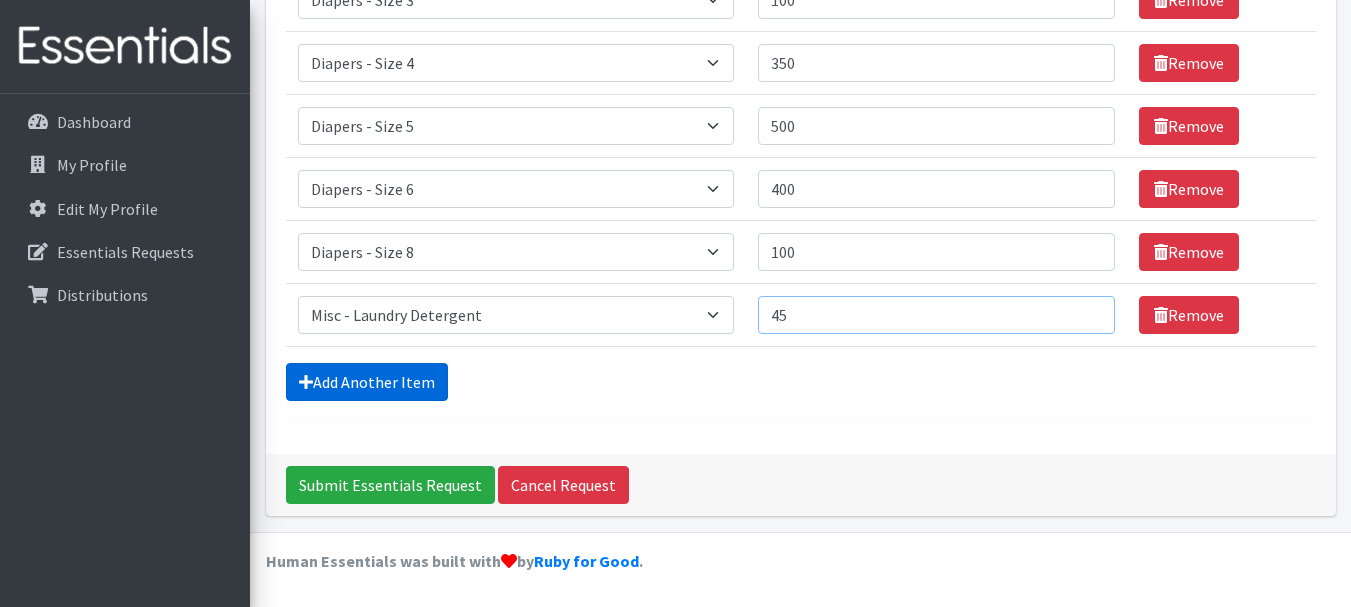type on "45" 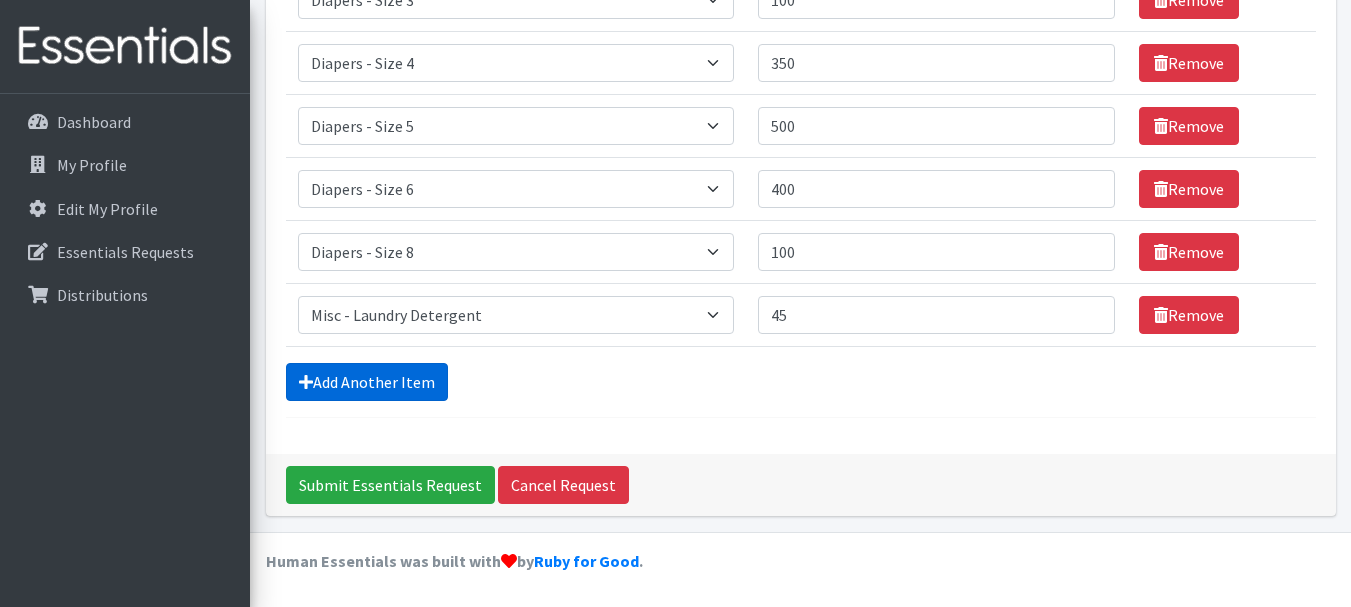 click on "Add Another Item" at bounding box center (367, 382) 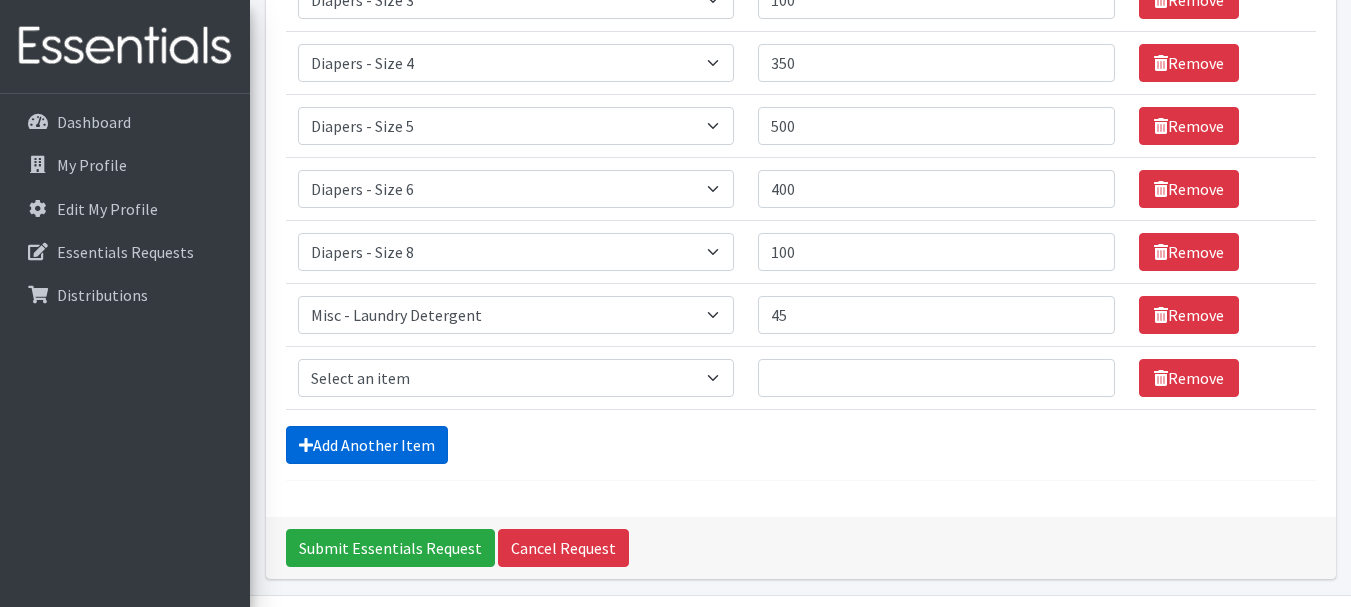 scroll, scrollTop: 531, scrollLeft: 0, axis: vertical 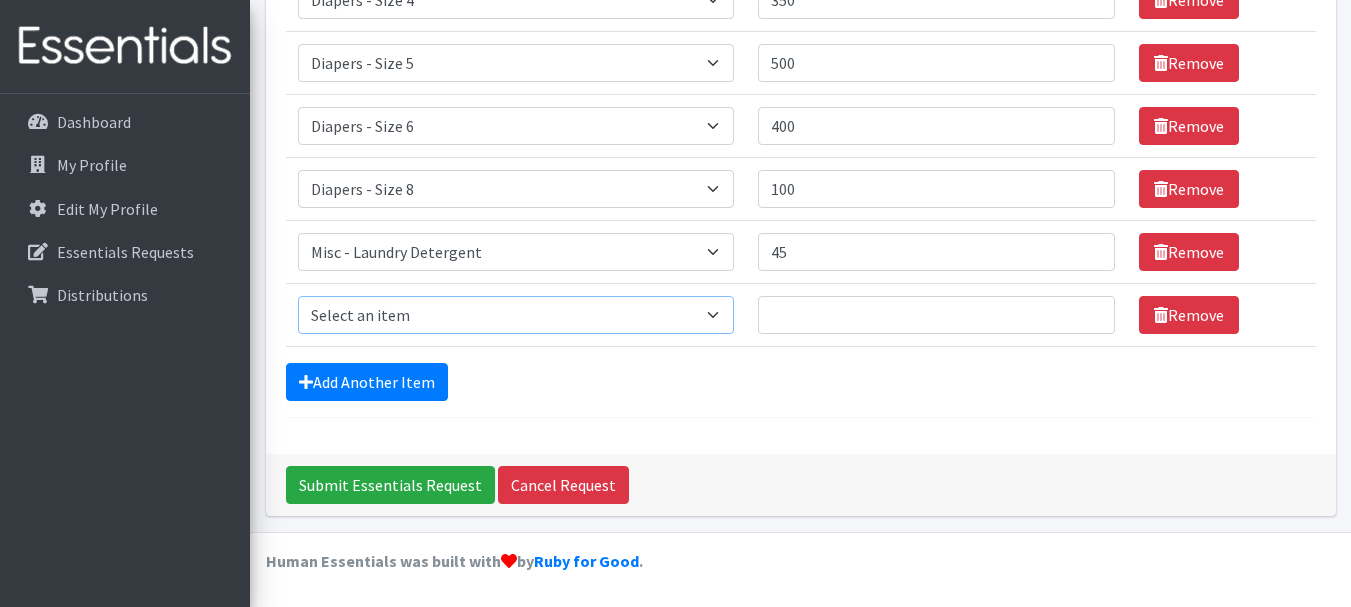click on "Select an item
Diapers - Newborn
Diapers - Preemie
Diapers - Size 1
Diapers - Size 2
Diapers - Size 3
Diapers - Size 4
Diapers - Size 5
Diapers - Size 6
Diapers - Size 8
Misc - Laundry Detergent
Misc. - Baby Wipes
Misc. - Formula
Misc. - Hygiene Wipes
Misc. - Newborn Girl Swaddle Cotton
Misc. - Newborn Girl Swaddle Fleece
Misc. - Swimmers
Nursing Pad Kit
Period - Menstrual Cup (Post-Birth)
Period - Menstrual Cup (Pre-Birth)
Period - Menstrual Cup (Teen)
Period - Pad Only Kit
Period - Reusable Pad Kit
Period - Reusable Underwear S
Period - Reusable Underwear Teen M
Period - Reusable Underwear Teen XL
Period - Reusable Underwear XL
Period - Reusable Underwear XS
Period - Tampon & Pad Kit
Pull-Ups - 2T-3T Boys
Pull-Ups - 2T-3T Girls
Pull-Ups - 3T-4T Boys
Pull-Ups - 3T-4T Girls
Pull-Ups - 4T-5T Boys
Pull-Ups - 4T-5T Girls
Pull-Ups - 5T - 6T Boys
Pull-Ups - 5T - 6T Girls
Swimmer (M) 20-33lbs
Swimmers (L) >31lbs
Swimmers (S) 13-24lbs" at bounding box center (516, 315) 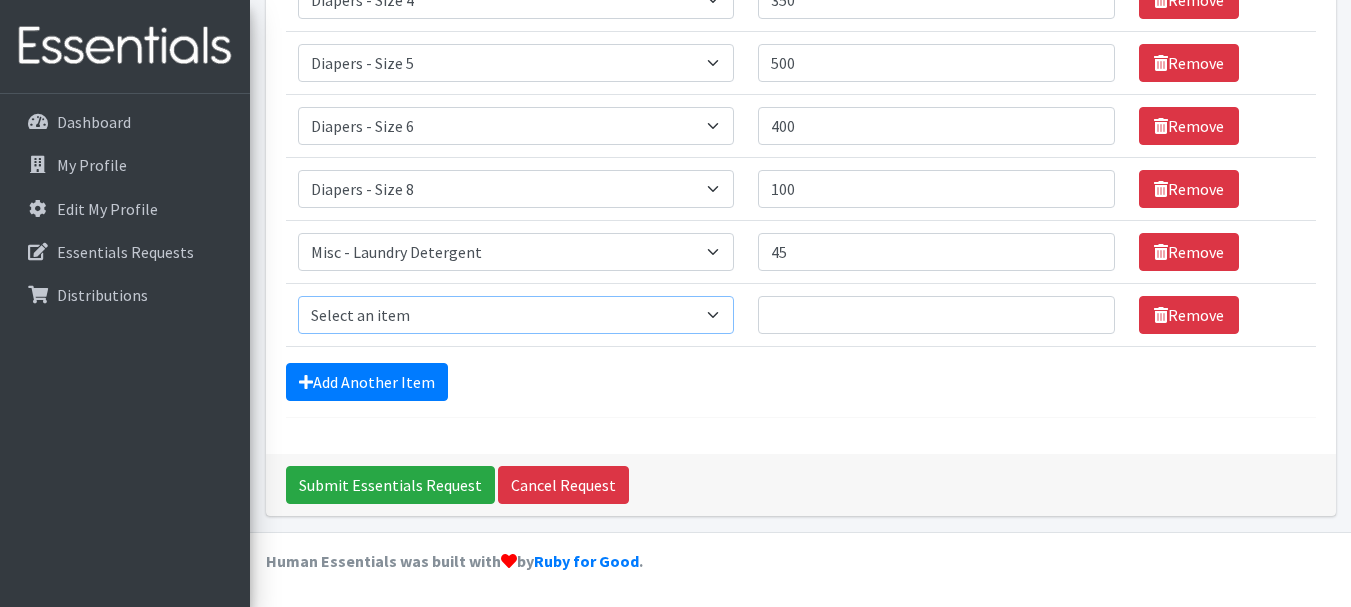 select on "87" 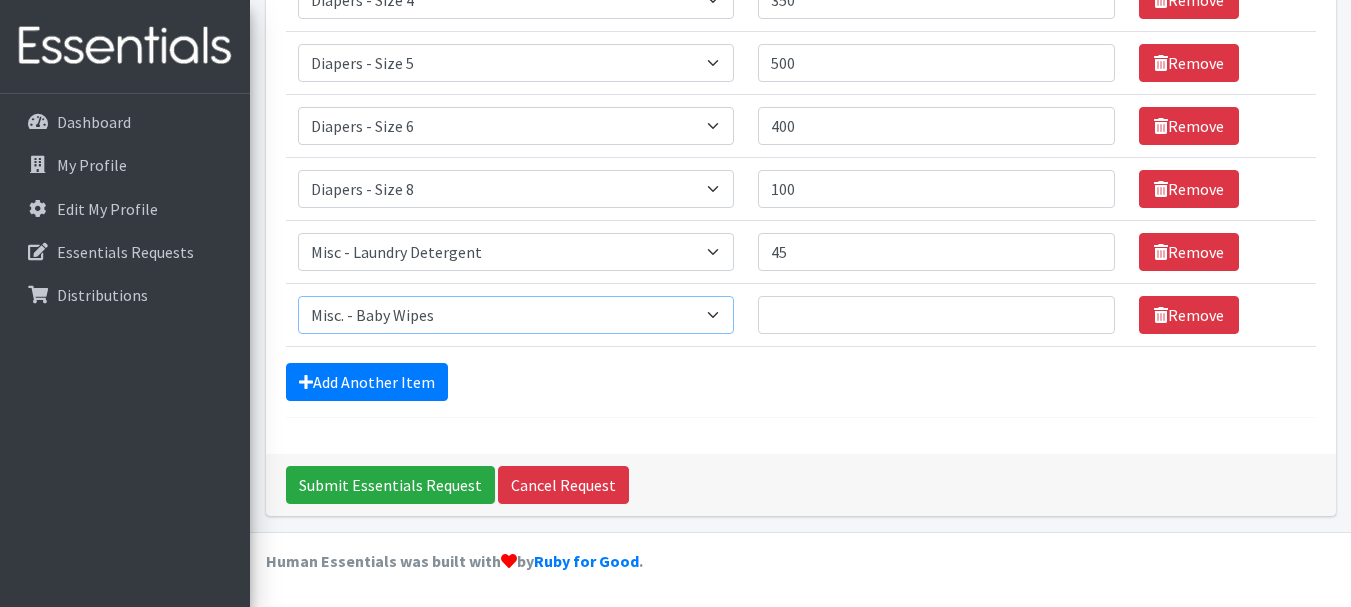click on "Select an item
Diapers - Newborn
Diapers - Preemie
Diapers - Size 1
Diapers - Size 2
Diapers - Size 3
Diapers - Size 4
Diapers - Size 5
Diapers - Size 6
Diapers - Size 8
Misc - Laundry Detergent
Misc. - Baby Wipes
Misc. - Formula
Misc. - Hygiene Wipes
Misc. - Newborn Girl Swaddle Cotton
Misc. - Newborn Girl Swaddle Fleece
Misc. - Swimmers
Nursing Pad Kit
Period - Menstrual Cup (Post-Birth)
Period - Menstrual Cup (Pre-Birth)
Period - Menstrual Cup (Teen)
Period - Pad Only Kit
Period - Reusable Pad Kit
Period - Reusable Underwear S
Period - Reusable Underwear Teen M
Period - Reusable Underwear Teen XL
Period - Reusable Underwear XL
Period - Reusable Underwear XS
Period - Tampon & Pad Kit
Pull-Ups - 2T-3T Boys
Pull-Ups - 2T-3T Girls
Pull-Ups - 3T-4T Boys
Pull-Ups - 3T-4T Girls
Pull-Ups - 4T-5T Boys
Pull-Ups - 4T-5T Girls
Pull-Ups - 5T - 6T Boys
Pull-Ups - 5T - 6T Girls
Swimmer (M) 20-33lbs
Swimmers (L) >31lbs
Swimmers (S) 13-24lbs" at bounding box center (516, 315) 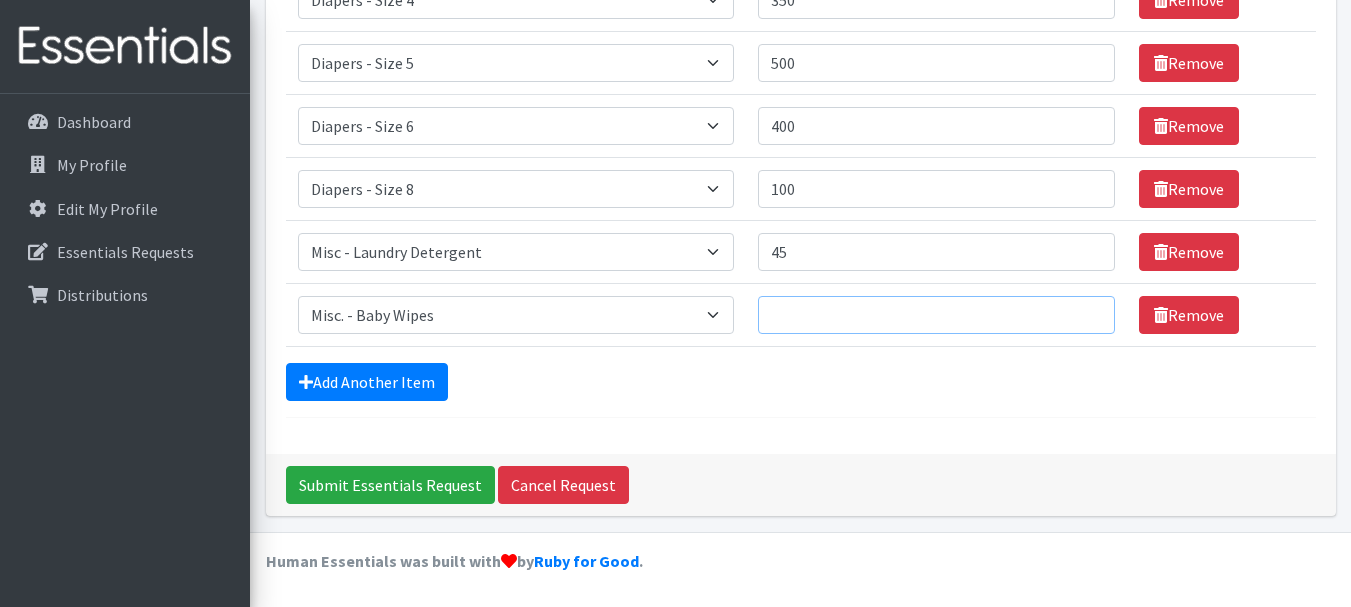 click on "Quantity" at bounding box center [936, 315] 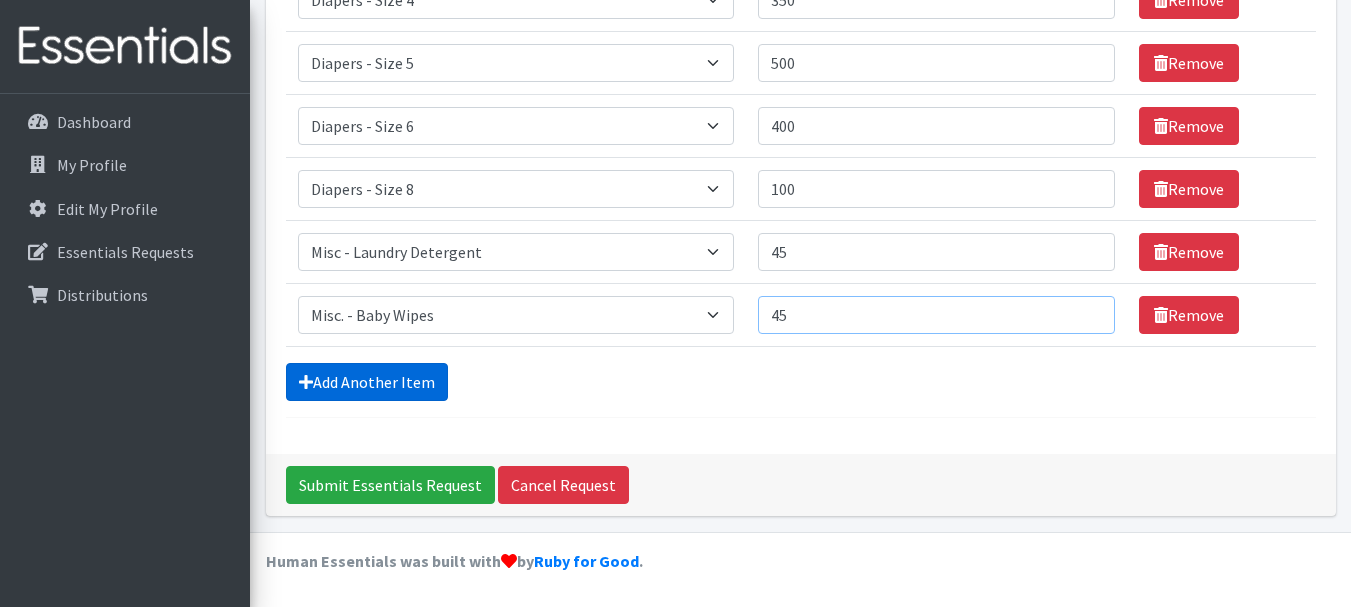 type on "45" 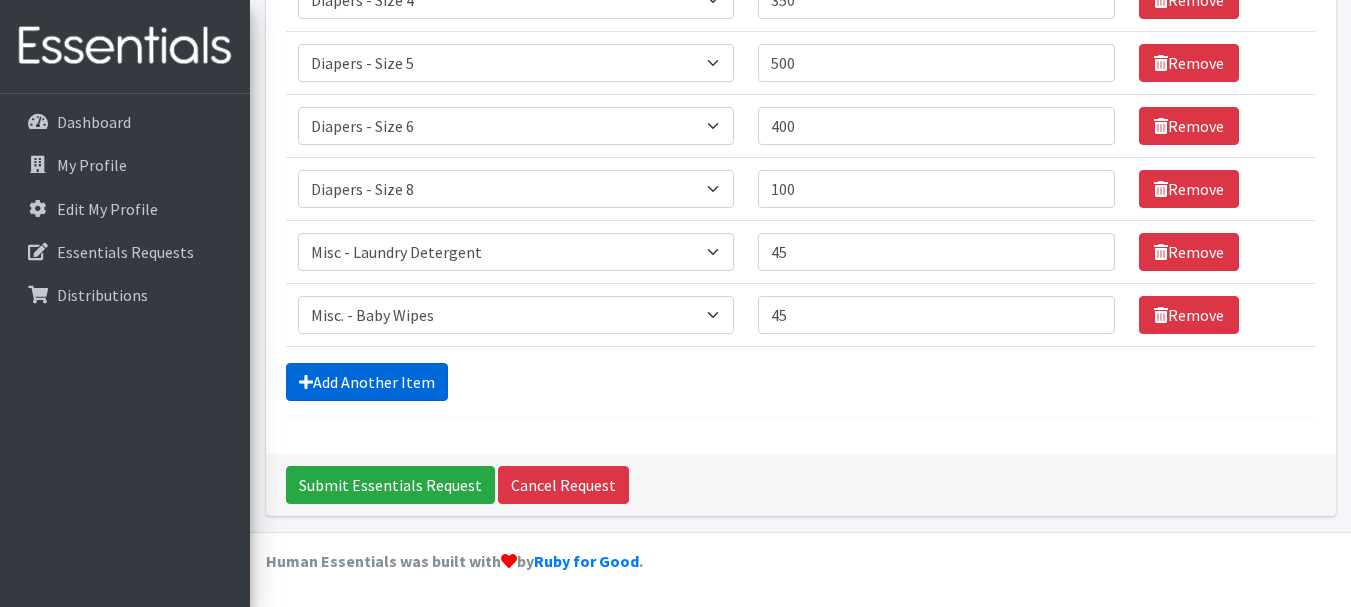 click on "Add Another Item" at bounding box center [367, 382] 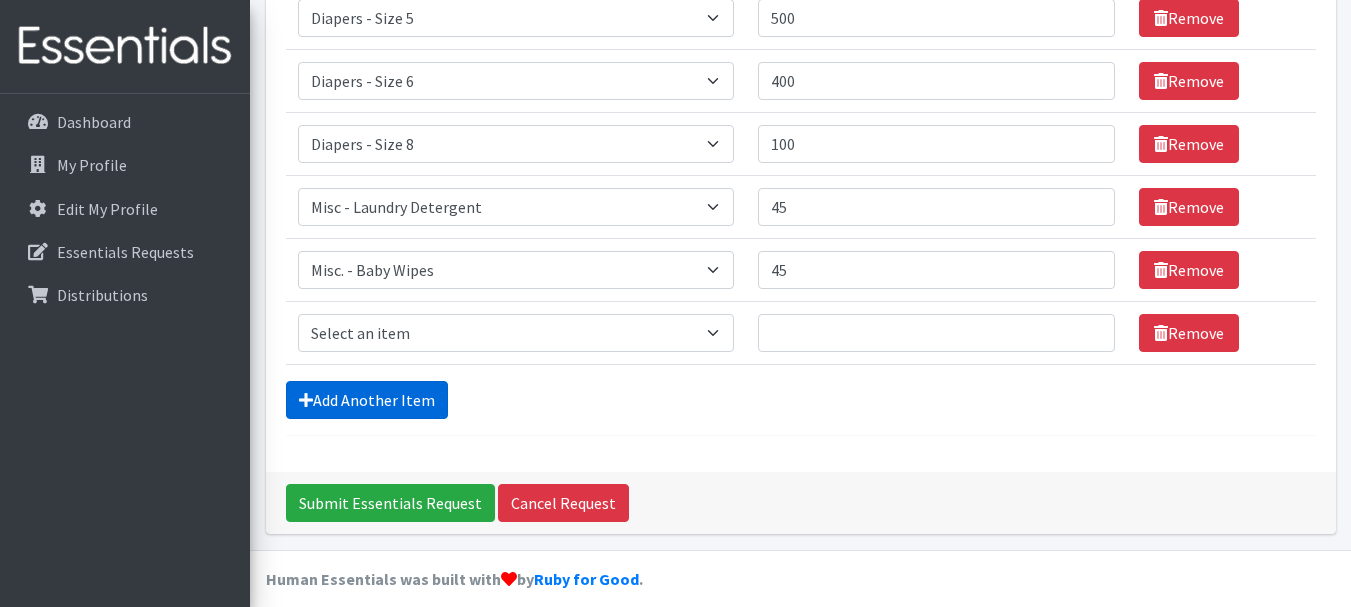 scroll, scrollTop: 594, scrollLeft: 0, axis: vertical 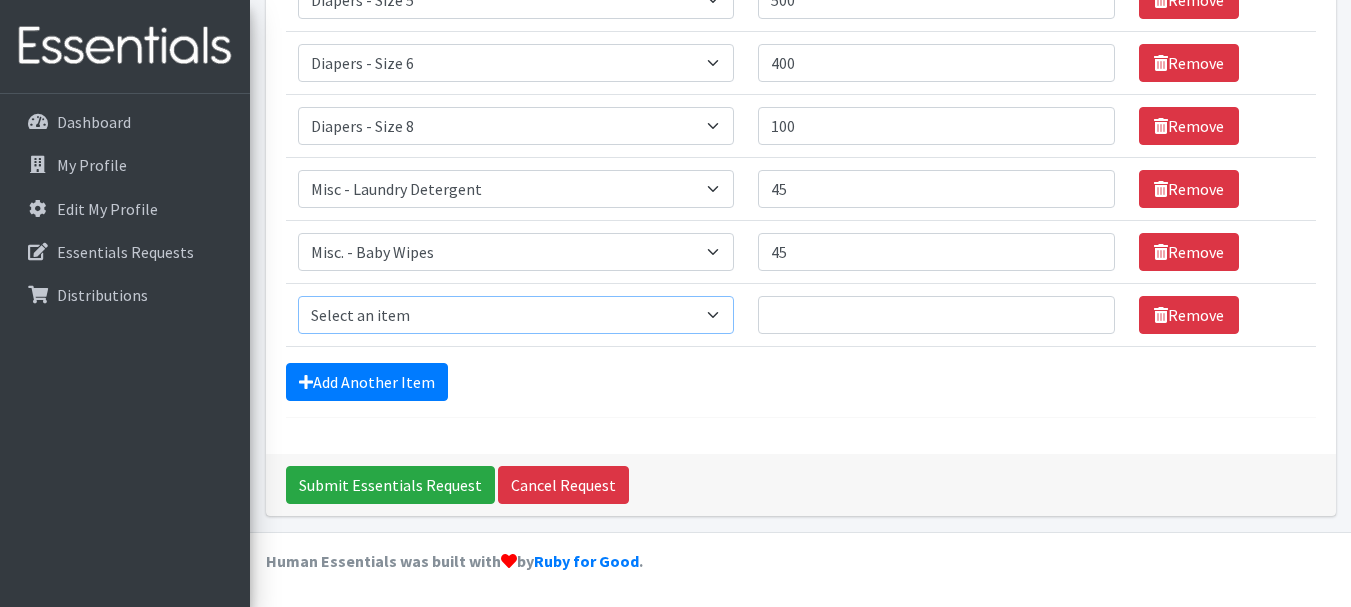click on "Select an item
Diapers - Newborn
Diapers - Preemie
Diapers - Size 1
Diapers - Size 2
Diapers - Size 3
Diapers - Size 4
Diapers - Size 5
Diapers - Size 6
Diapers - Size 8
Misc - Laundry Detergent
Misc. - Baby Wipes
Misc. - Formula
Misc. - Hygiene Wipes
Misc. - Newborn Girl Swaddle Cotton
Misc. - Newborn Girl Swaddle Fleece
Misc. - Swimmers
Nursing Pad Kit
Period - Menstrual Cup (Post-Birth)
Period - Menstrual Cup (Pre-Birth)
Period - Menstrual Cup (Teen)
Period - Pad Only Kit
Period - Reusable Pad Kit
Period - Reusable Underwear S
Period - Reusable Underwear Teen M
Period - Reusable Underwear Teen XL
Period - Reusable Underwear XL
Period - Reusable Underwear XS
Period - Tampon & Pad Kit
Pull-Ups - 2T-3T Boys
Pull-Ups - 2T-3T Girls
Pull-Ups - 3T-4T Boys
Pull-Ups - 3T-4T Girls
Pull-Ups - 4T-5T Boys
Pull-Ups - 4T-5T Girls
Pull-Ups - 5T - 6T Boys
Pull-Ups - 5T - 6T Girls
Swimmer (M) 20-33lbs
Swimmers (L) >31lbs
Swimmers (S) 13-24lbs" at bounding box center (516, 315) 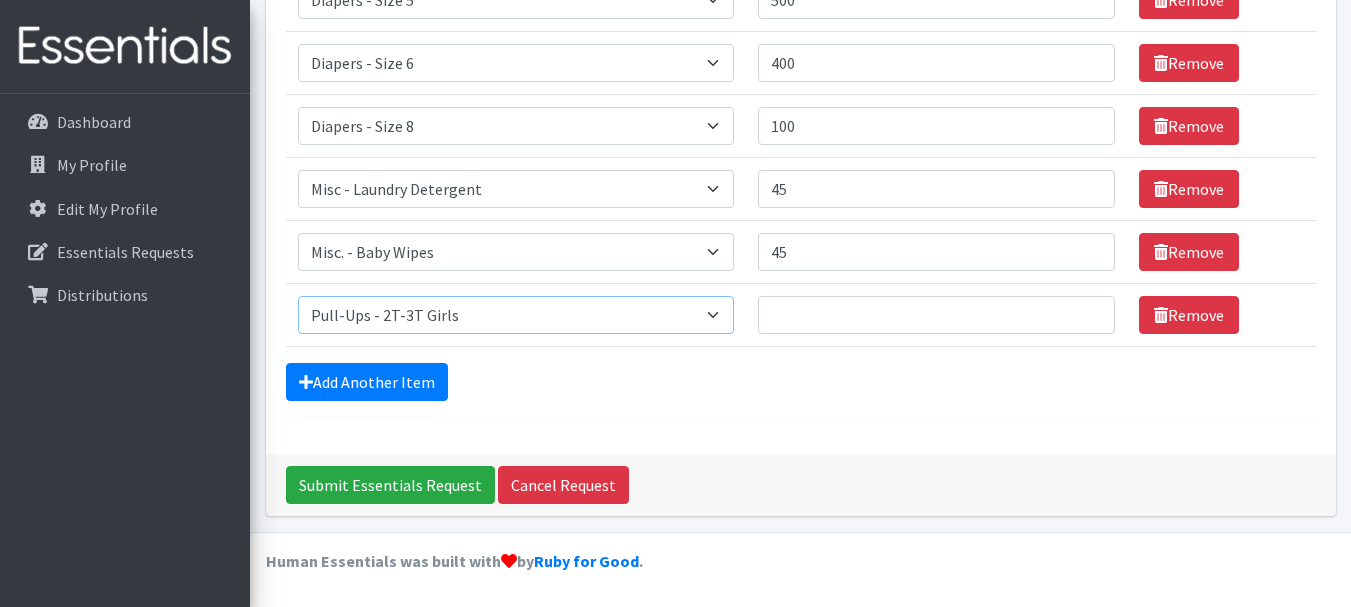 click on "Select an item
Diapers - Newborn
Diapers - Preemie
Diapers - Size 1
Diapers - Size 2
Diapers - Size 3
Diapers - Size 4
Diapers - Size 5
Diapers - Size 6
Diapers - Size 8
Misc - Laundry Detergent
Misc. - Baby Wipes
Misc. - Formula
Misc. - Hygiene Wipes
Misc. - Newborn Girl Swaddle Cotton
Misc. - Newborn Girl Swaddle Fleece
Misc. - Swimmers
Nursing Pad Kit
Period - Menstrual Cup (Post-Birth)
Period - Menstrual Cup (Pre-Birth)
Period - Menstrual Cup (Teen)
Period - Pad Only Kit
Period - Reusable Pad Kit
Period - Reusable Underwear S
Period - Reusable Underwear Teen M
Period - Reusable Underwear Teen XL
Period - Reusable Underwear XL
Period - Reusable Underwear XS
Period - Tampon & Pad Kit
Pull-Ups - 2T-3T Boys
Pull-Ups - 2T-3T Girls
Pull-Ups - 3T-4T Boys
Pull-Ups - 3T-4T Girls
Pull-Ups - 4T-5T Boys
Pull-Ups - 4T-5T Girls
Pull-Ups - 5T - 6T Boys
Pull-Ups - 5T - 6T Girls
Swimmer (M) 20-33lbs
Swimmers (L) >31lbs
Swimmers (S) 13-24lbs" at bounding box center (516, 315) 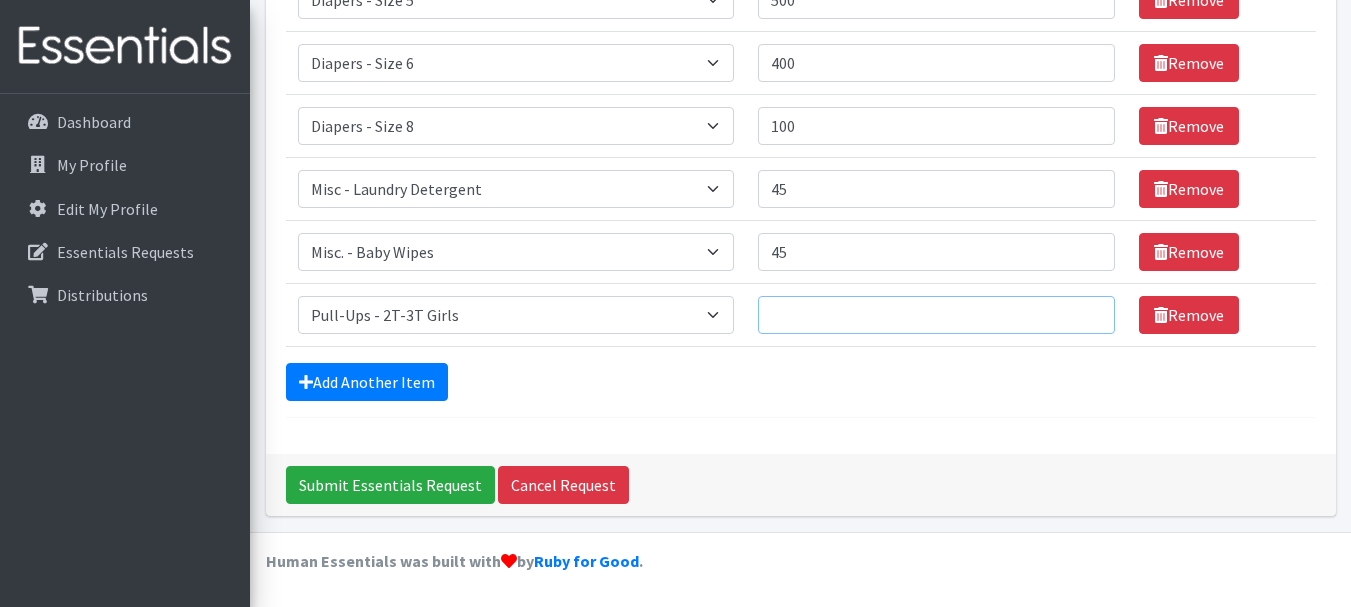 click on "Quantity" at bounding box center [936, 315] 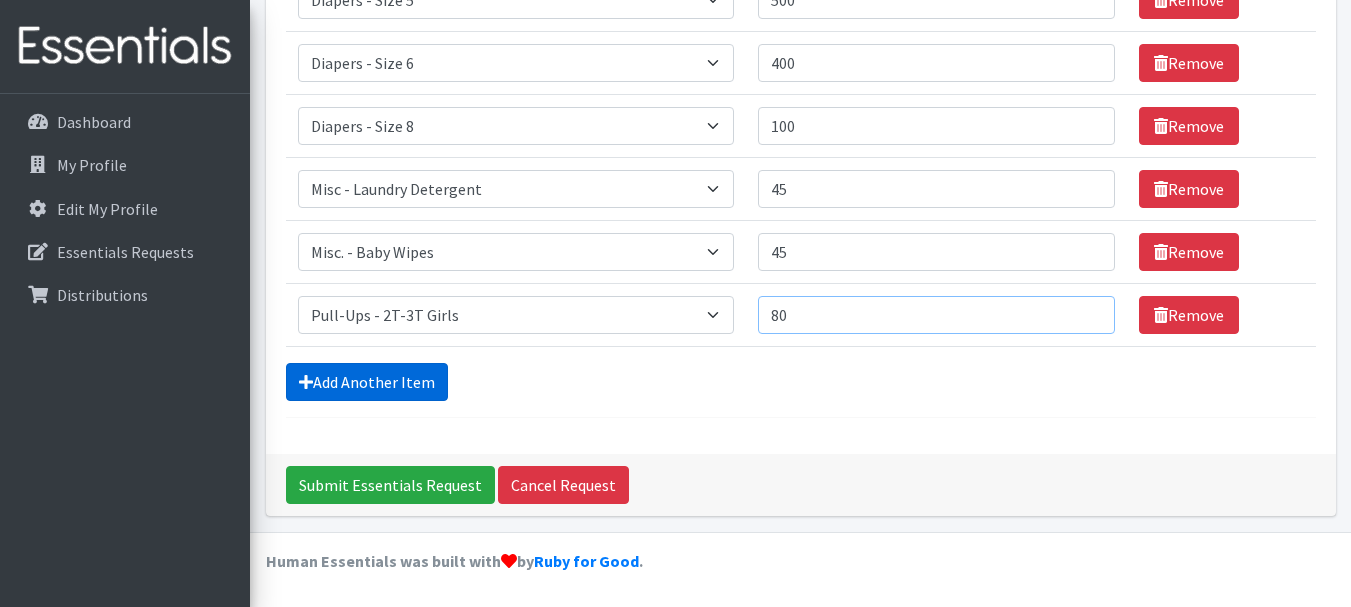 type on "80" 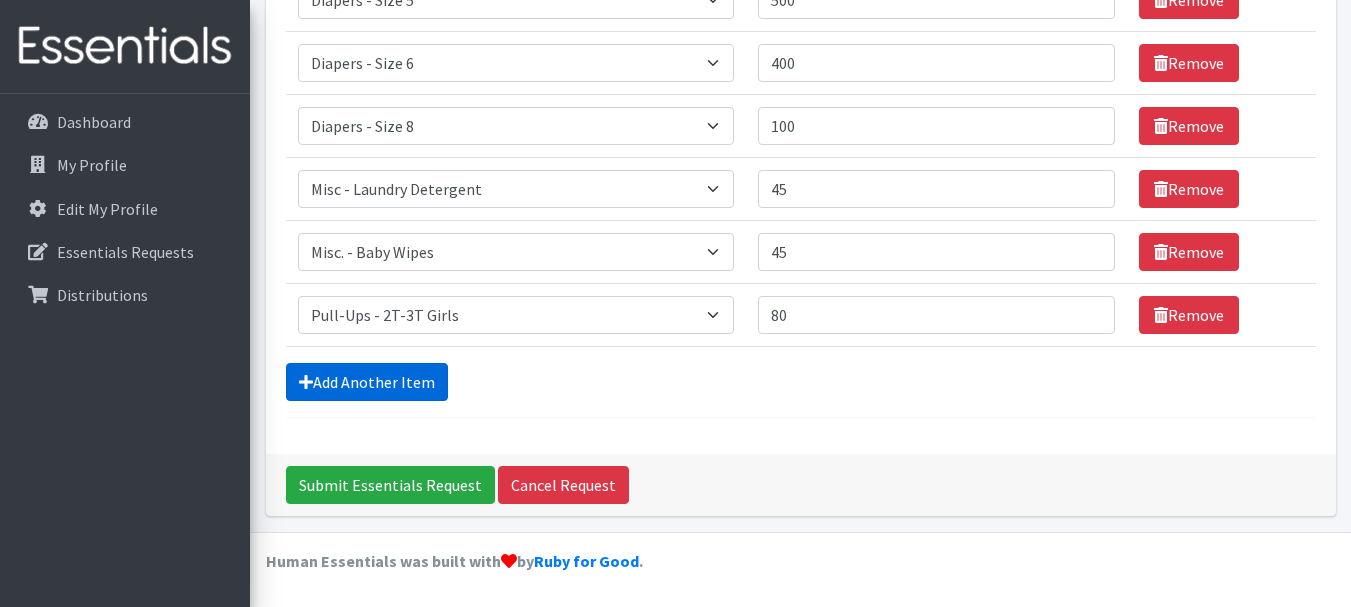 click on "Add Another Item" at bounding box center (367, 382) 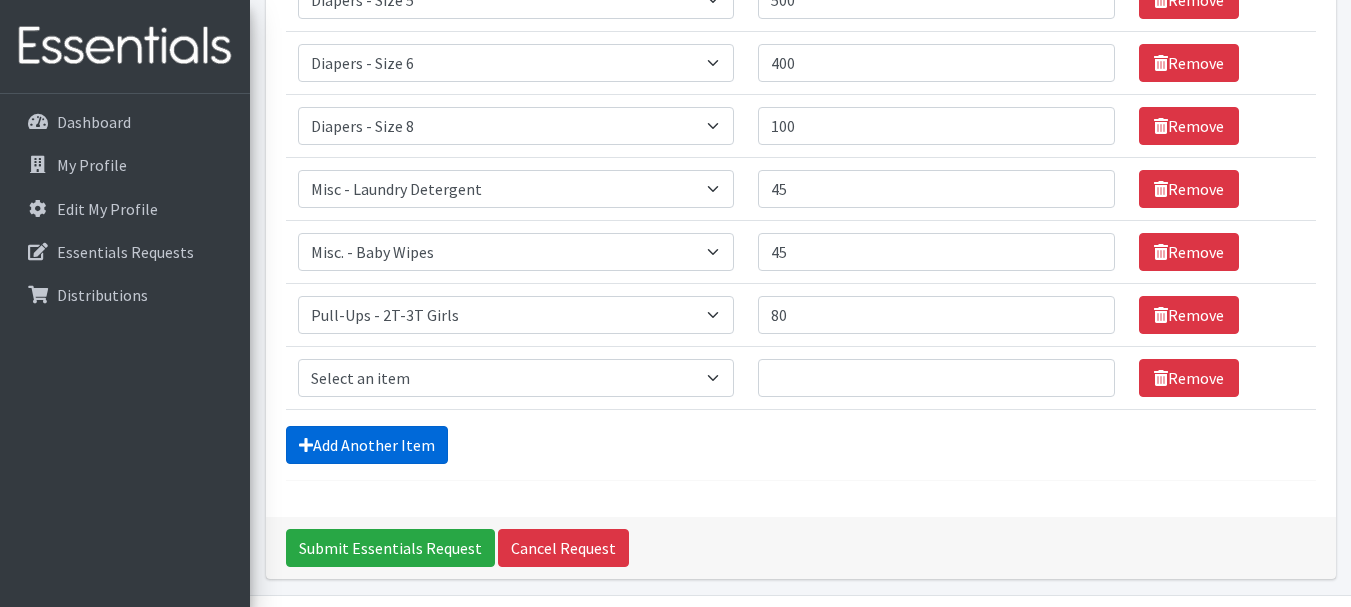 scroll, scrollTop: 657, scrollLeft: 0, axis: vertical 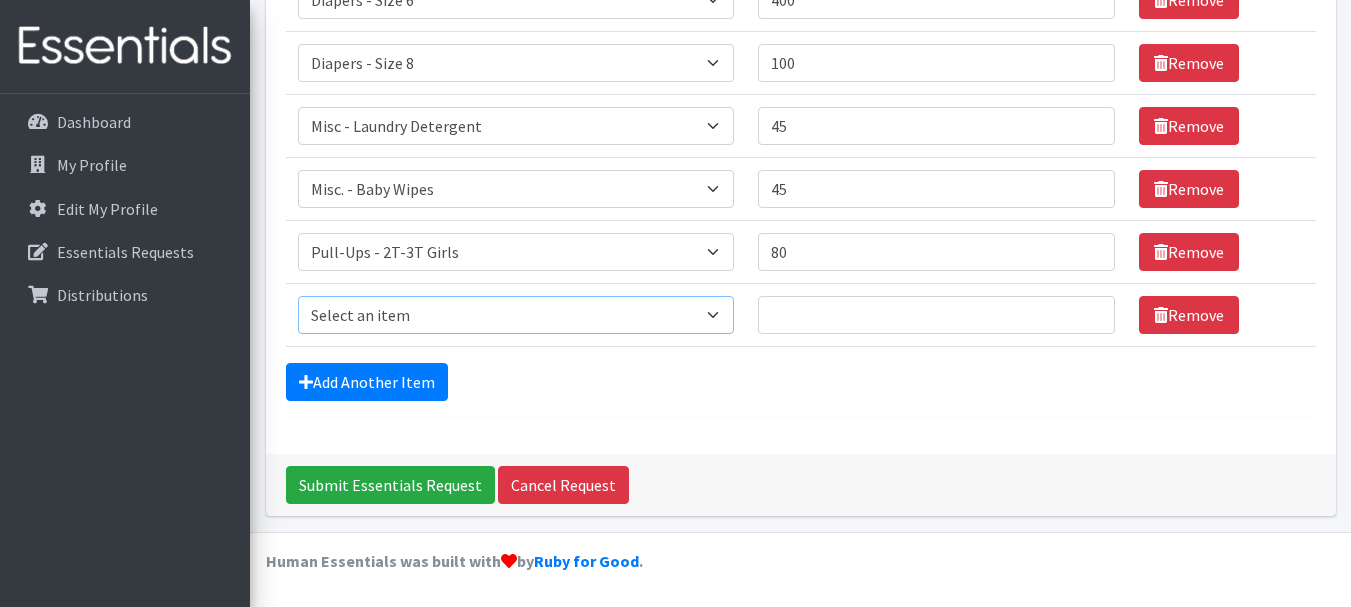 click on "Select an item
Diapers - Newborn
Diapers - Preemie
Diapers - Size 1
Diapers - Size 2
Diapers - Size 3
Diapers - Size 4
Diapers - Size 5
Diapers - Size 6
Diapers - Size 8
Misc - Laundry Detergent
Misc. - Baby Wipes
Misc. - Formula
Misc. - Hygiene Wipes
Misc. - Newborn Girl Swaddle Cotton
Misc. - Newborn Girl Swaddle Fleece
Misc. - Swimmers
Nursing Pad Kit
Period - Menstrual Cup (Post-Birth)
Period - Menstrual Cup (Pre-Birth)
Period - Menstrual Cup (Teen)
Period - Pad Only Kit
Period - Reusable Pad Kit
Period - Reusable Underwear S
Period - Reusable Underwear Teen M
Period - Reusable Underwear Teen XL
Period - Reusable Underwear XL
Period - Reusable Underwear XS
Period - Tampon & Pad Kit
Pull-Ups - 2T-3T Boys
Pull-Ups - 2T-3T Girls
Pull-Ups - 3T-4T Boys
Pull-Ups - 3T-4T Girls
Pull-Ups - 4T-5T Boys
Pull-Ups - 4T-5T Girls
Pull-Ups - 5T - 6T Boys
Pull-Ups - 5T - 6T Girls
Swimmer (M) 20-33lbs
Swimmers (L) >31lbs
Swimmers (S) 13-24lbs" at bounding box center [516, 315] 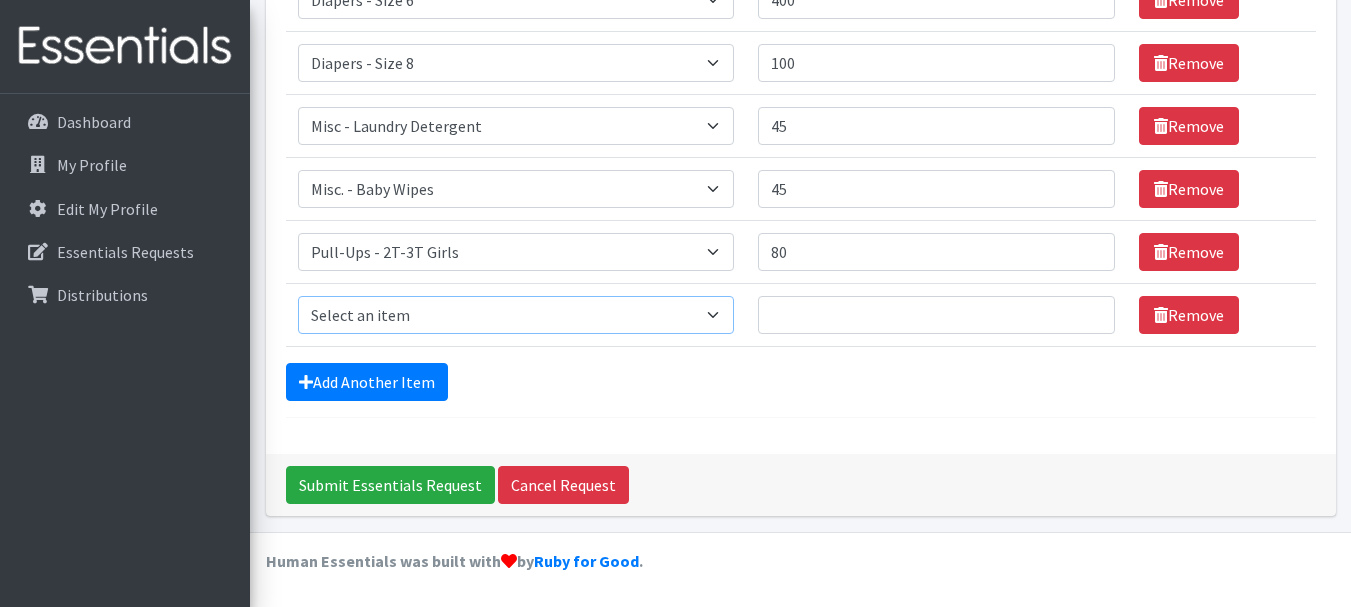 select on "79" 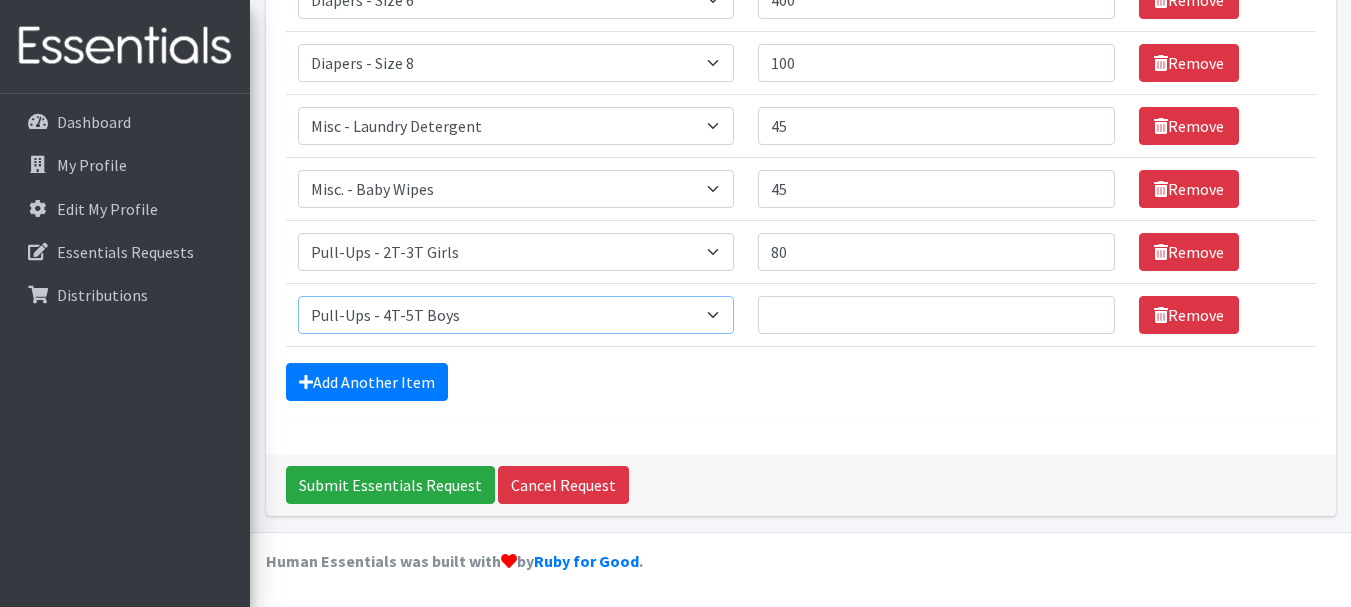 click on "Select an item
Diapers - Newborn
Diapers - Preemie
Diapers - Size 1
Diapers - Size 2
Diapers - Size 3
Diapers - Size 4
Diapers - Size 5
Diapers - Size 6
Diapers - Size 8
Misc - Laundry Detergent
Misc. - Baby Wipes
Misc. - Formula
Misc. - Hygiene Wipes
Misc. - Newborn Girl Swaddle Cotton
Misc. - Newborn Girl Swaddle Fleece
Misc. - Swimmers
Nursing Pad Kit
Period - Menstrual Cup (Post-Birth)
Period - Menstrual Cup (Pre-Birth)
Period - Menstrual Cup (Teen)
Period - Pad Only Kit
Period - Reusable Pad Kit
Period - Reusable Underwear S
Period - Reusable Underwear Teen M
Period - Reusable Underwear Teen XL
Period - Reusable Underwear XL
Period - Reusable Underwear XS
Period - Tampon & Pad Kit
Pull-Ups - 2T-3T Boys
Pull-Ups - 2T-3T Girls
Pull-Ups - 3T-4T Boys
Pull-Ups - 3T-4T Girls
Pull-Ups - 4T-5T Boys
Pull-Ups - 4T-5T Girls
Pull-Ups - 5T - 6T Boys
Pull-Ups - 5T - 6T Girls
Swimmer (M) 20-33lbs
Swimmers (L) >31lbs
Swimmers (S) 13-24lbs" at bounding box center [516, 315] 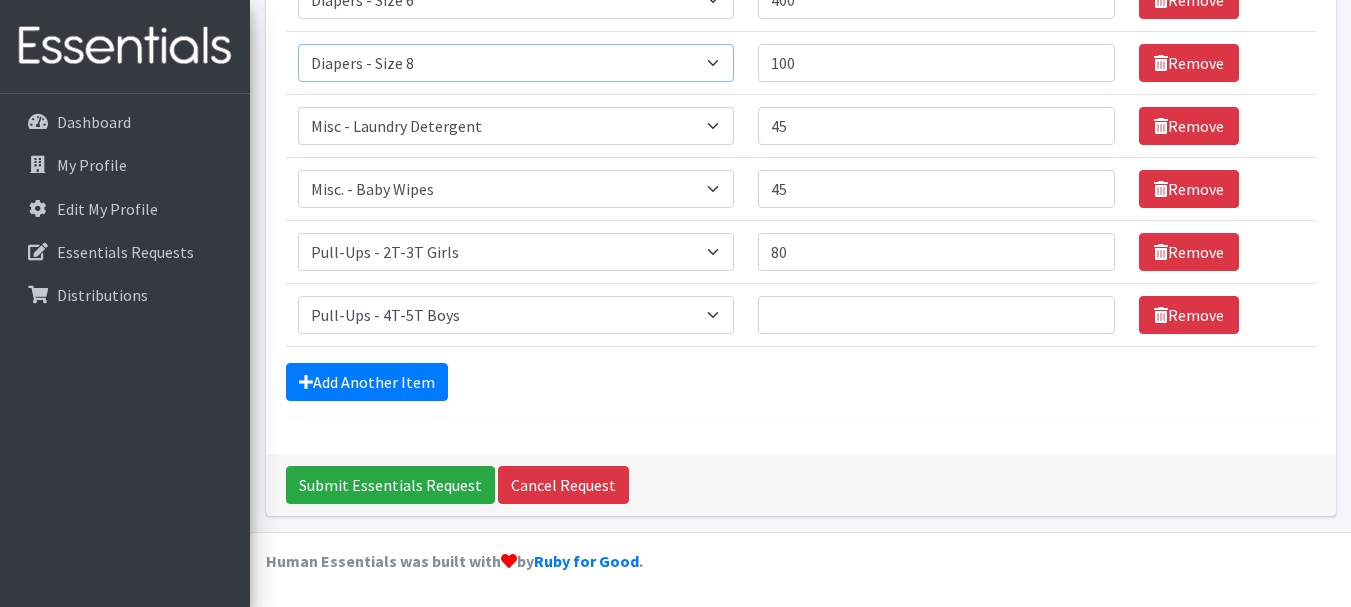 click on "Select an item
Diapers - Newborn
Diapers - Preemie
Diapers - Size 1
Diapers - Size 2
Diapers - Size 3
Diapers - Size 4
Diapers - Size 5
Diapers - Size 6
Diapers - Size 8
Misc - Laundry Detergent
Misc. - Baby Wipes
Misc. - Formula
Misc. - Hygiene Wipes
Misc. - Newborn Girl Swaddle Cotton
Misc. - Newborn Girl Swaddle Fleece
Misc. - Swimmers
Nursing Pad Kit
Period - Menstrual Cup (Post-Birth)
Period - Menstrual Cup (Pre-Birth)
Period - Menstrual Cup (Teen)
Period - Pad Only Kit
Period - Reusable Pad Kit
Period - Reusable Underwear S
Period - Reusable Underwear Teen M
Period - Reusable Underwear Teen XL
Period - Reusable Underwear XL
Period - Reusable Underwear XS
Period - Tampon & Pad Kit
Pull-Ups - 2T-3T Boys
Pull-Ups - 2T-3T Girls
Pull-Ups - 3T-4T Boys
Pull-Ups - 3T-4T Girls
Pull-Ups - 4T-5T Boys
Pull-Ups - 4T-5T Girls
Pull-Ups - 5T - 6T Boys
Pull-Ups - 5T - 6T Girls
Swimmer (M) 20-33lbs
Swimmers (L) >31lbs
Swimmers (S) 13-24lbs" at bounding box center [516, 63] 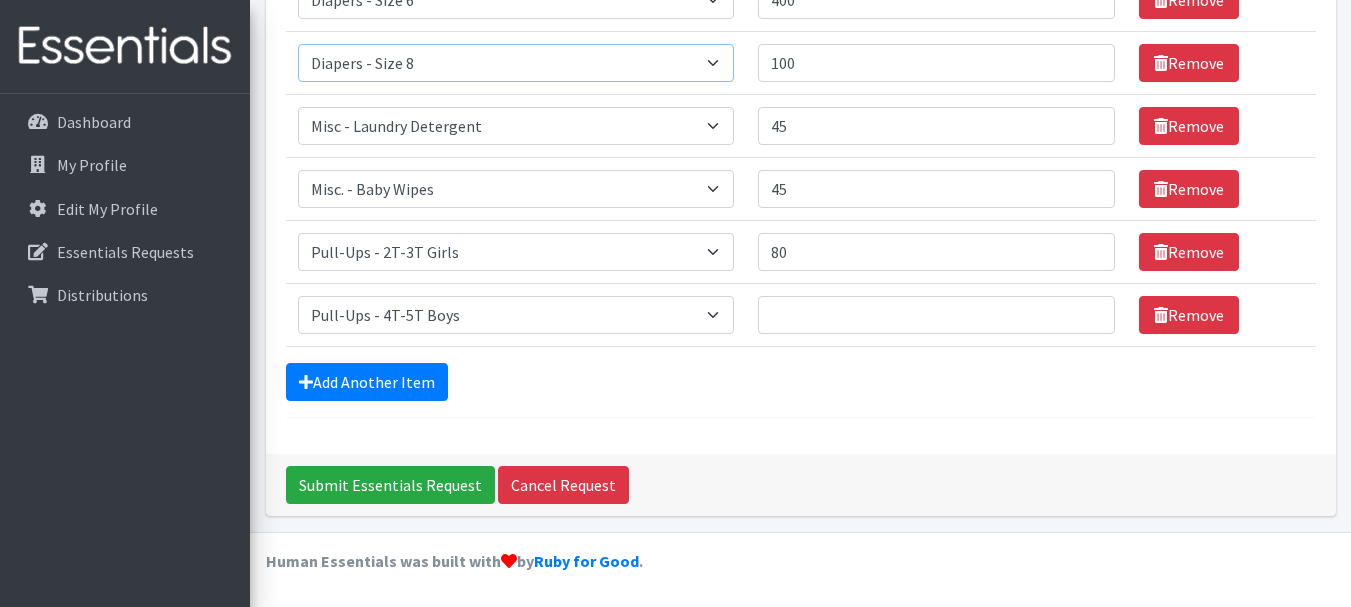 select on "79" 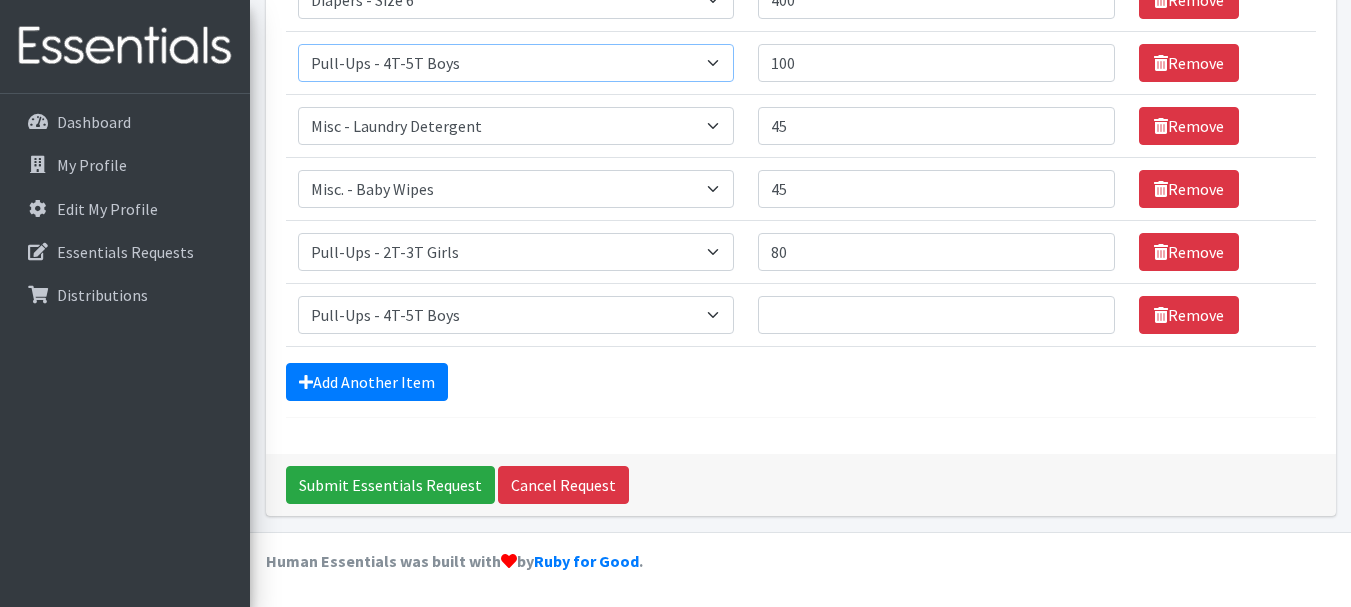 click on "Select an item
Diapers - Newborn
Diapers - Preemie
Diapers - Size 1
Diapers - Size 2
Diapers - Size 3
Diapers - Size 4
Diapers - Size 5
Diapers - Size 6
Diapers - Size 8
Misc - Laundry Detergent
Misc. - Baby Wipes
Misc. - Formula
Misc. - Hygiene Wipes
Misc. - Newborn Girl Swaddle Cotton
Misc. - Newborn Girl Swaddle Fleece
Misc. - Swimmers
Nursing Pad Kit
Period - Menstrual Cup (Post-Birth)
Period - Menstrual Cup (Pre-Birth)
Period - Menstrual Cup (Teen)
Period - Pad Only Kit
Period - Reusable Pad Kit
Period - Reusable Underwear S
Period - Reusable Underwear Teen M
Period - Reusable Underwear Teen XL
Period - Reusable Underwear XL
Period - Reusable Underwear XS
Period - Tampon & Pad Kit
Pull-Ups - 2T-3T Boys
Pull-Ups - 2T-3T Girls
Pull-Ups - 3T-4T Boys
Pull-Ups - 3T-4T Girls
Pull-Ups - 4T-5T Boys
Pull-Ups - 4T-5T Girls
Pull-Ups - 5T - 6T Boys
Pull-Ups - 5T - 6T Girls
Swimmer (M) 20-33lbs
Swimmers (L) >31lbs
Swimmers (S) 13-24lbs" at bounding box center [516, 63] 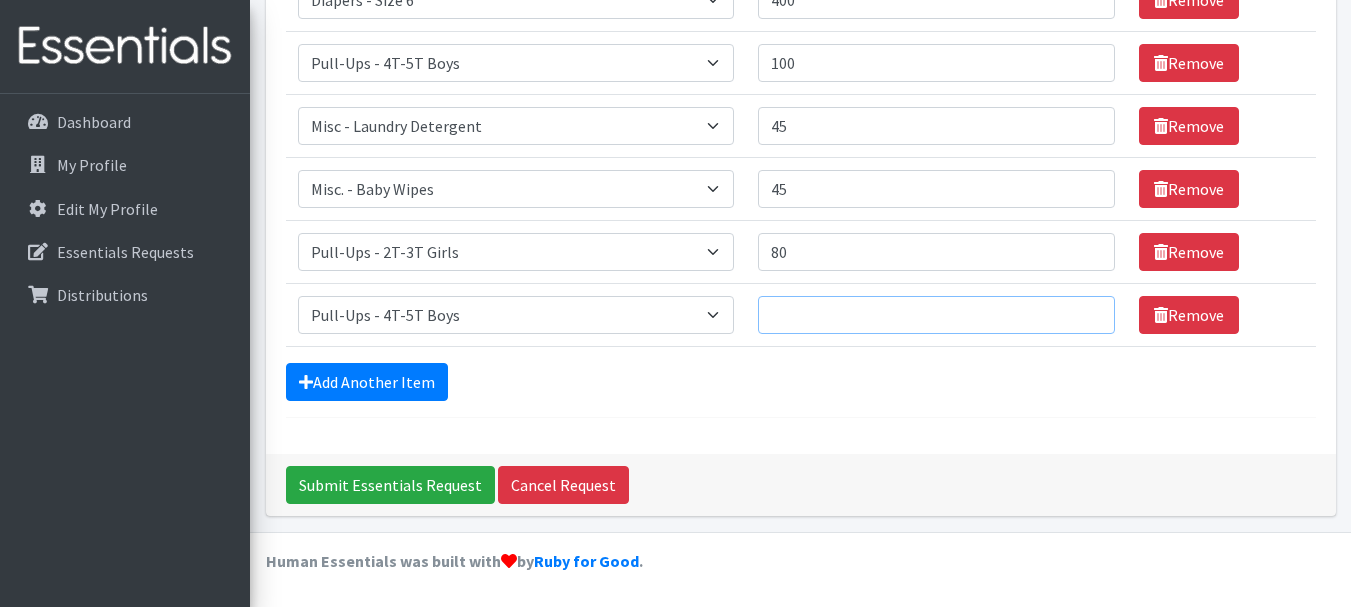 click on "Quantity" at bounding box center [936, 315] 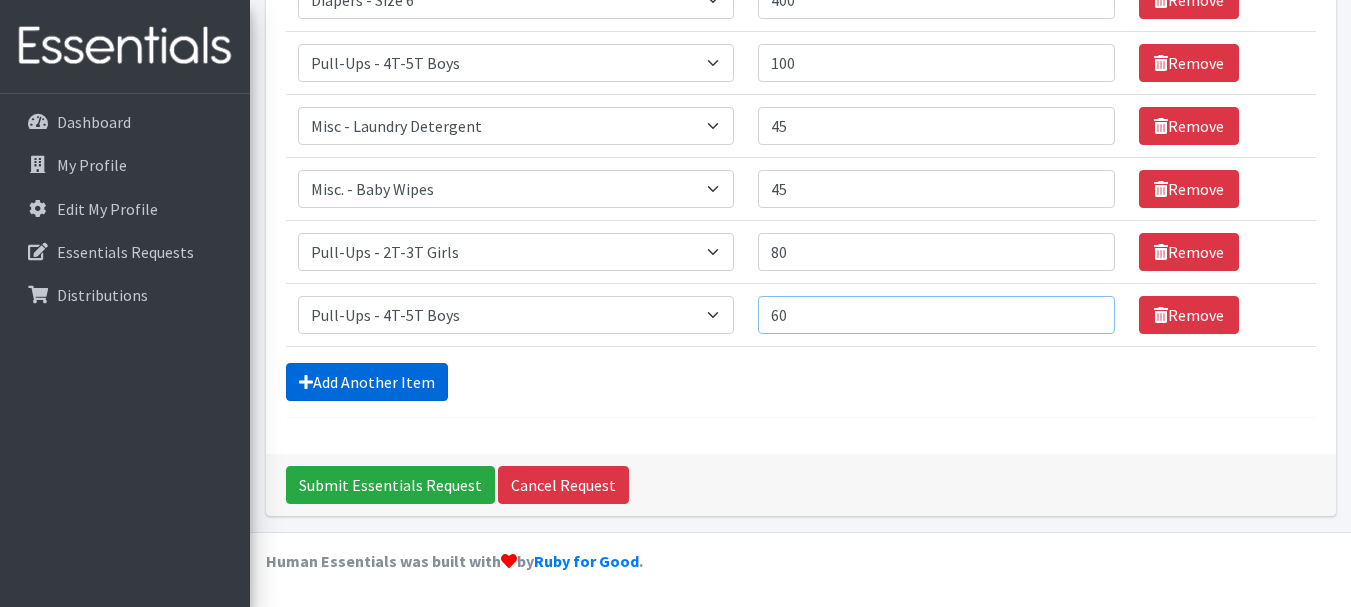 type on "60" 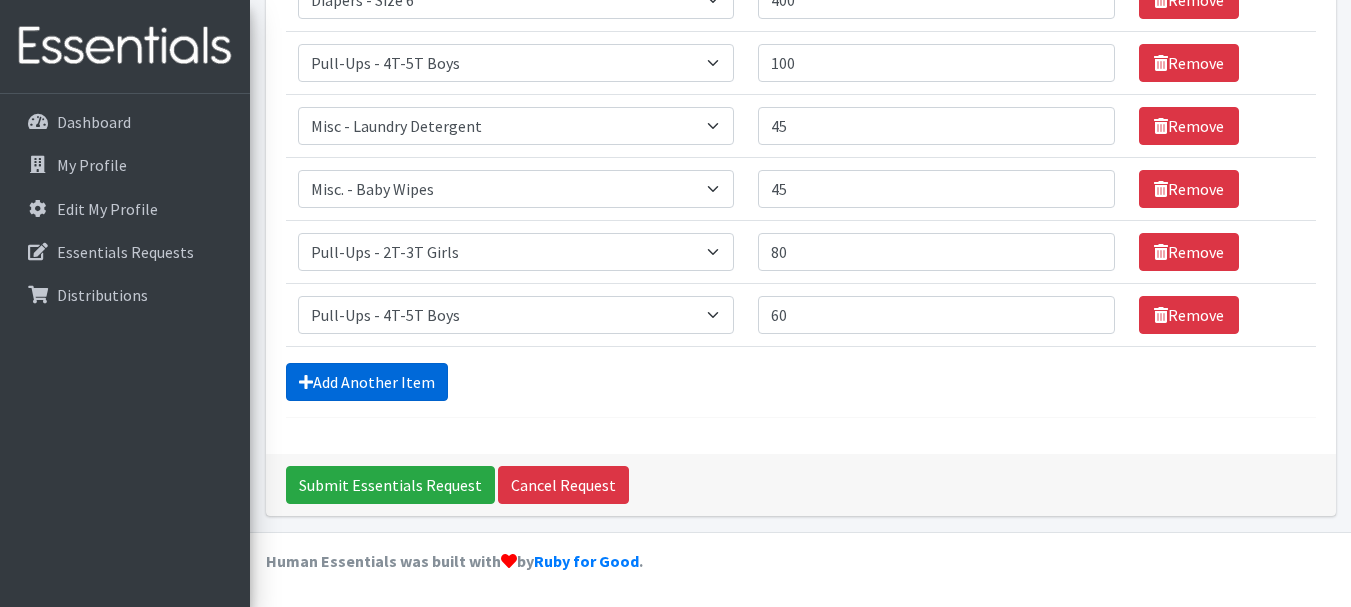 click on "Add Another Item" at bounding box center (367, 382) 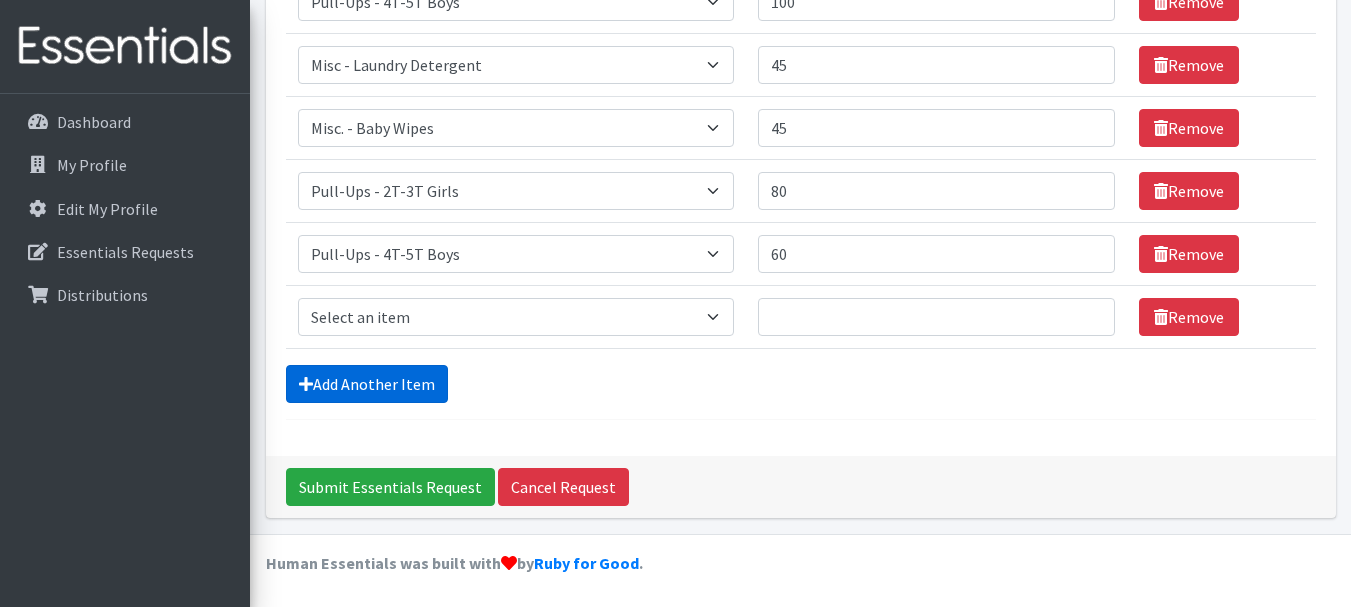 scroll, scrollTop: 720, scrollLeft: 0, axis: vertical 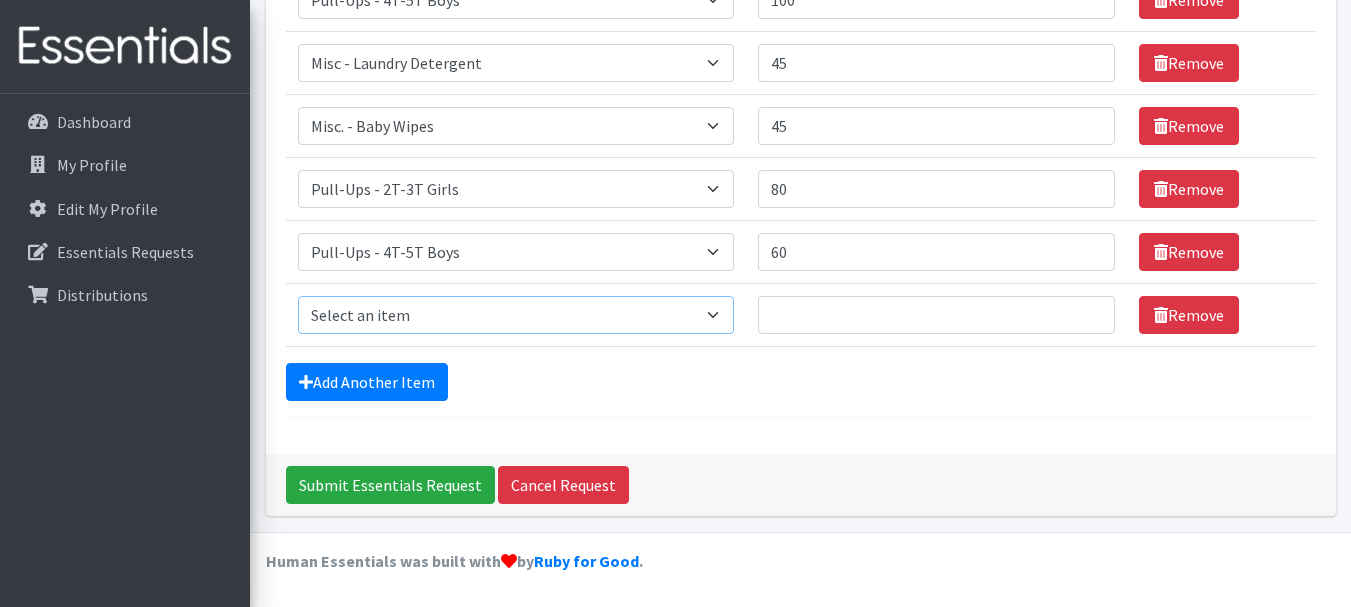 click on "Select an item
Diapers - Newborn
Diapers - Preemie
Diapers - Size 1
Diapers - Size 2
Diapers - Size 3
Diapers - Size 4
Diapers - Size 5
Diapers - Size 6
Diapers - Size 8
Misc - Laundry Detergent
Misc. - Baby Wipes
Misc. - Formula
Misc. - Hygiene Wipes
Misc. - Newborn Girl Swaddle Cotton
Misc. - Newborn Girl Swaddle Fleece
Misc. - Swimmers
Nursing Pad Kit
Period - Menstrual Cup (Post-Birth)
Period - Menstrual Cup (Pre-Birth)
Period - Menstrual Cup (Teen)
Period - Pad Only Kit
Period - Reusable Pad Kit
Period - Reusable Underwear S
Period - Reusable Underwear Teen M
Period - Reusable Underwear Teen XL
Period - Reusable Underwear XL
Period - Reusable Underwear XS
Period - Tampon & Pad Kit
Pull-Ups - 2T-3T Boys
Pull-Ups - 2T-3T Girls
Pull-Ups - 3T-4T Boys
Pull-Ups - 3T-4T Girls
Pull-Ups - 4T-5T Boys
Pull-Ups - 4T-5T Girls
Pull-Ups - 5T - 6T Boys
Pull-Ups - 5T - 6T Girls
Swimmer (M) 20-33lbs
Swimmers (L) >31lbs
Swimmers (S) 13-24lbs" at bounding box center (516, 315) 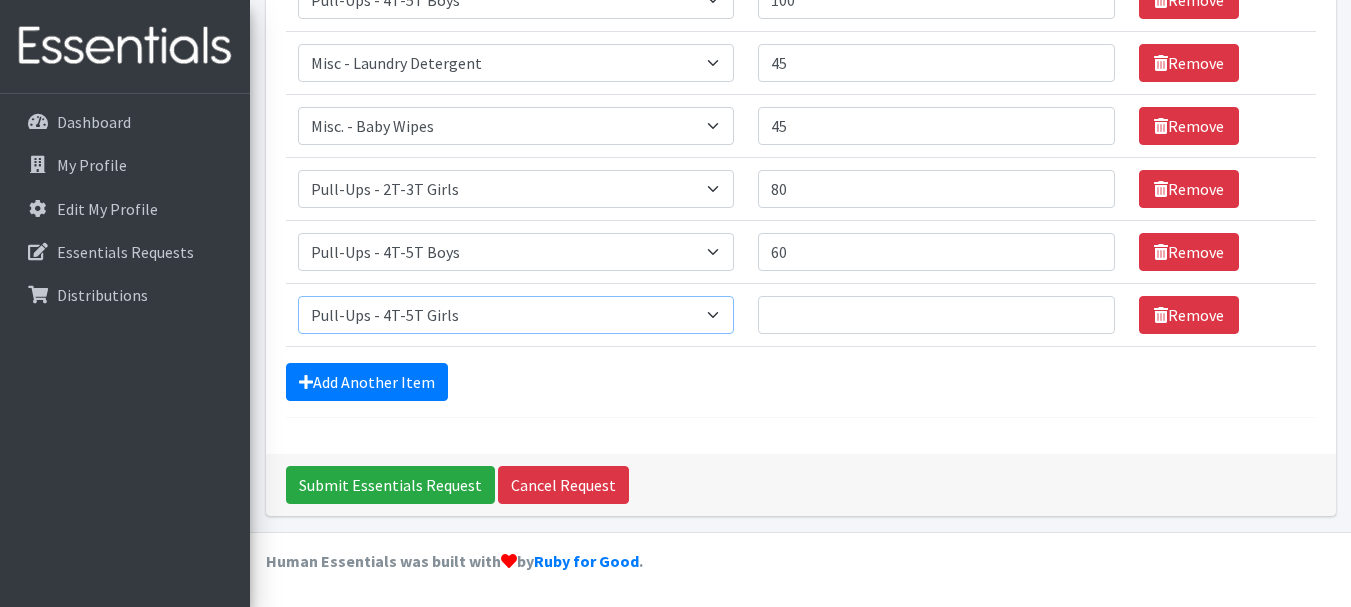 click on "Select an item
Diapers - Newborn
Diapers - Preemie
Diapers - Size 1
Diapers - Size 2
Diapers - Size 3
Diapers - Size 4
Diapers - Size 5
Diapers - Size 6
Diapers - Size 8
Misc - Laundry Detergent
Misc. - Baby Wipes
Misc. - Formula
Misc. - Hygiene Wipes
Misc. - Newborn Girl Swaddle Cotton
Misc. - Newborn Girl Swaddle Fleece
Misc. - Swimmers
Nursing Pad Kit
Period - Menstrual Cup (Post-Birth)
Period - Menstrual Cup (Pre-Birth)
Period - Menstrual Cup (Teen)
Period - Pad Only Kit
Period - Reusable Pad Kit
Period - Reusable Underwear S
Period - Reusable Underwear Teen M
Period - Reusable Underwear Teen XL
Period - Reusable Underwear XL
Period - Reusable Underwear XS
Period - Tampon & Pad Kit
Pull-Ups - 2T-3T Boys
Pull-Ups - 2T-3T Girls
Pull-Ups - 3T-4T Boys
Pull-Ups - 3T-4T Girls
Pull-Ups - 4T-5T Boys
Pull-Ups - 4T-5T Girls
Pull-Ups - 5T - 6T Boys
Pull-Ups - 5T - 6T Girls
Swimmer (M) 20-33lbs
Swimmers (L) >31lbs
Swimmers (S) 13-24lbs" at bounding box center [516, 315] 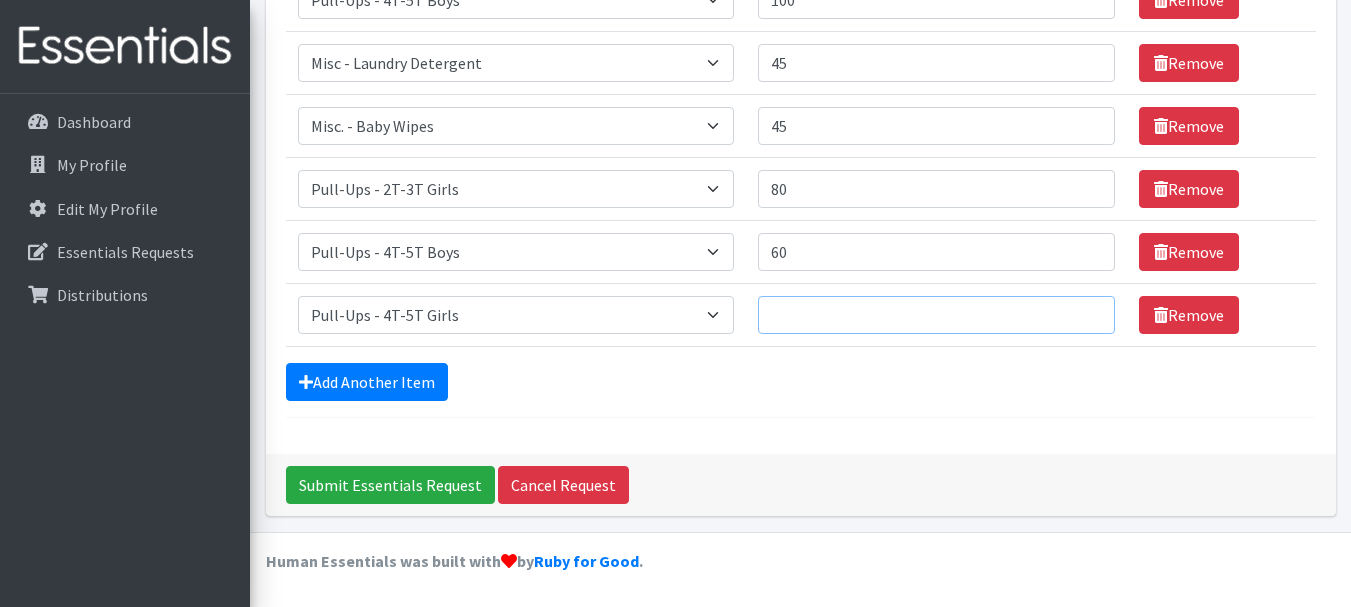 click on "Quantity" at bounding box center (936, 315) 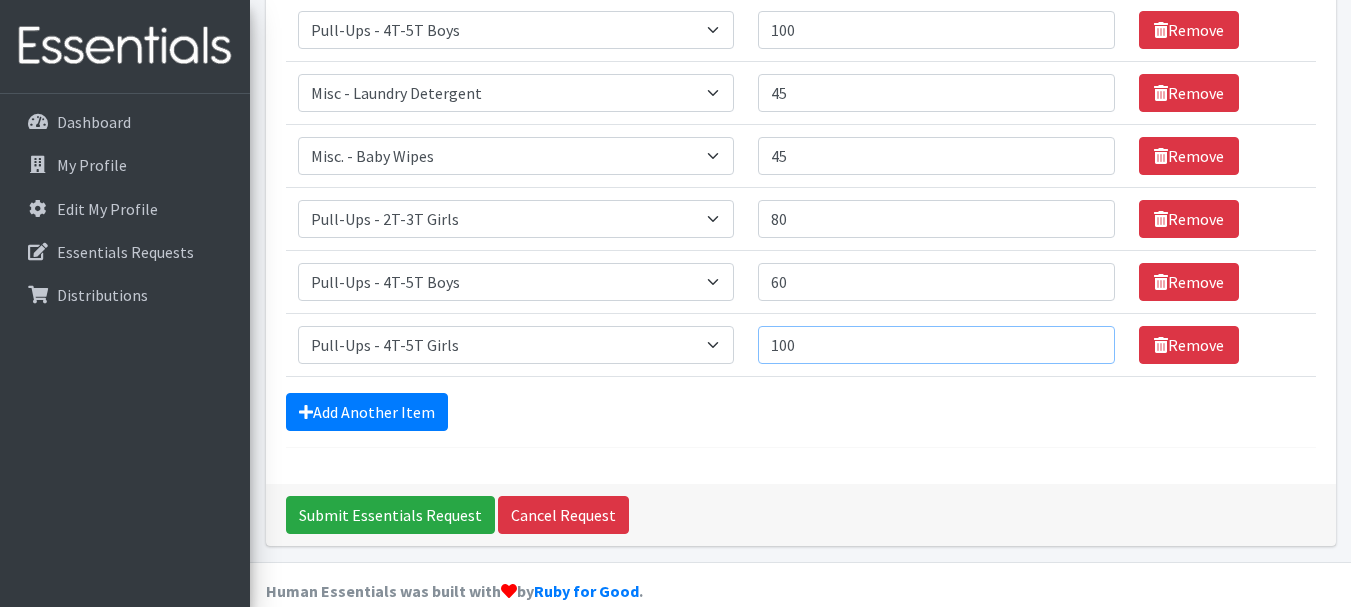 scroll, scrollTop: 720, scrollLeft: 0, axis: vertical 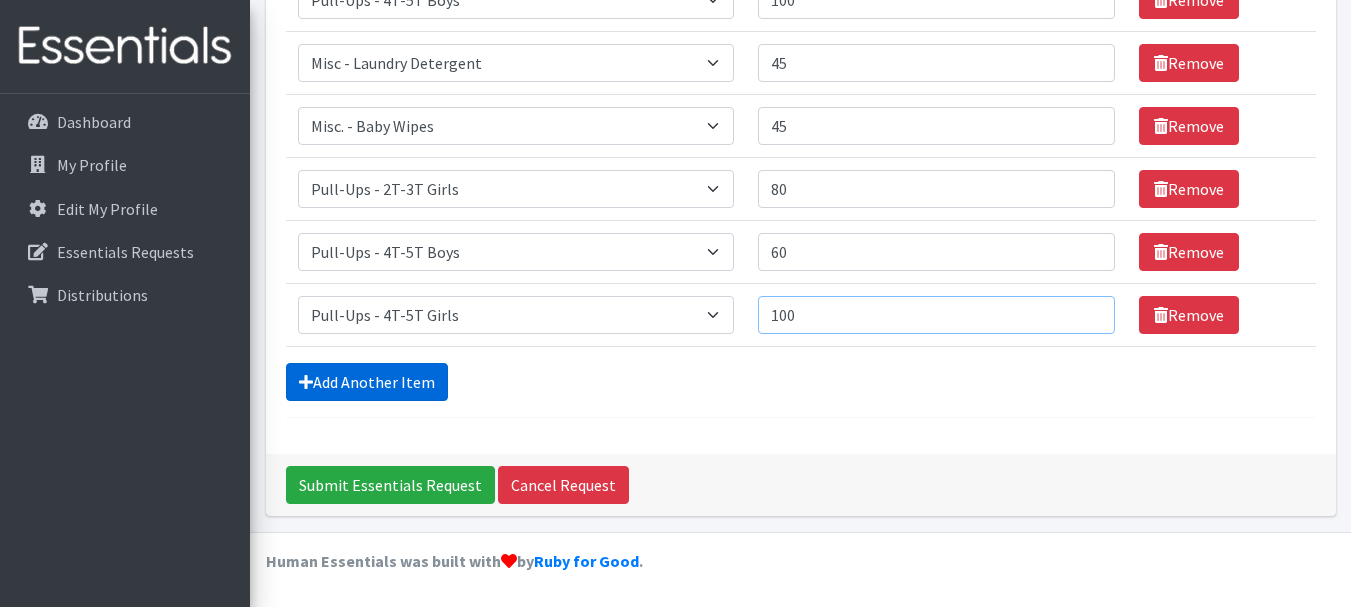 type on "100" 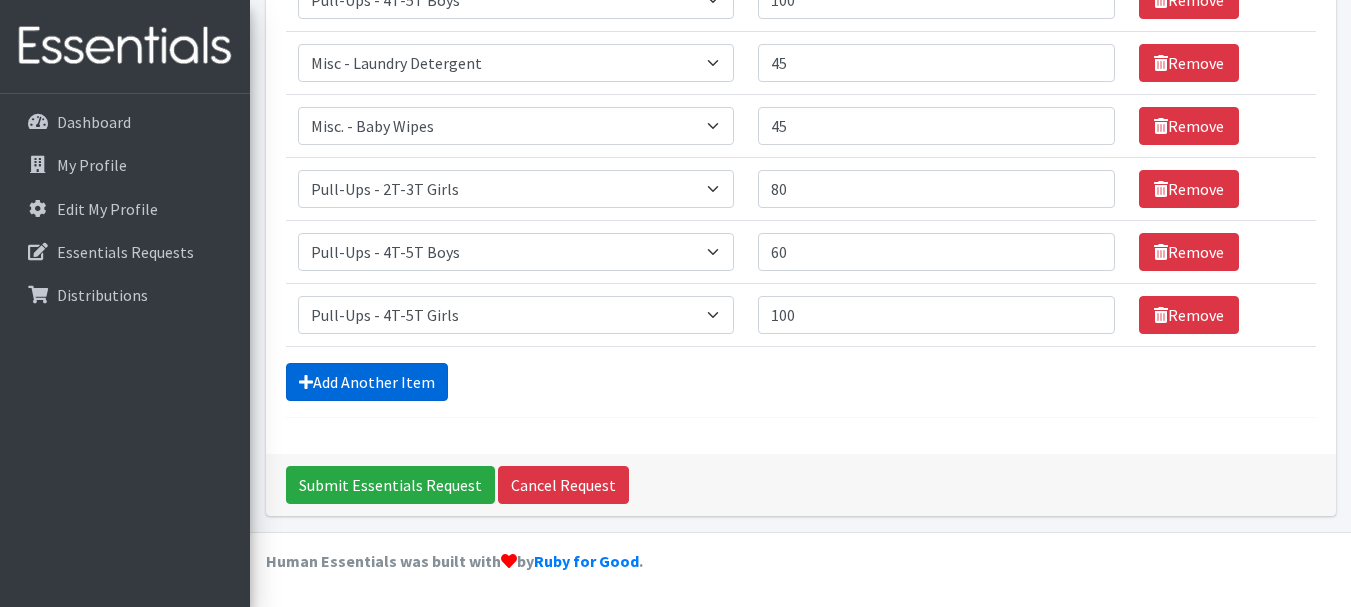 click on "Add Another Item" at bounding box center [367, 382] 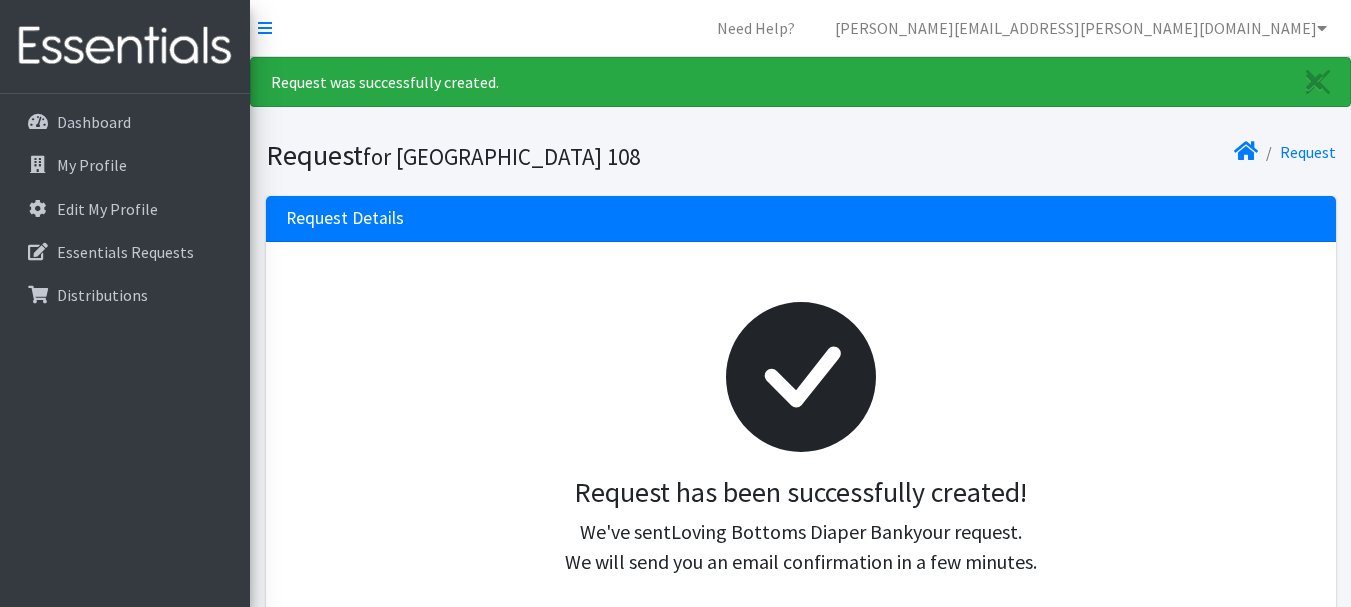 scroll, scrollTop: 0, scrollLeft: 0, axis: both 